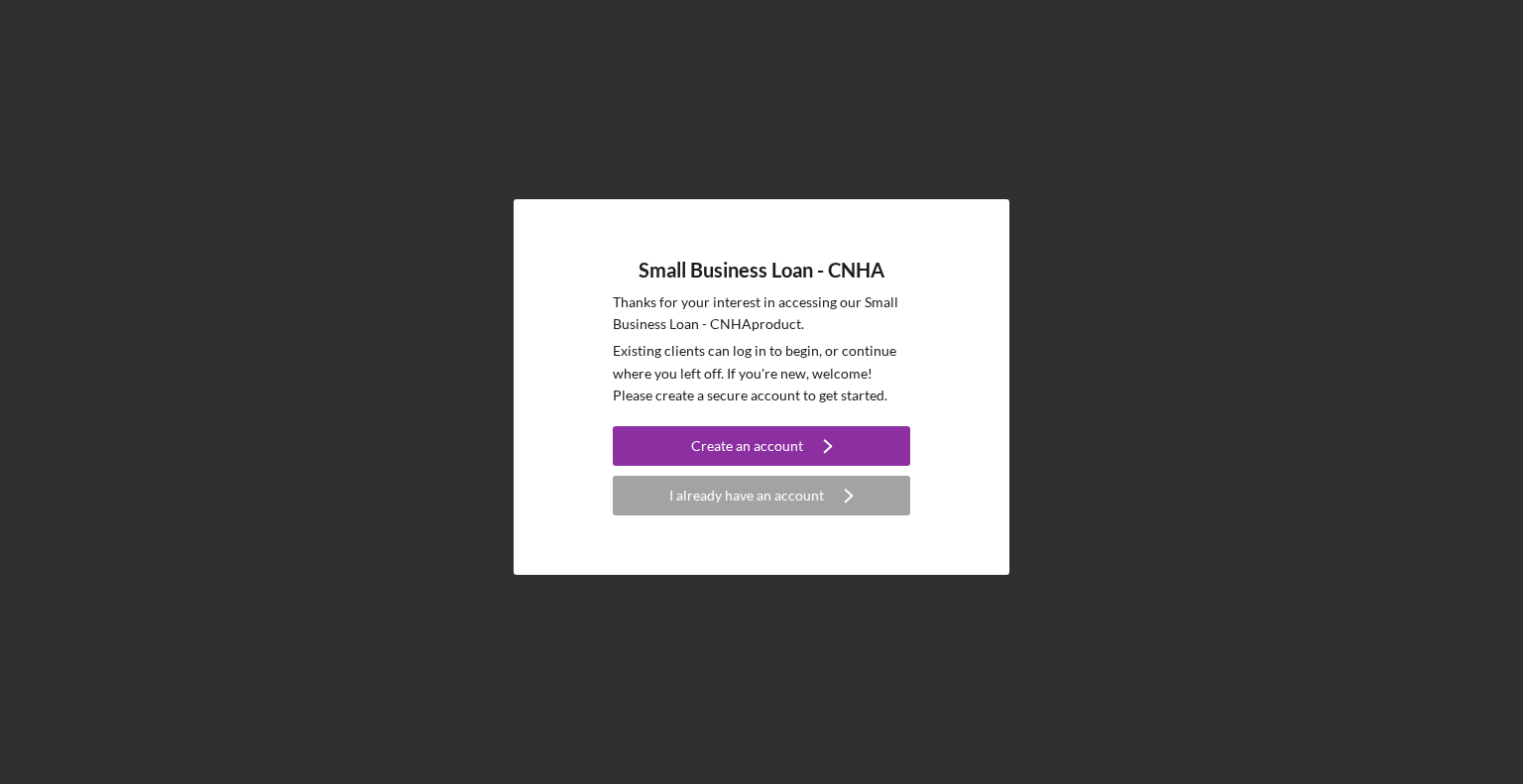 scroll, scrollTop: 0, scrollLeft: 0, axis: both 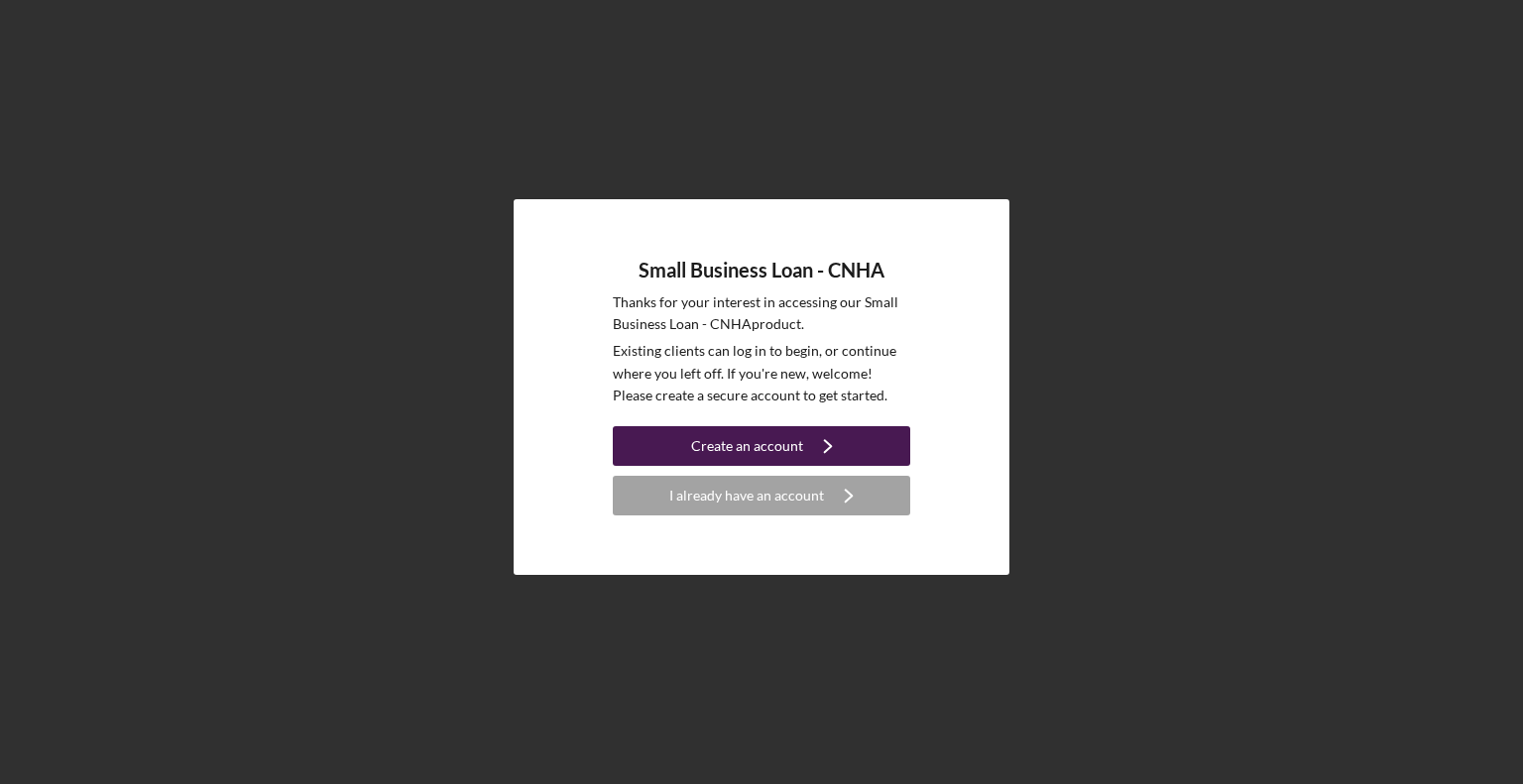 click on "Create an account" at bounding box center (747, 446) 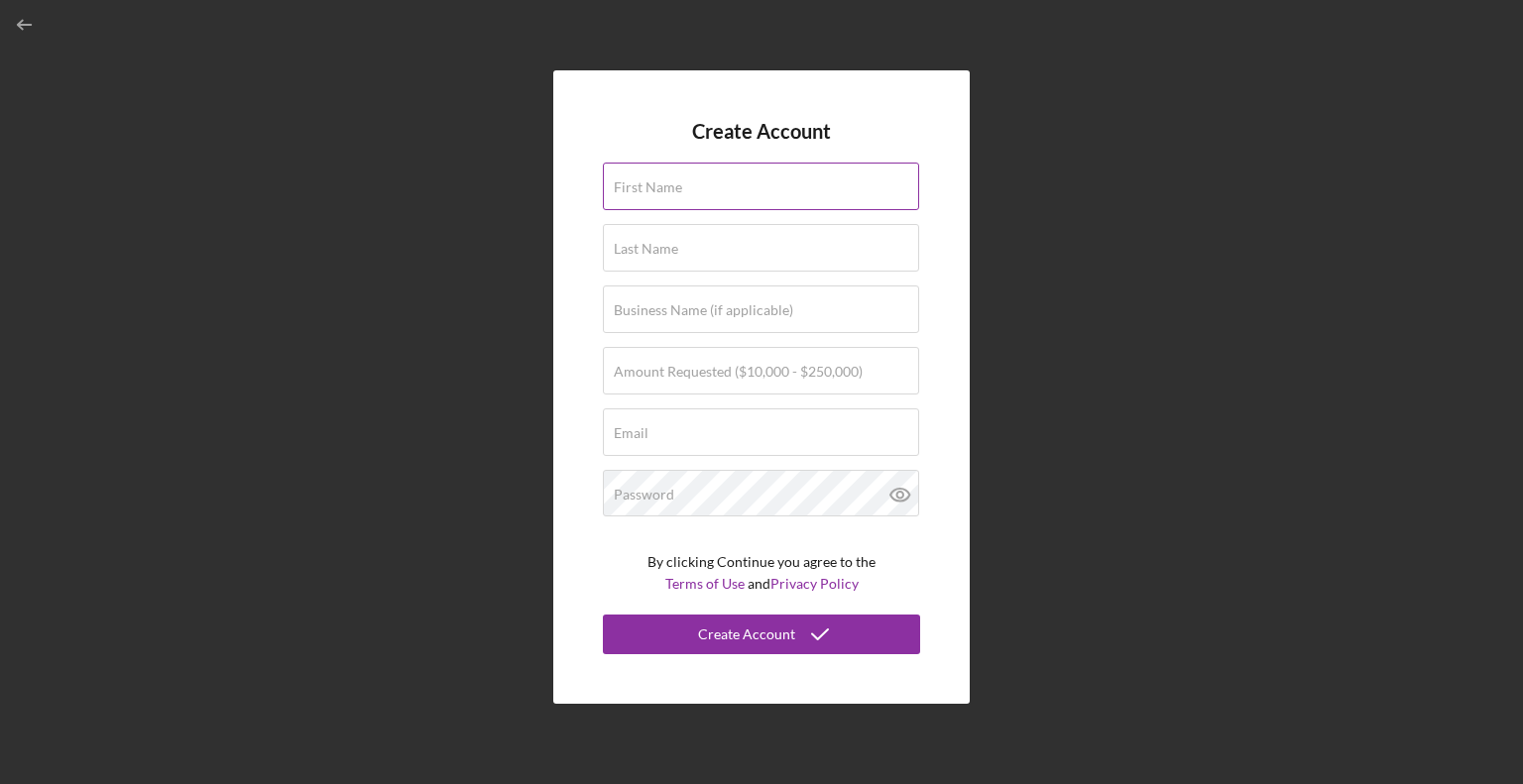 click on "First Name" at bounding box center (761, 186) 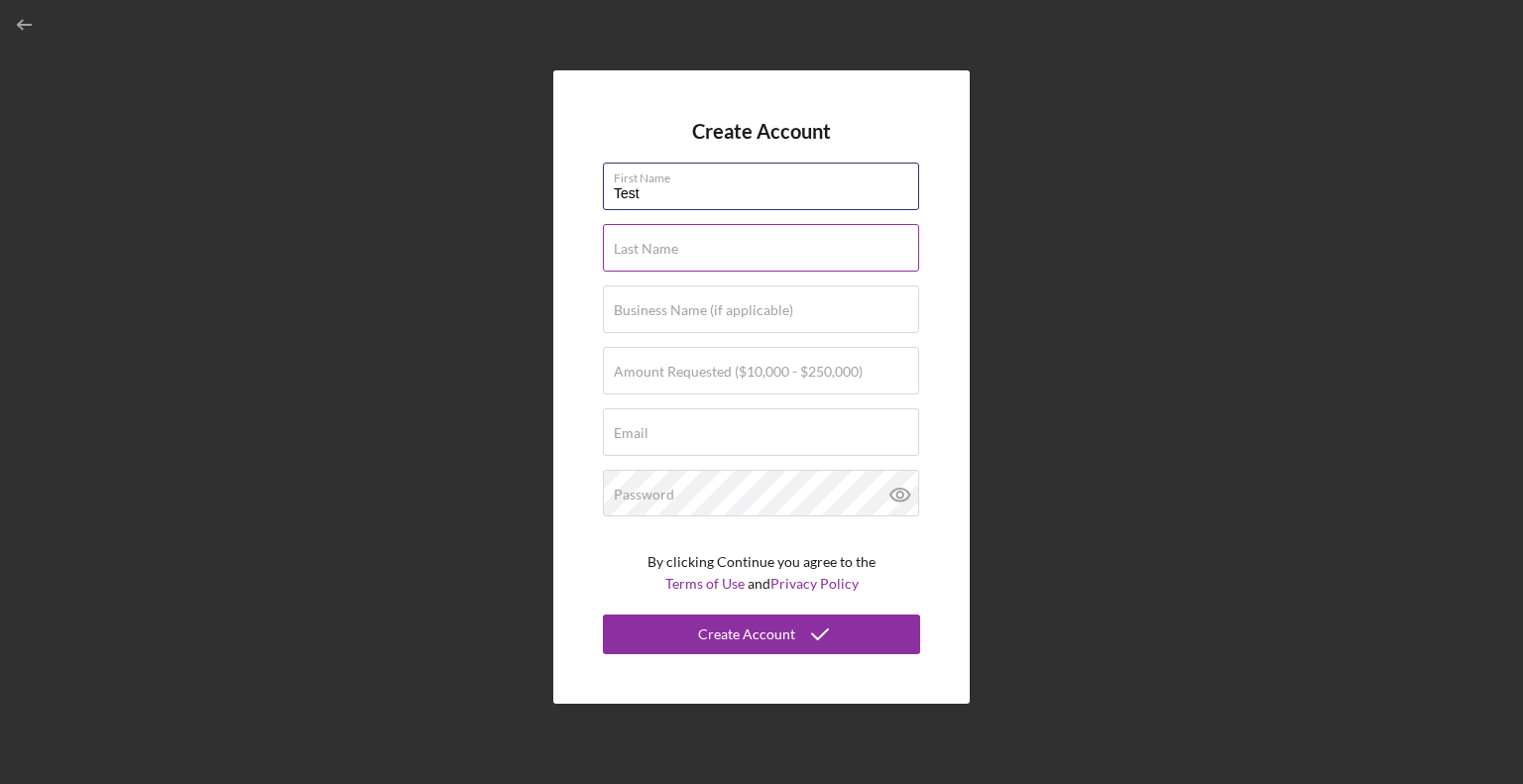 type on "Test" 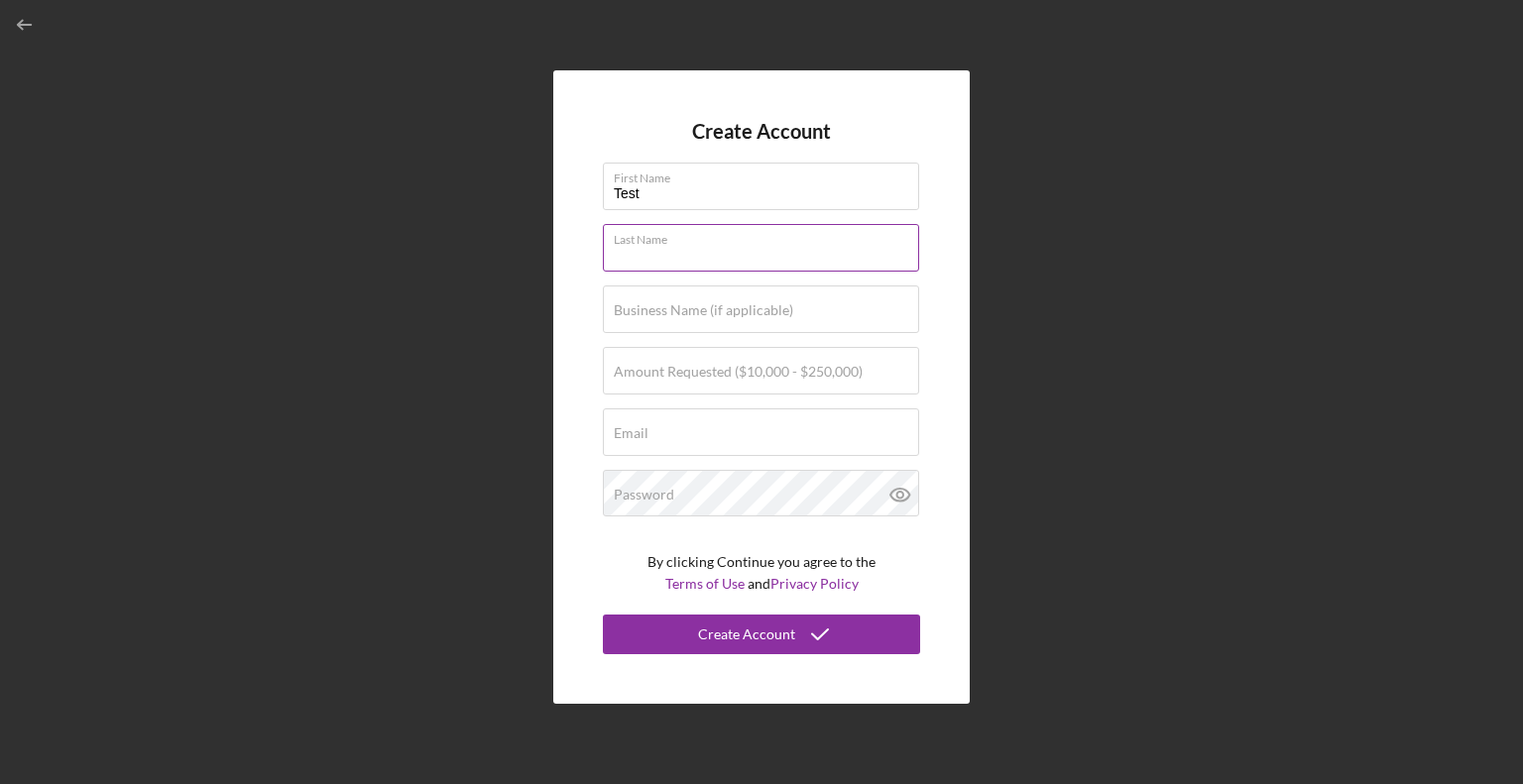 click on "Last Name Required" at bounding box center [762, 249] 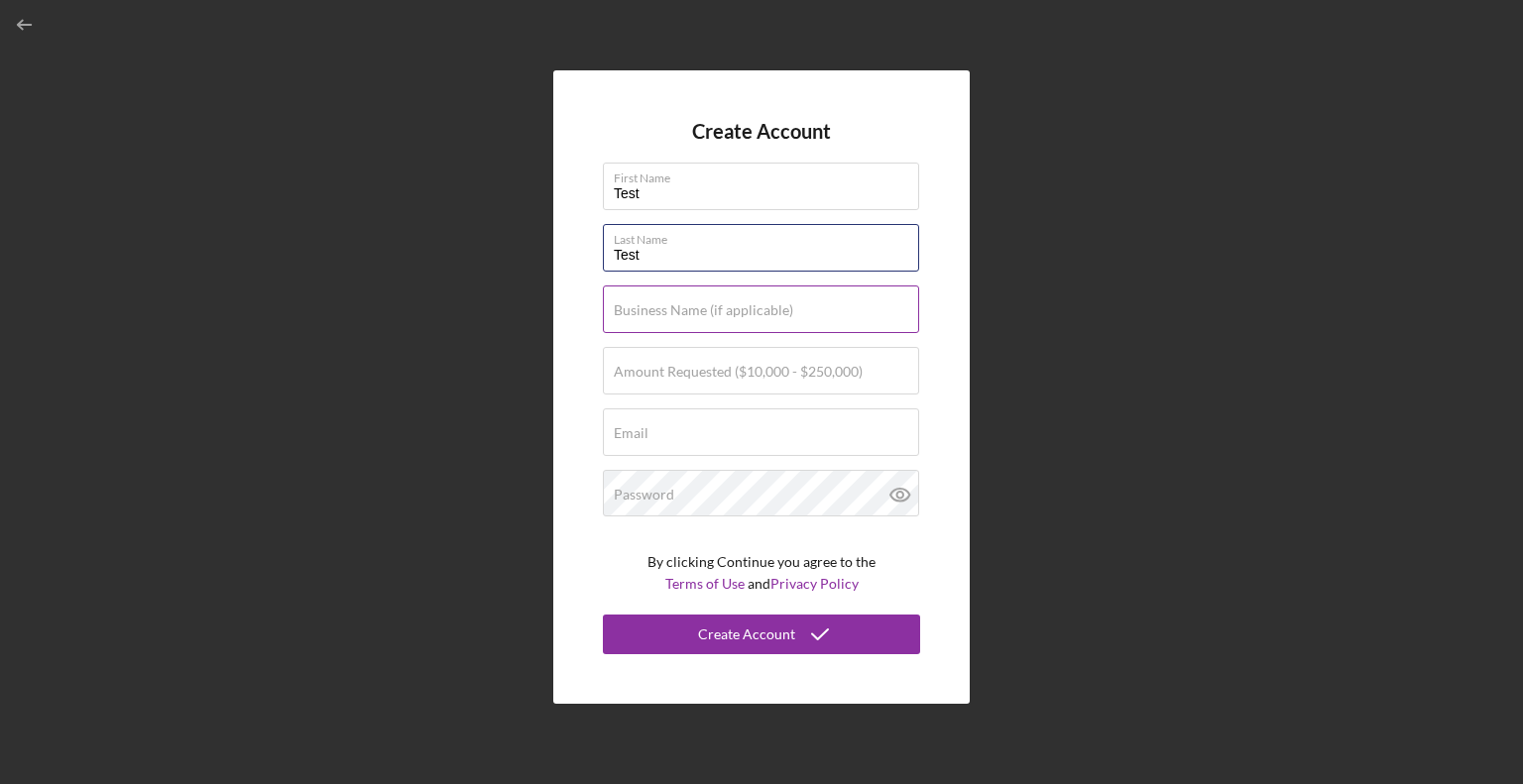 type on "Test" 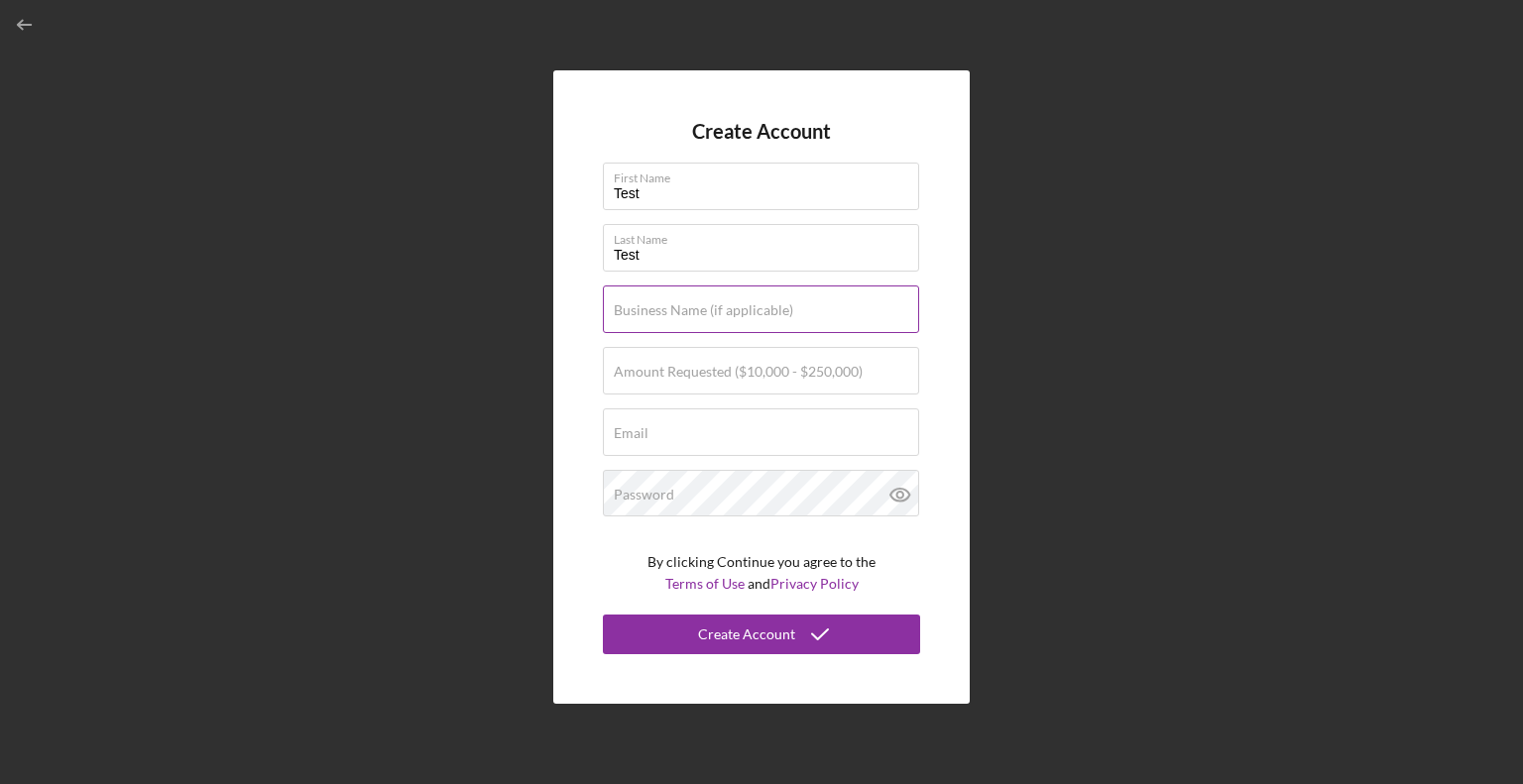 click on "Business Name (if applicable)" at bounding box center (703, 310) 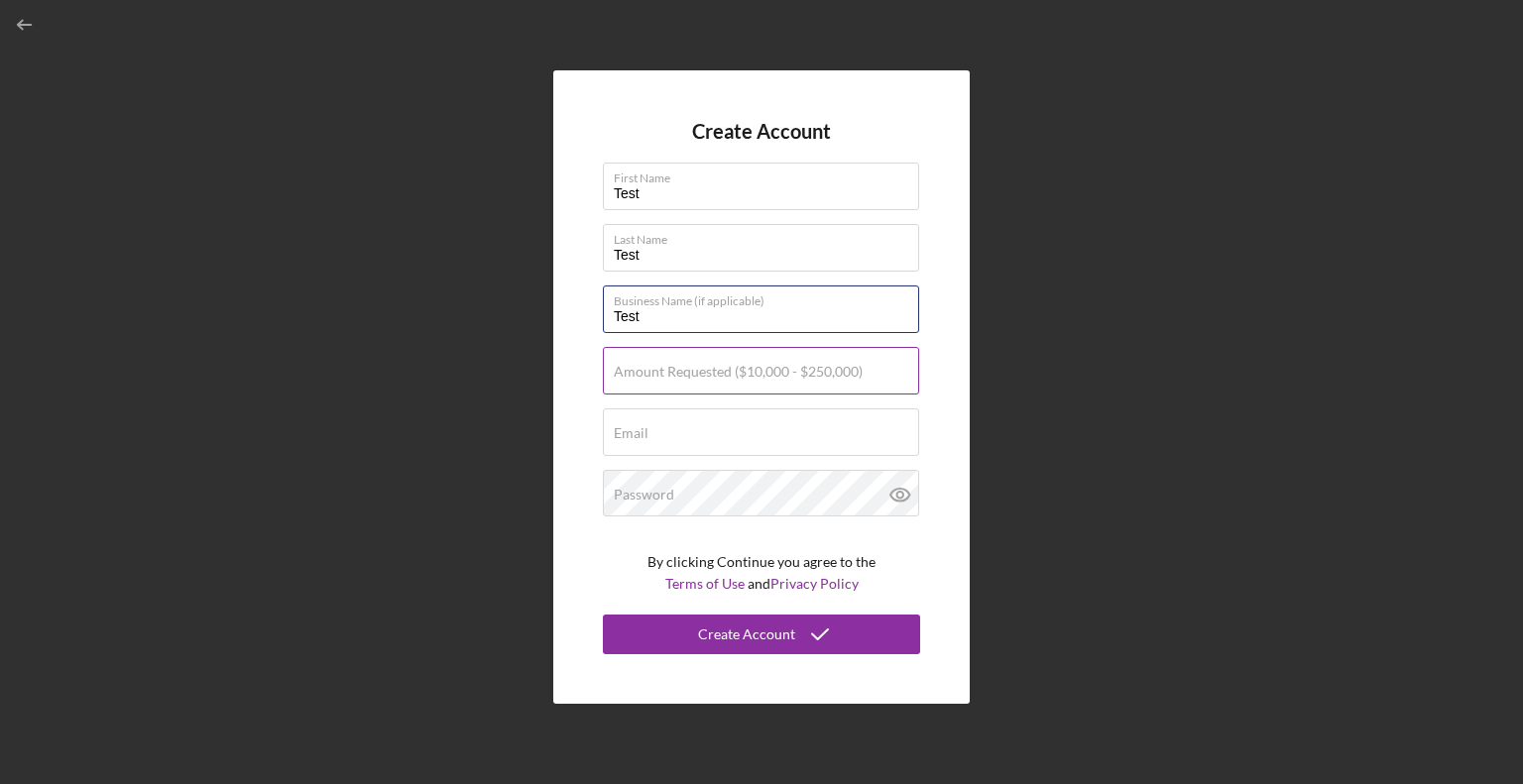 type on "Test" 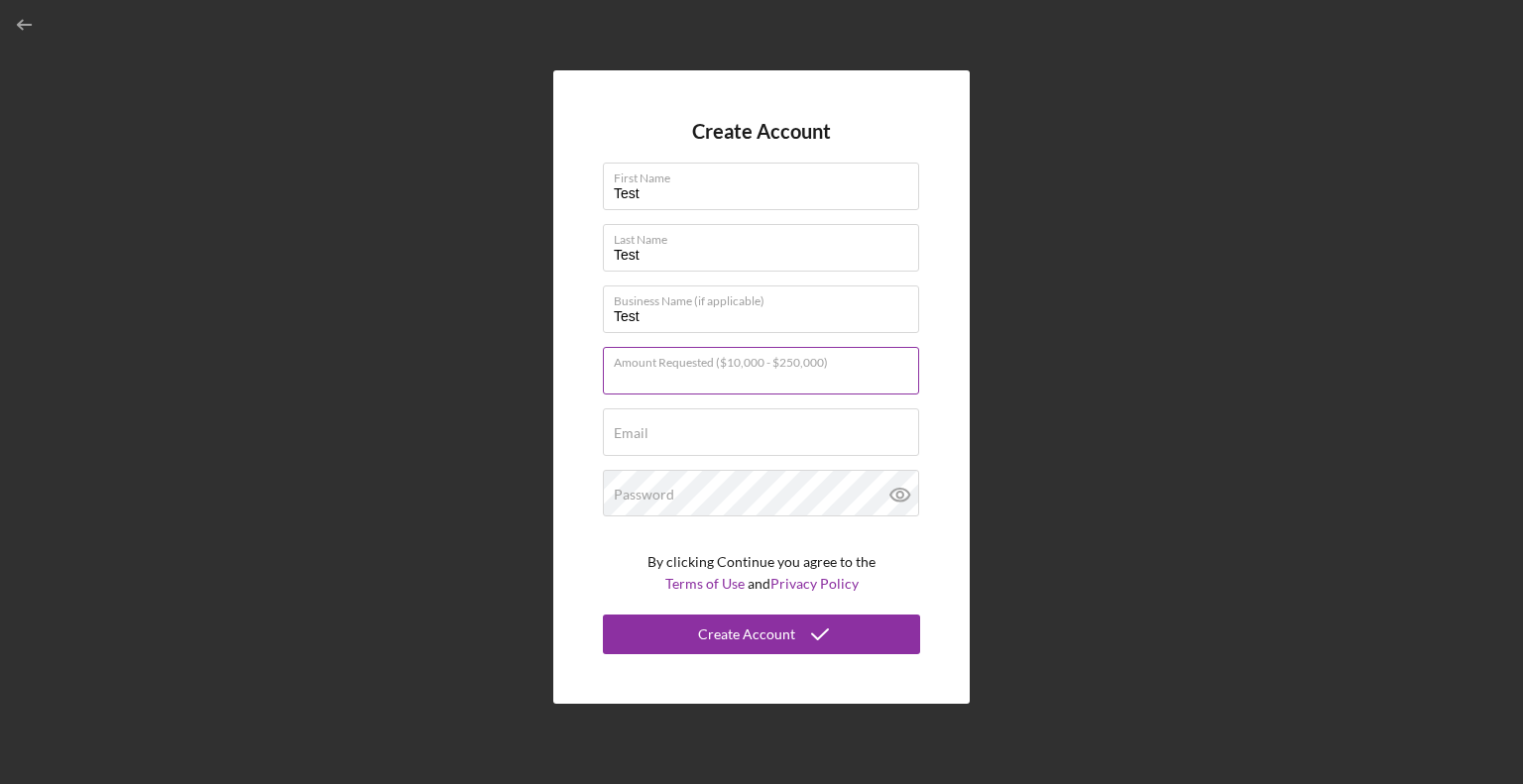 click on "Amount Requested ($10,000 - $250,000)" at bounding box center (761, 371) 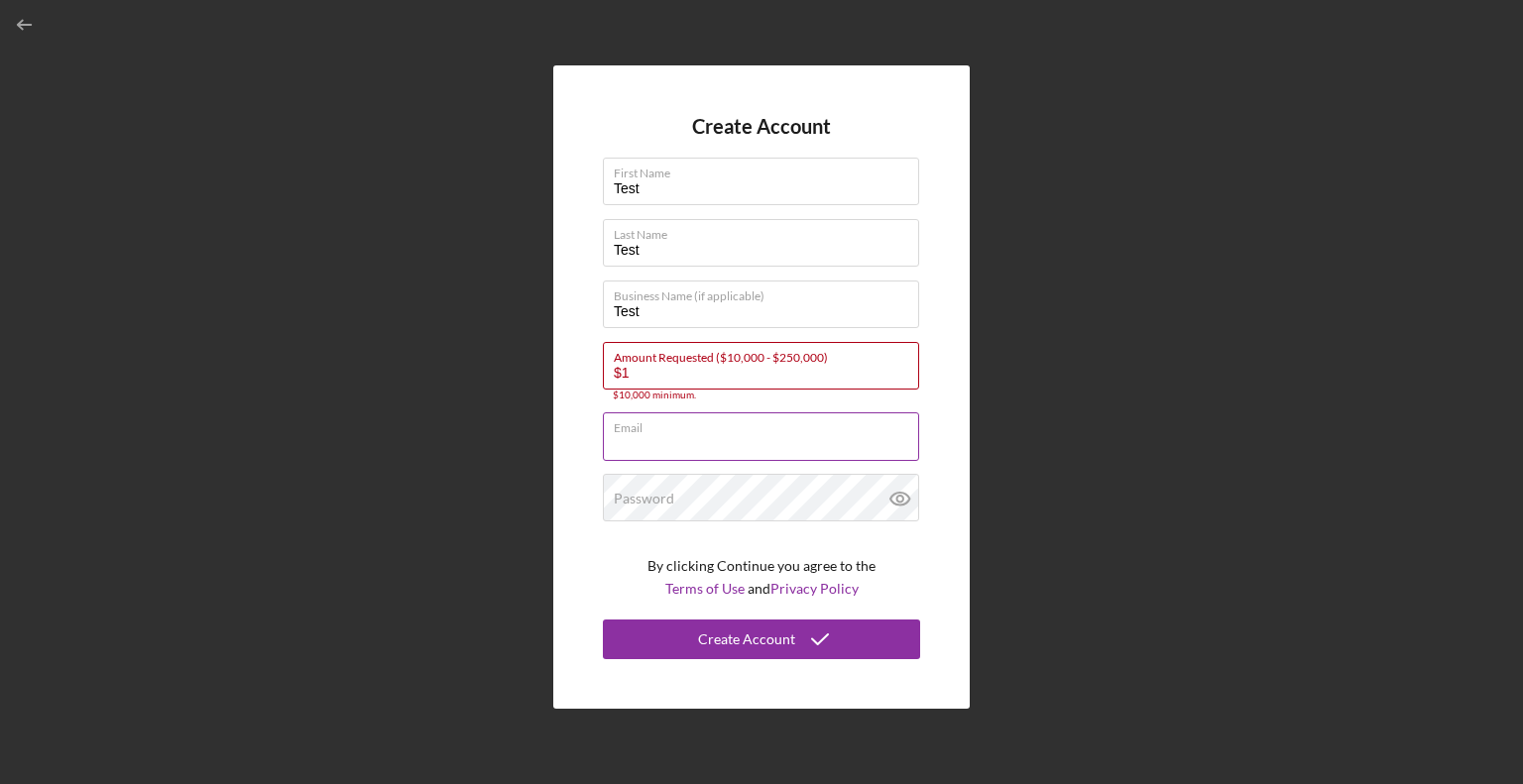 click on "Email Required" at bounding box center [762, 437] 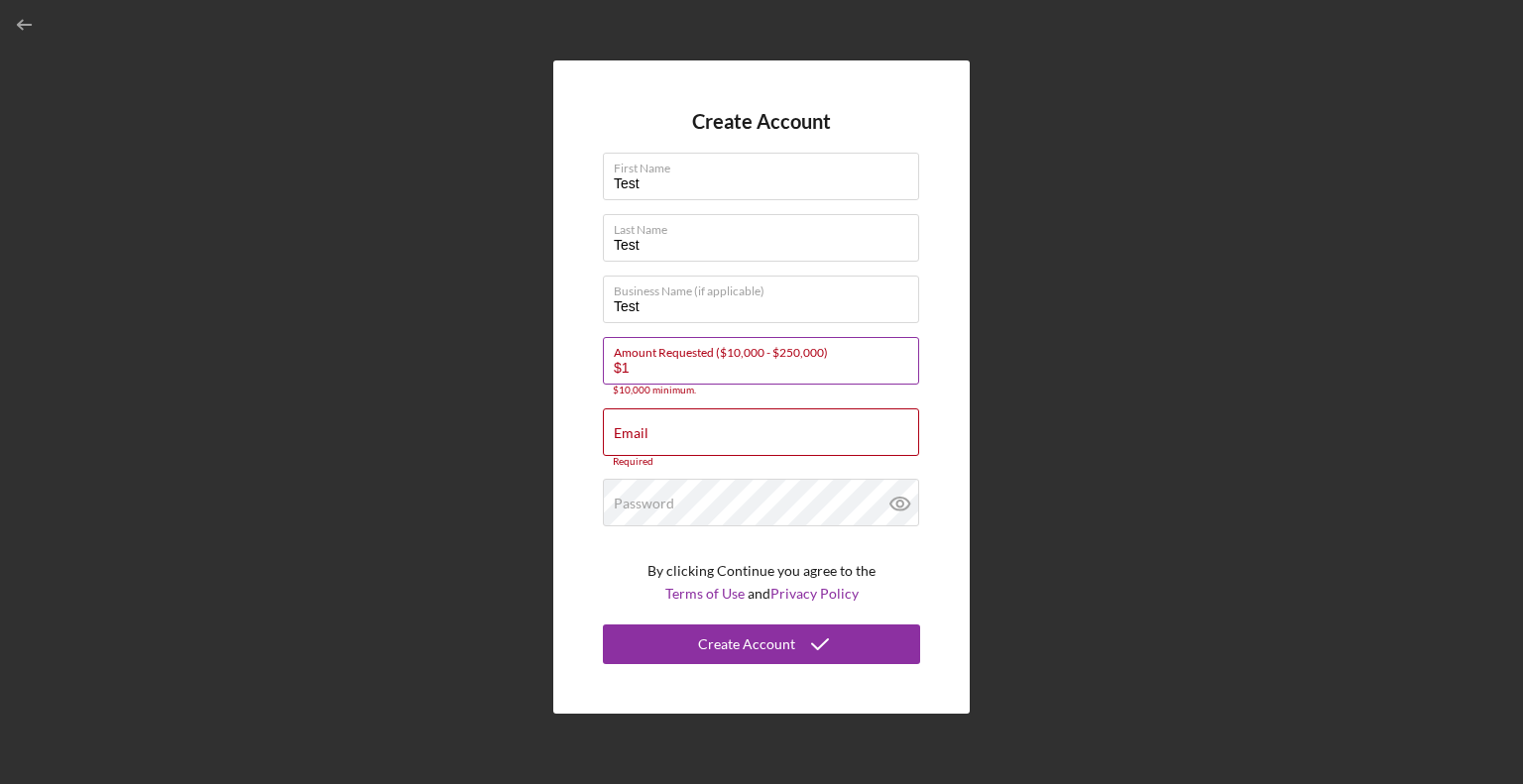 drag, startPoint x: 641, startPoint y: 354, endPoint x: 648, endPoint y: 378, distance: 25 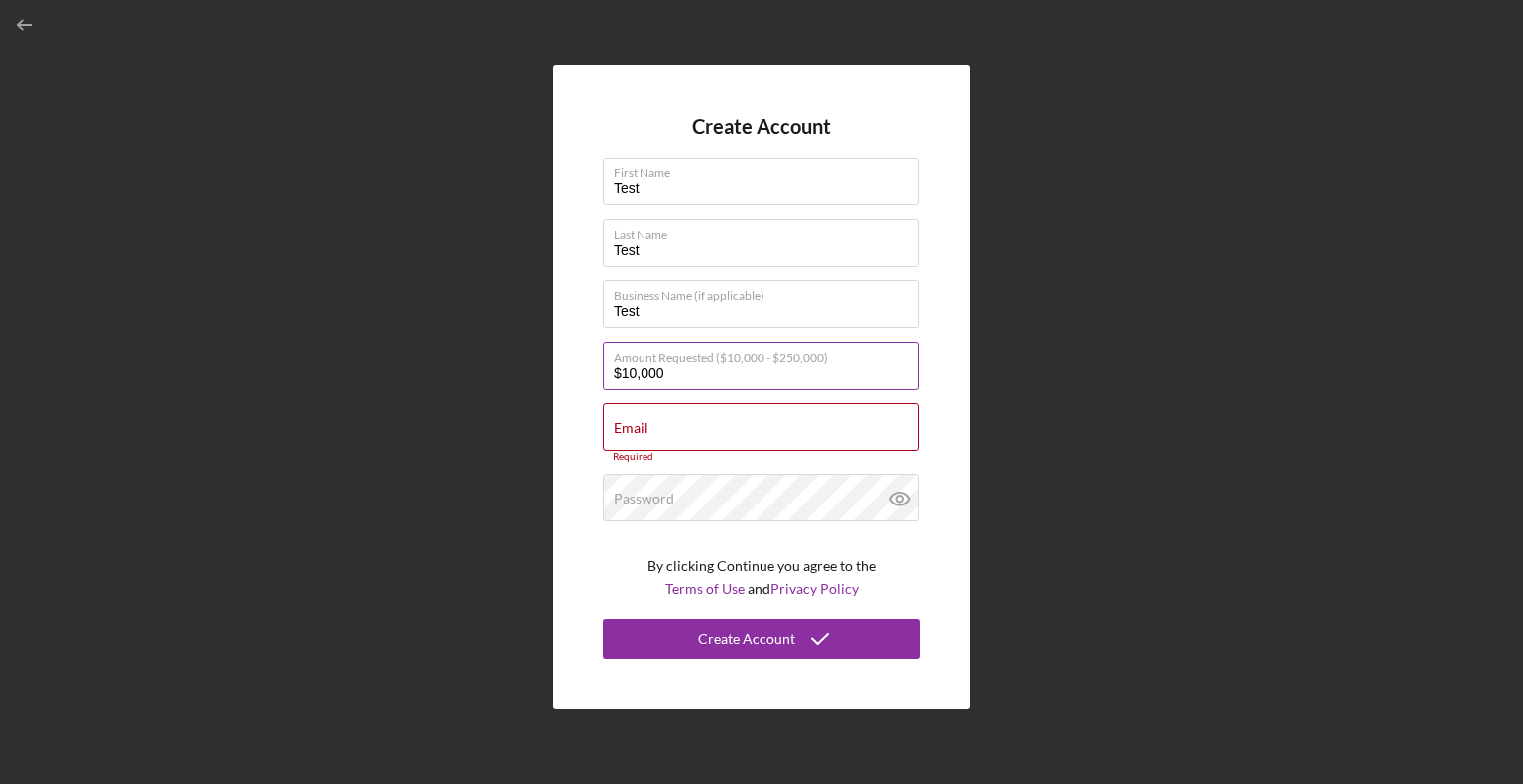 type on "$10,000" 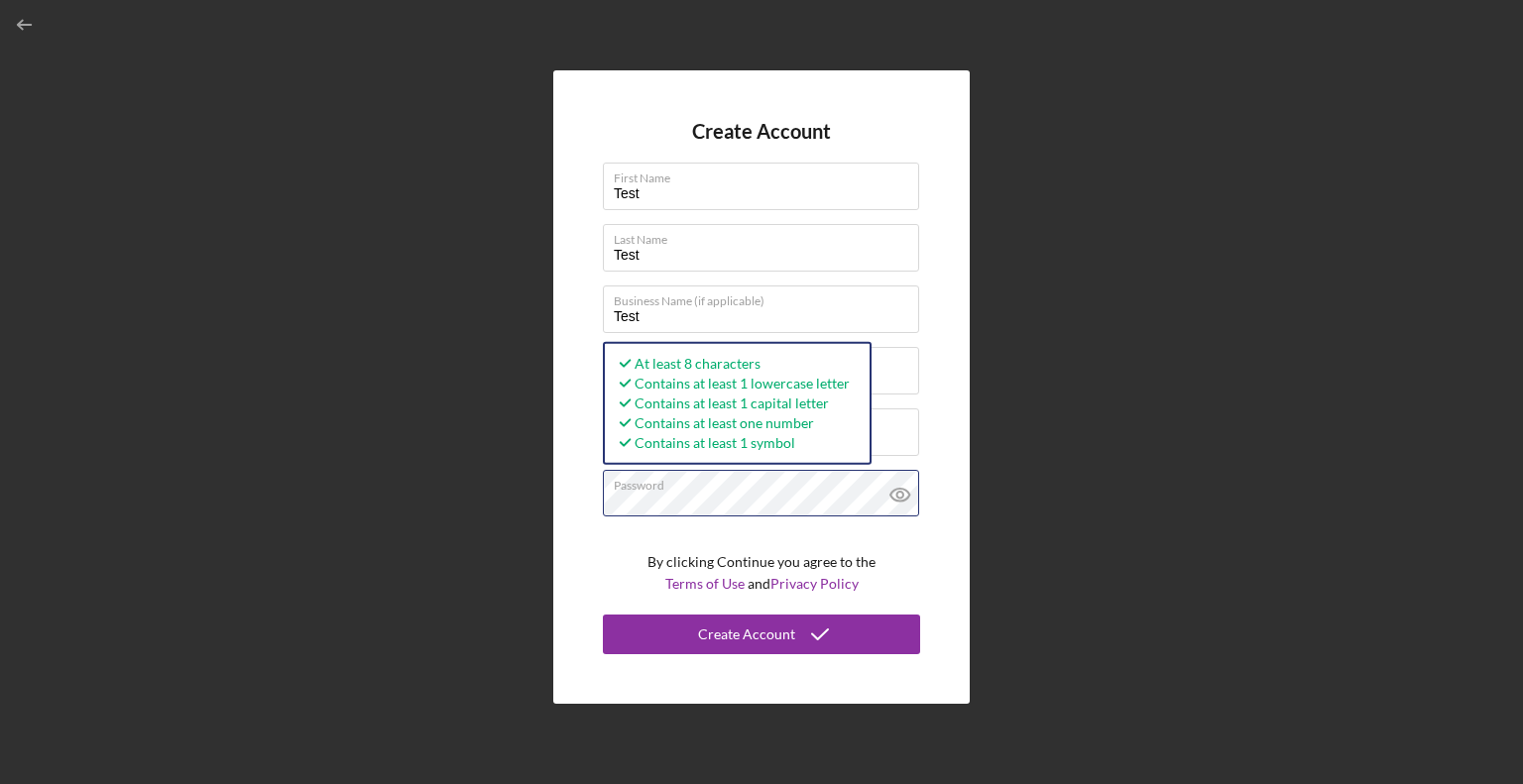 click on "Create Account First Name Test Last Name Test Business Name (if applicable) Test Amount Requested ($10,000 - $250,000) $10,000 Email david.s@[EXAMPLE.COM] Password At least 8 characters Contains at least 1 lowercase letter Contains at least 1 capital letter Contains at least one number Contains at least 1 symbol By clicking Continue you agree to the Terms of Use and Privacy Policy Create Account" at bounding box center (762, 387) 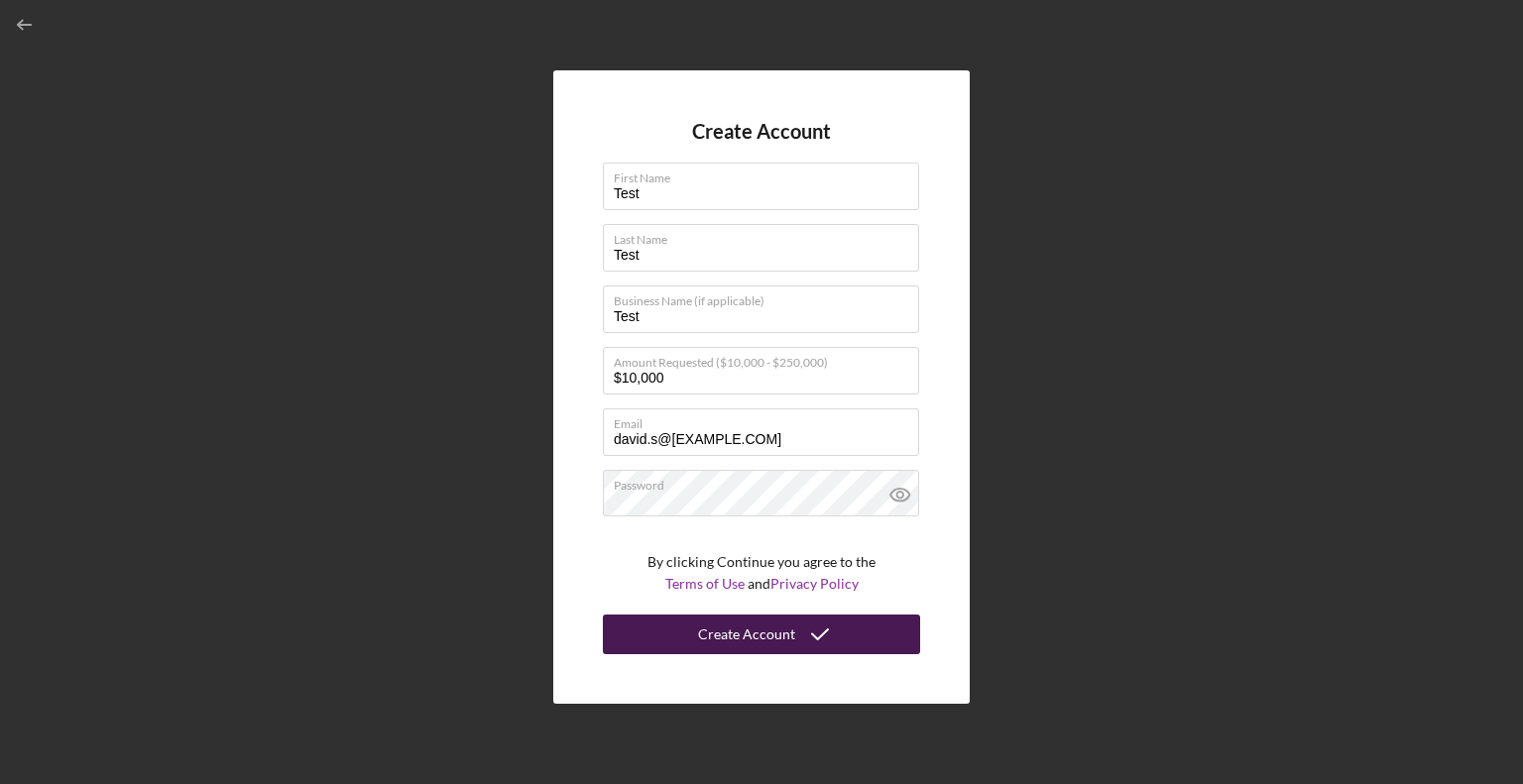 click on "Create Account" at bounding box center [747, 634] 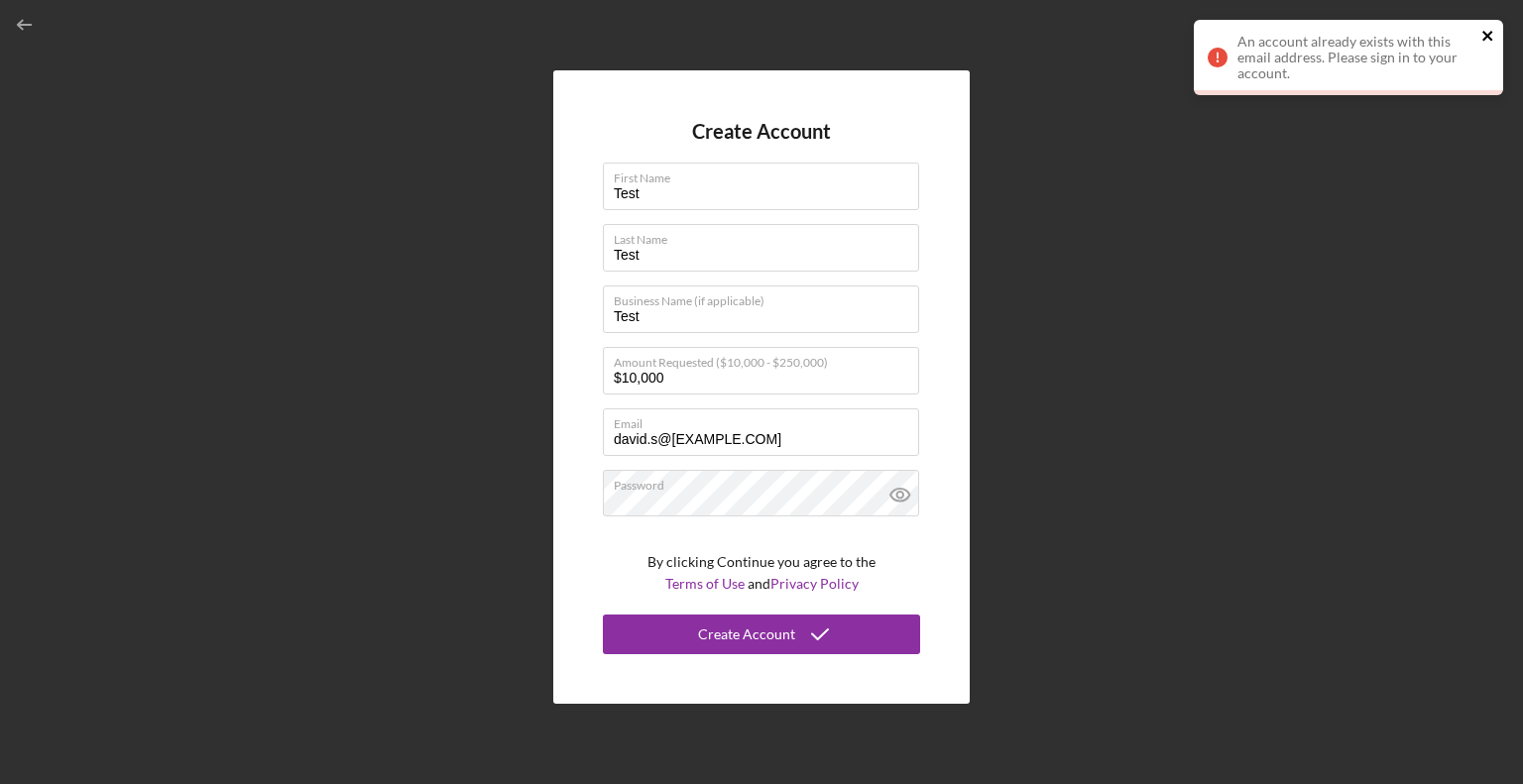 click 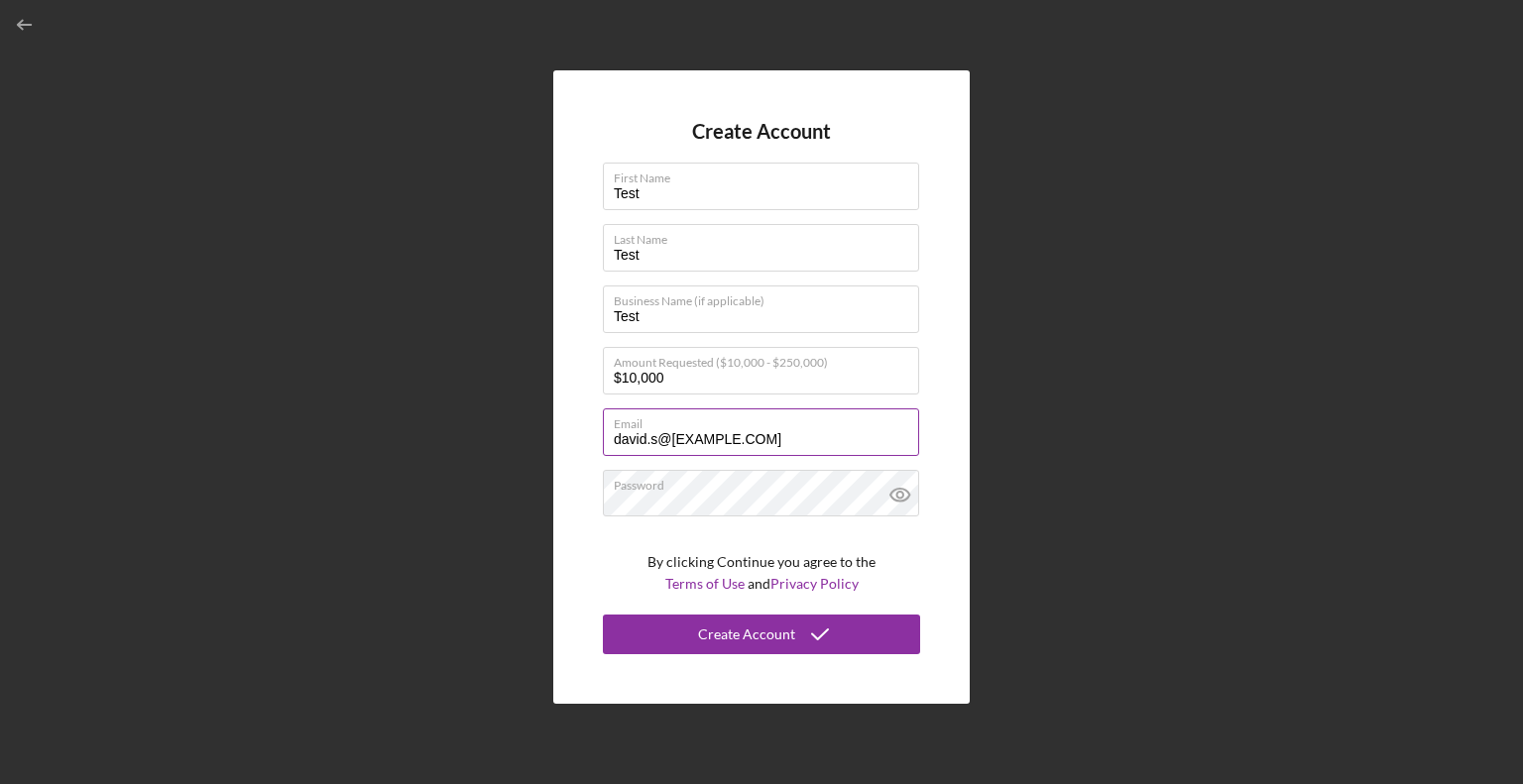 click on "david.s@[EXAMPLE.COM]" at bounding box center (761, 432) 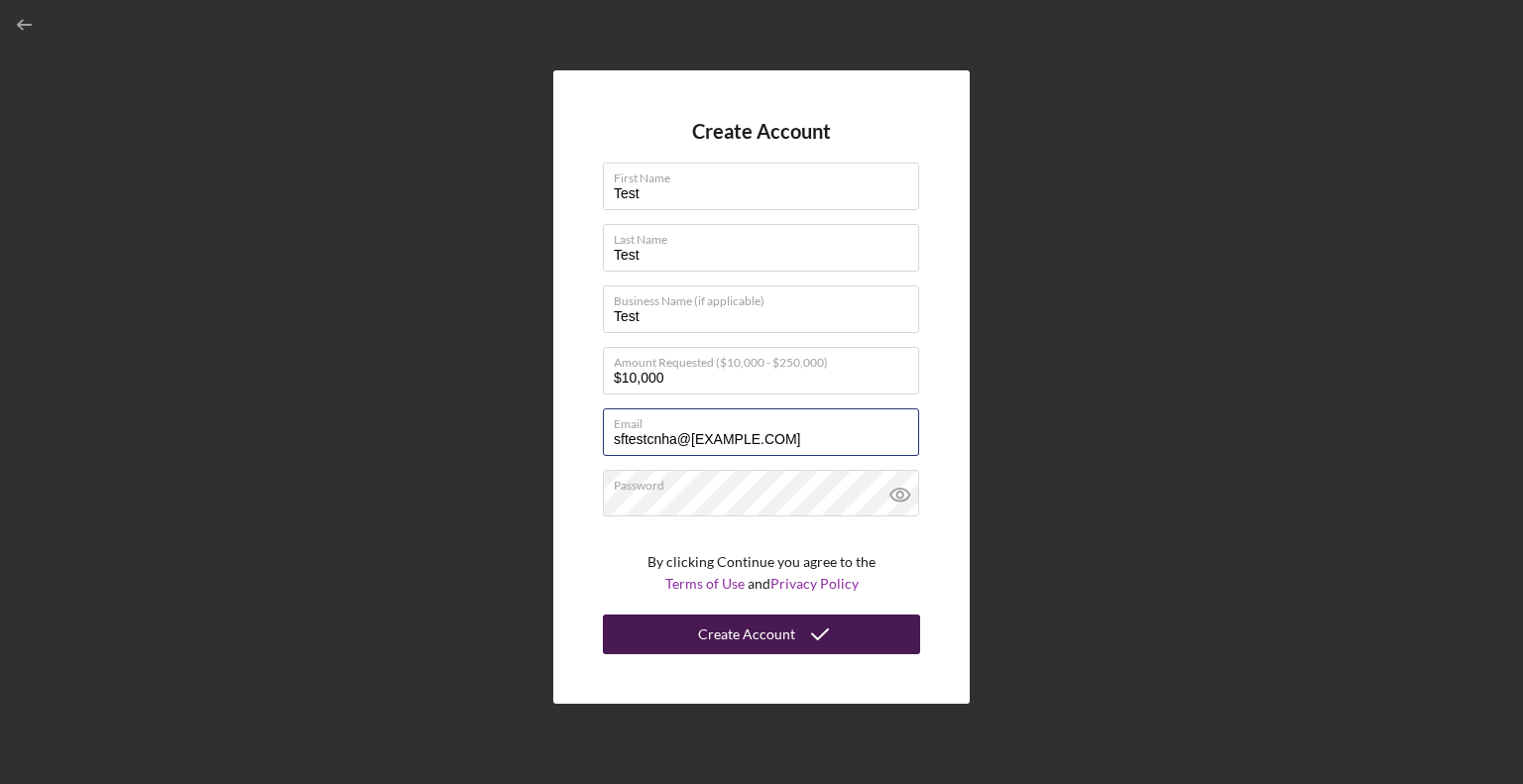 type on "sftestcnha@[EXAMPLE.COM]" 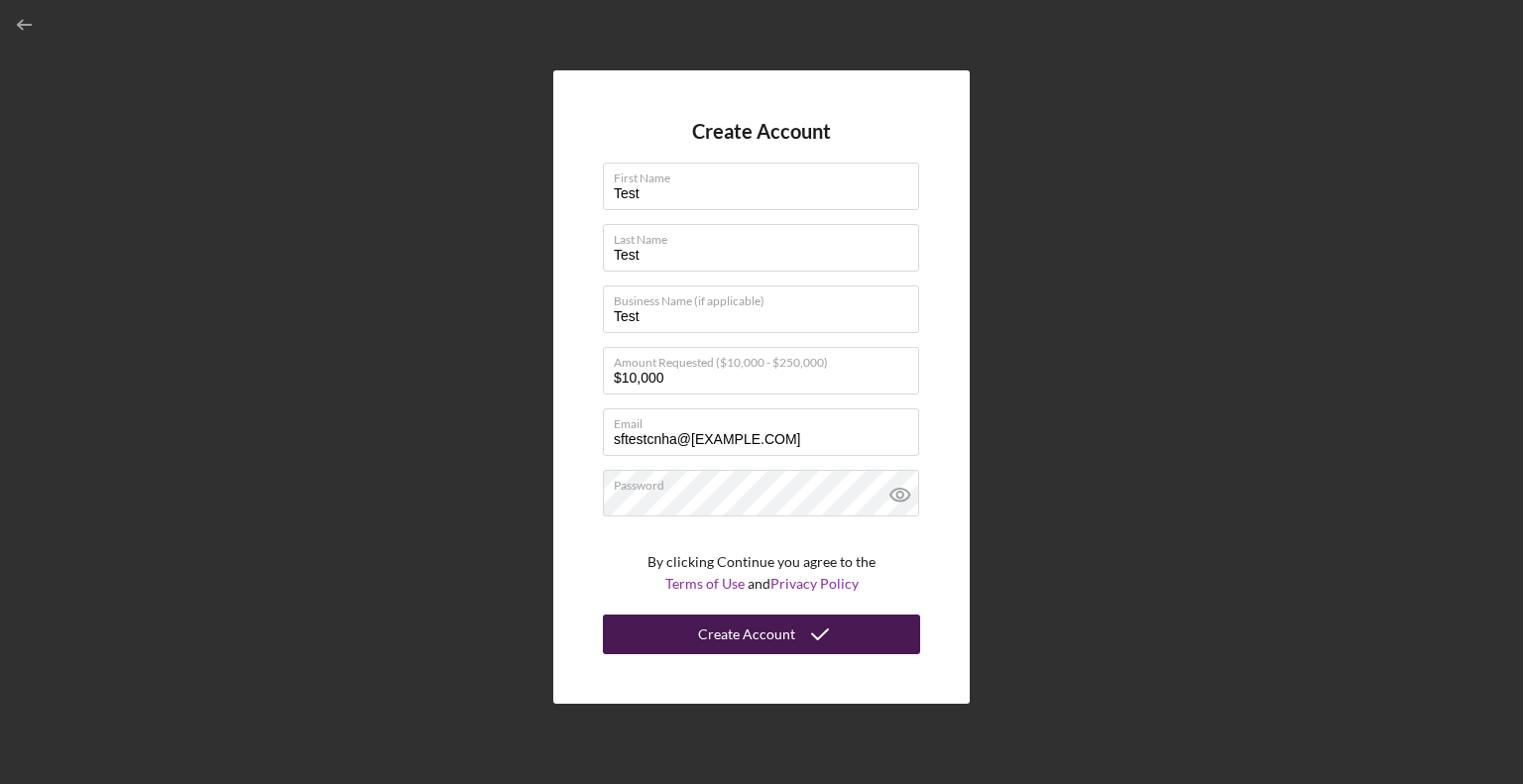 click on "Create Account" at bounding box center [747, 634] 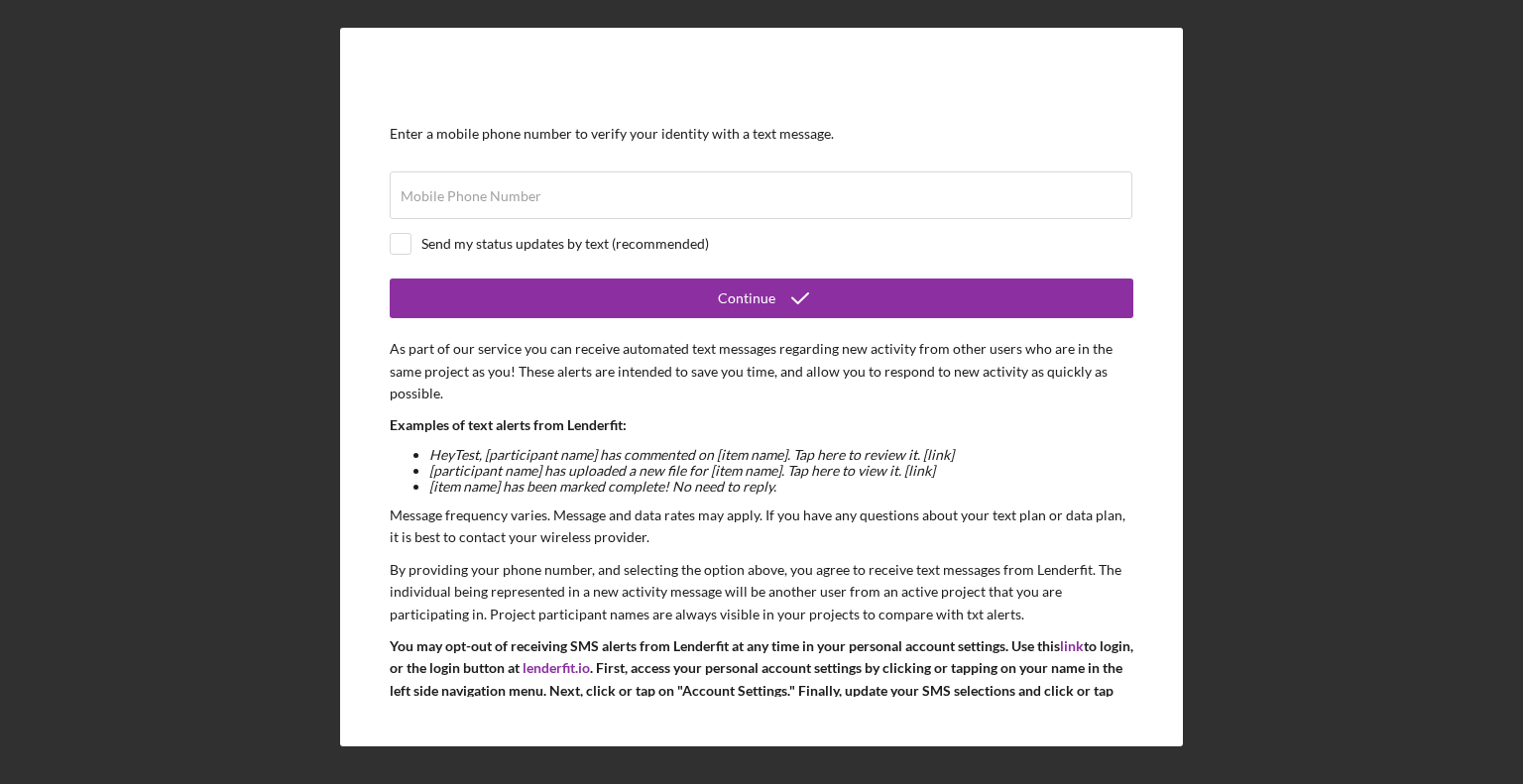 scroll, scrollTop: 0, scrollLeft: 0, axis: both 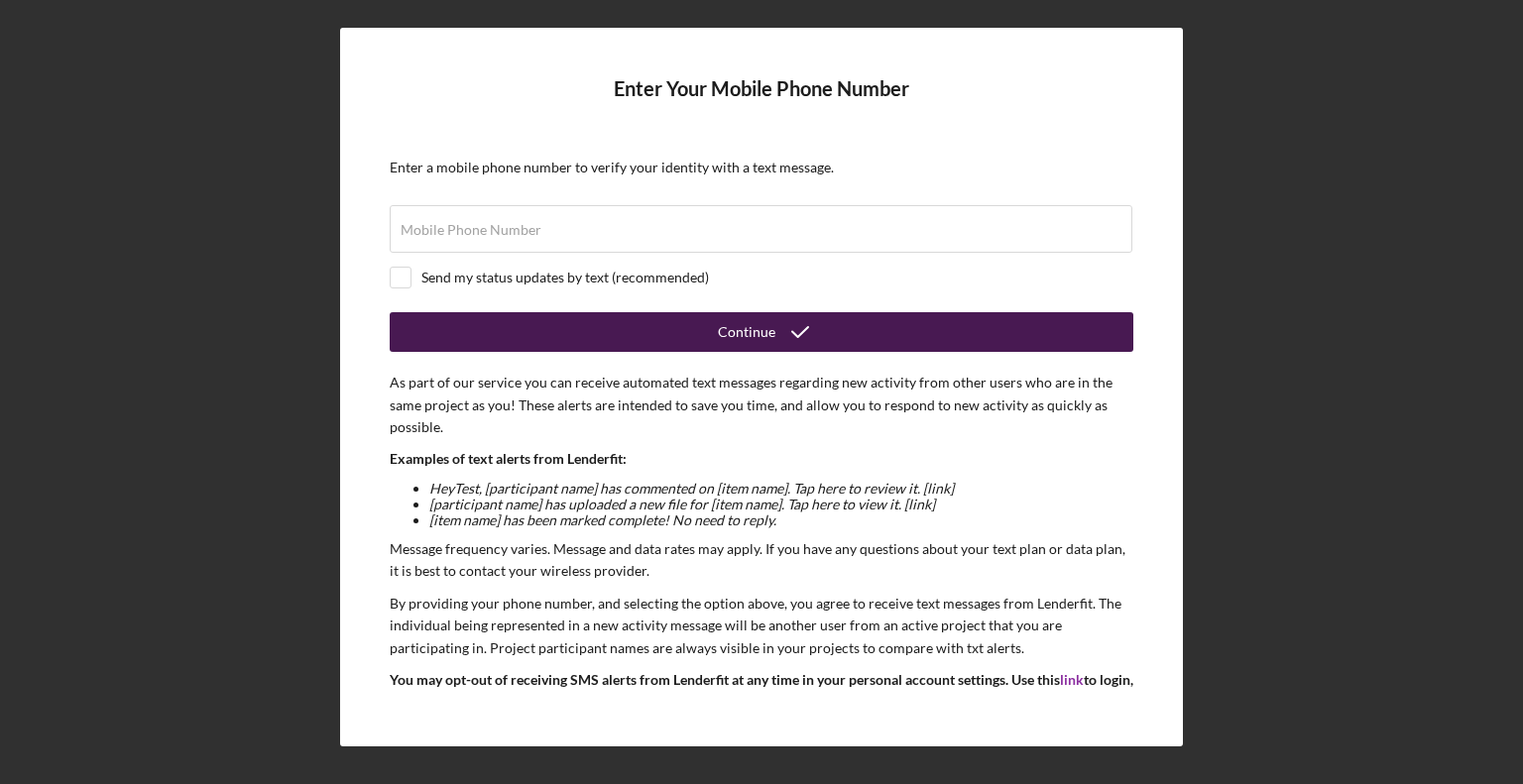 click on "Continue" at bounding box center (747, 332) 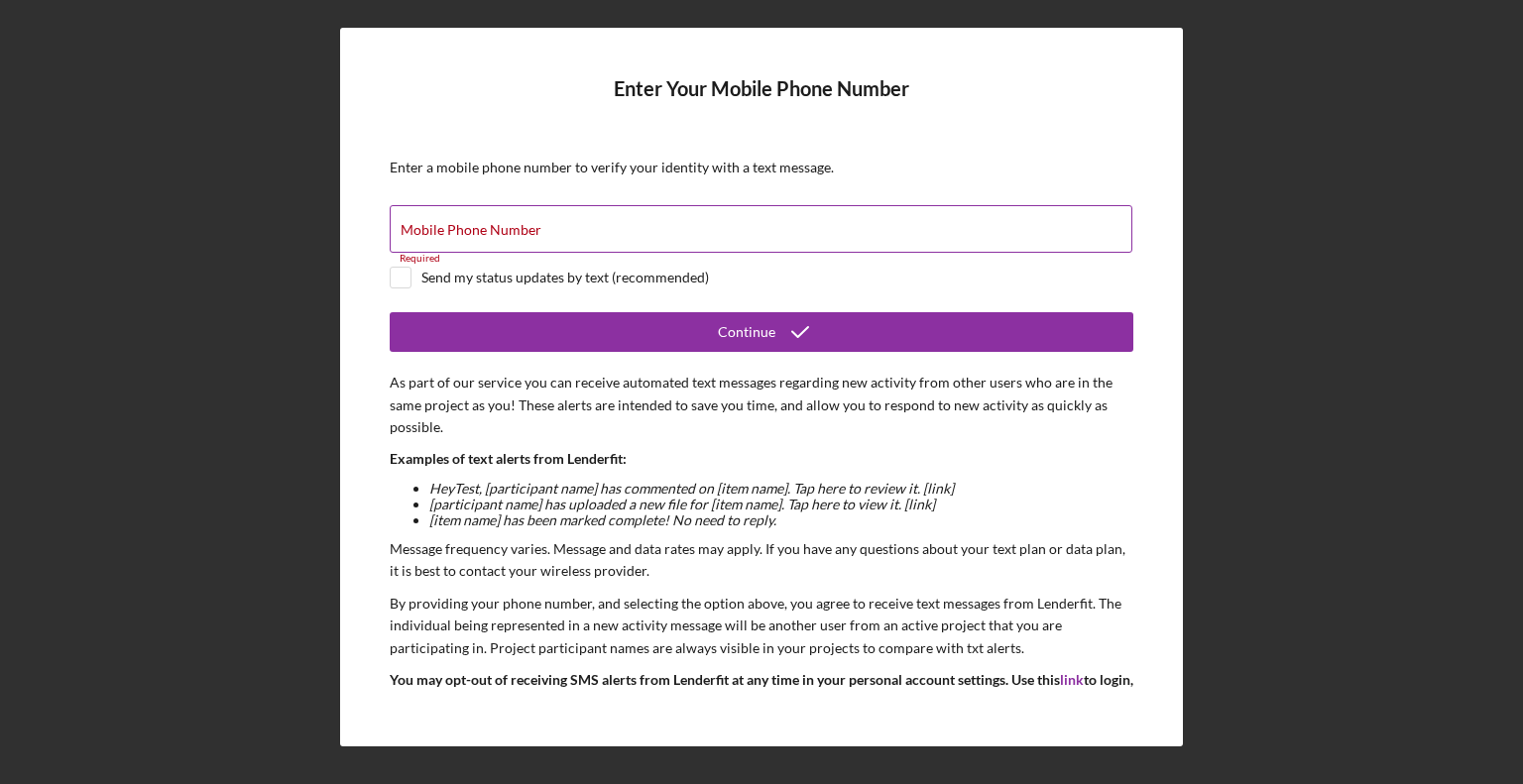click on "Mobile Phone Number" at bounding box center [471, 230] 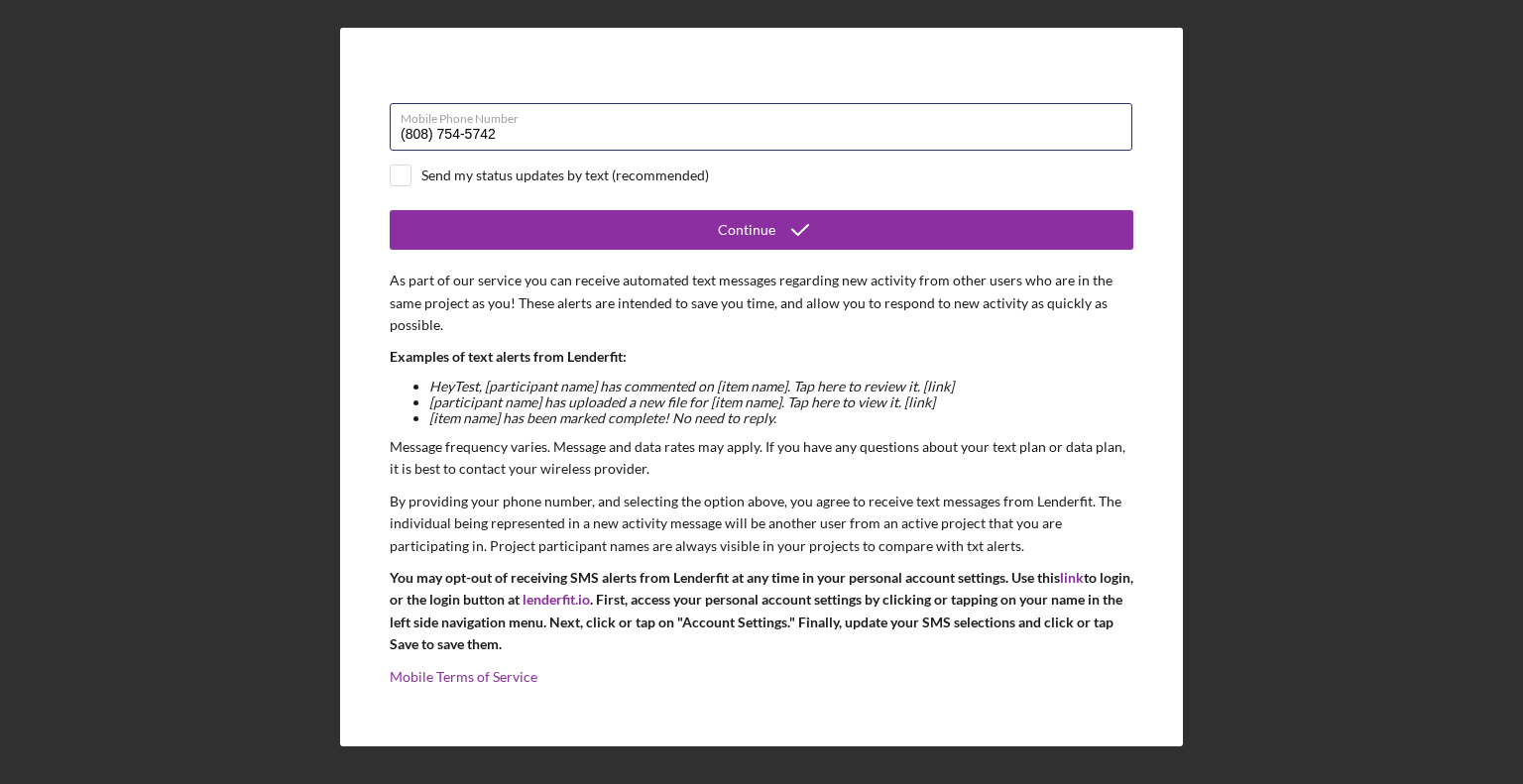 scroll, scrollTop: 0, scrollLeft: 0, axis: both 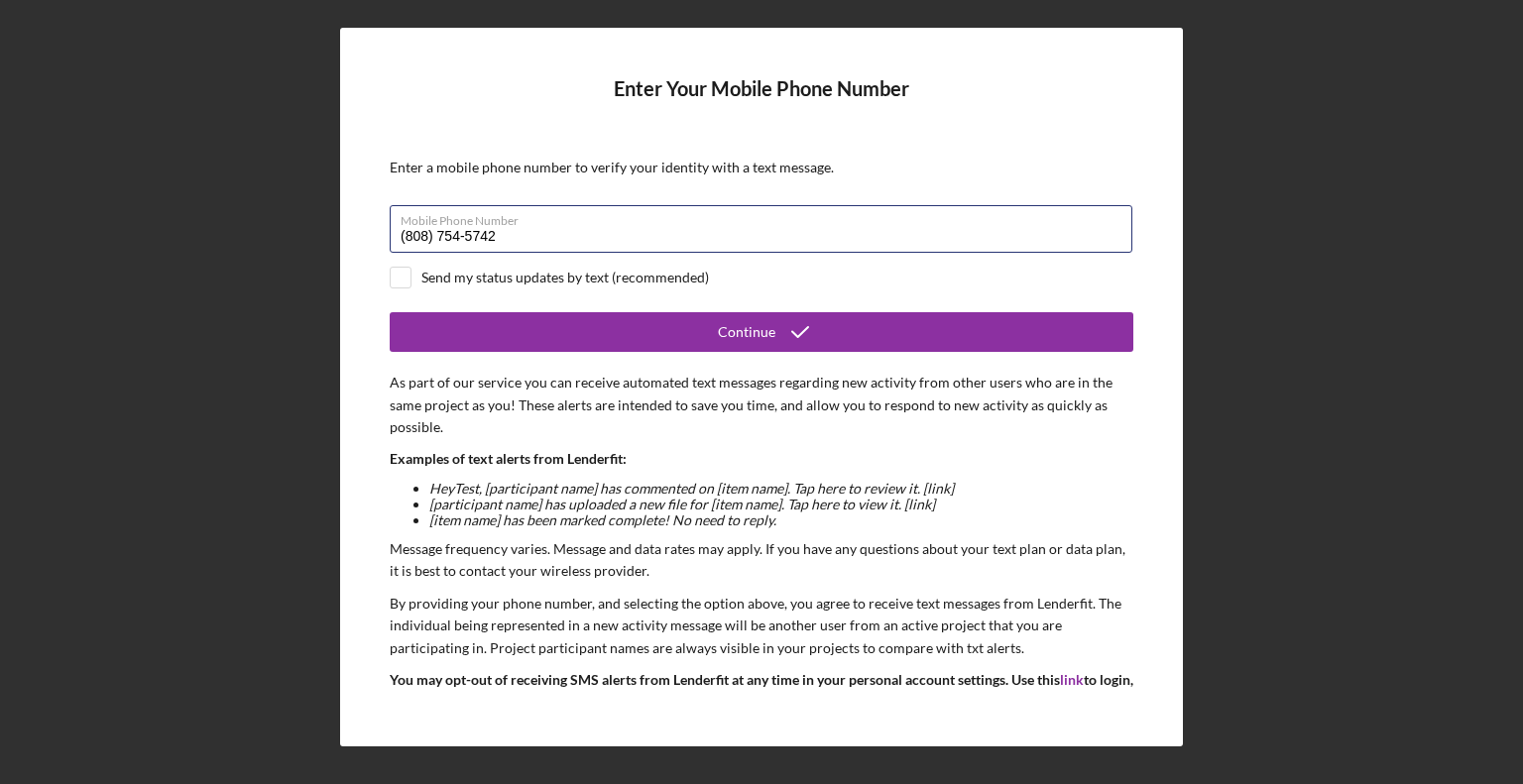type on "(808) 754-5742" 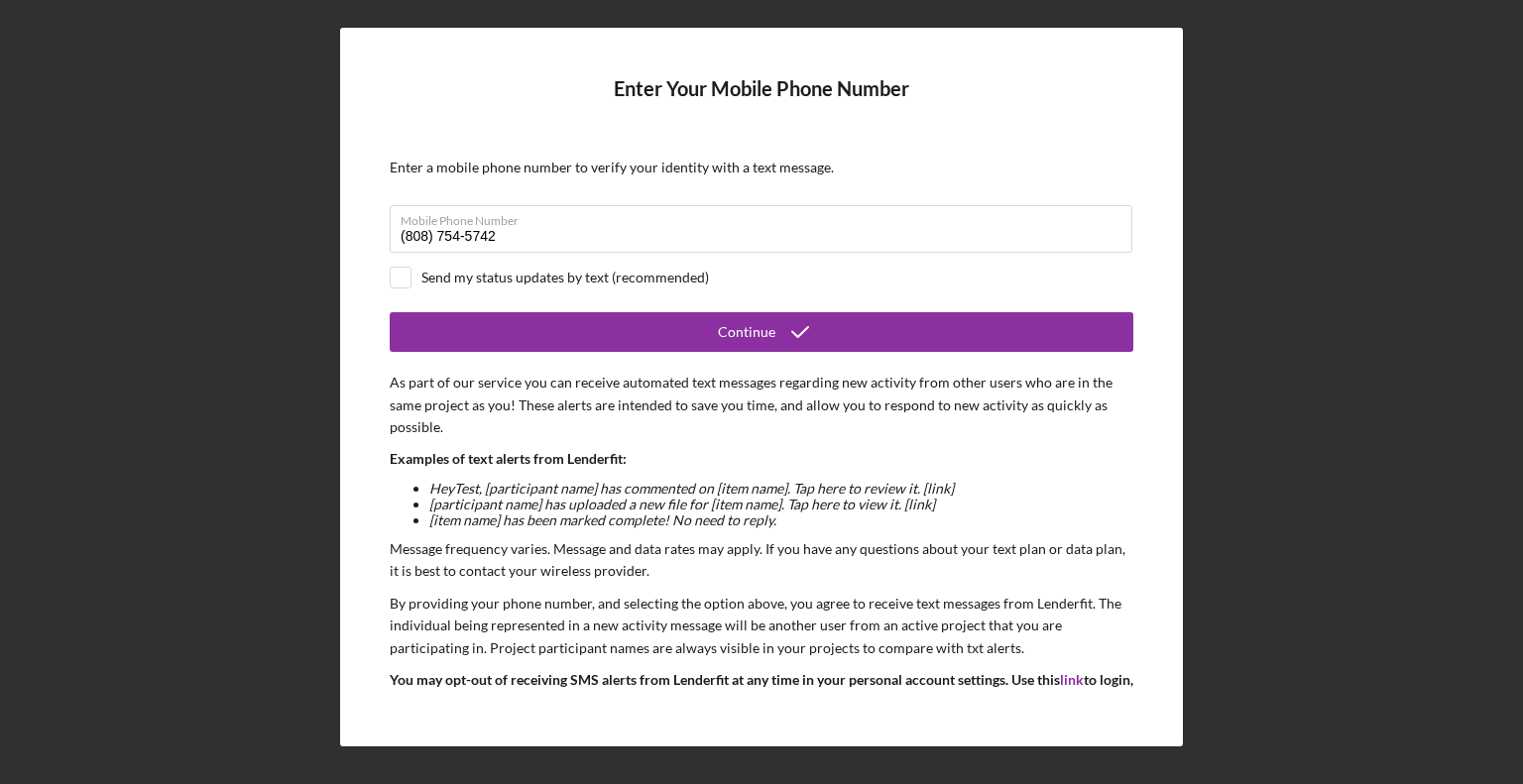 click on "Continue" at bounding box center (747, 332) 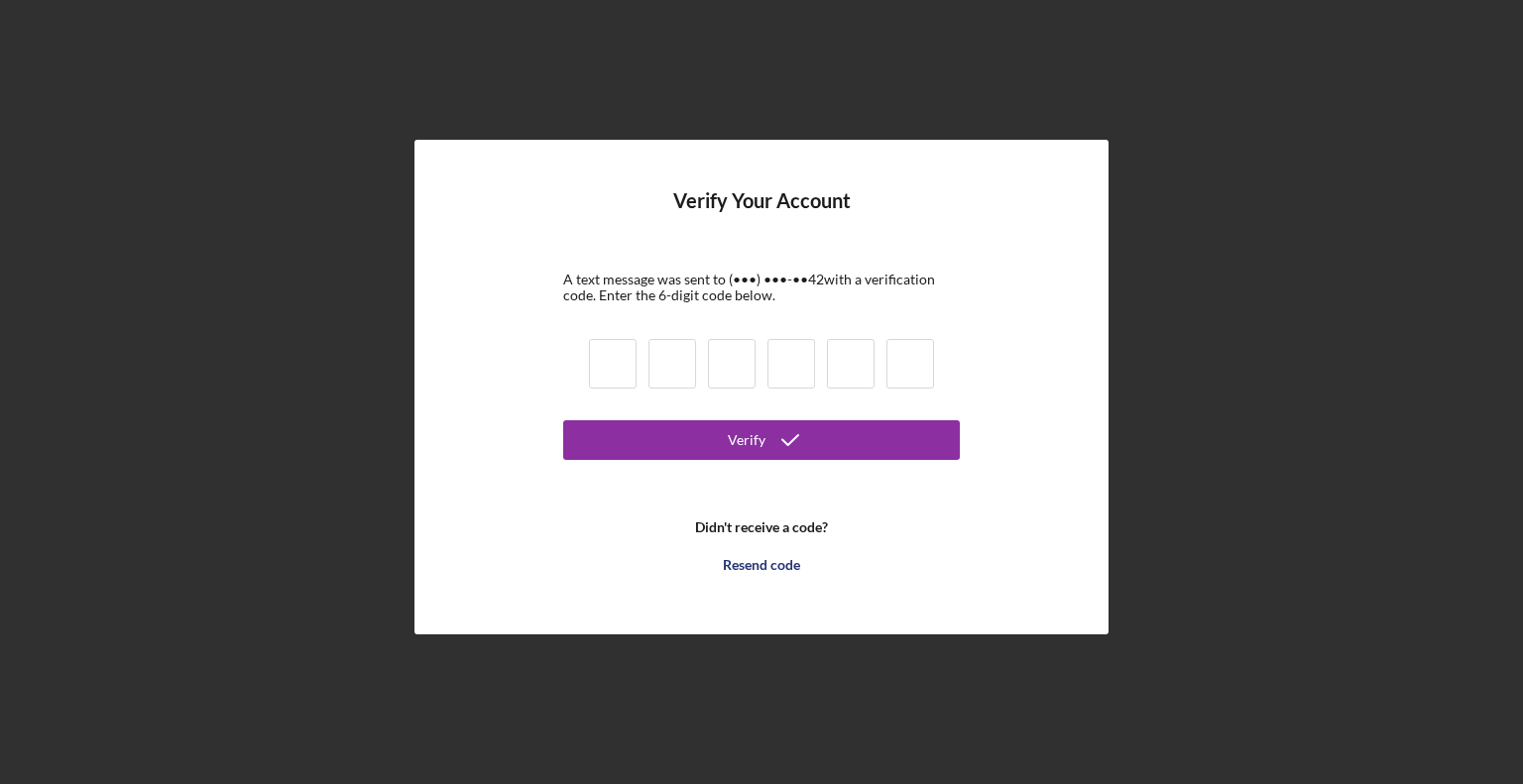 click at bounding box center (613, 364) 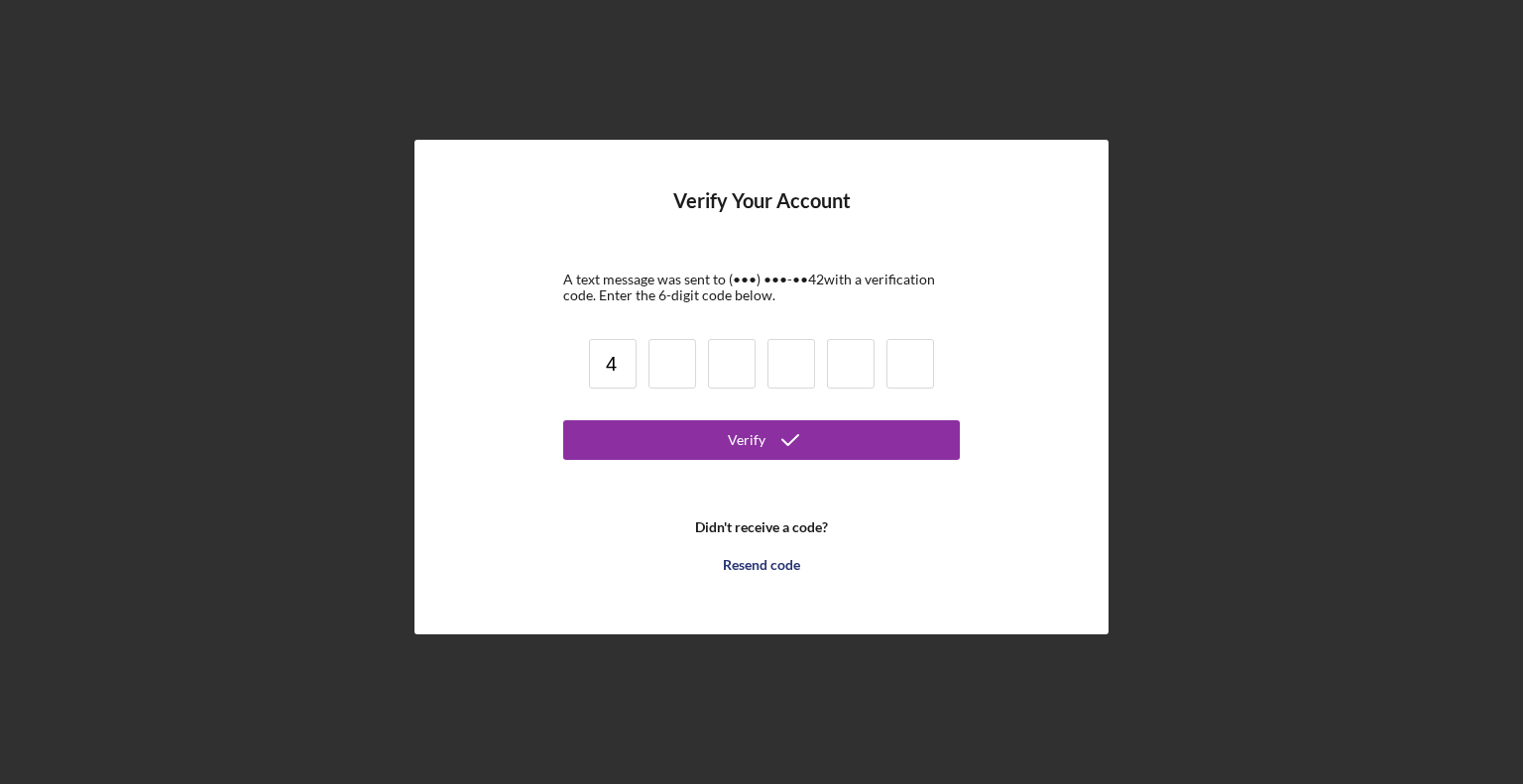 type on "4" 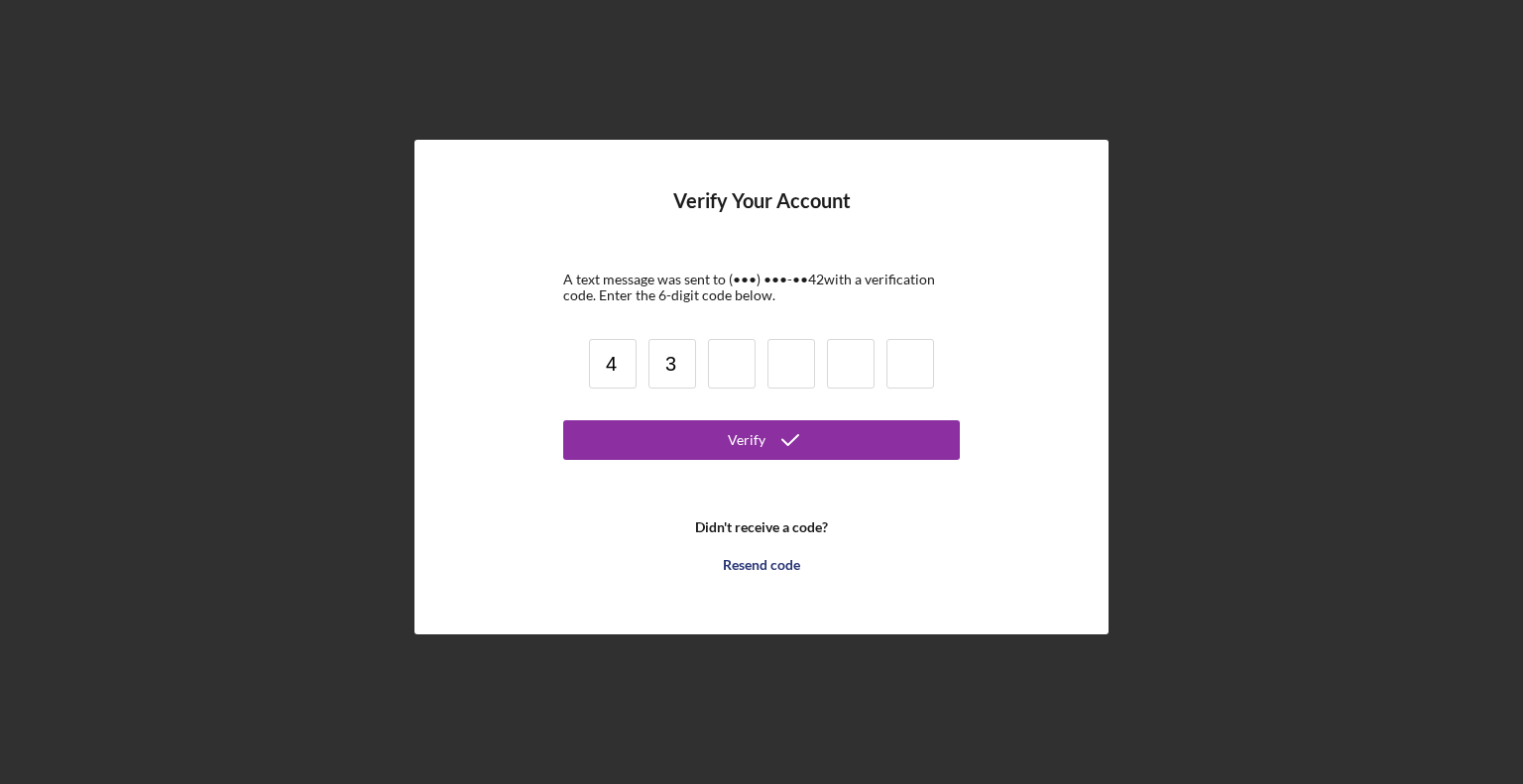type on "3" 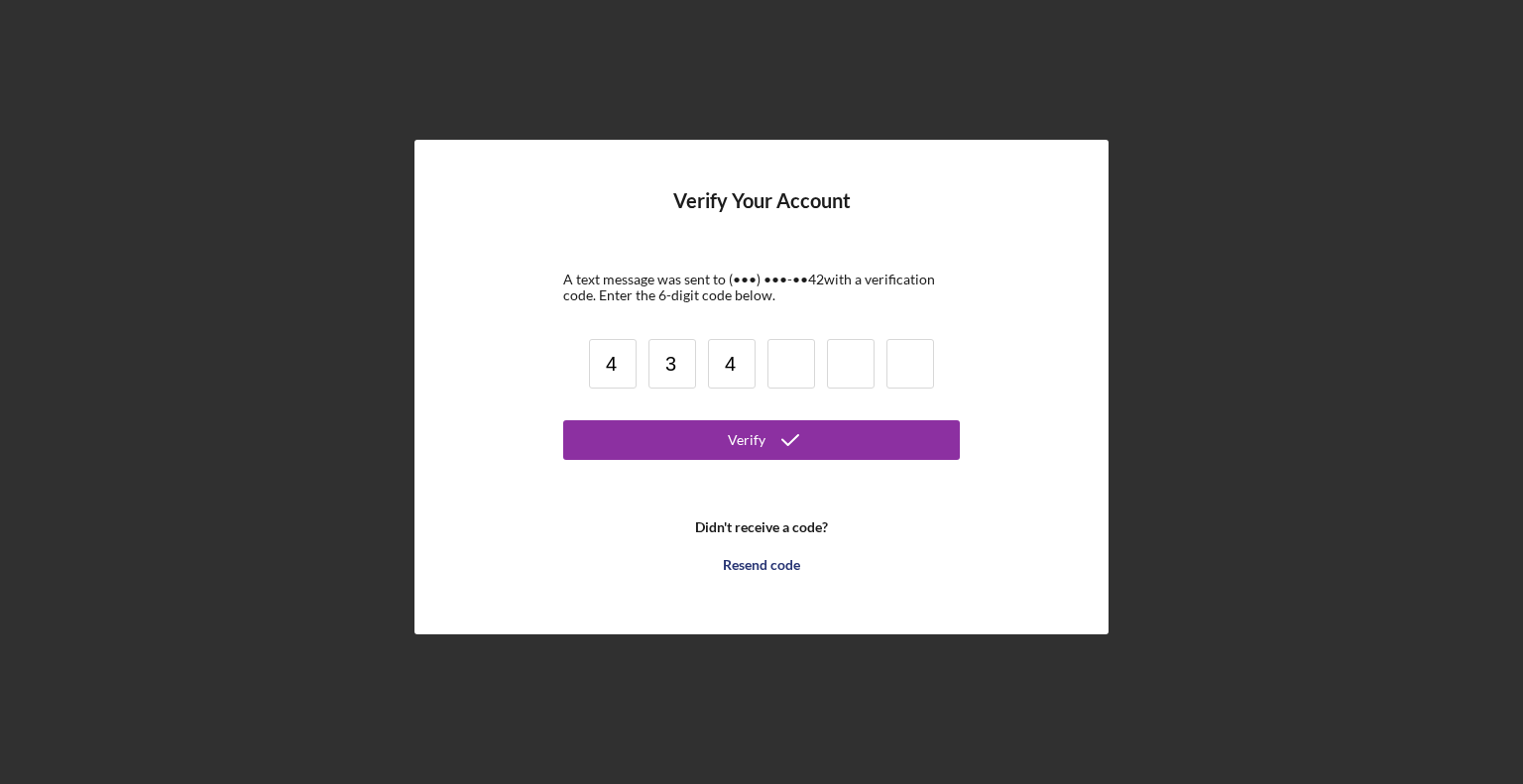 type on "4" 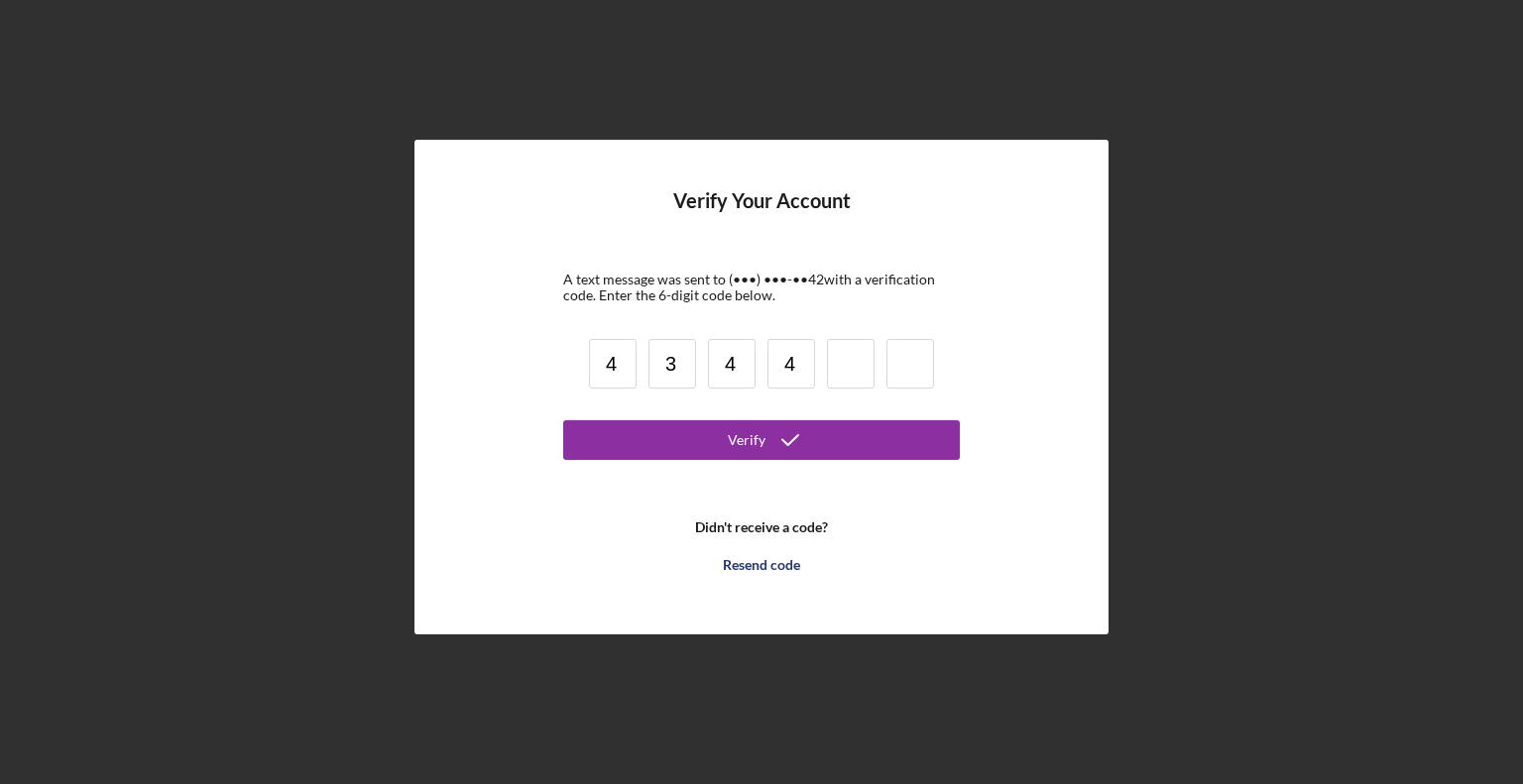 type on "4" 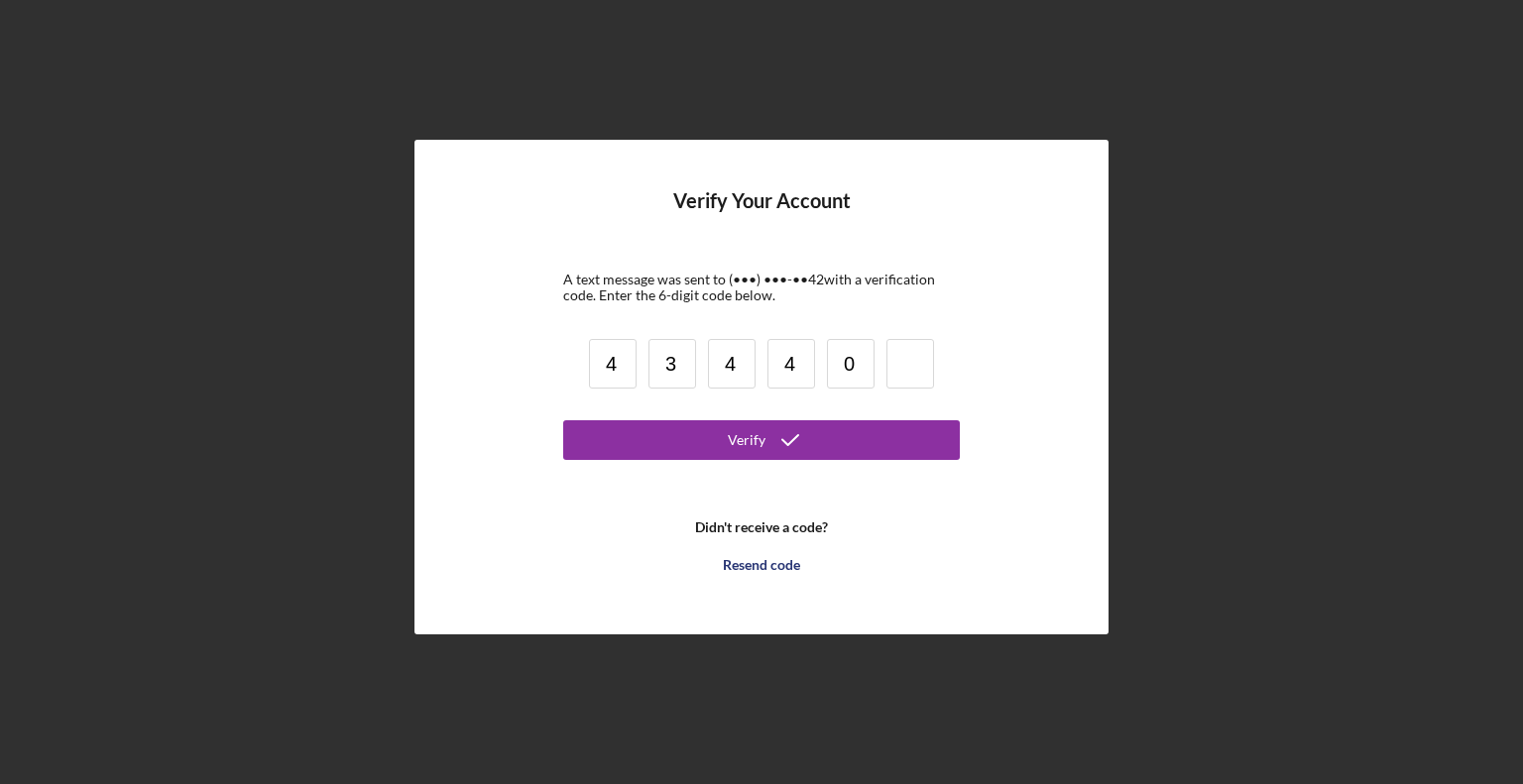 type on "0" 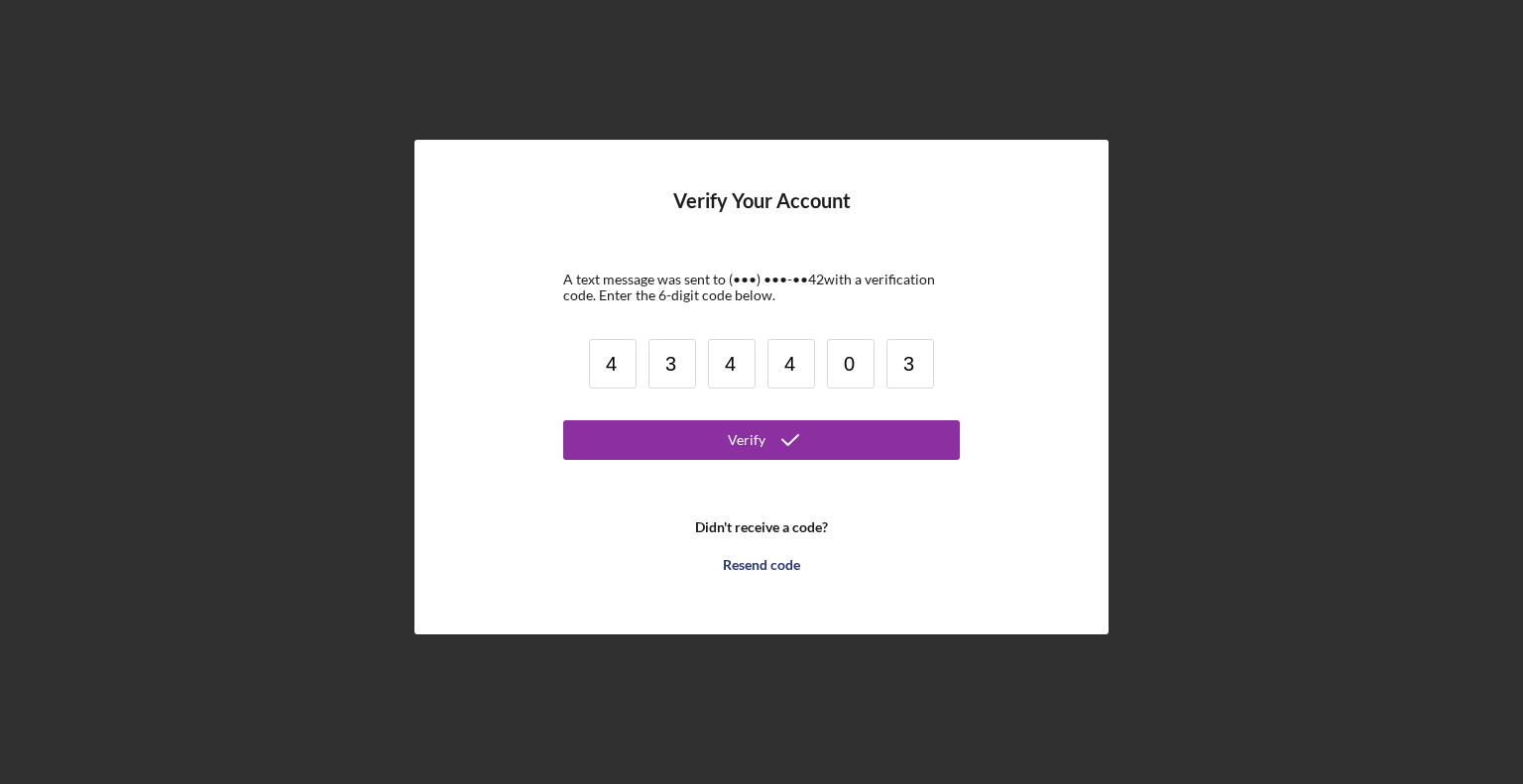 type on "3" 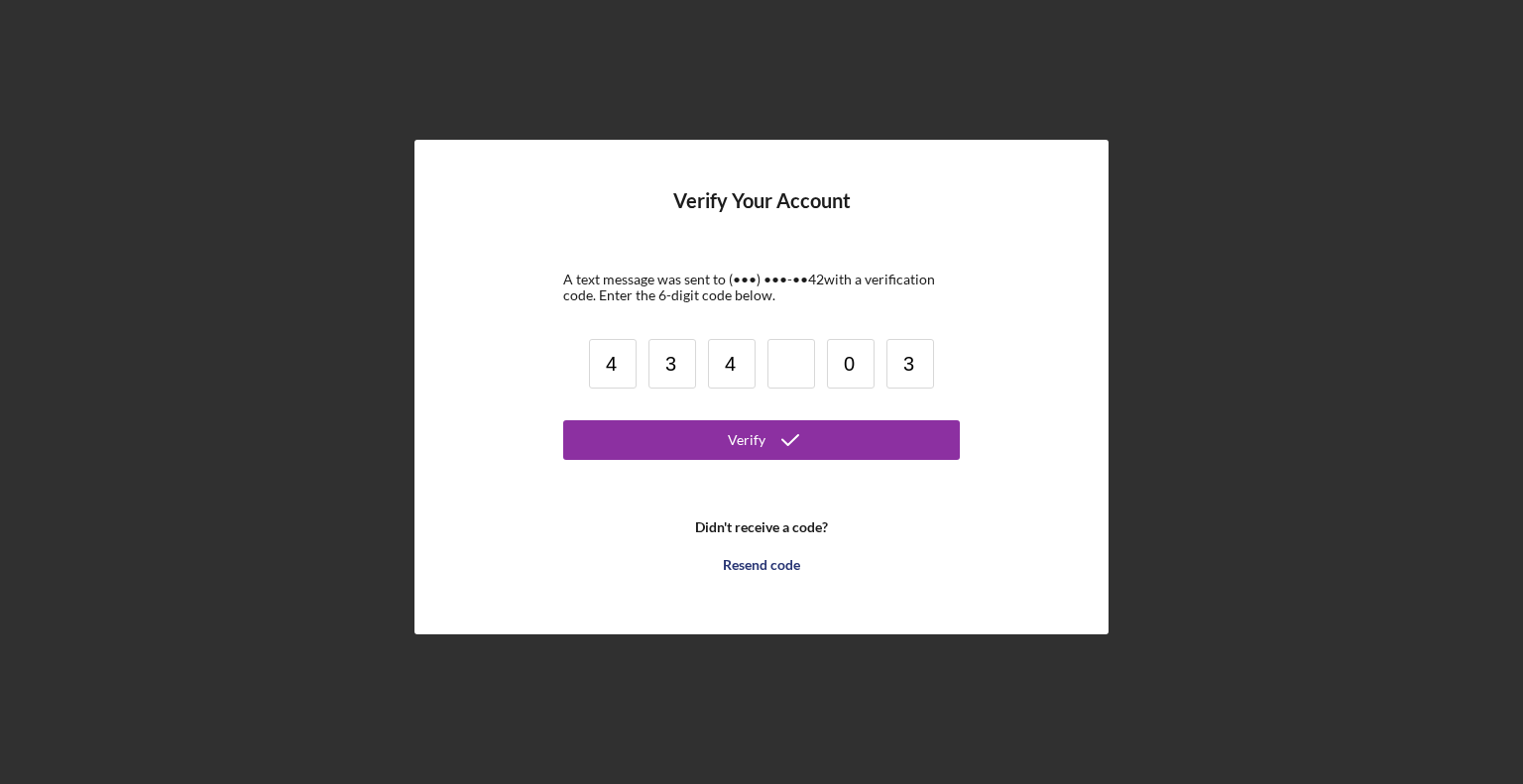 type 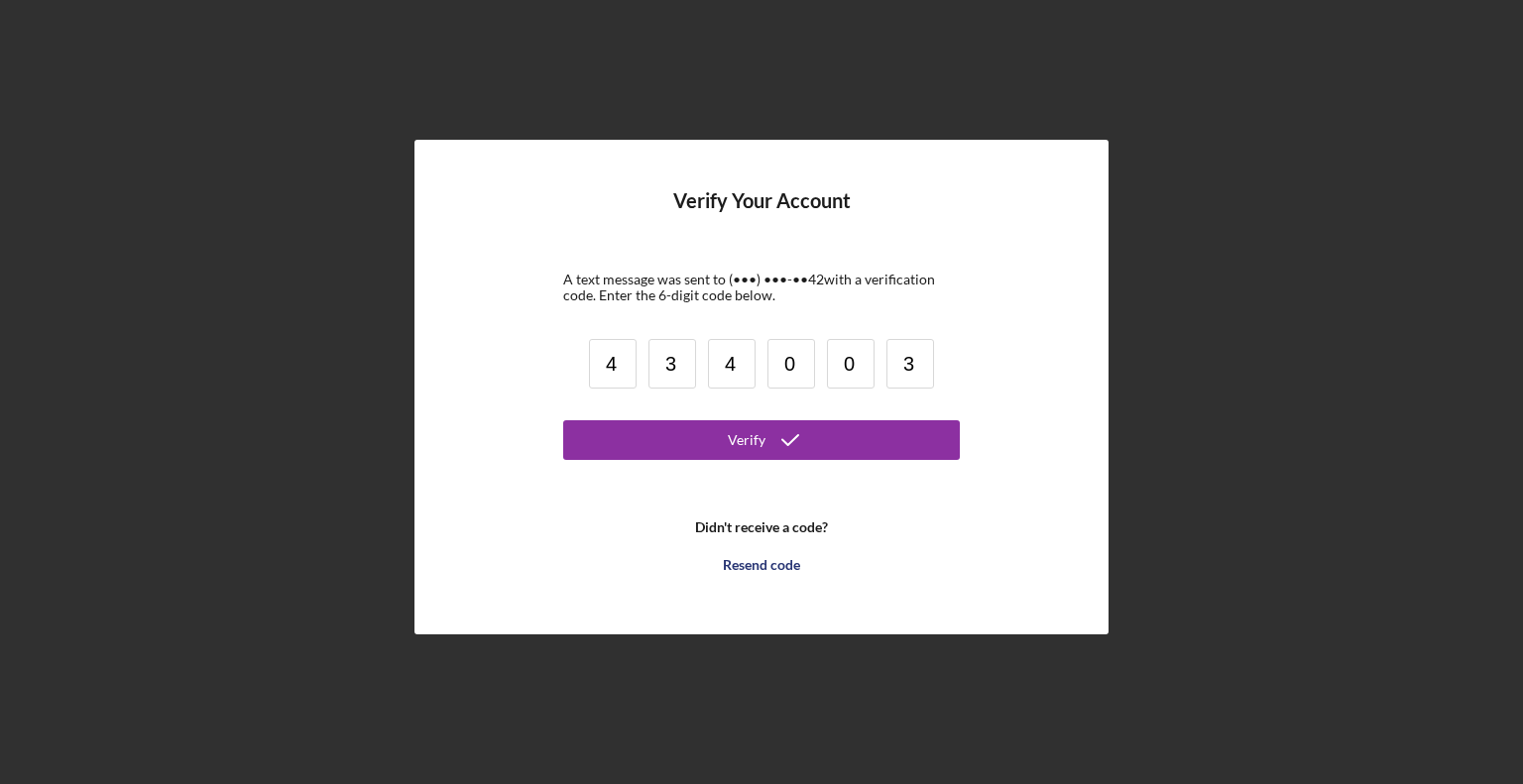 type on "0" 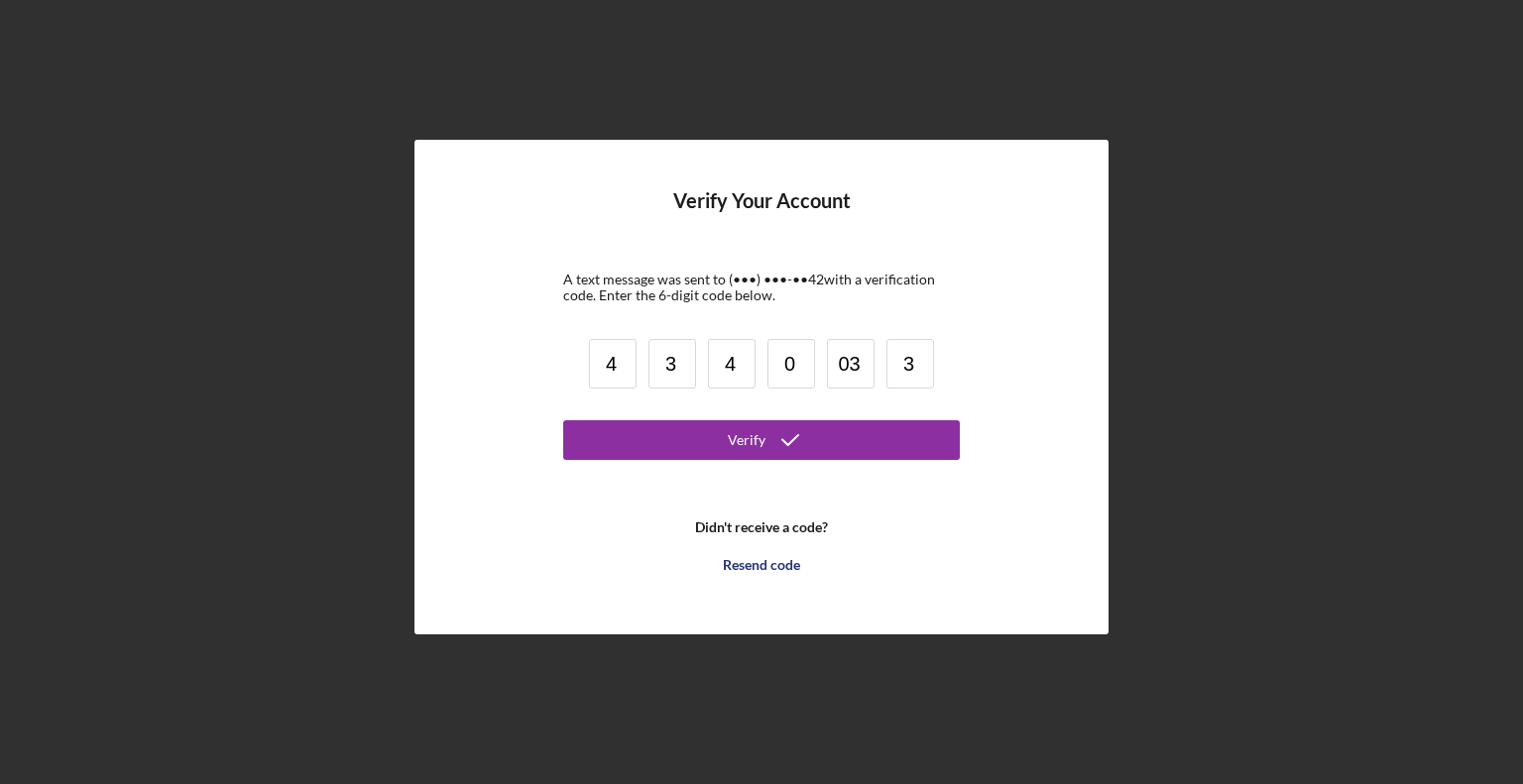type on "3" 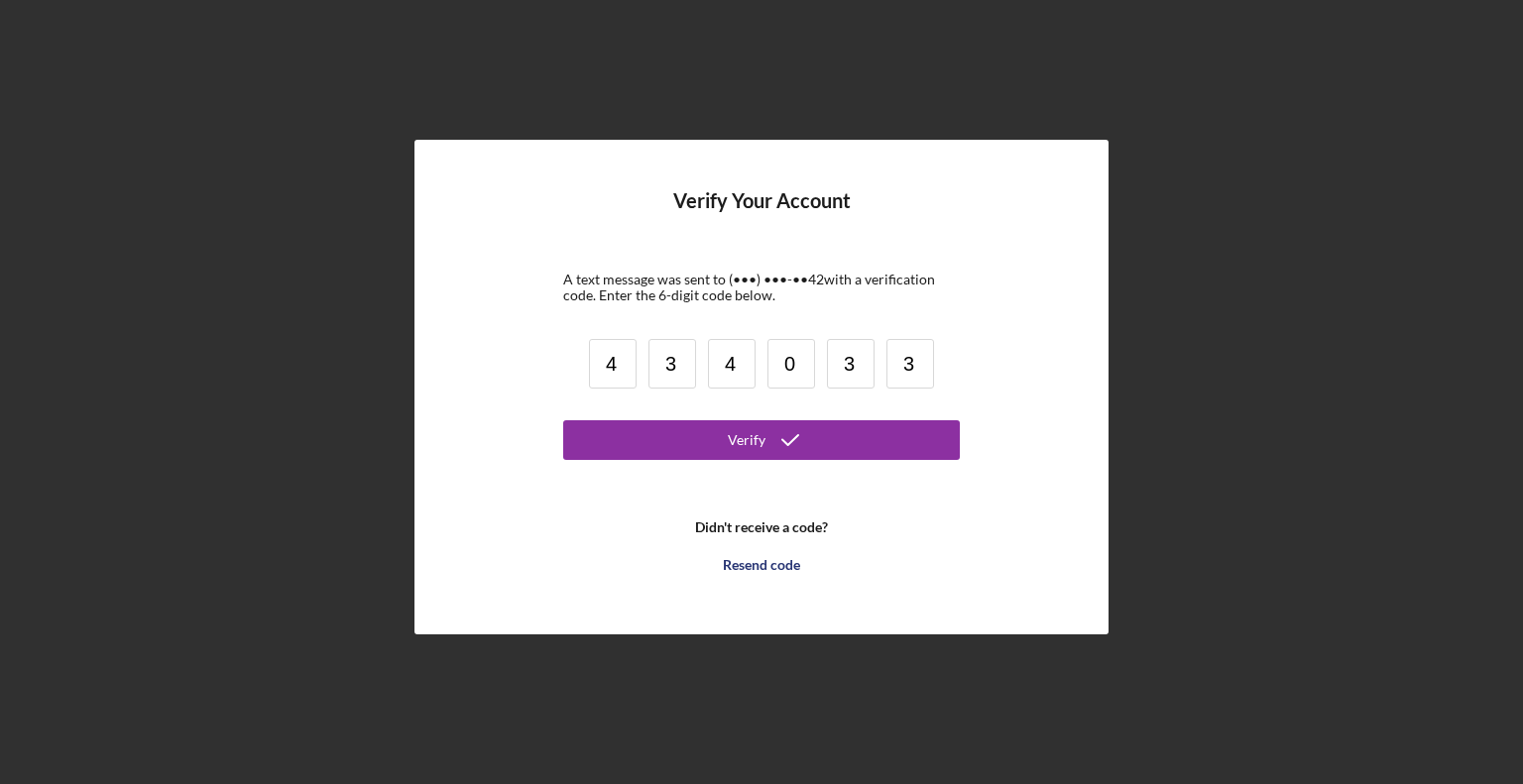 type on "3" 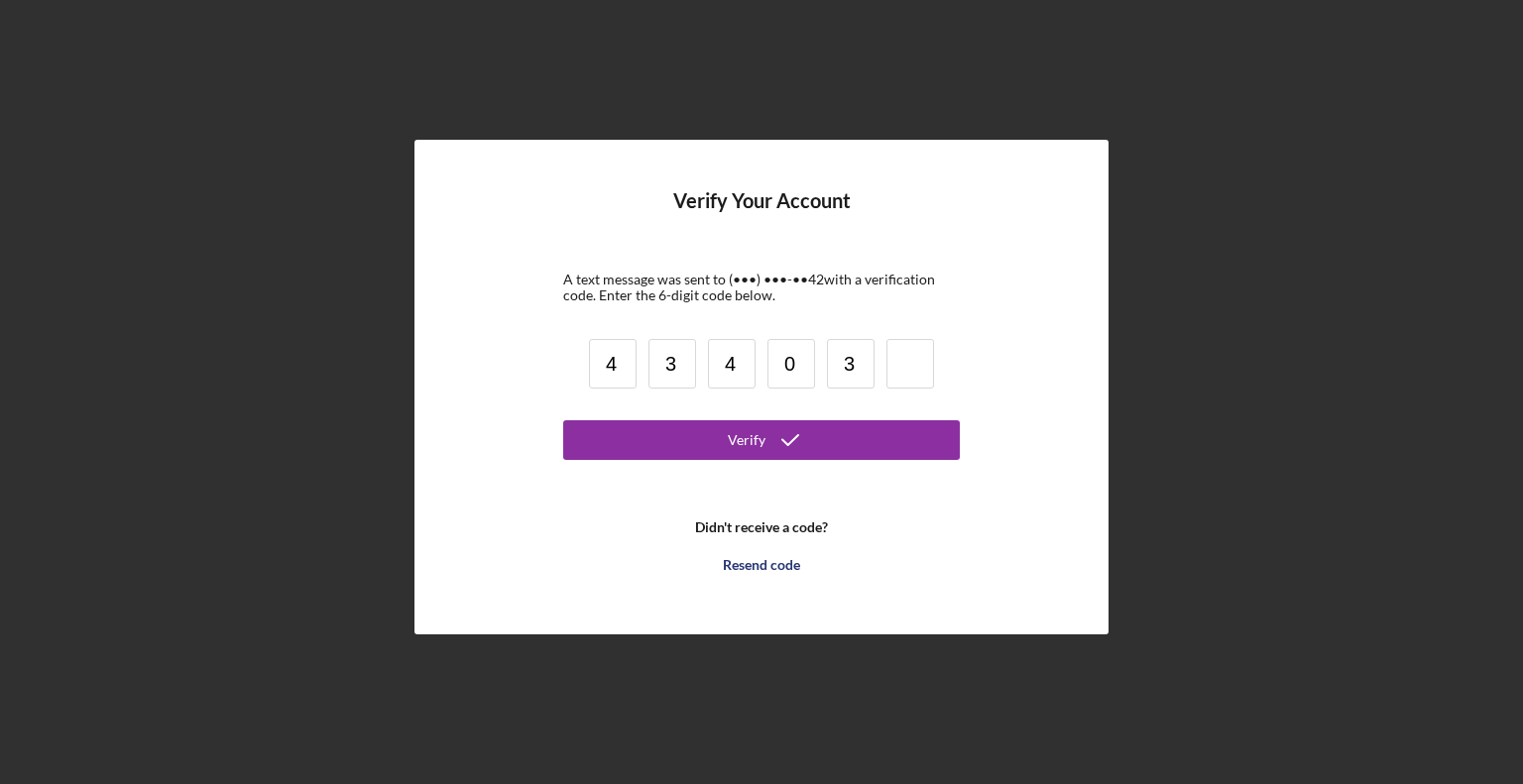 type 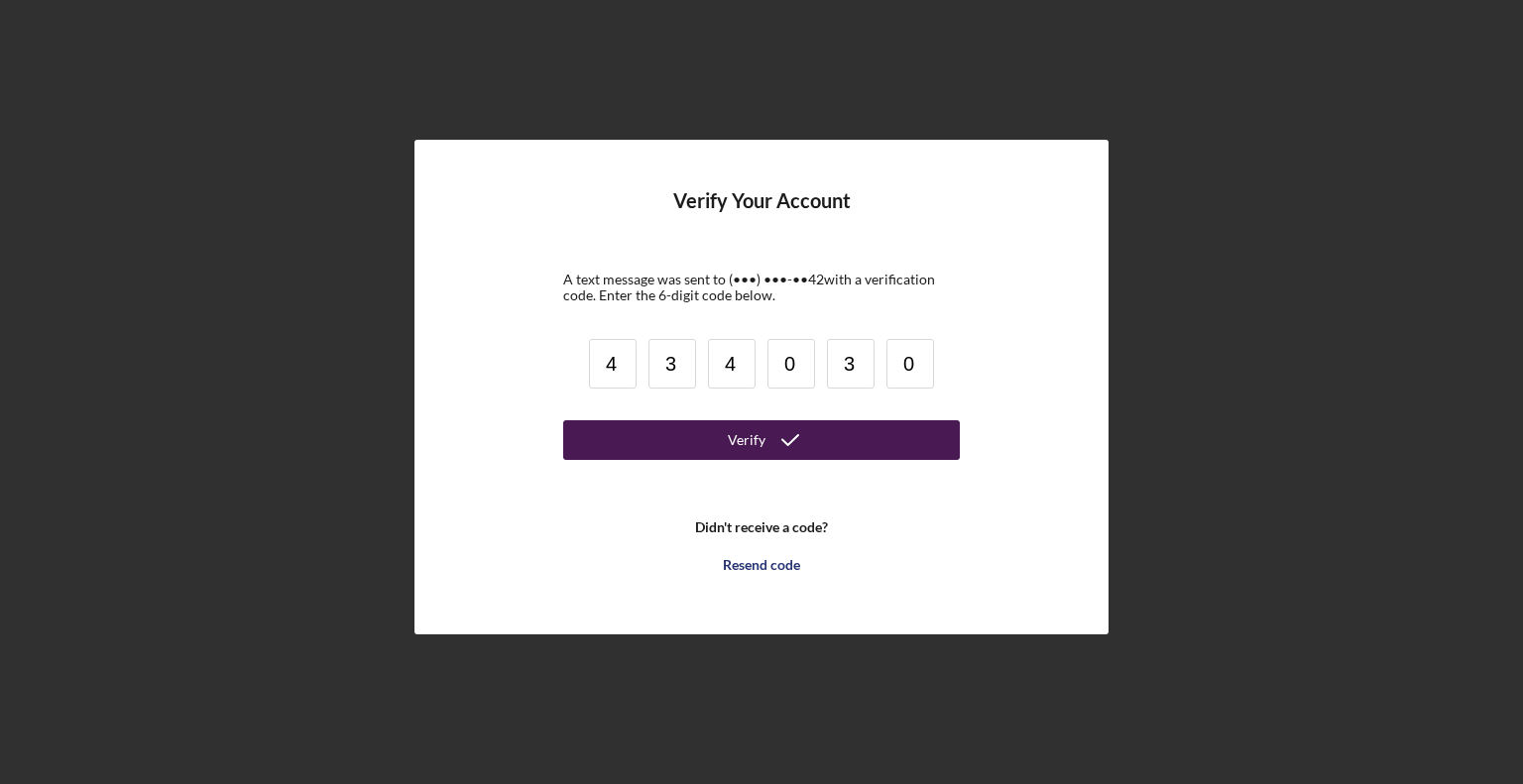 type on "0" 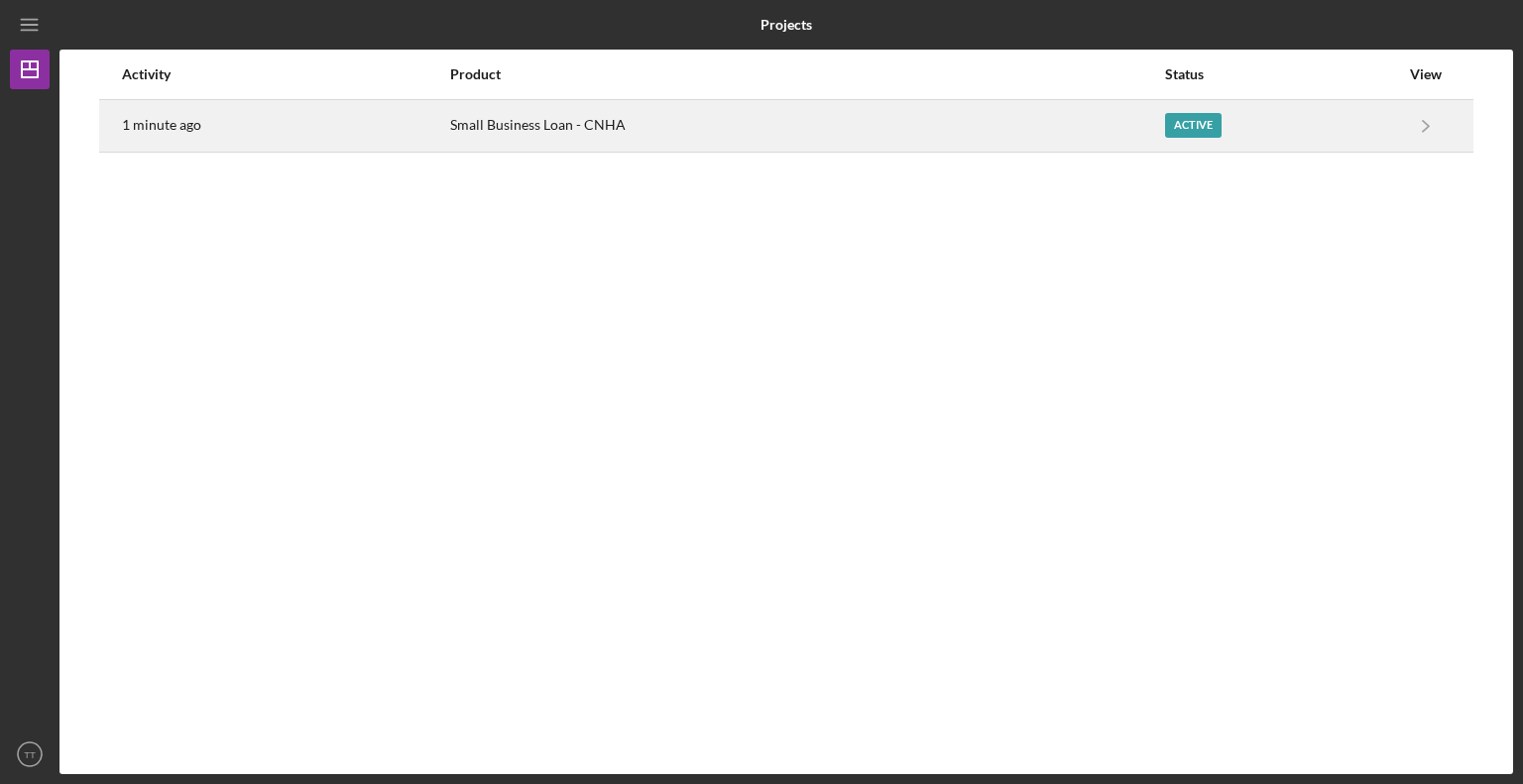 click on "1 minute ago" at bounding box center (285, 126) 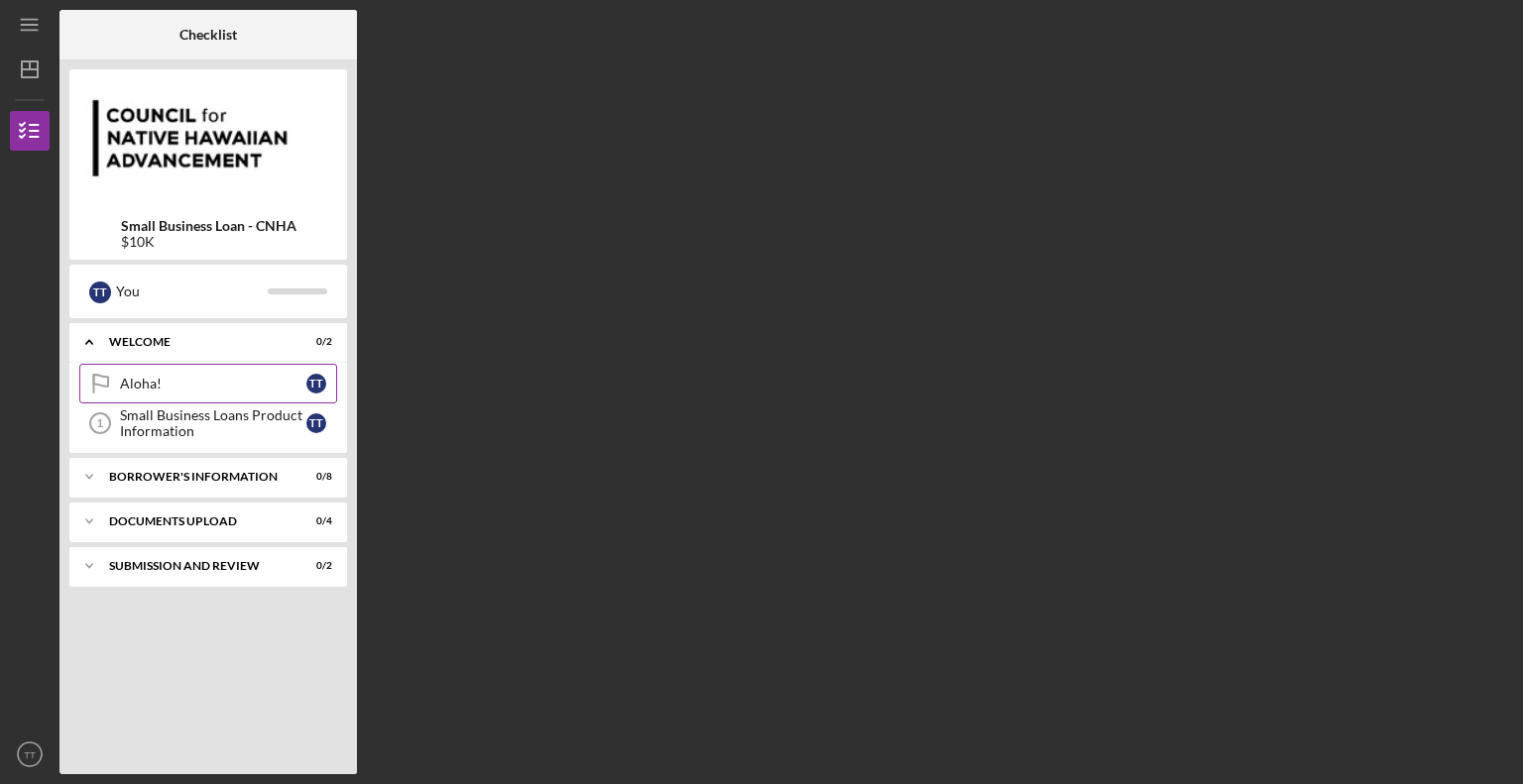 click on "Aloha!" at bounding box center (213, 384) 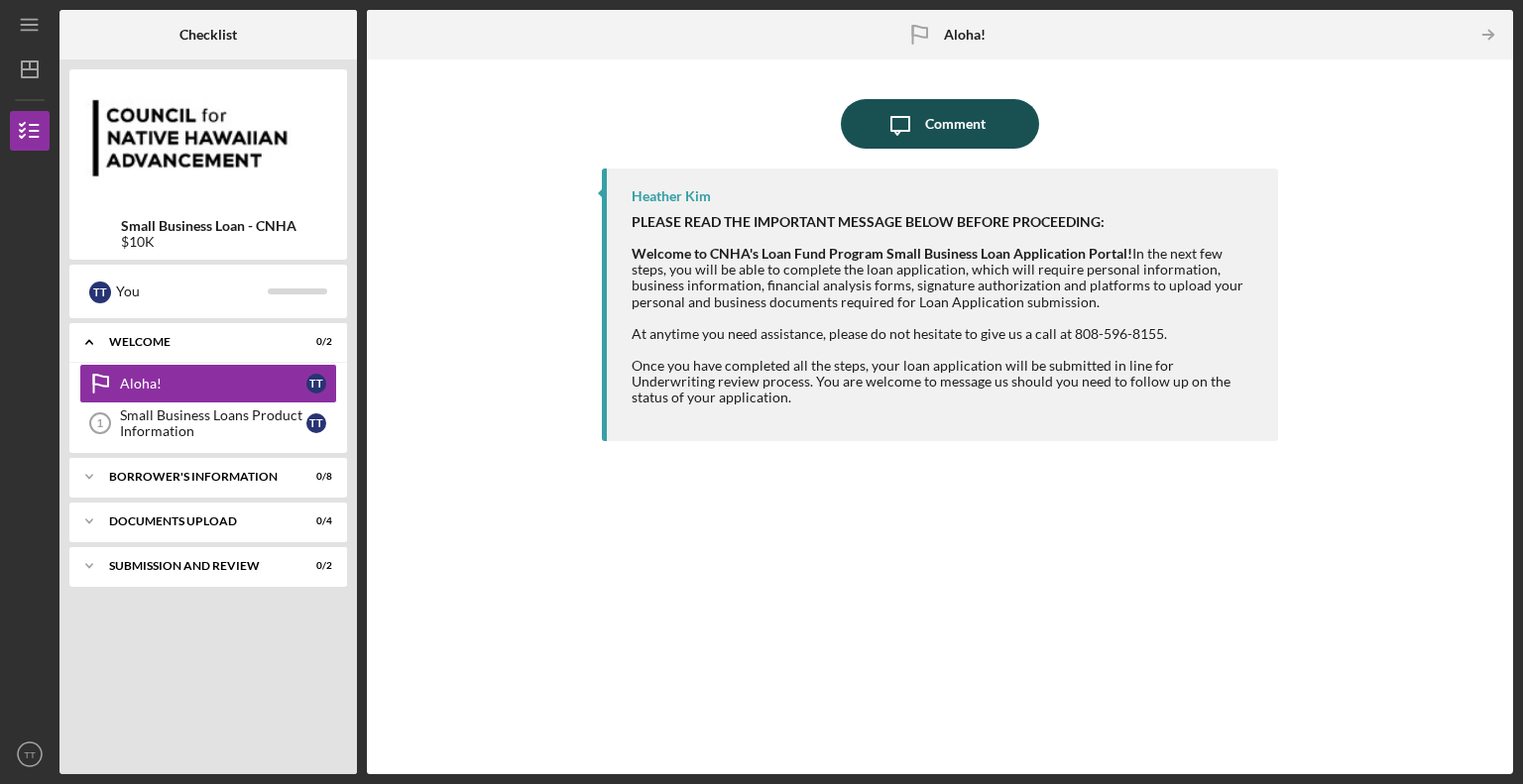 click on "Comment" at bounding box center [955, 124] 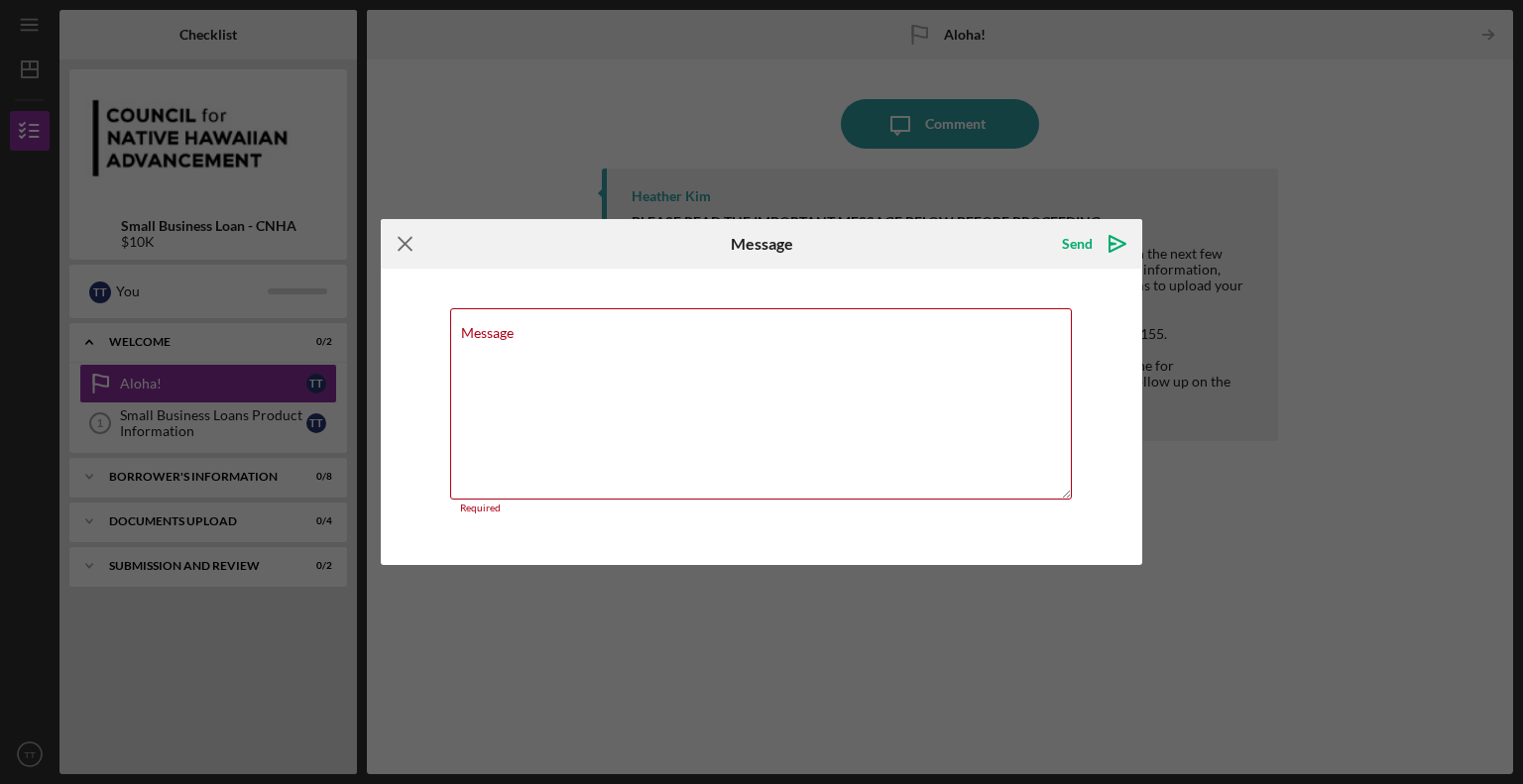 click on "Icon/Menu Close" 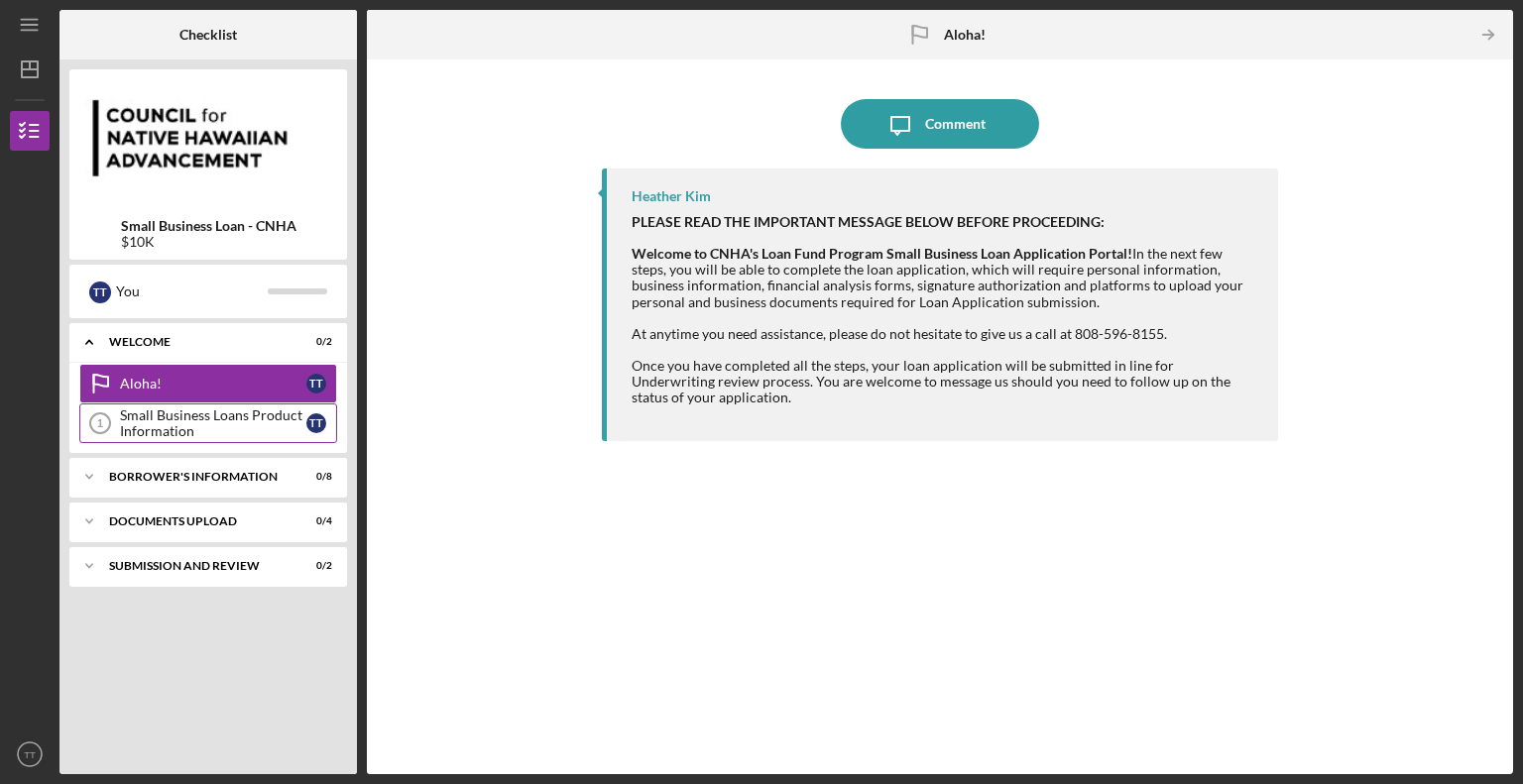 click on "Small Business Loans Product Information" at bounding box center (213, 423) 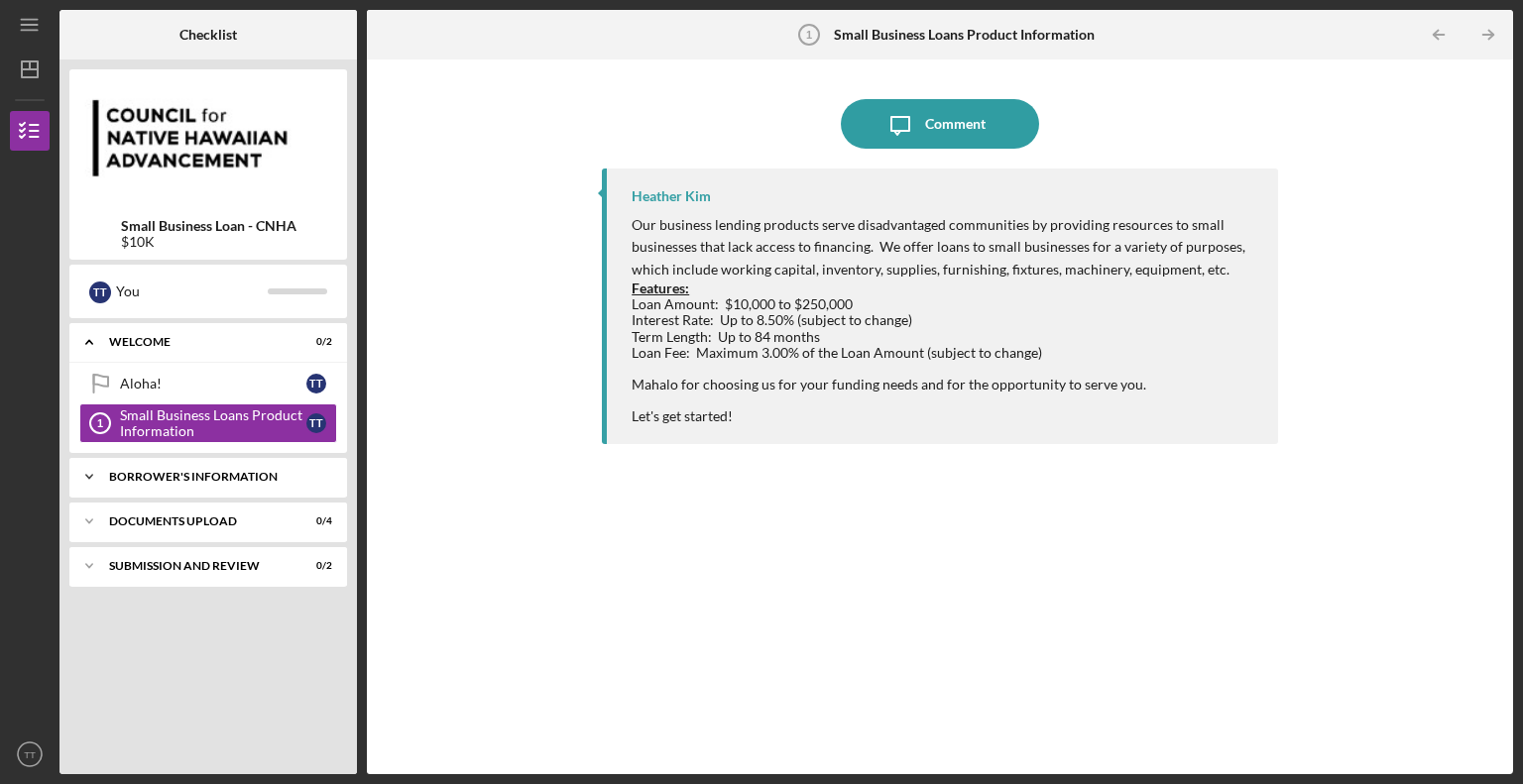 click on "Icon/Expander BORROWER'S INFORMATION 0 / 8" at bounding box center (208, 477) 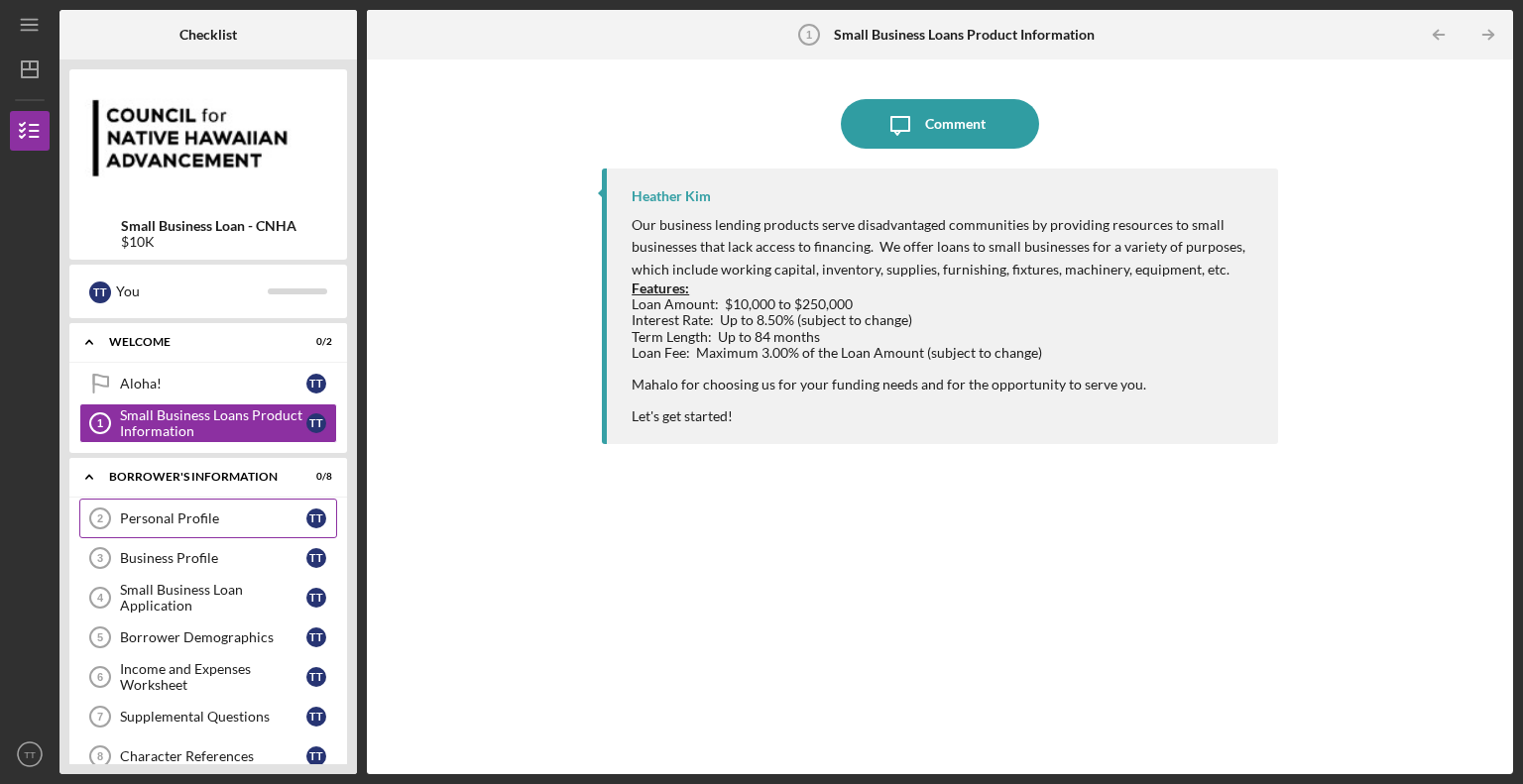 click on "Personal Profile 2 Personal Profile T T" at bounding box center (208, 518) 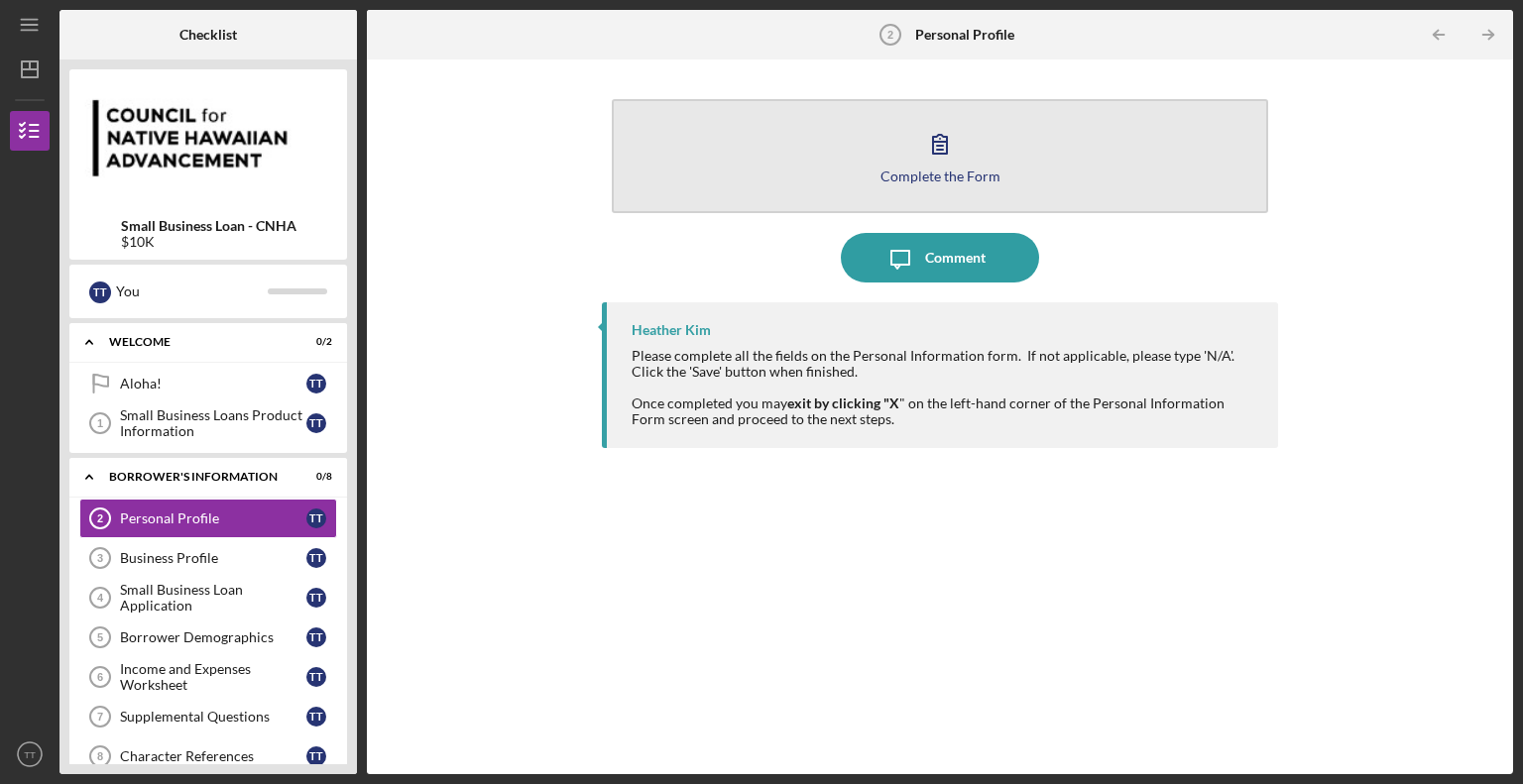 click 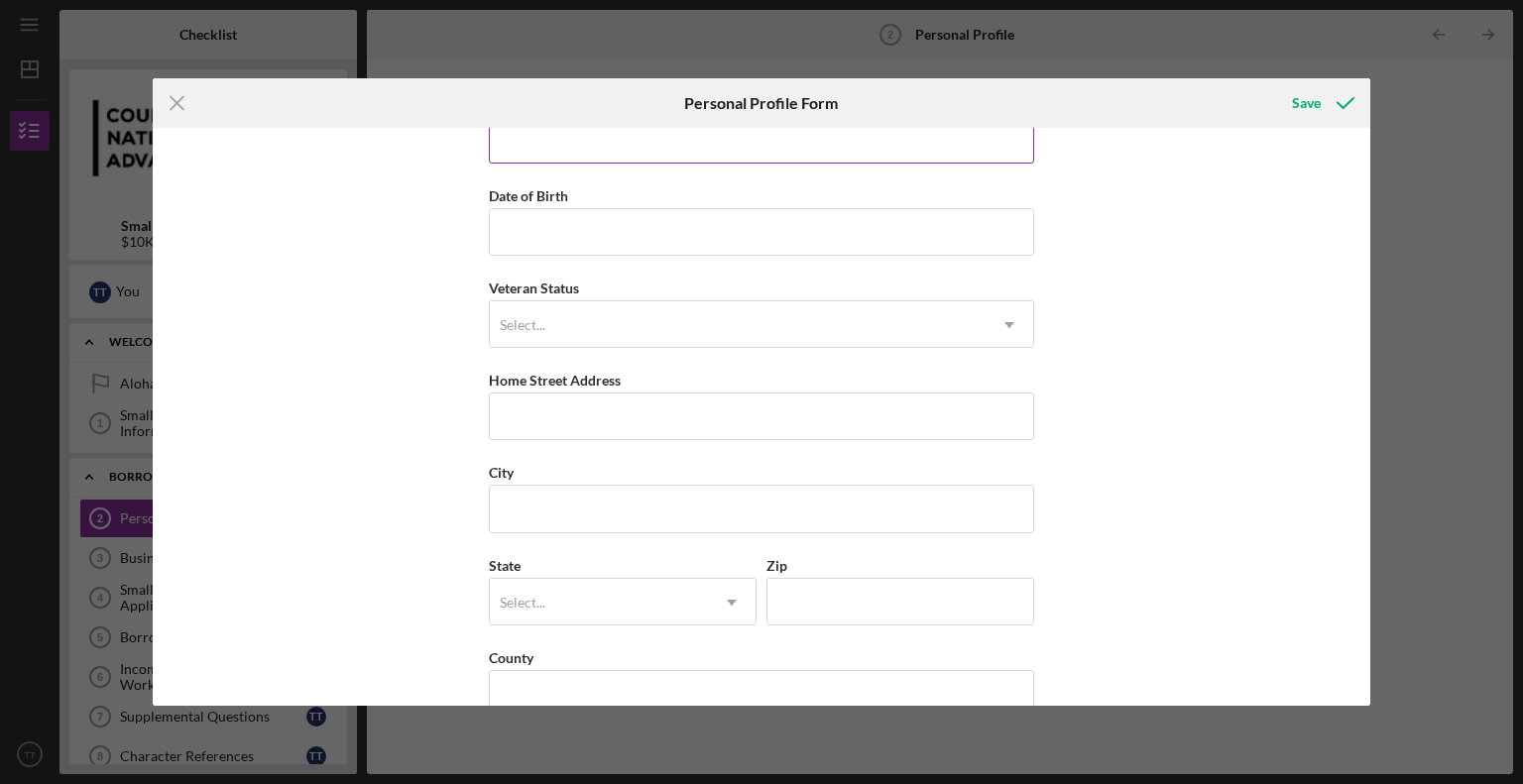 scroll, scrollTop: 176, scrollLeft: 0, axis: vertical 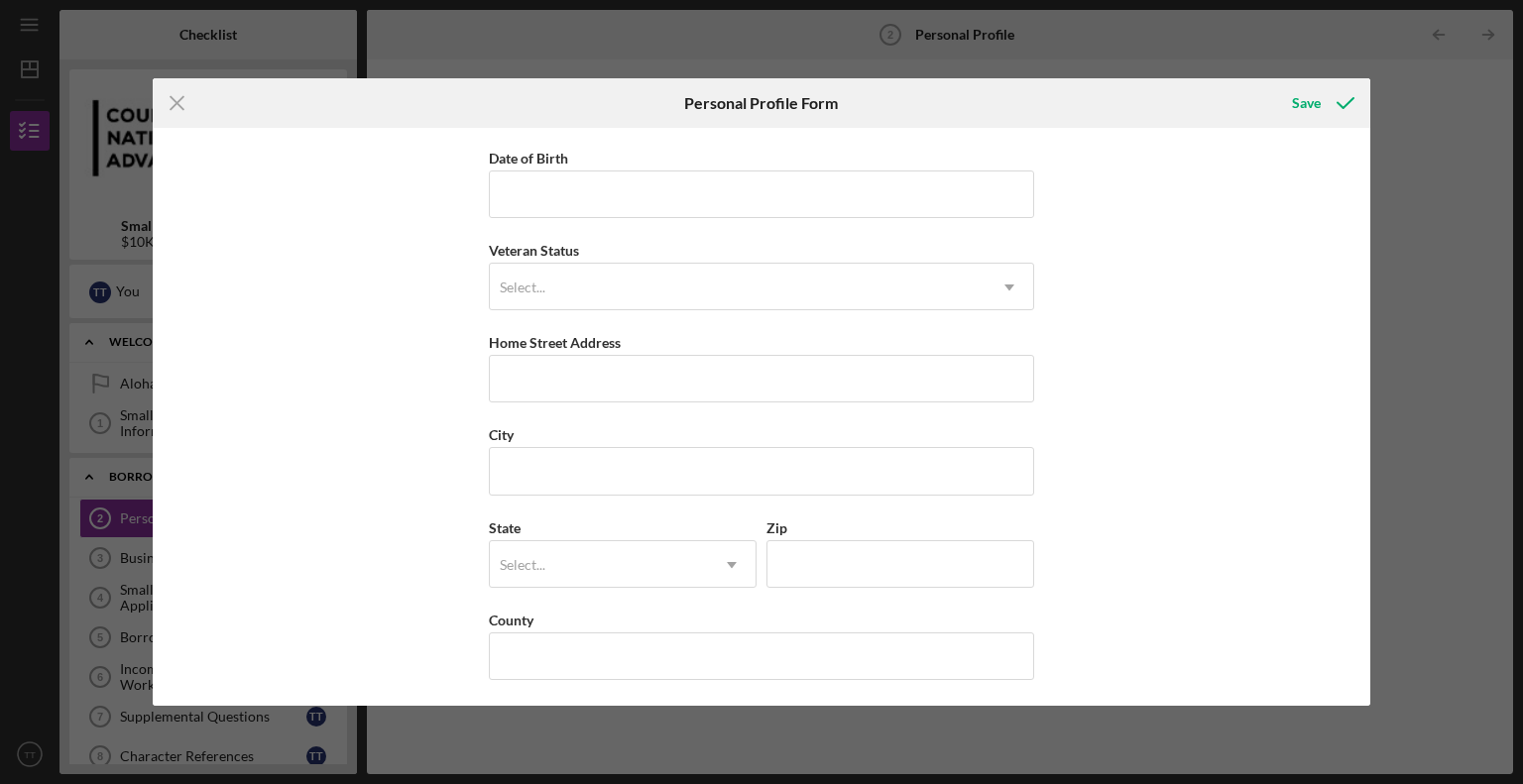 click on "Icon/Menu Close Personal Profile Form Save First Name Test Middle Name Last Name Test Job Title Date of Birth Veteran Status Select... Icon/Dropdown Arrow Home Street Address City State Select... Icon/Dropdown Arrow Zip County Cancel Save" at bounding box center [762, 392] 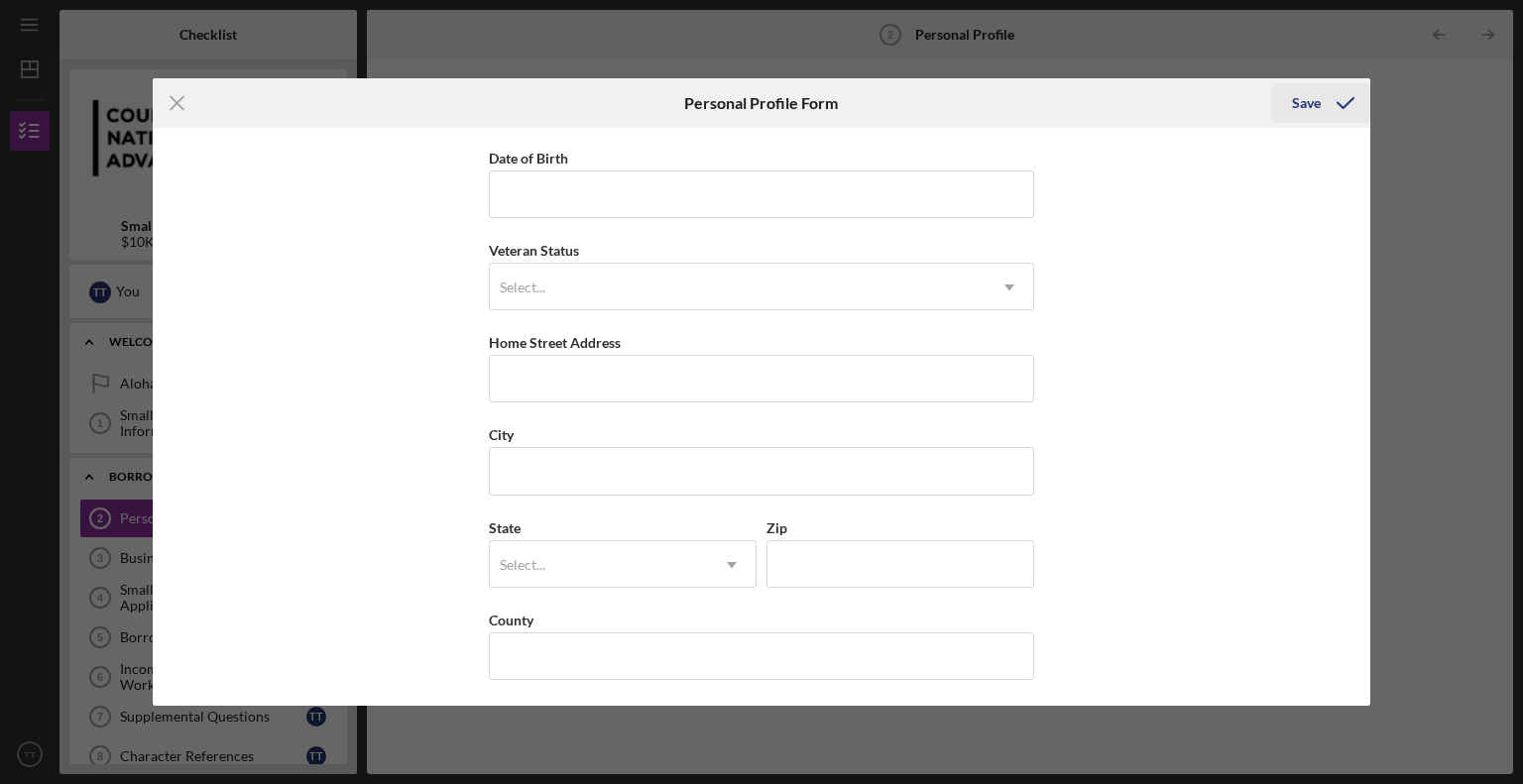 drag, startPoint x: 1328, startPoint y: 100, endPoint x: 1314, endPoint y: 105, distance: 14.866069 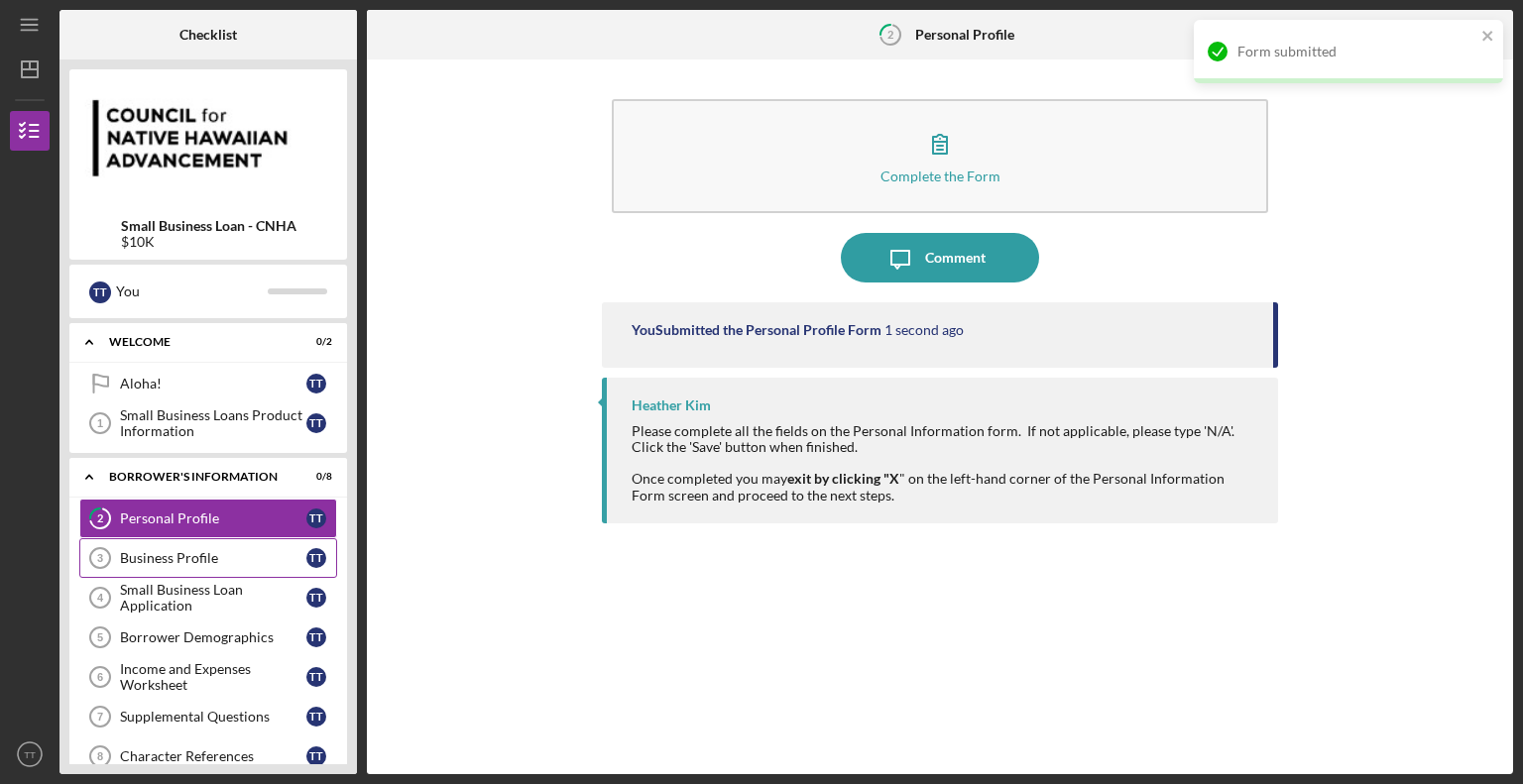 click on "Business Profile" at bounding box center [213, 558] 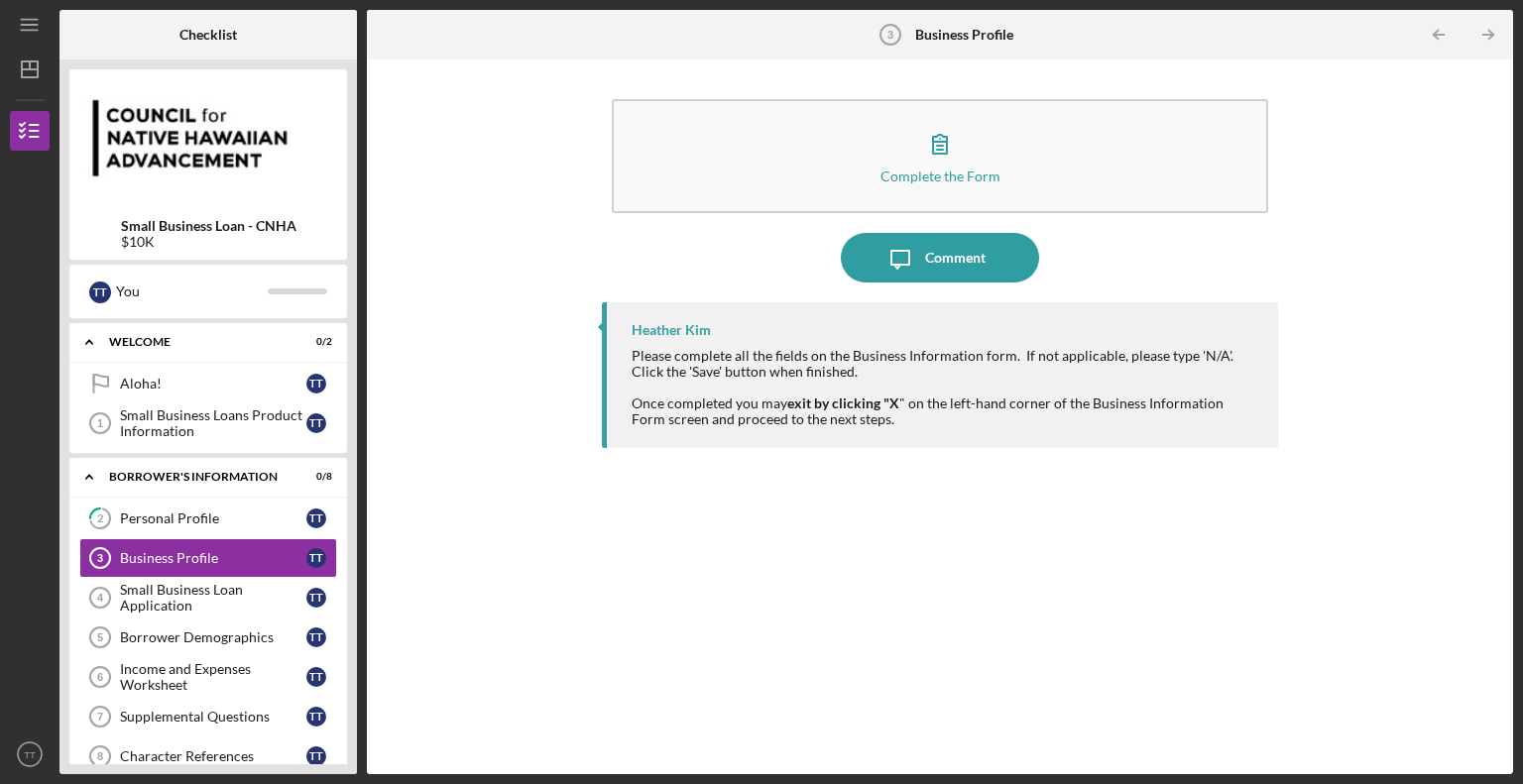 click on "Heather Kim" at bounding box center [671, 330] 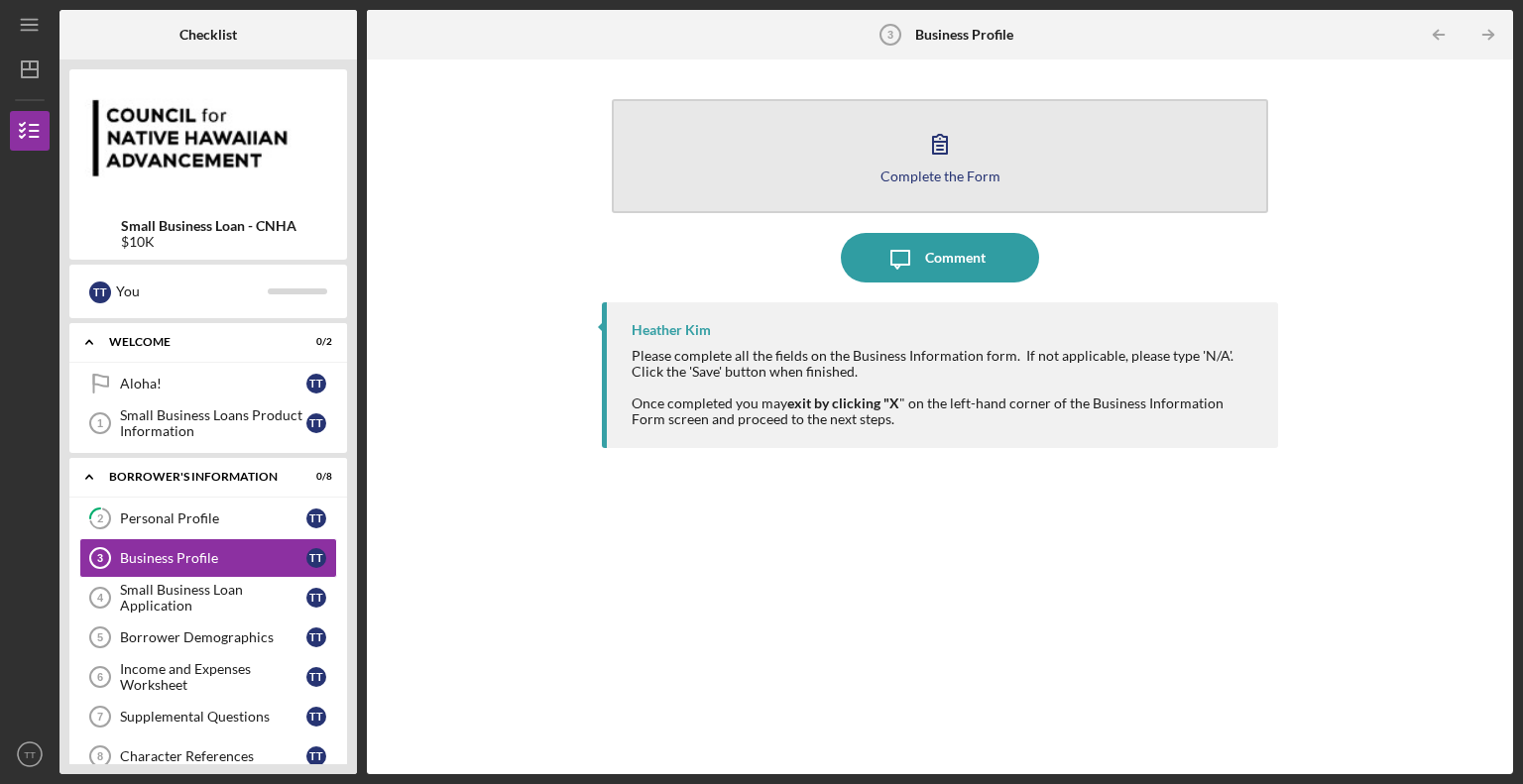 click on "Complete the Form Form" at bounding box center (940, 156) 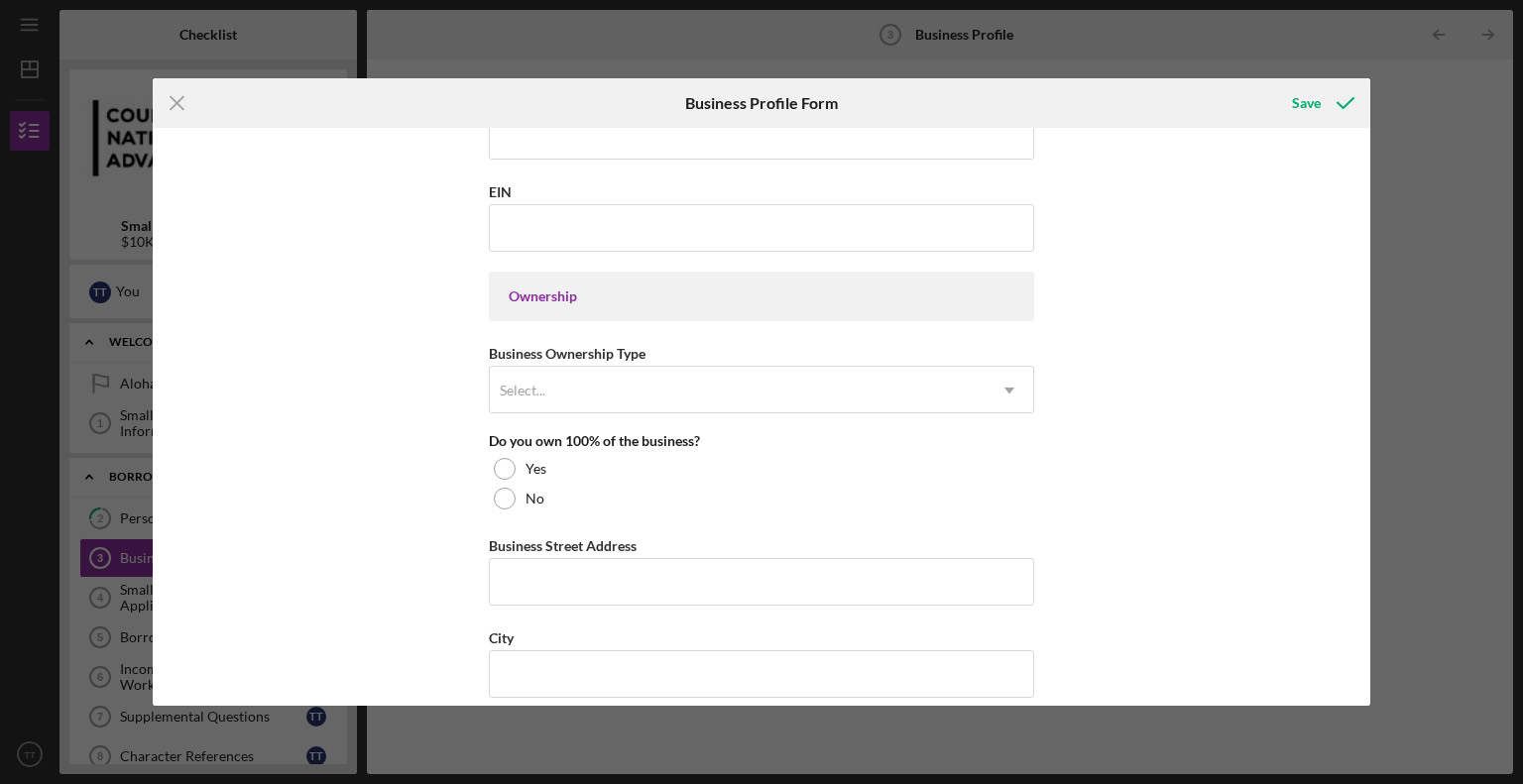 scroll, scrollTop: 793, scrollLeft: 0, axis: vertical 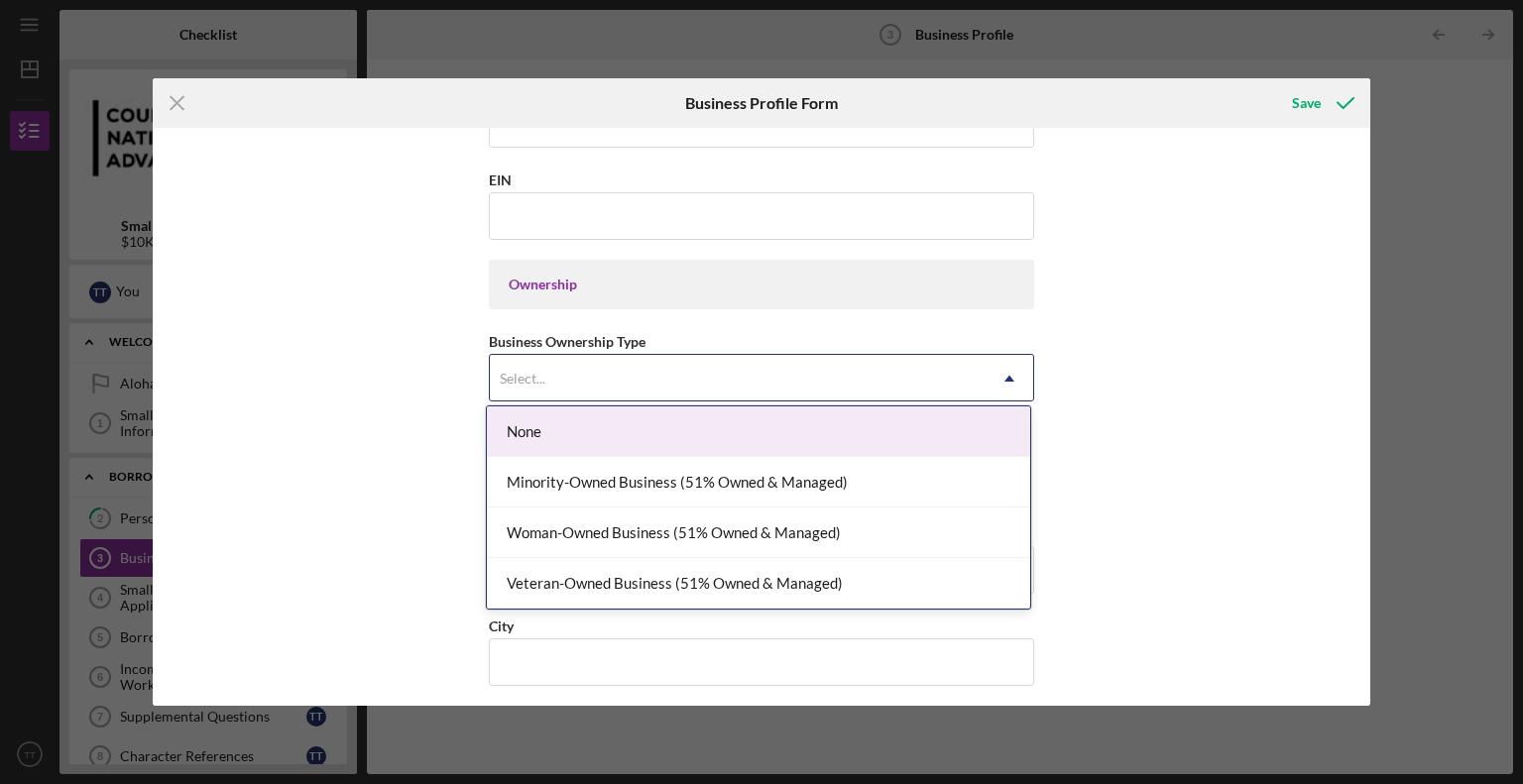 click on "Select..." at bounding box center [738, 379] 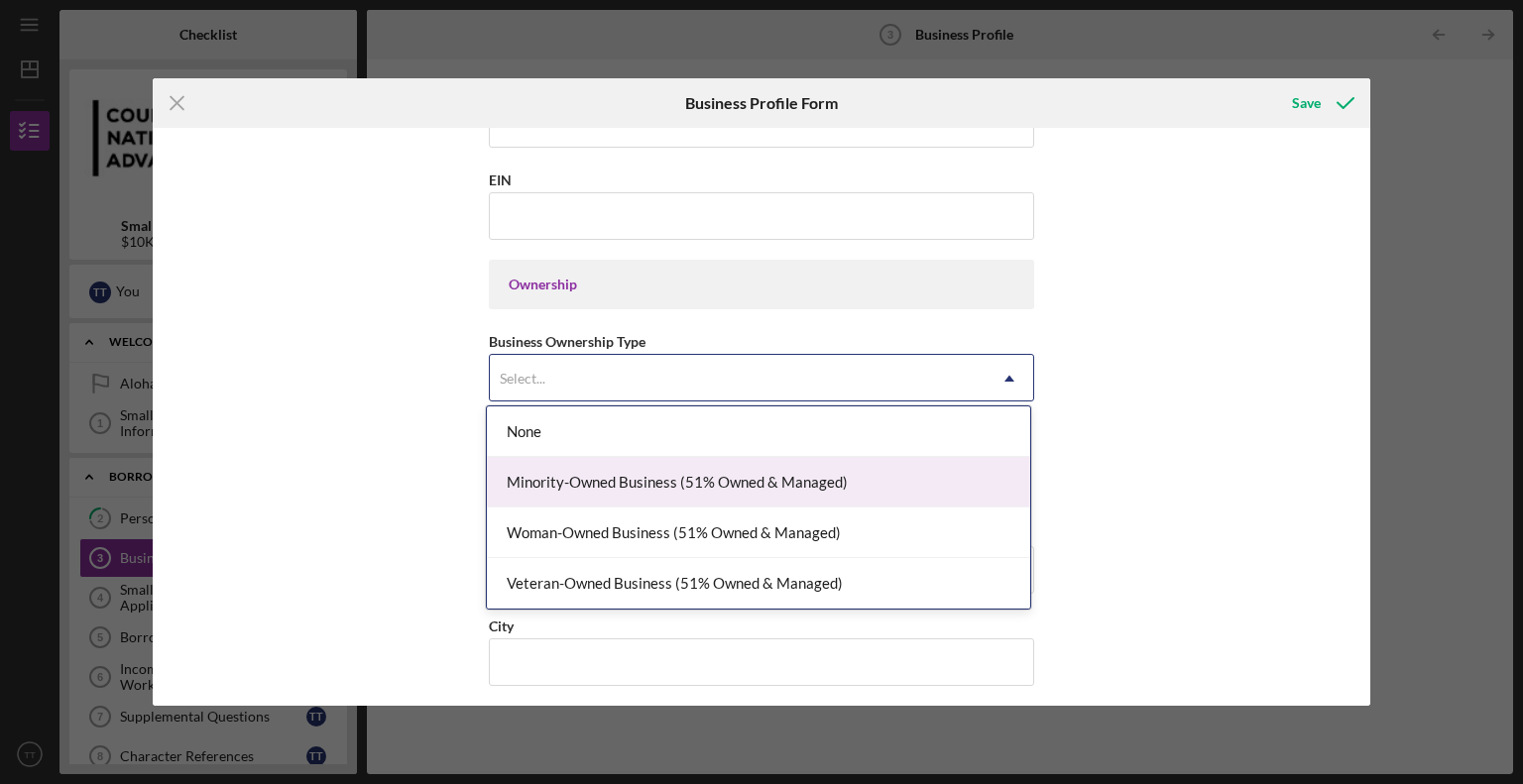 click on "Minority-Owned Business (51% Owned & Managed)" at bounding box center (759, 482) 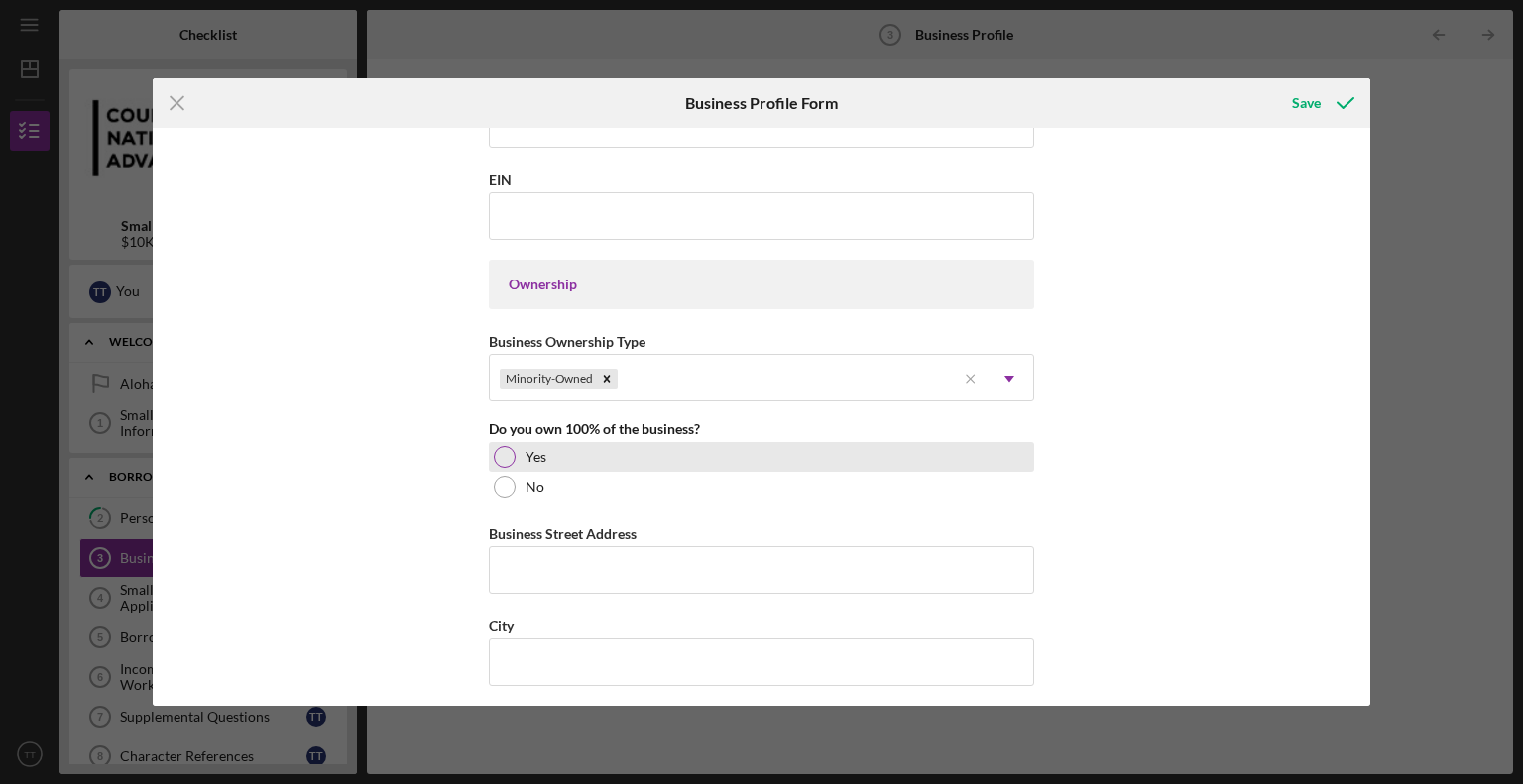 click on "Yes" at bounding box center (762, 457) 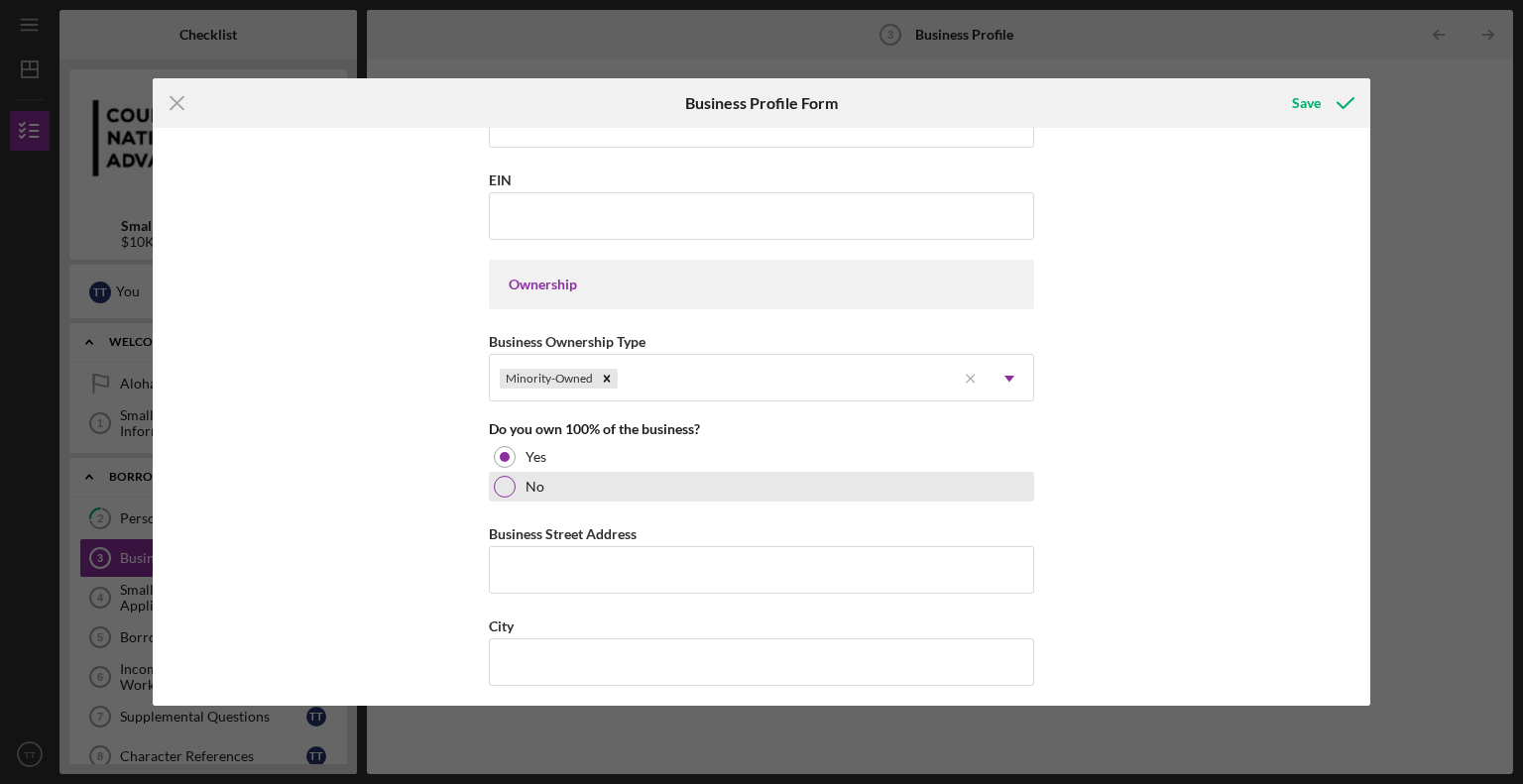 click on "No" at bounding box center (762, 487) 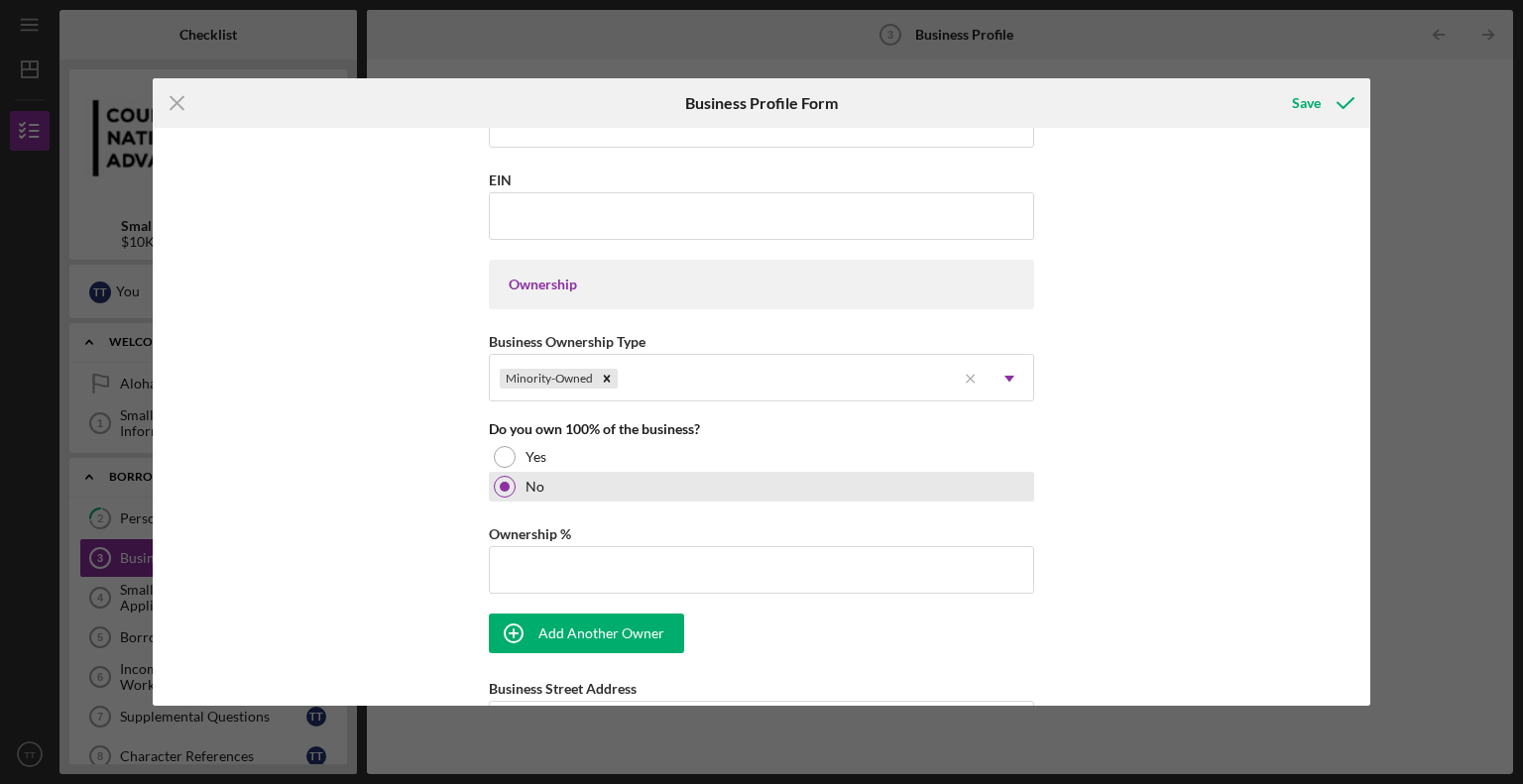 scroll, scrollTop: 892, scrollLeft: 0, axis: vertical 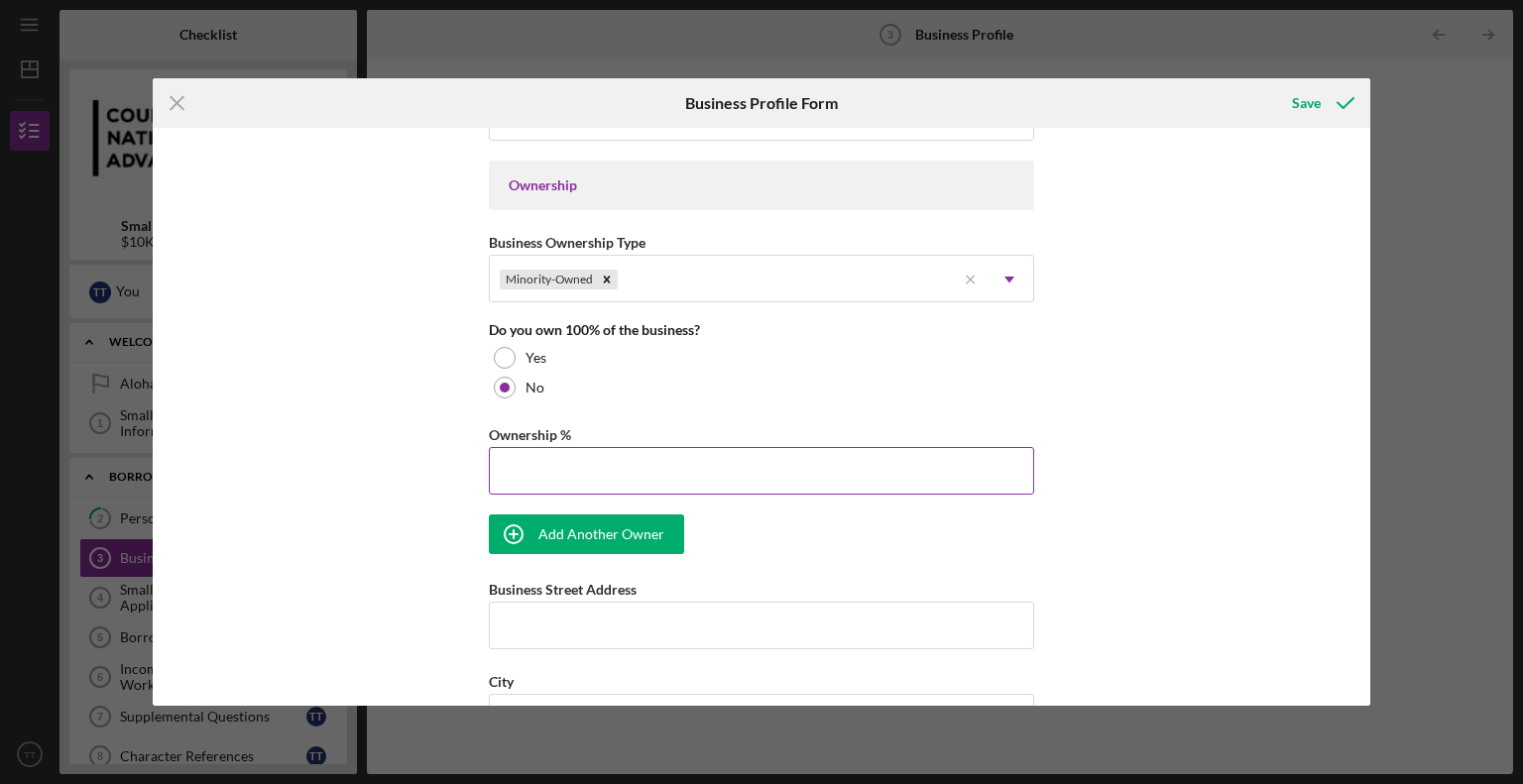 click on "Ownership %" at bounding box center (762, 471) 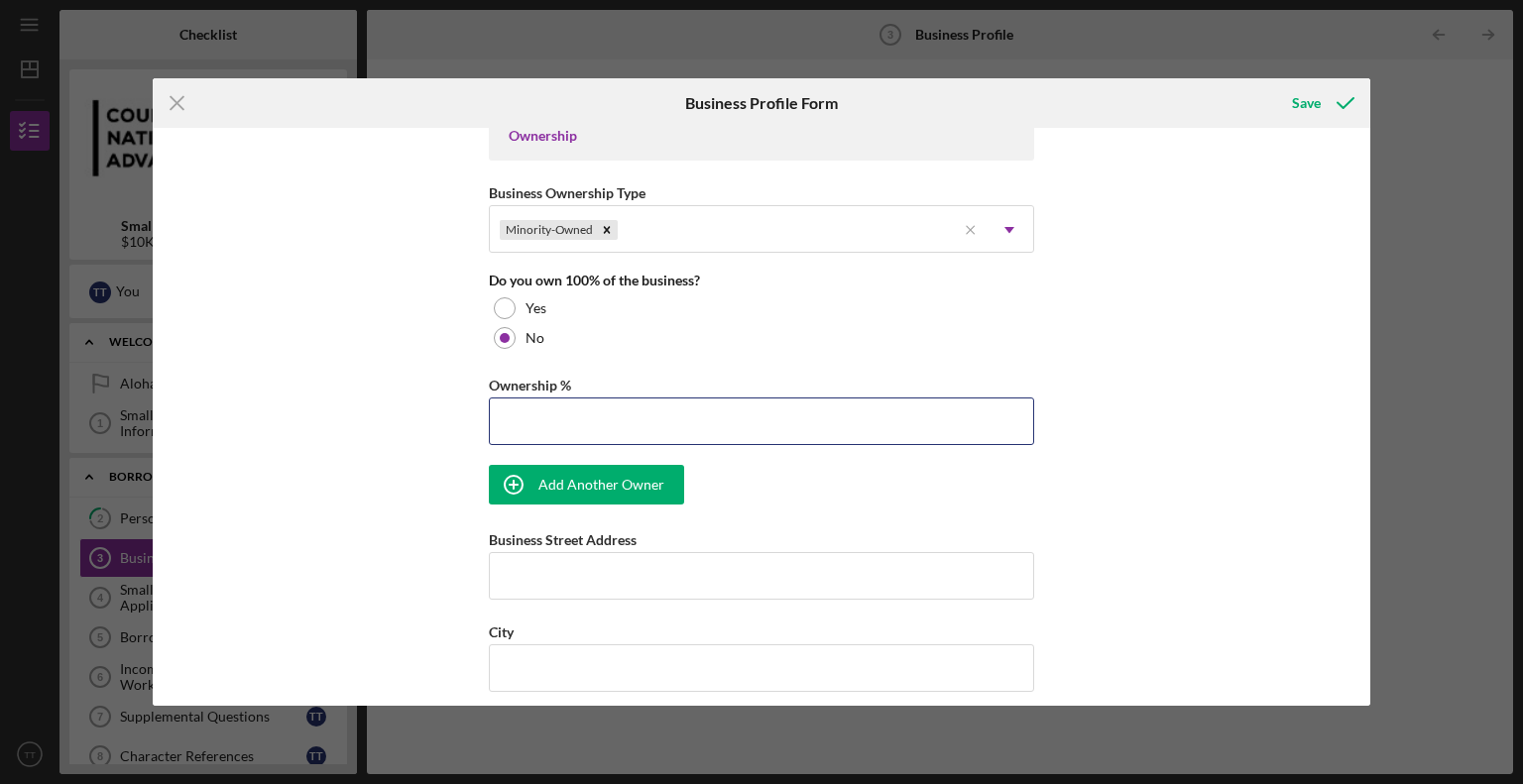 scroll, scrollTop: 991, scrollLeft: 0, axis: vertical 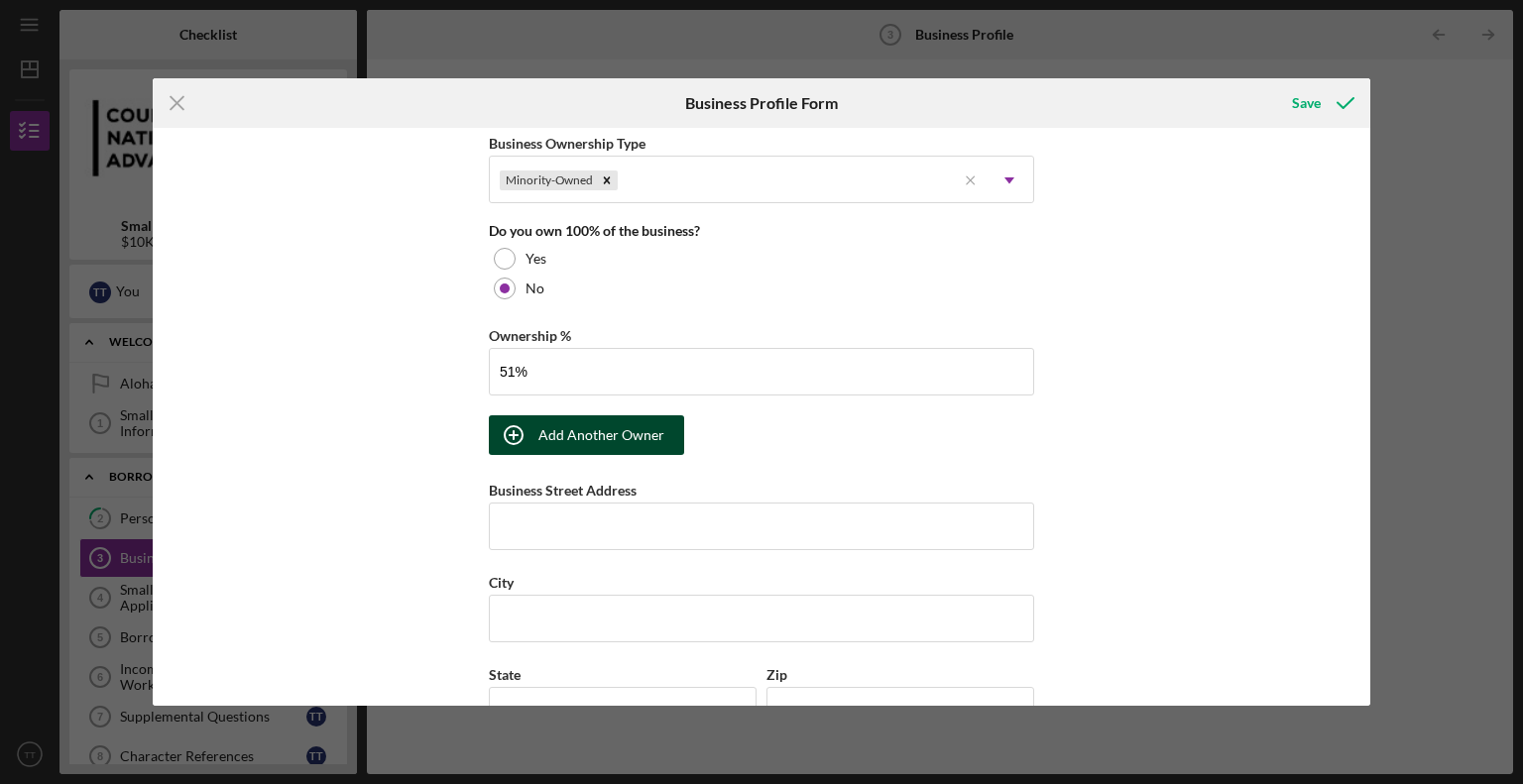 type on "51.00%" 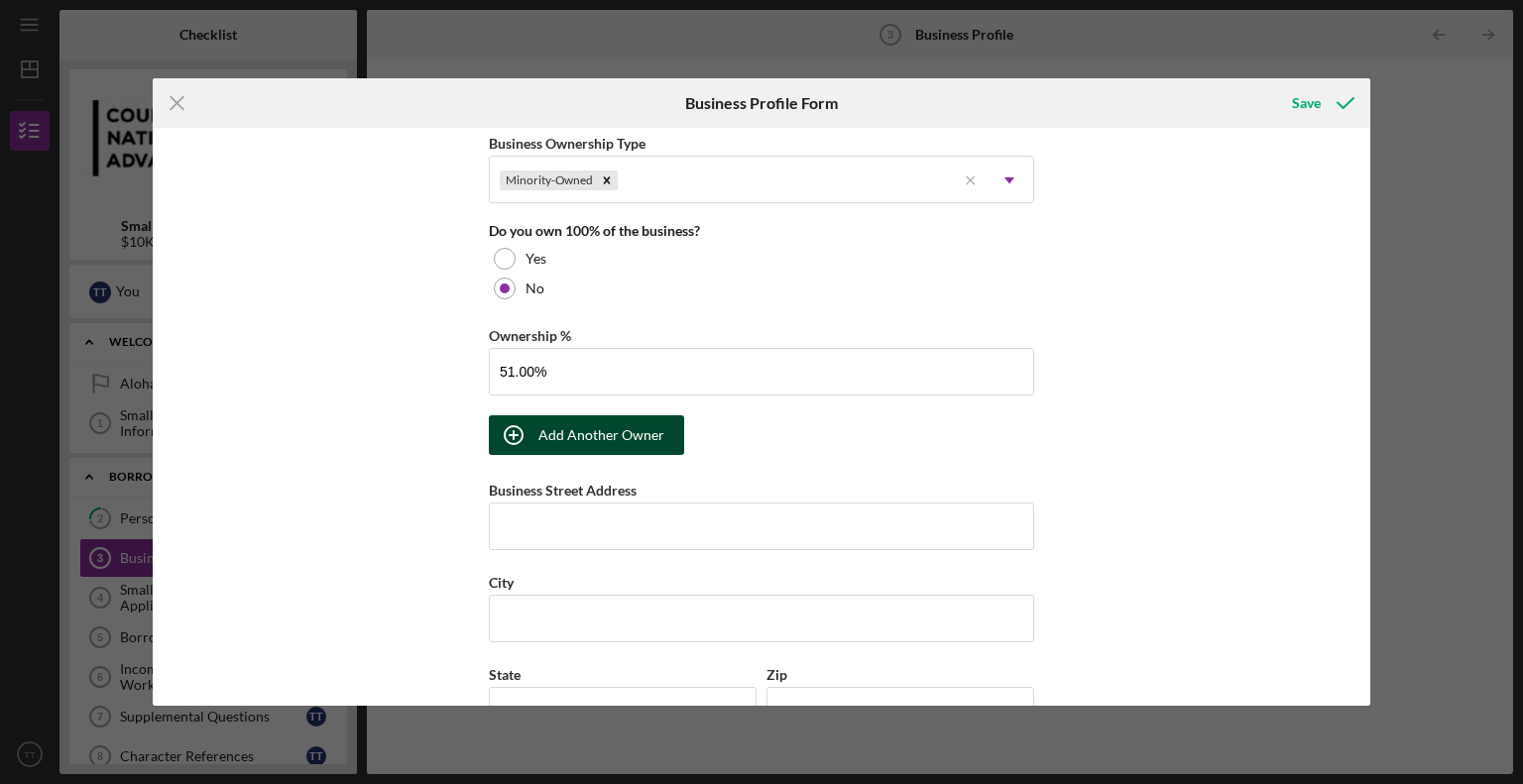 click on "Add Another Owner" at bounding box center (601, 435) 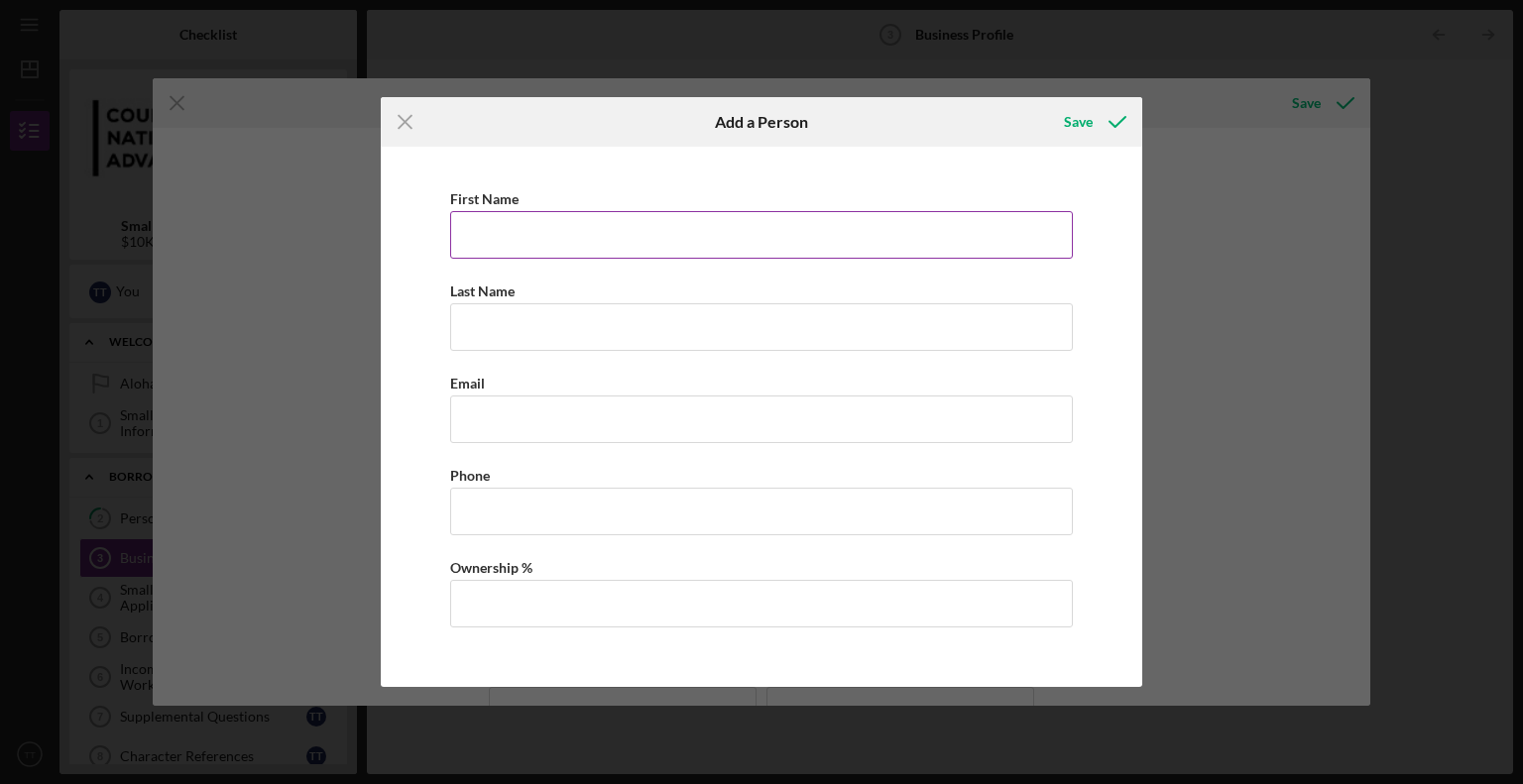 click on "First Name" at bounding box center (762, 235) 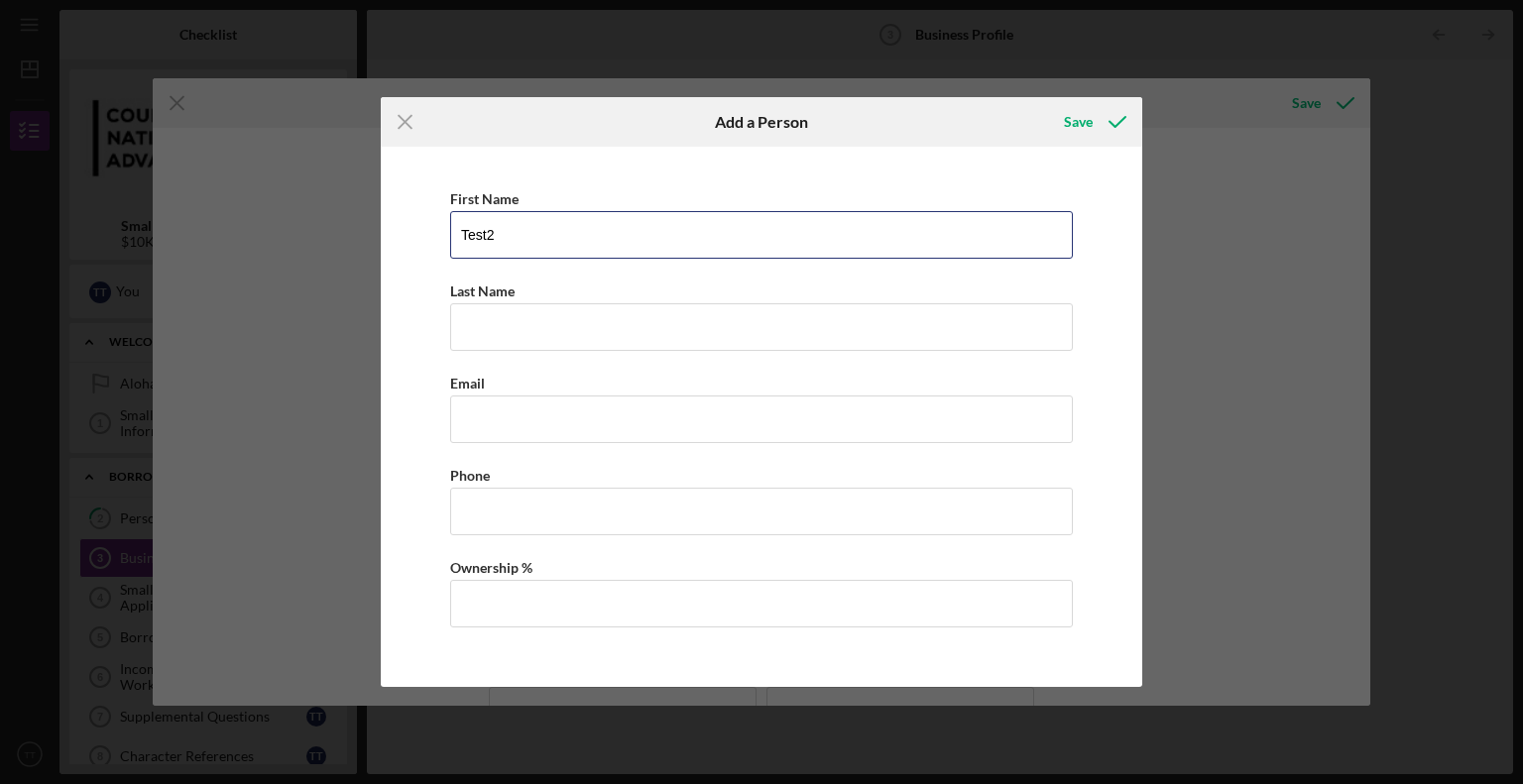 type on "Test2" 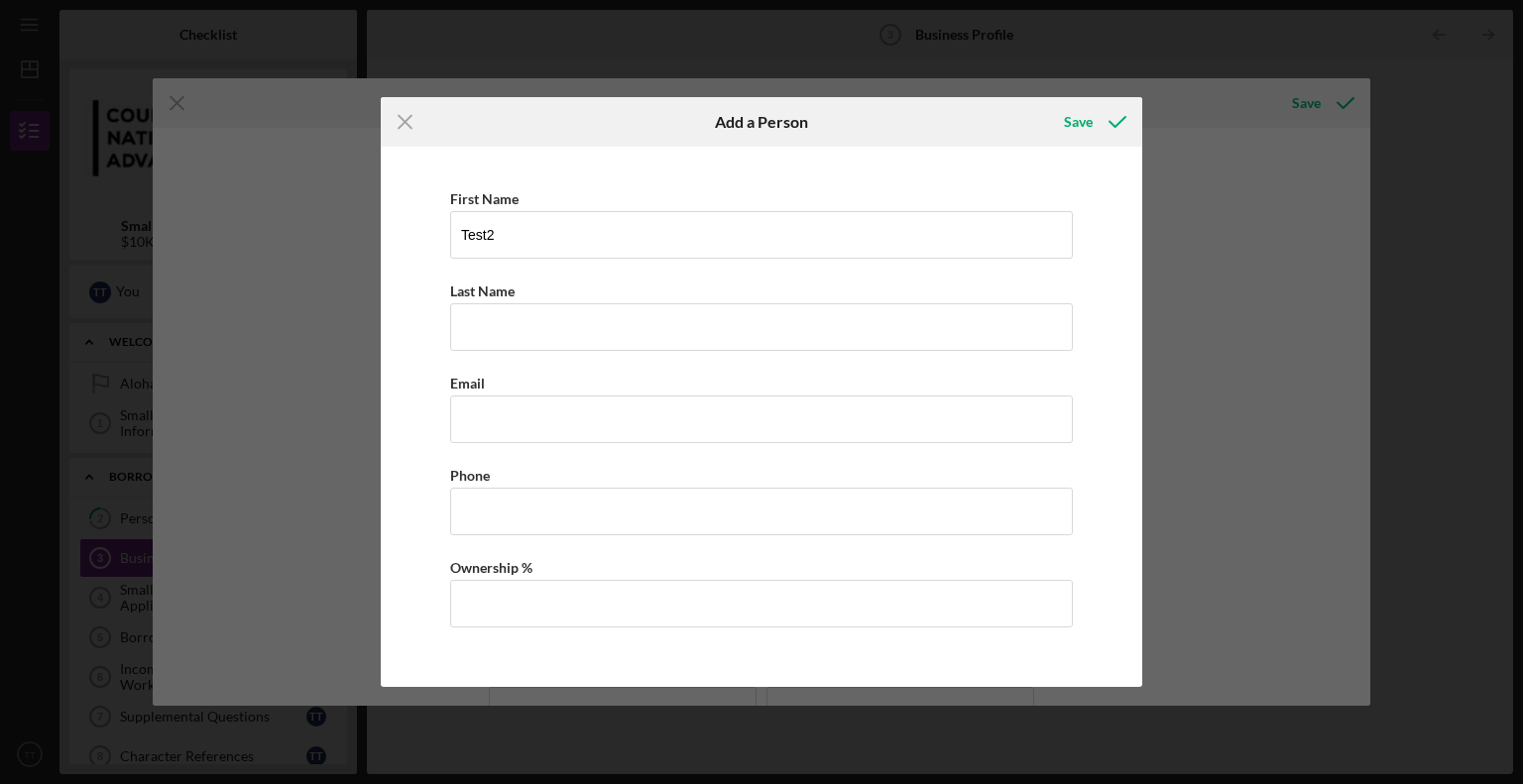 click on "First Name Test Last Name Required Email Phone Ownership %" at bounding box center [762, 416] 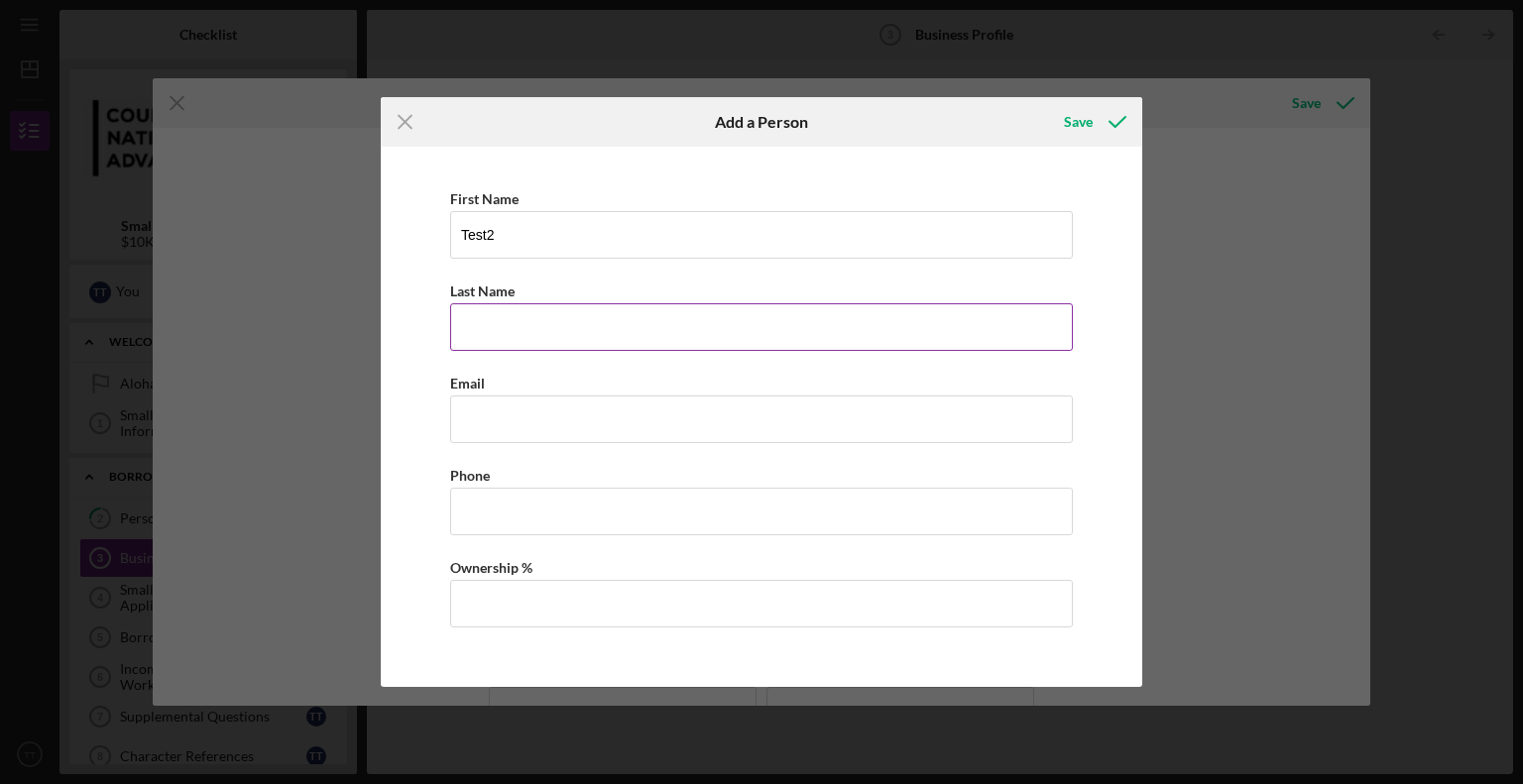click on "Last Name" at bounding box center [762, 327] 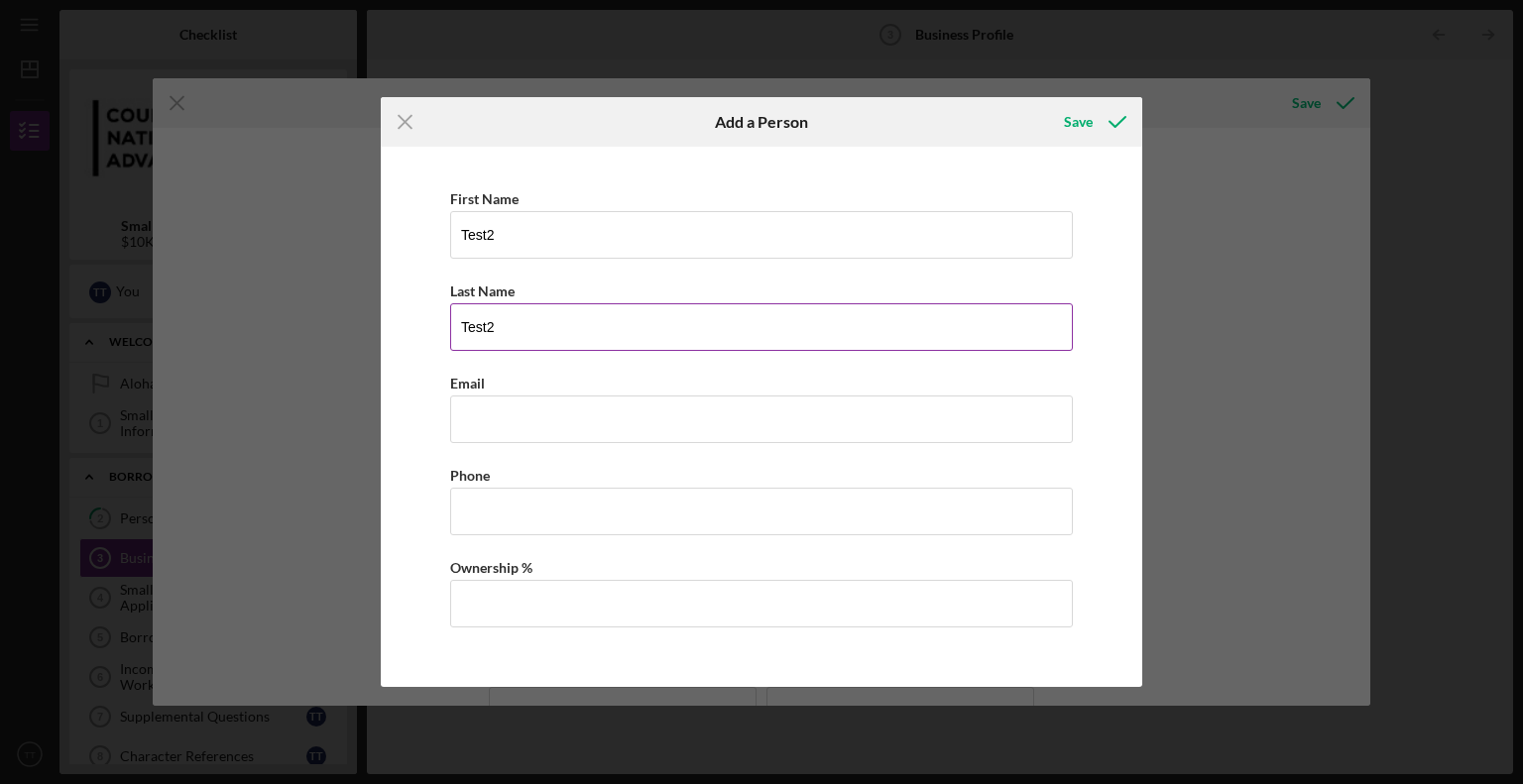 type on "Test2" 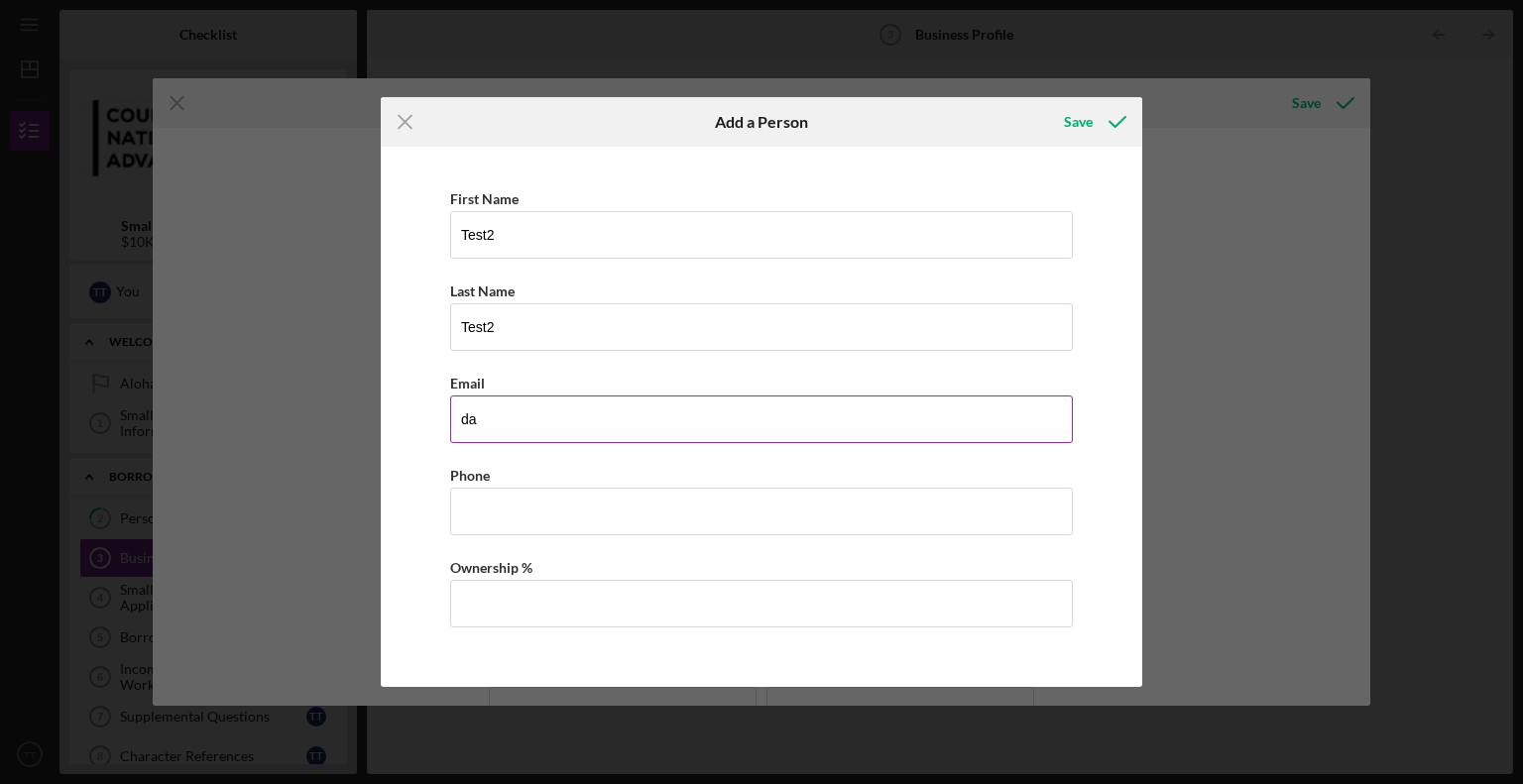 type on "david.s@[EXAMPLE.COM]" 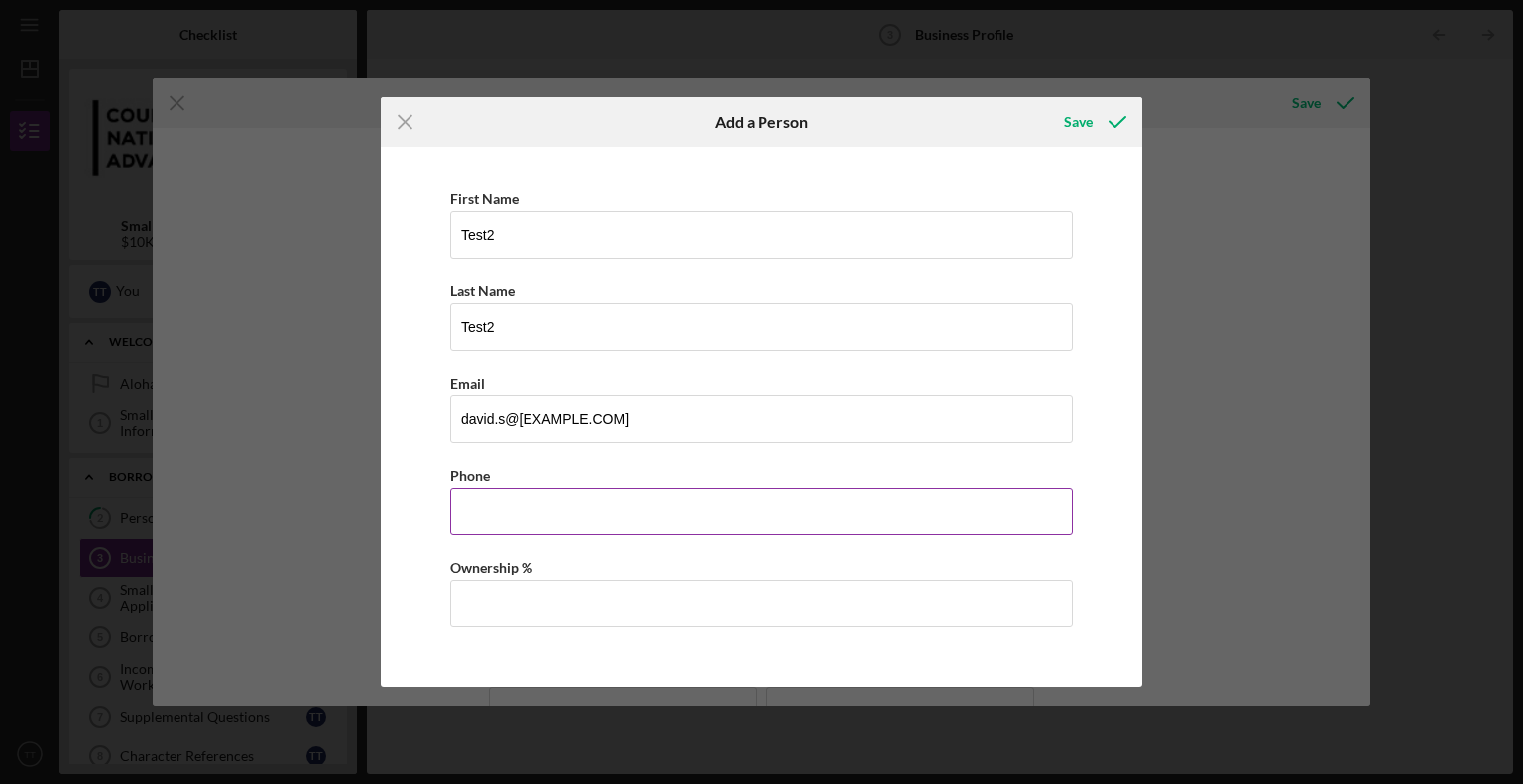 click on "Business Phone" at bounding box center (762, 511) 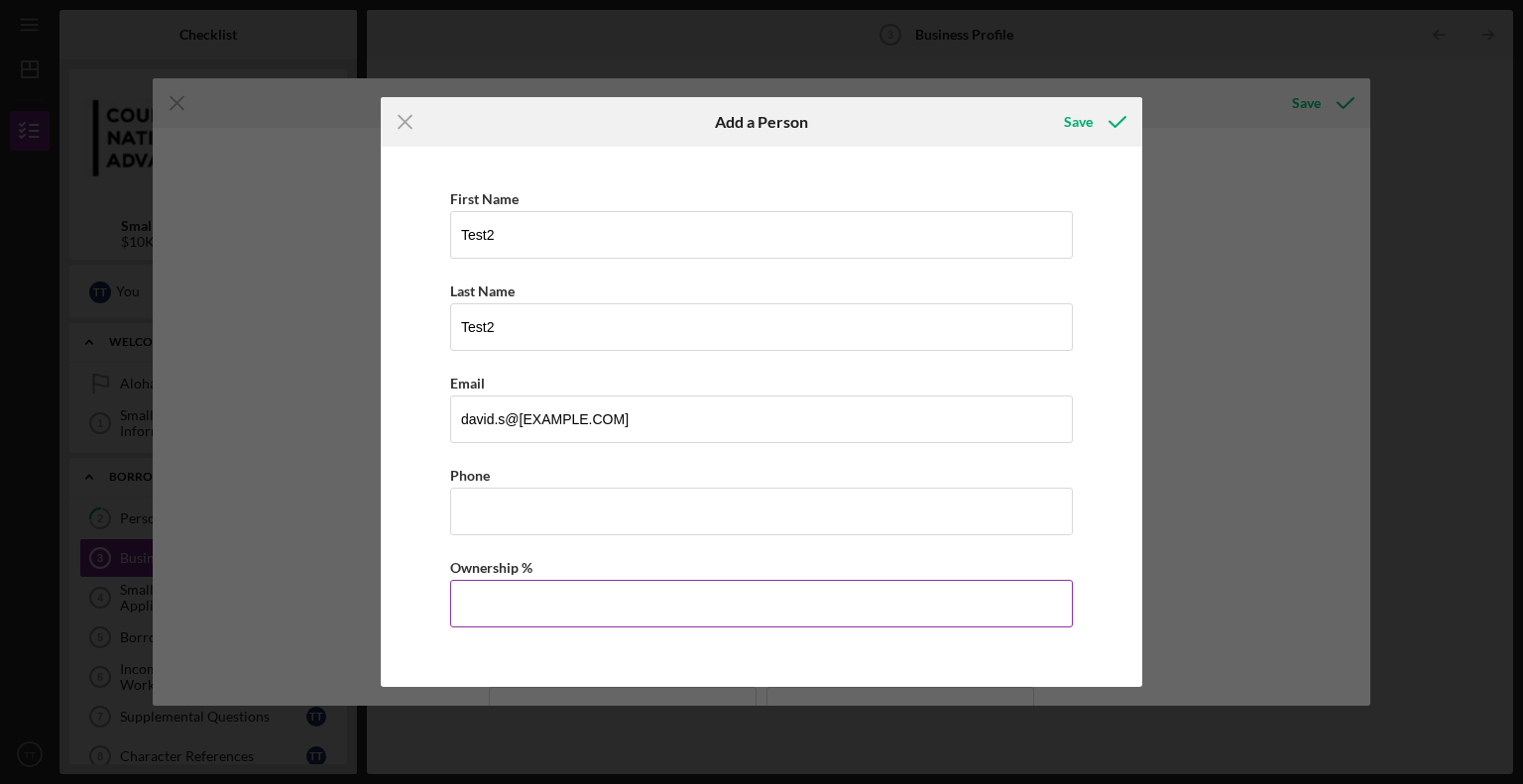 click on "Ownership %" at bounding box center [762, 604] 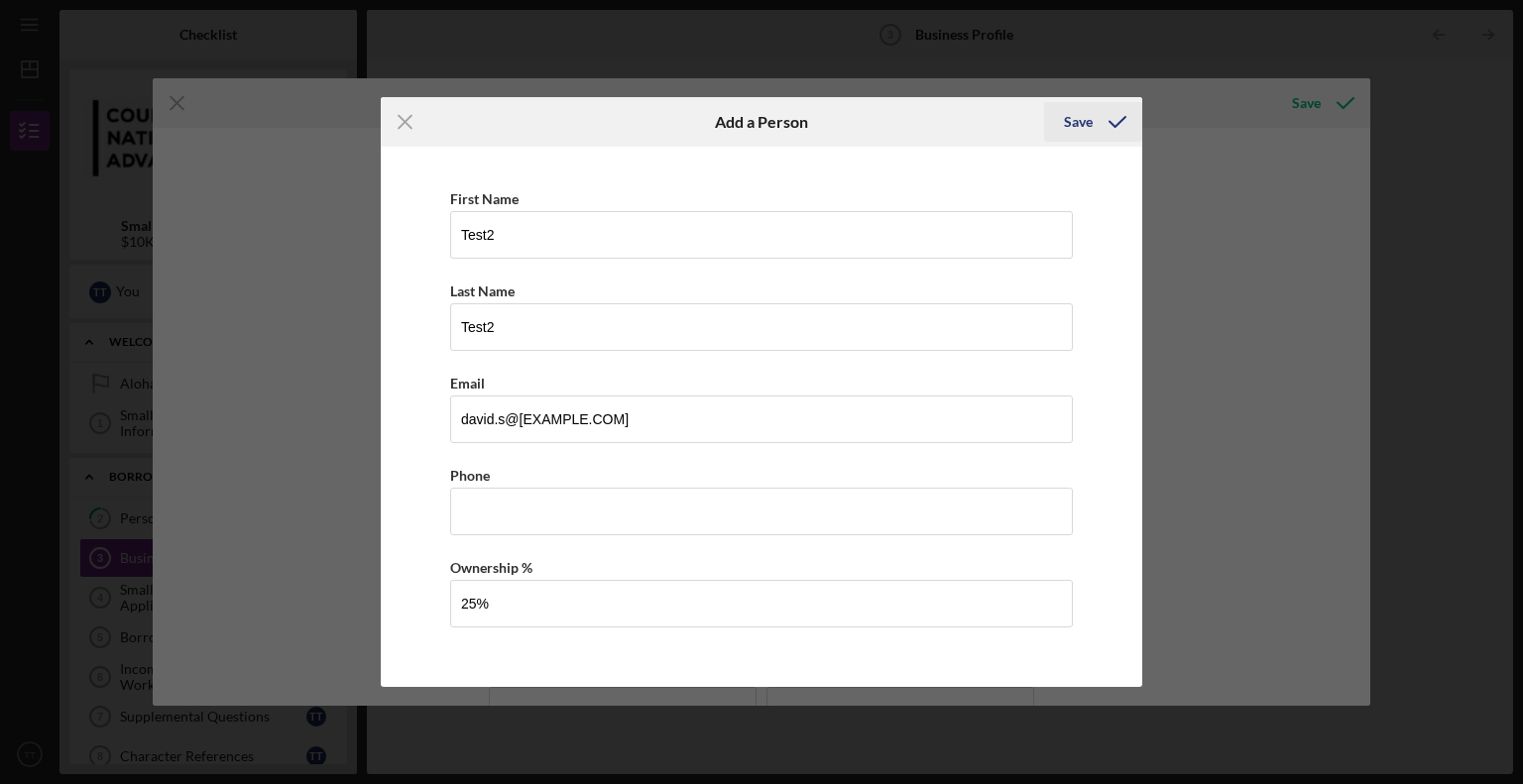 type on "25.00%" 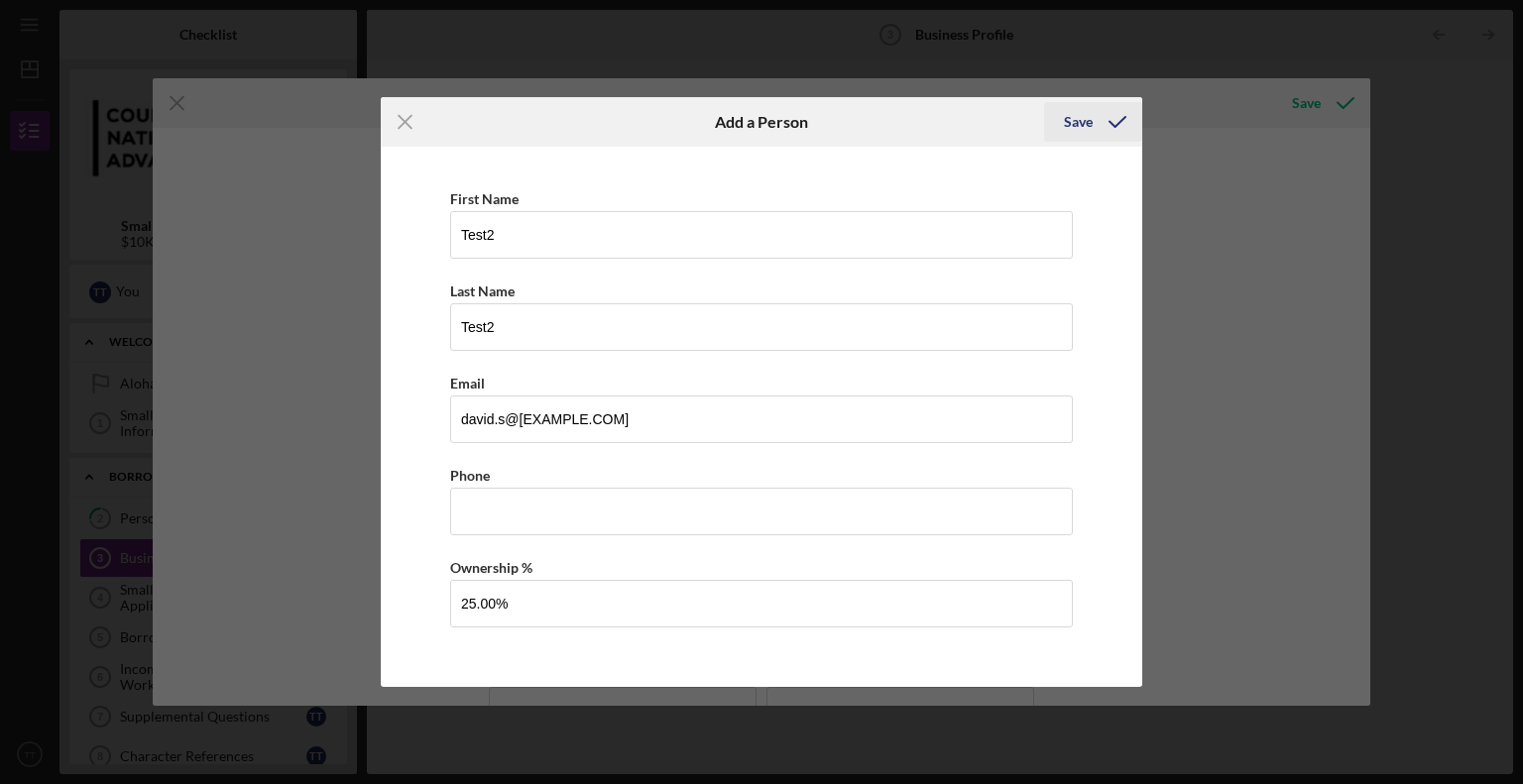 click on "Save" at bounding box center (1078, 122) 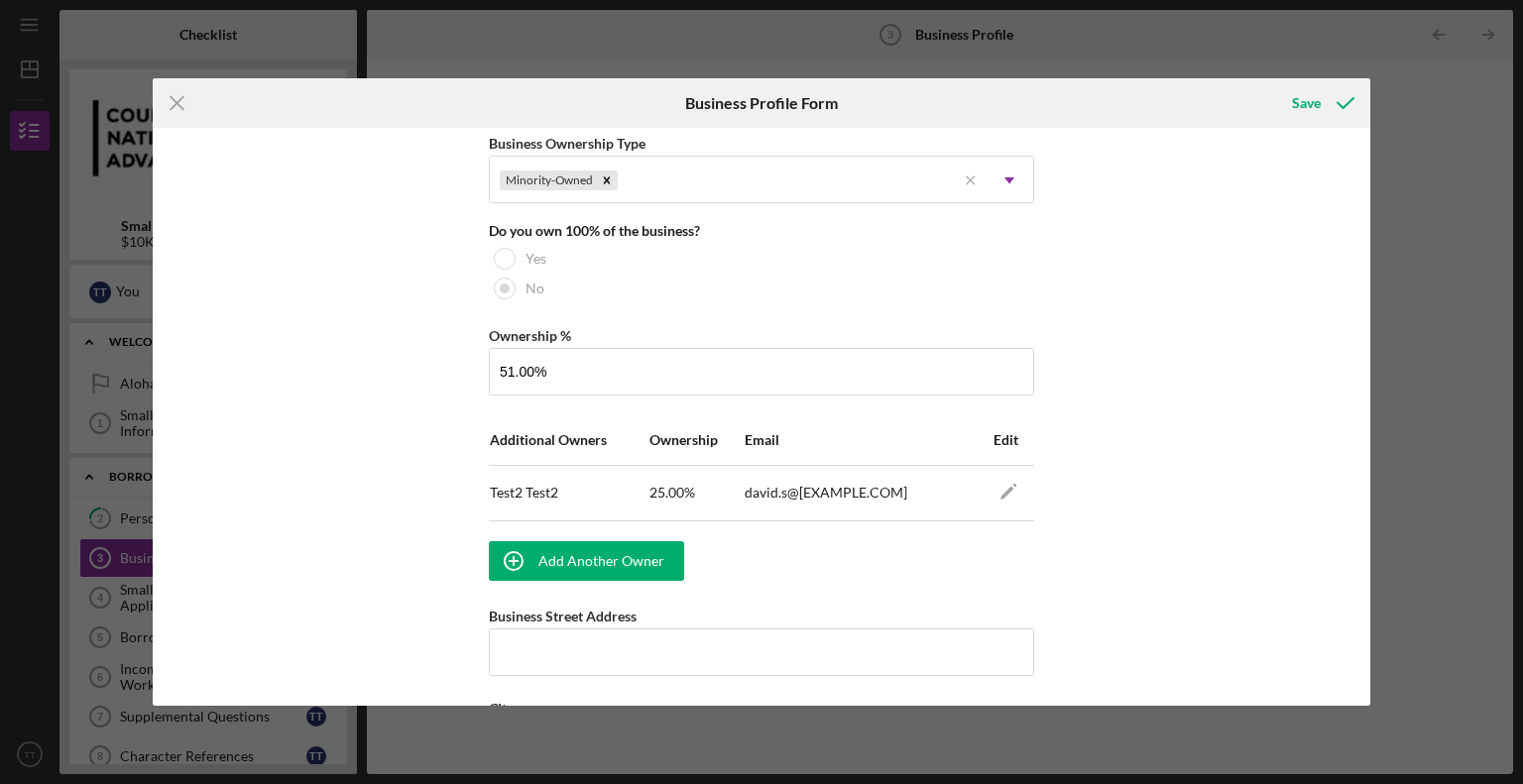 scroll, scrollTop: 1090, scrollLeft: 0, axis: vertical 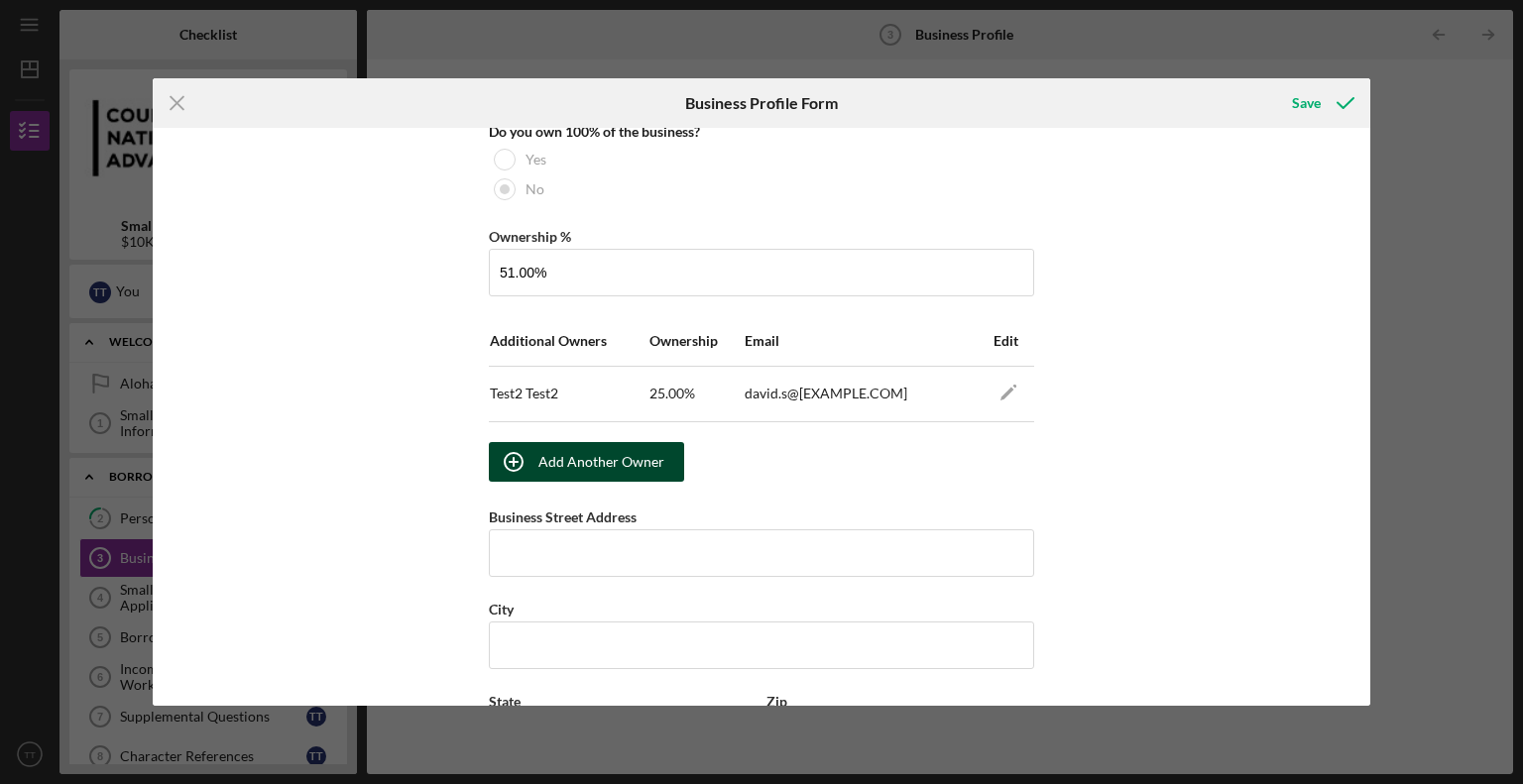 click on "Add Another Owner" at bounding box center [601, 462] 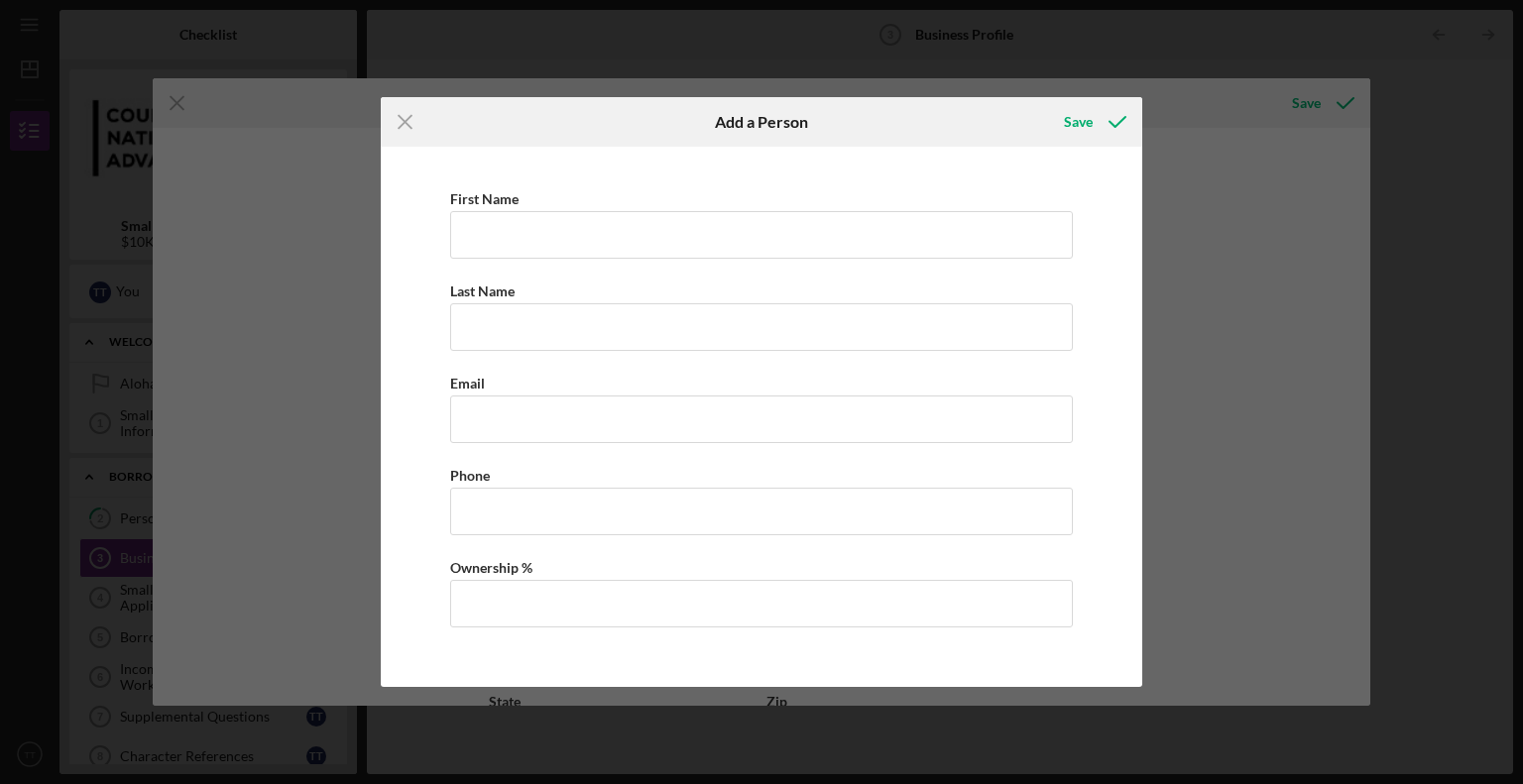click on "Icon/Menu Close" 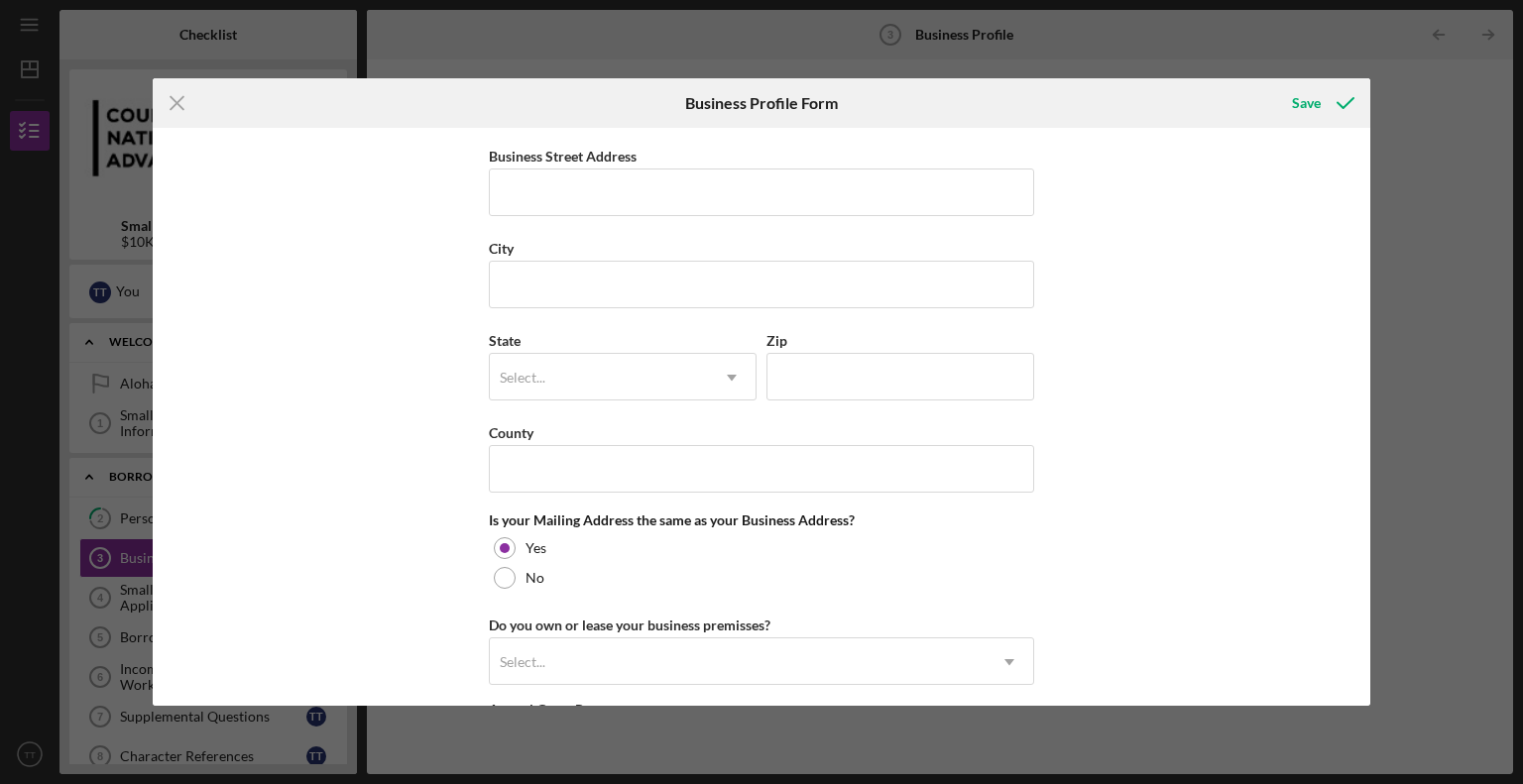 scroll, scrollTop: 1029, scrollLeft: 0, axis: vertical 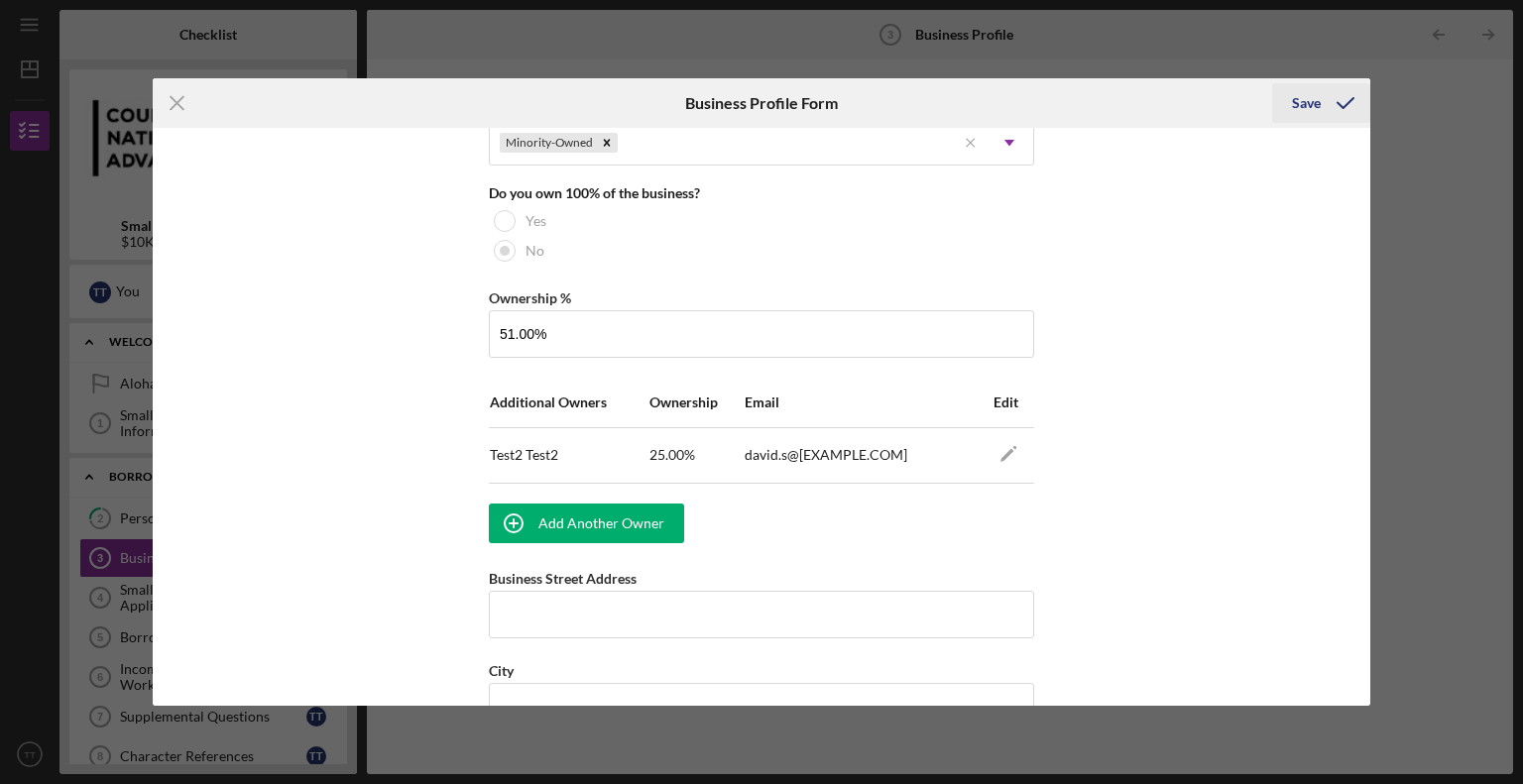 click on "Save" at bounding box center (1306, 103) 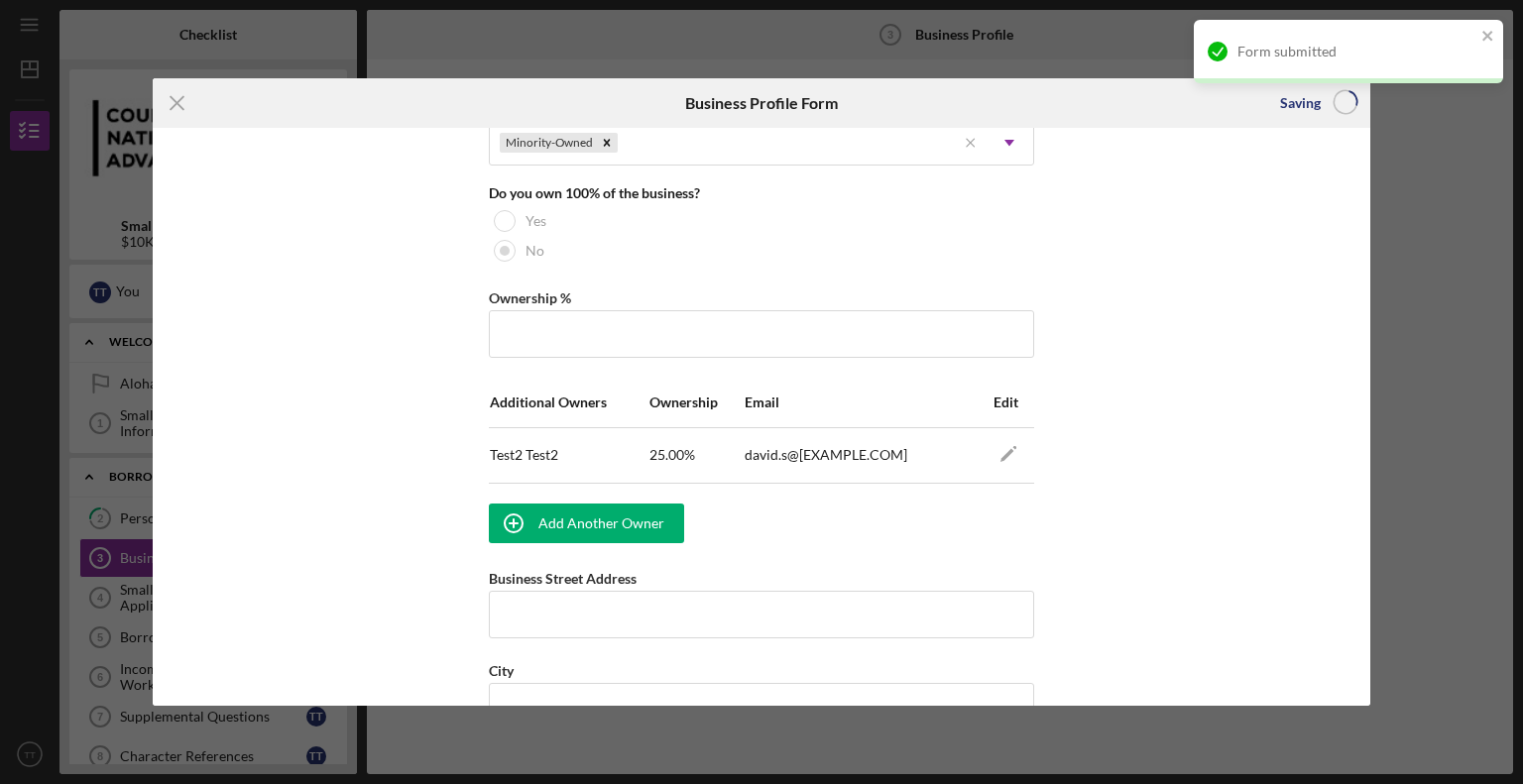type on "51.00%" 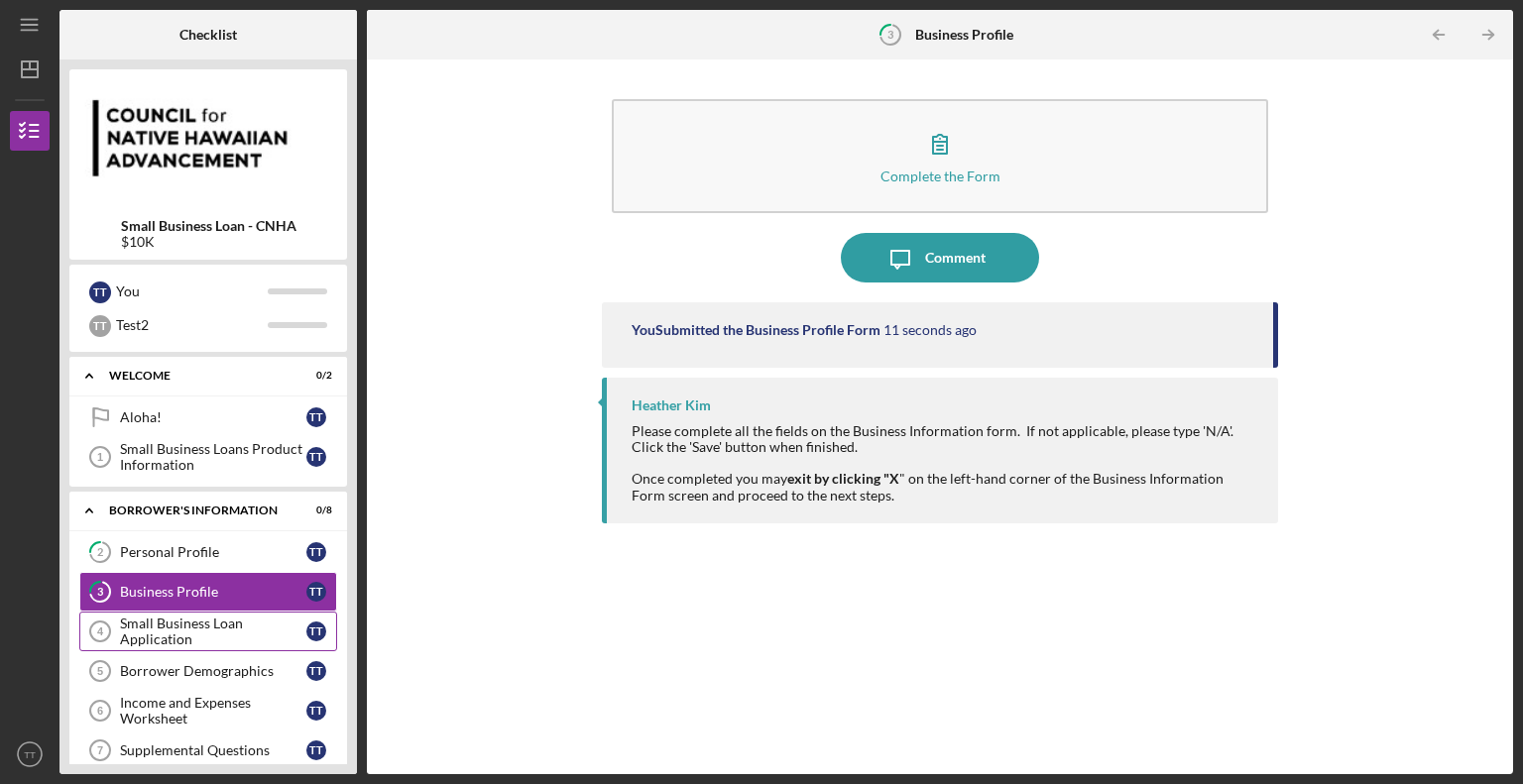 click on "Small Business Loan Application" at bounding box center (213, 631) 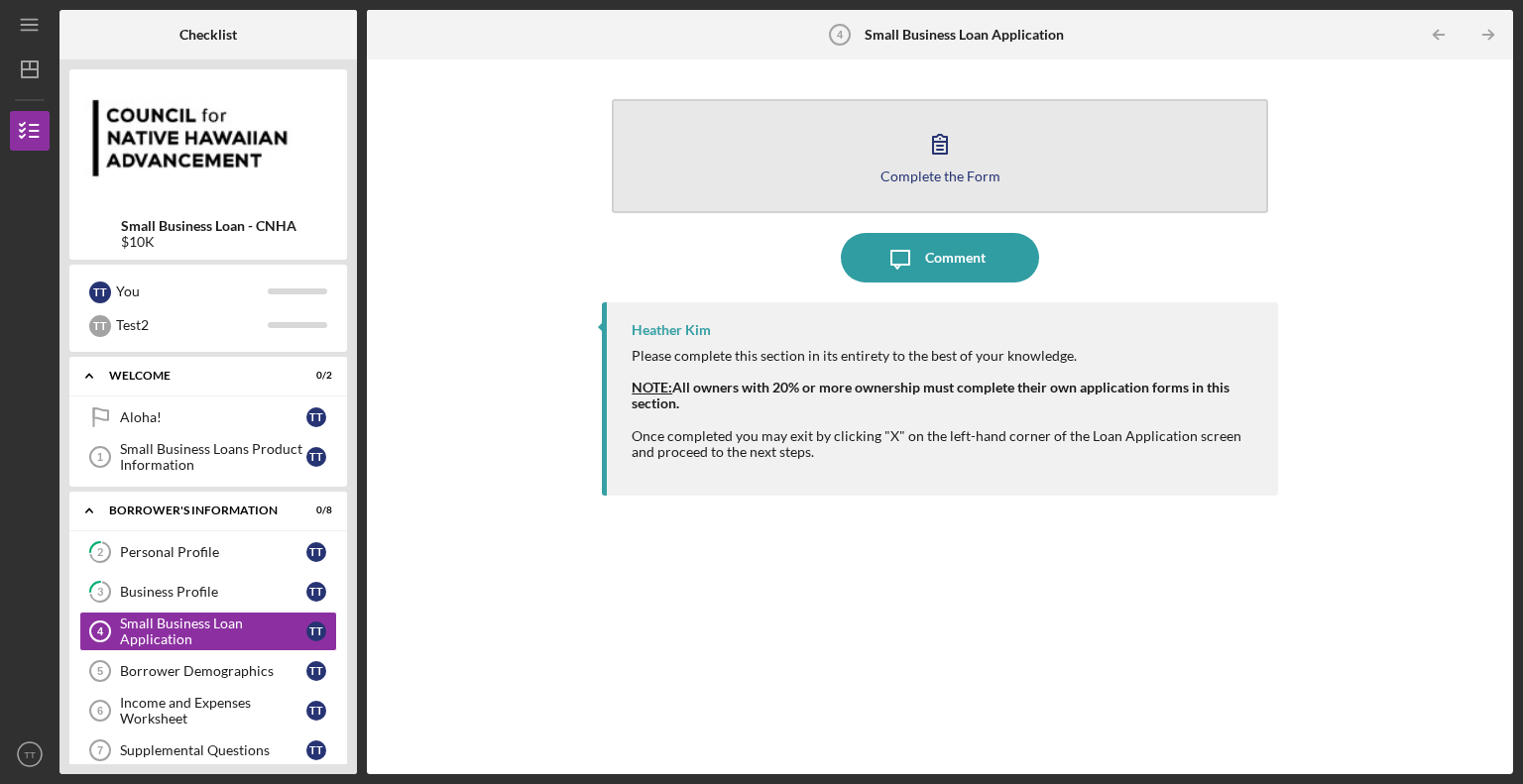 click on "Complete the Form" at bounding box center [940, 175] 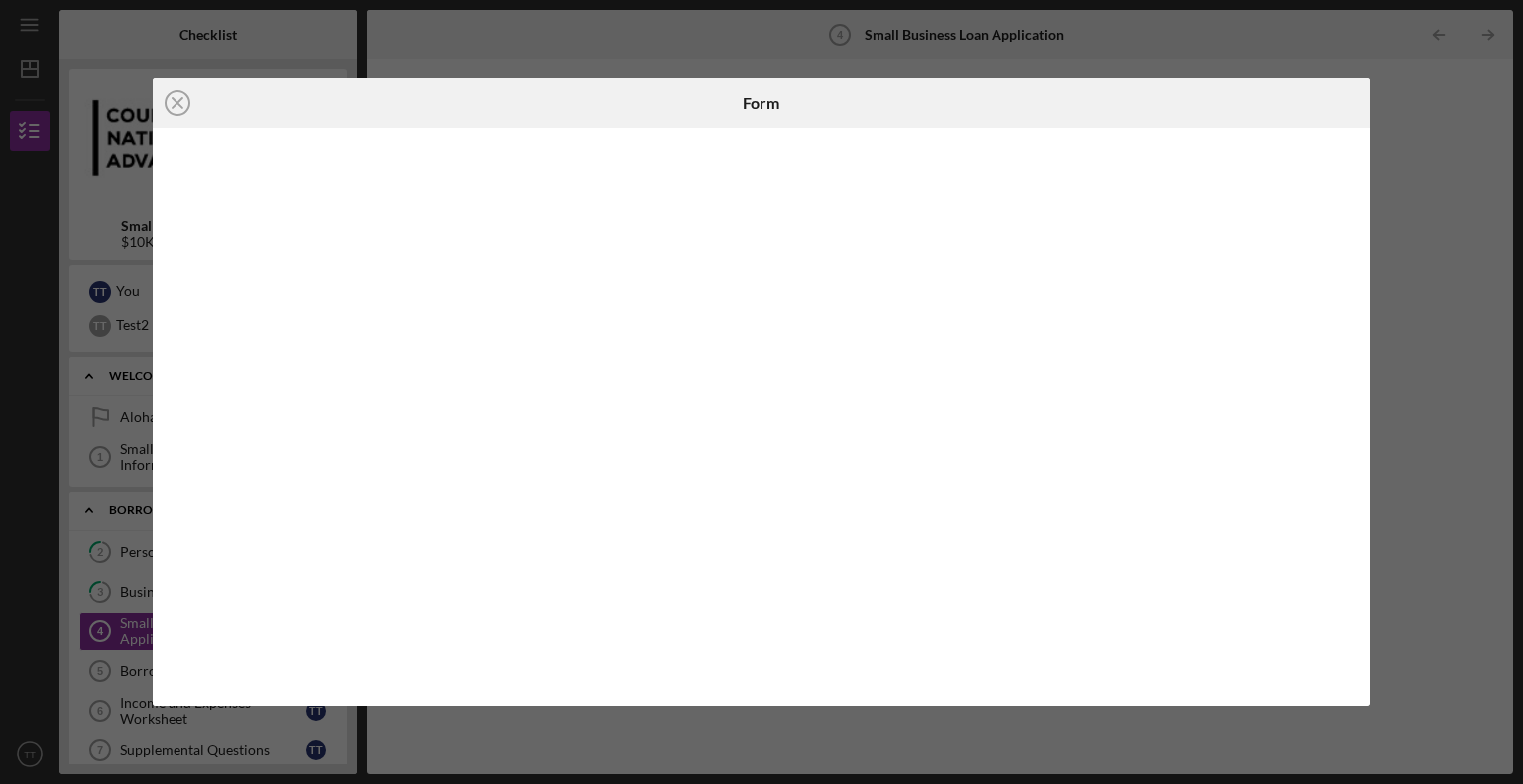 click on "Icon/Close Form" at bounding box center [762, 392] 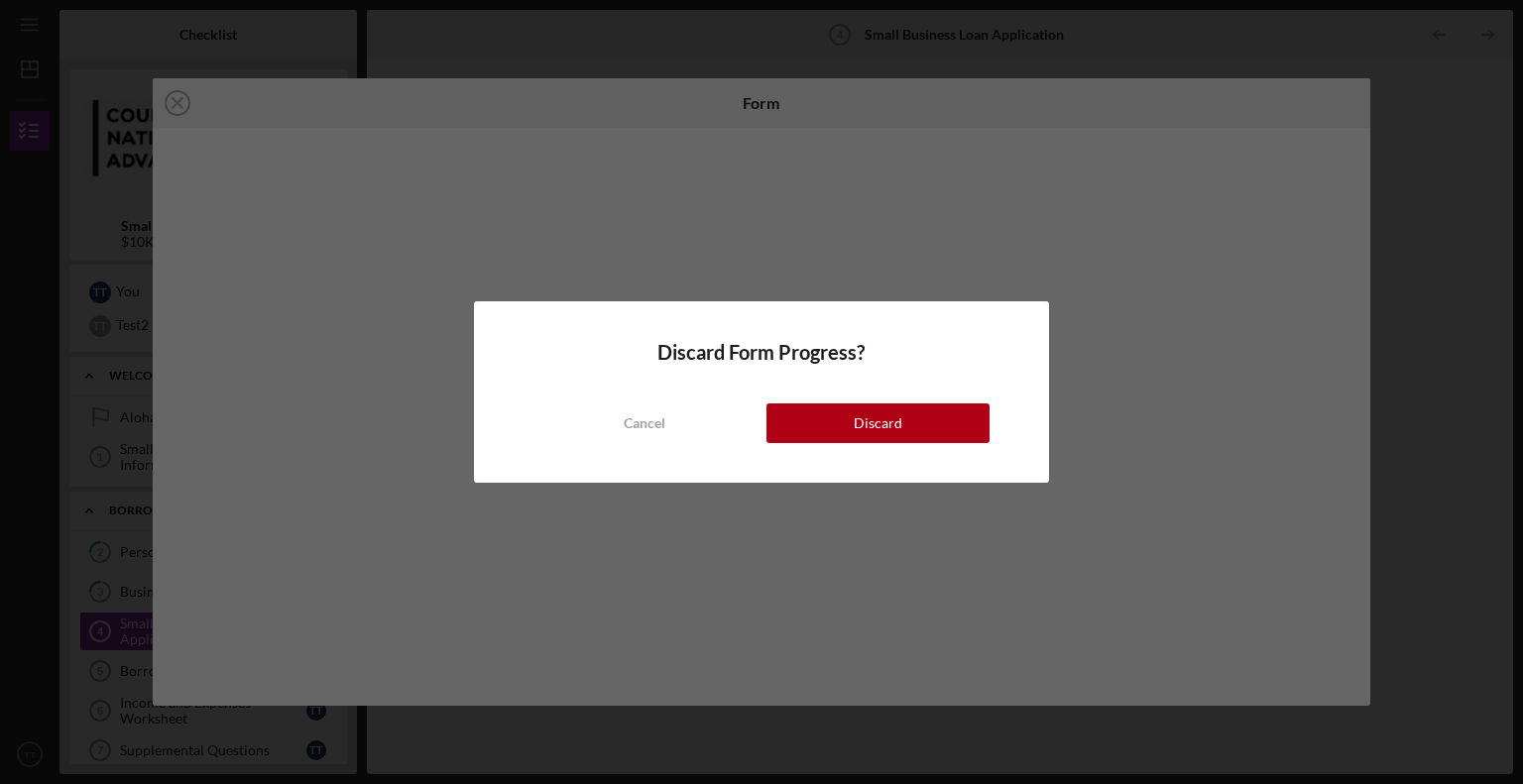 drag, startPoint x: 861, startPoint y: 372, endPoint x: 863, endPoint y: 392, distance: 20.09975 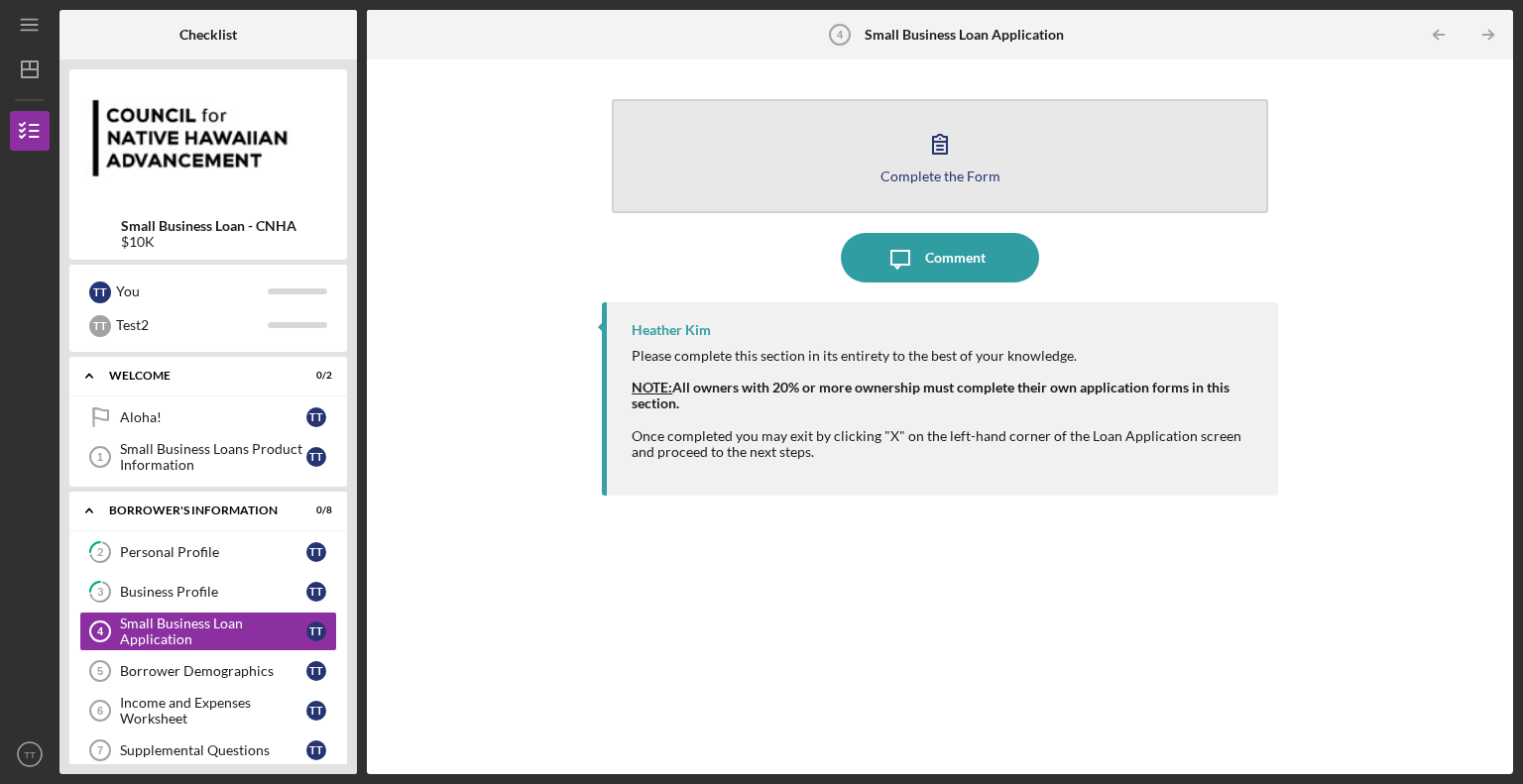 click on "Complete the Form" at bounding box center [940, 175] 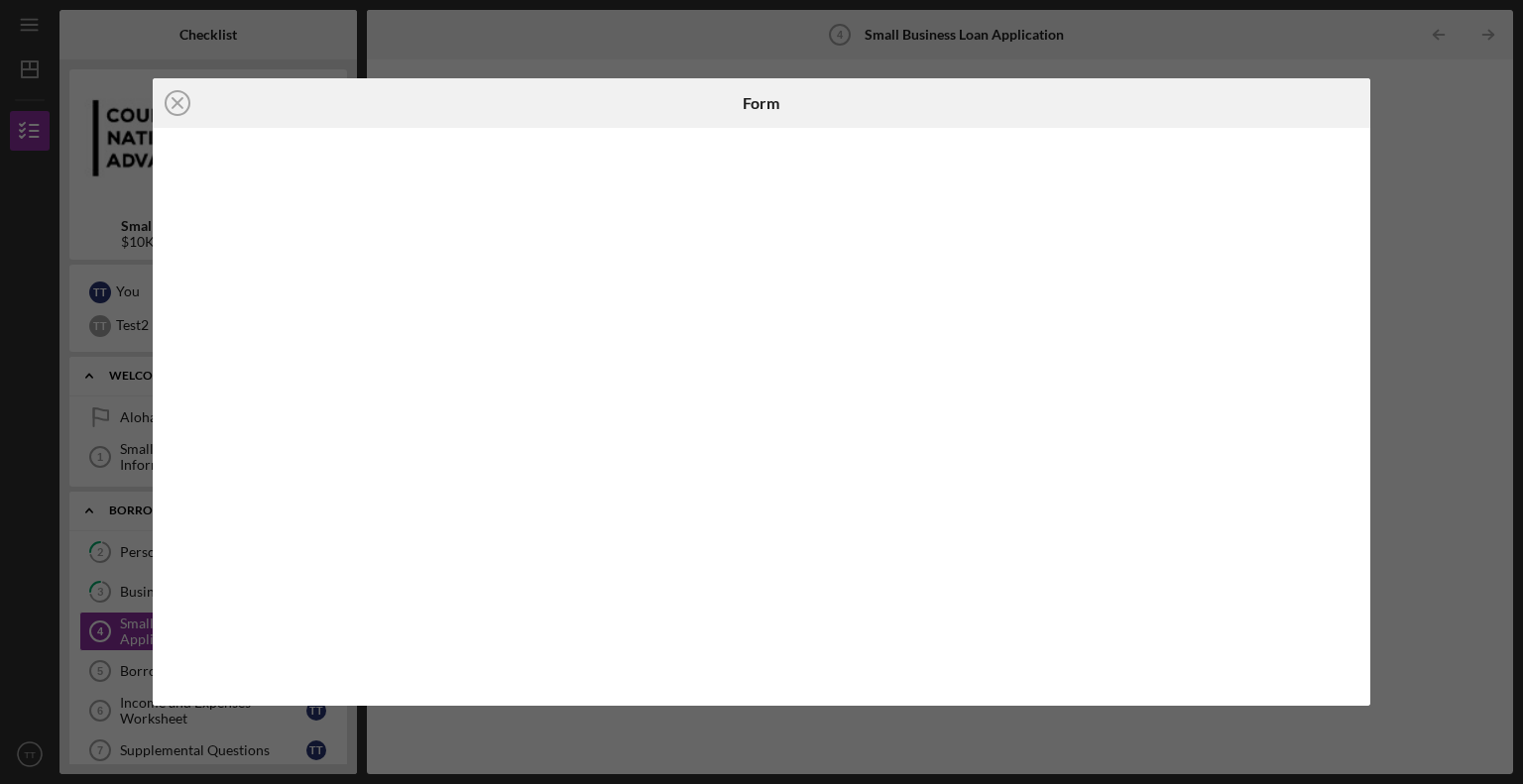 click on "Icon/Close Form" at bounding box center (762, 392) 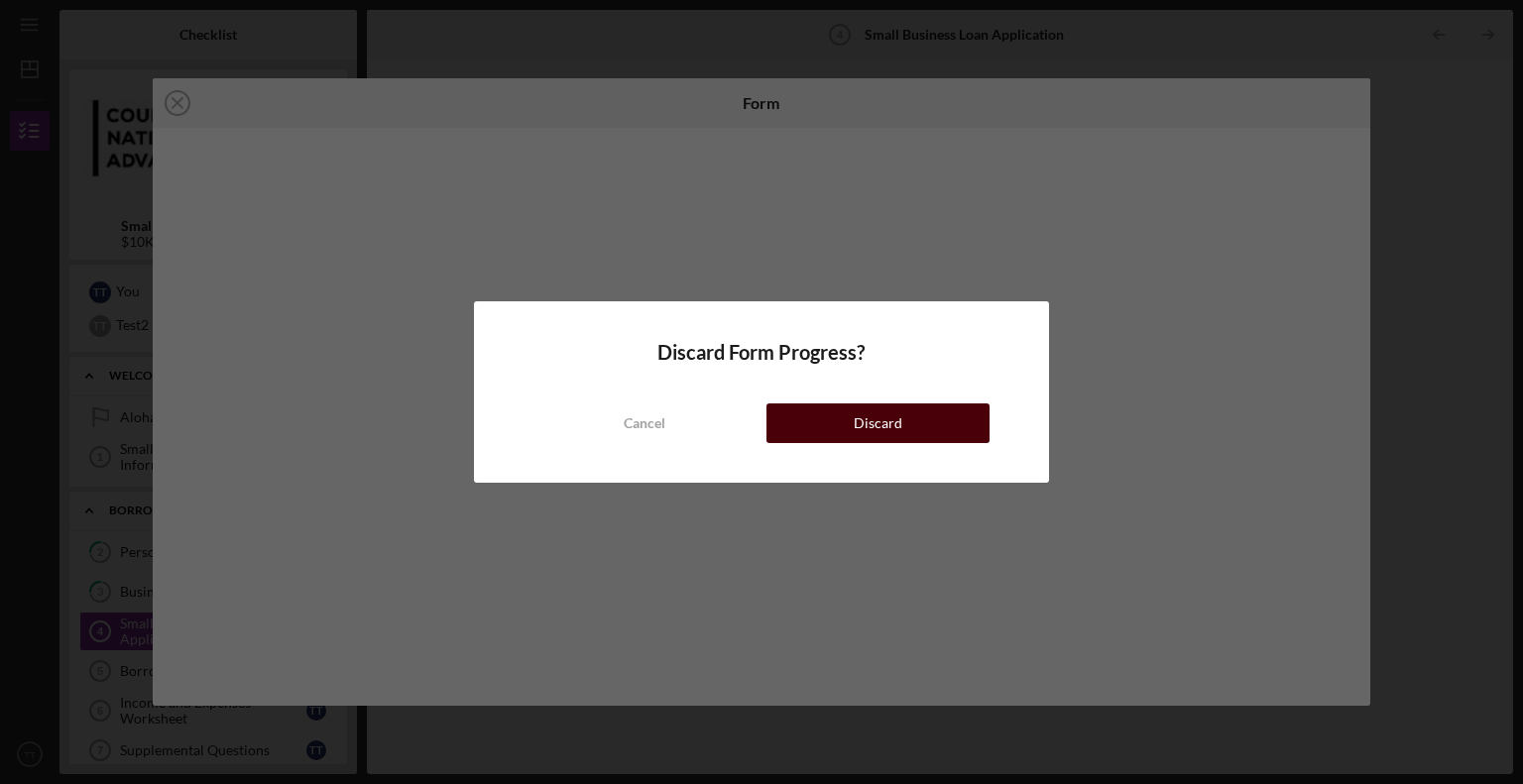 click on "Discard" at bounding box center [878, 423] 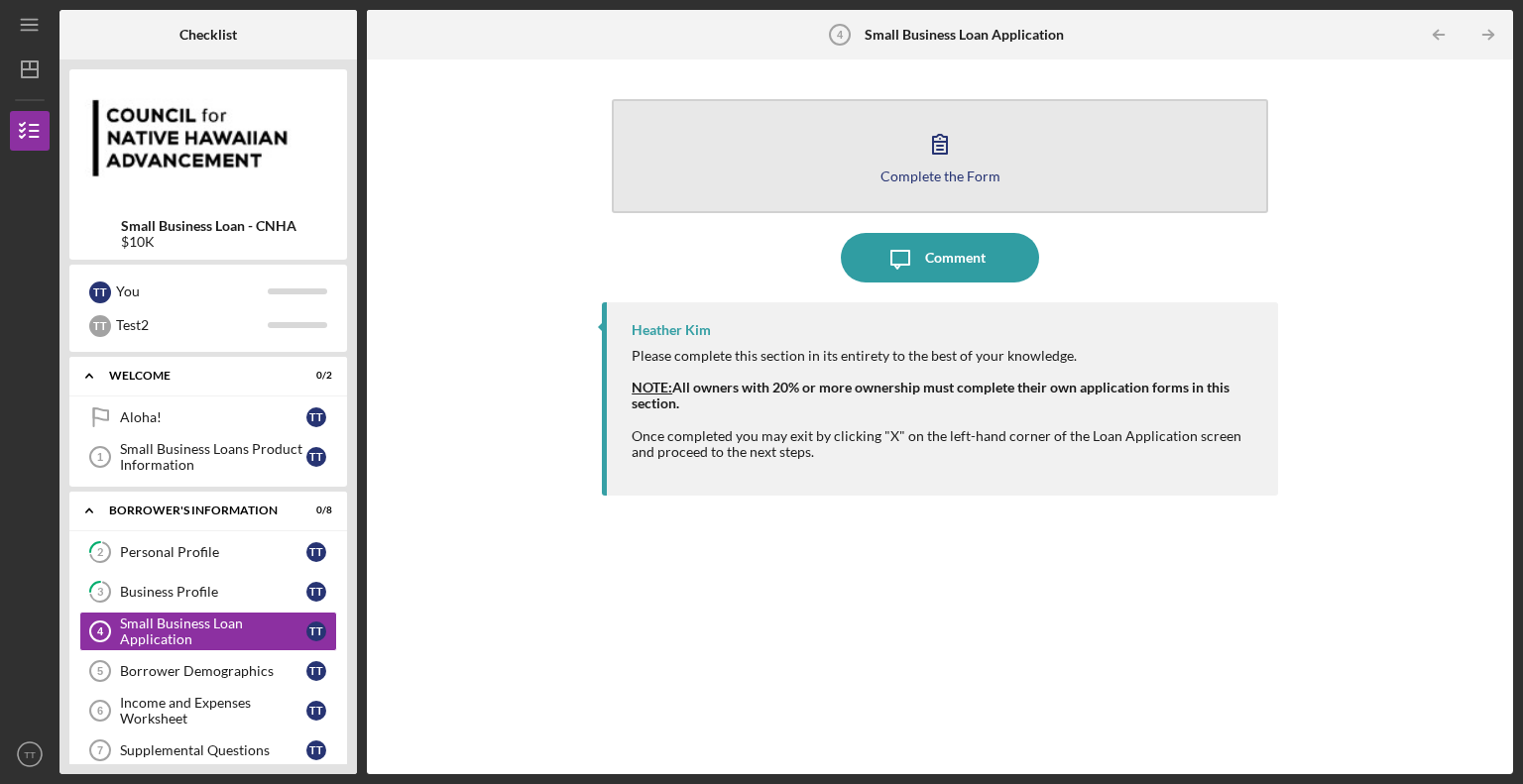 click 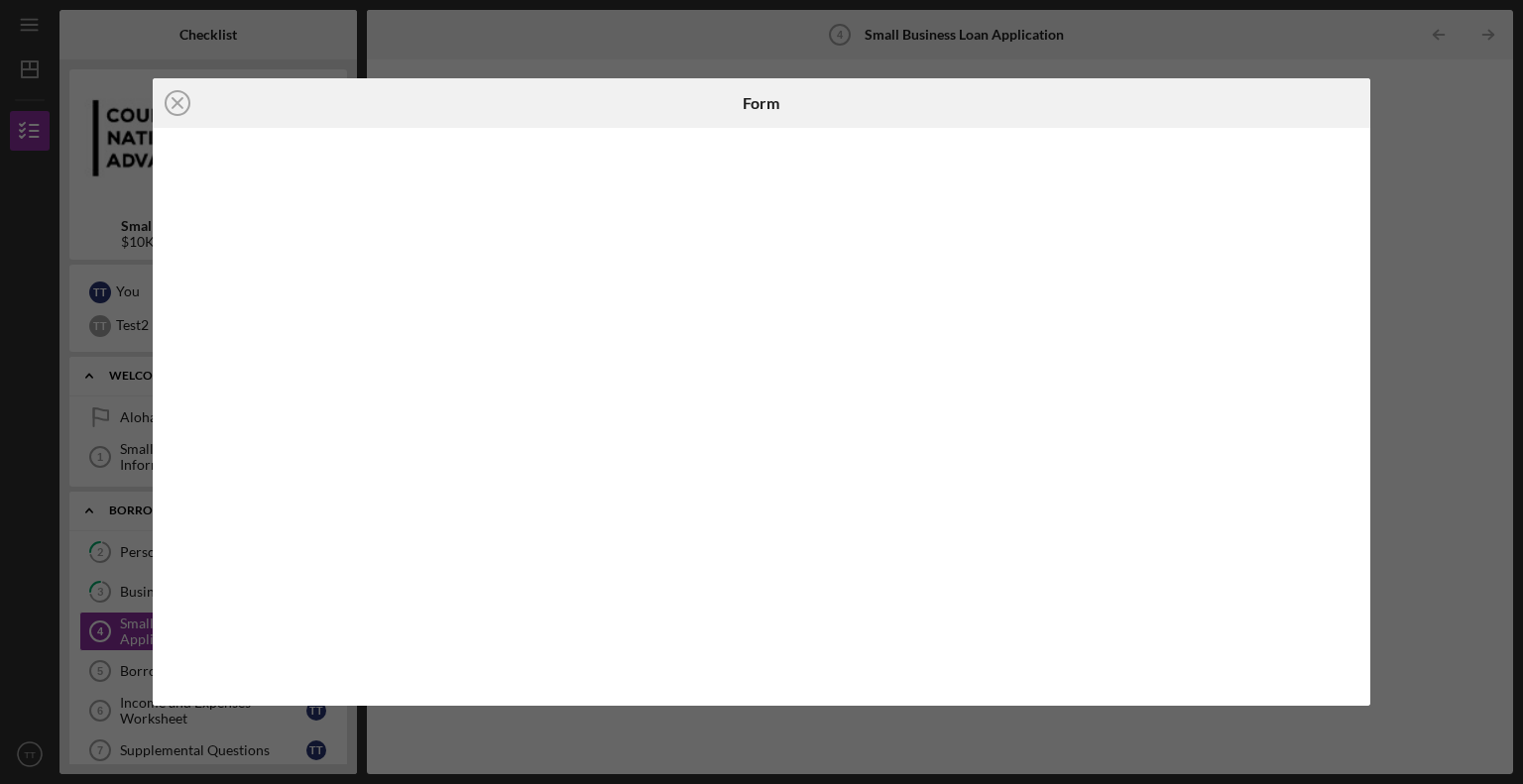 click on "Icon/Close Form" at bounding box center (762, 392) 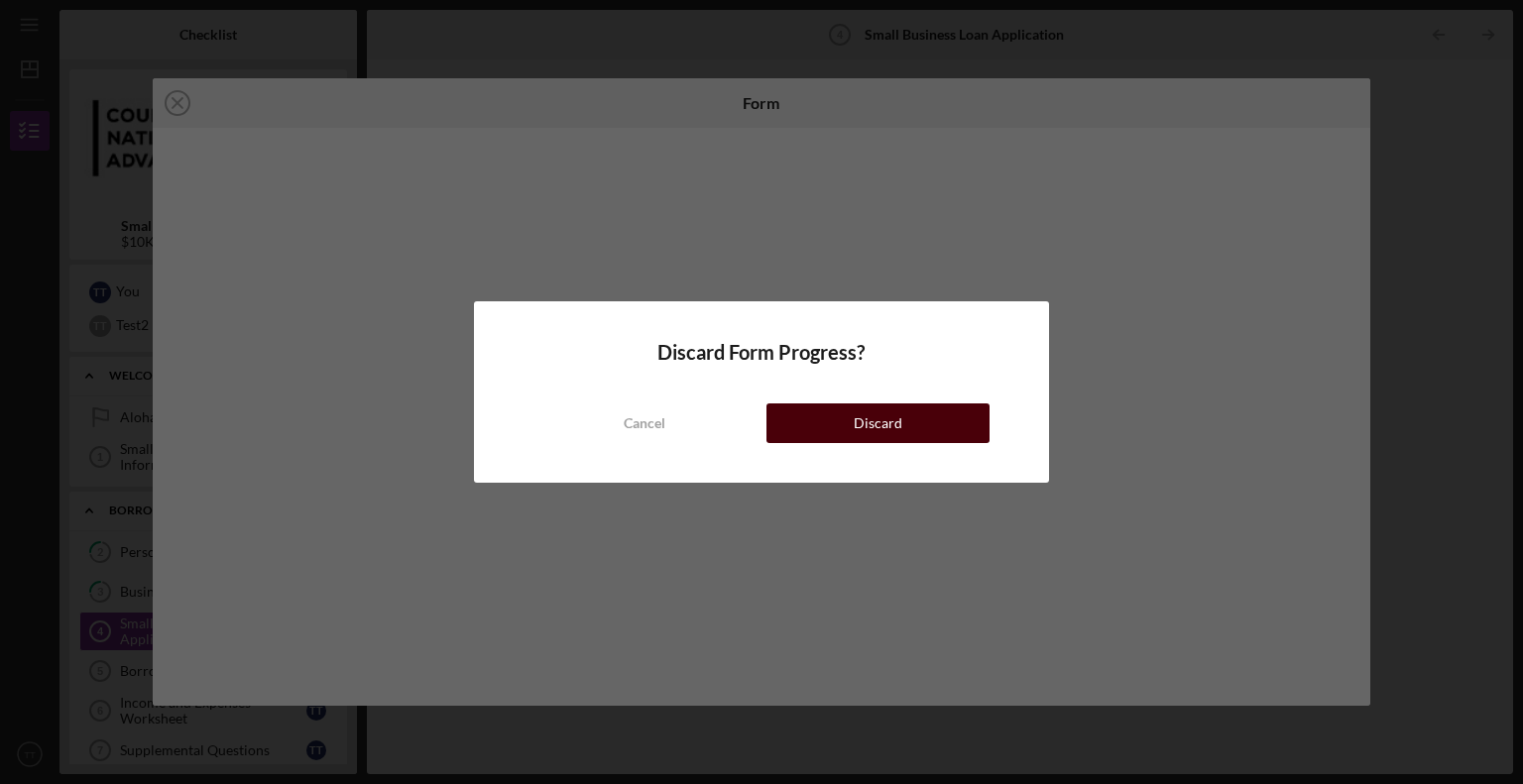 click on "Discard" at bounding box center [878, 423] 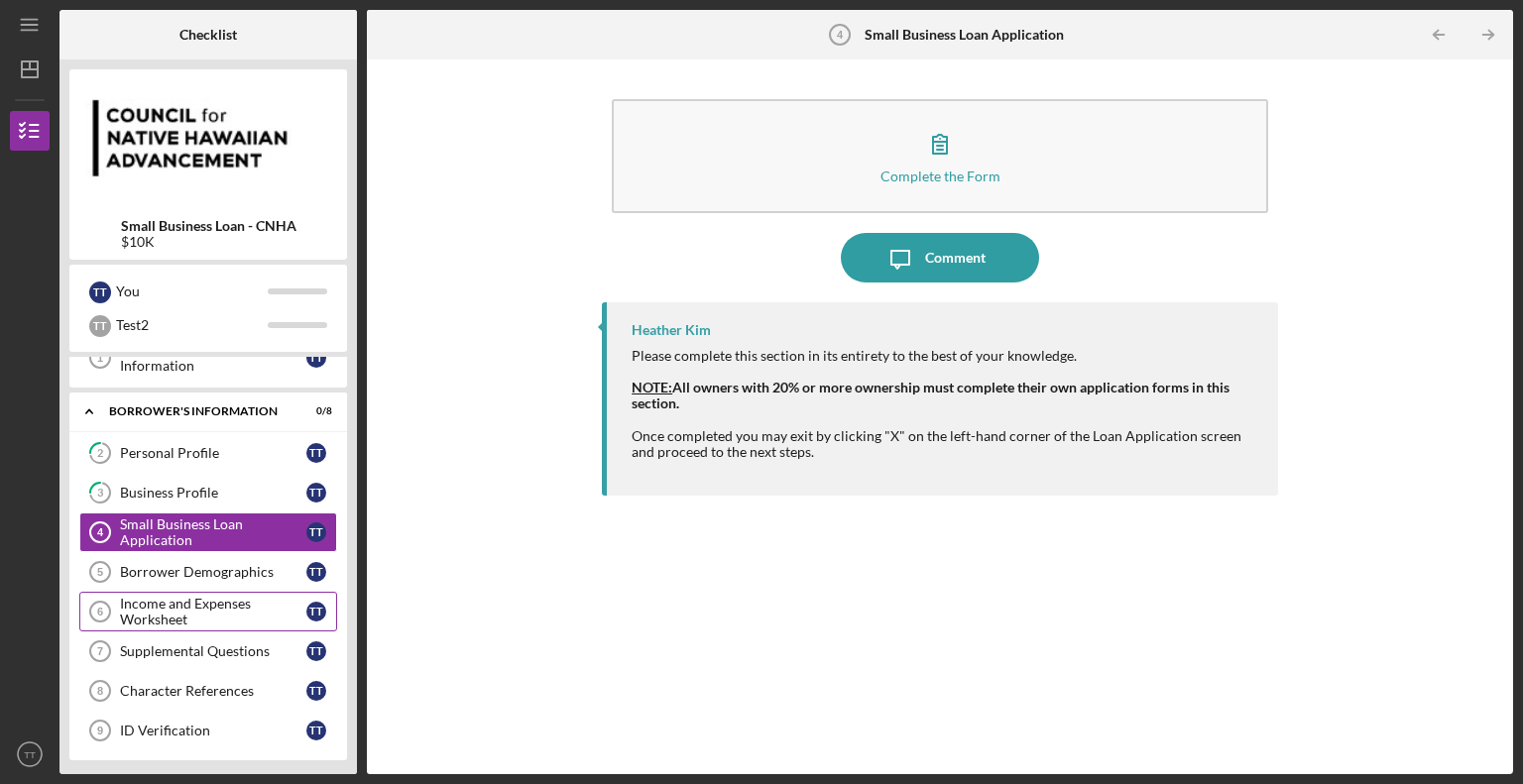 scroll, scrollTop: 189, scrollLeft: 0, axis: vertical 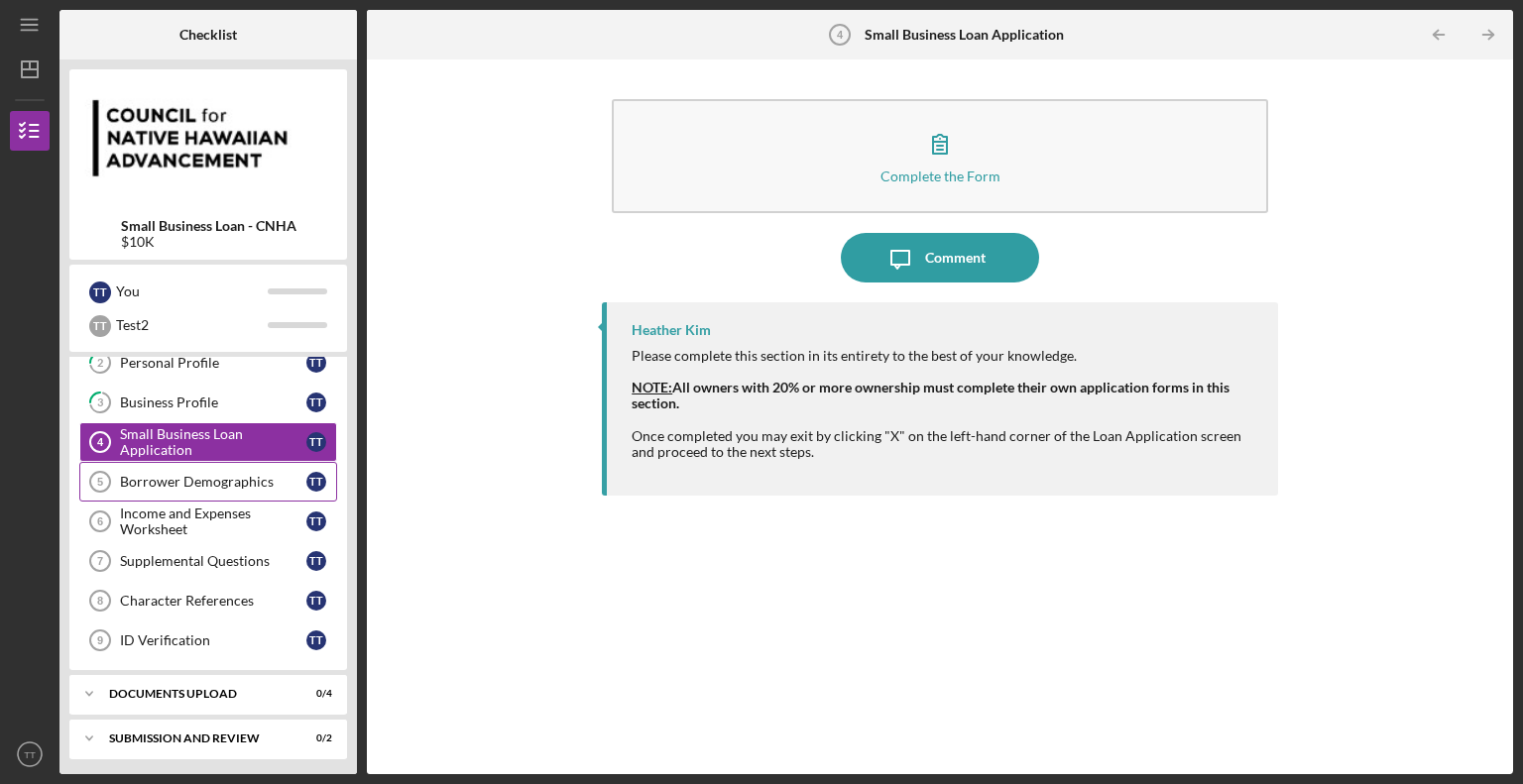 click on "Borrower Demographics" at bounding box center [213, 482] 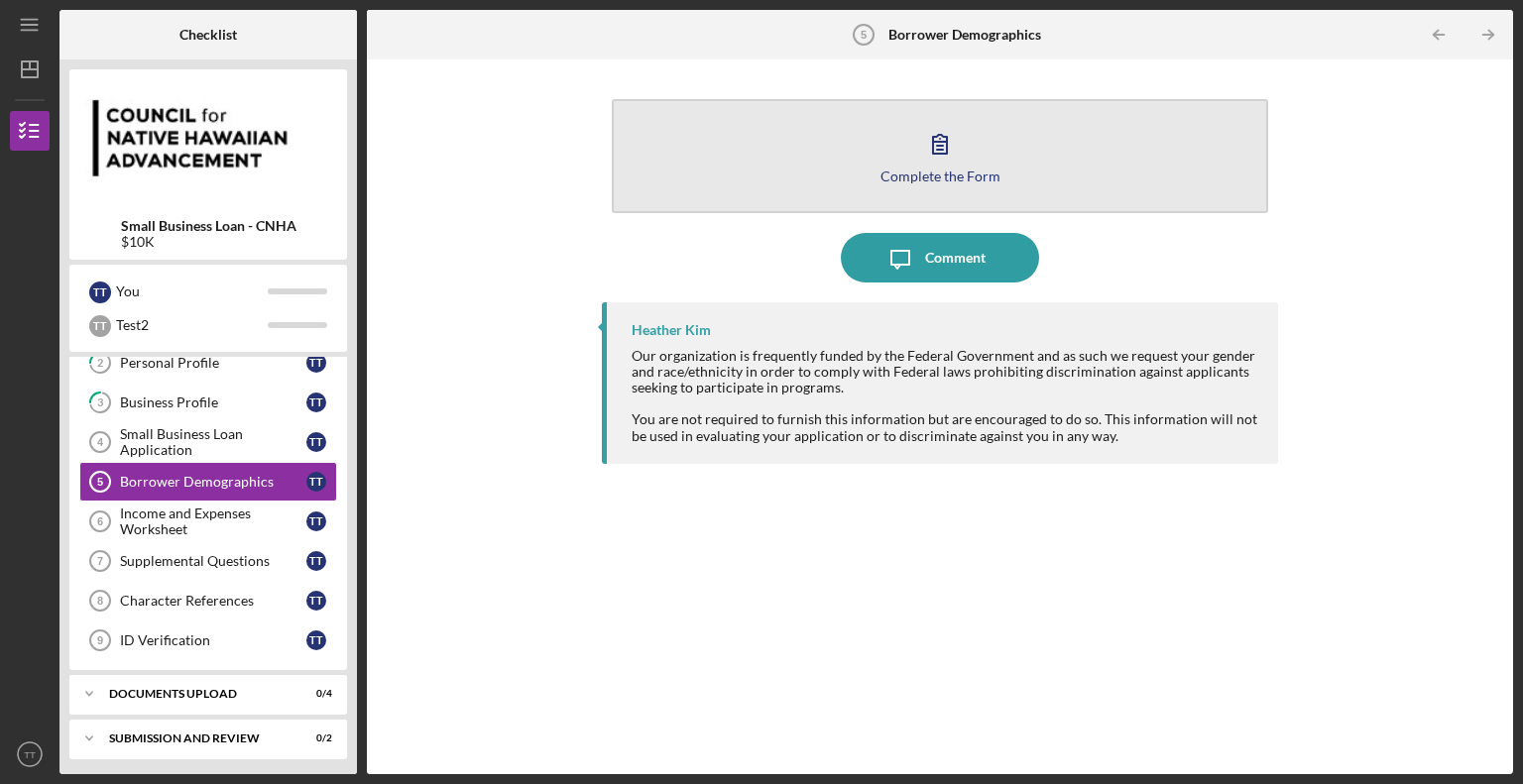 click 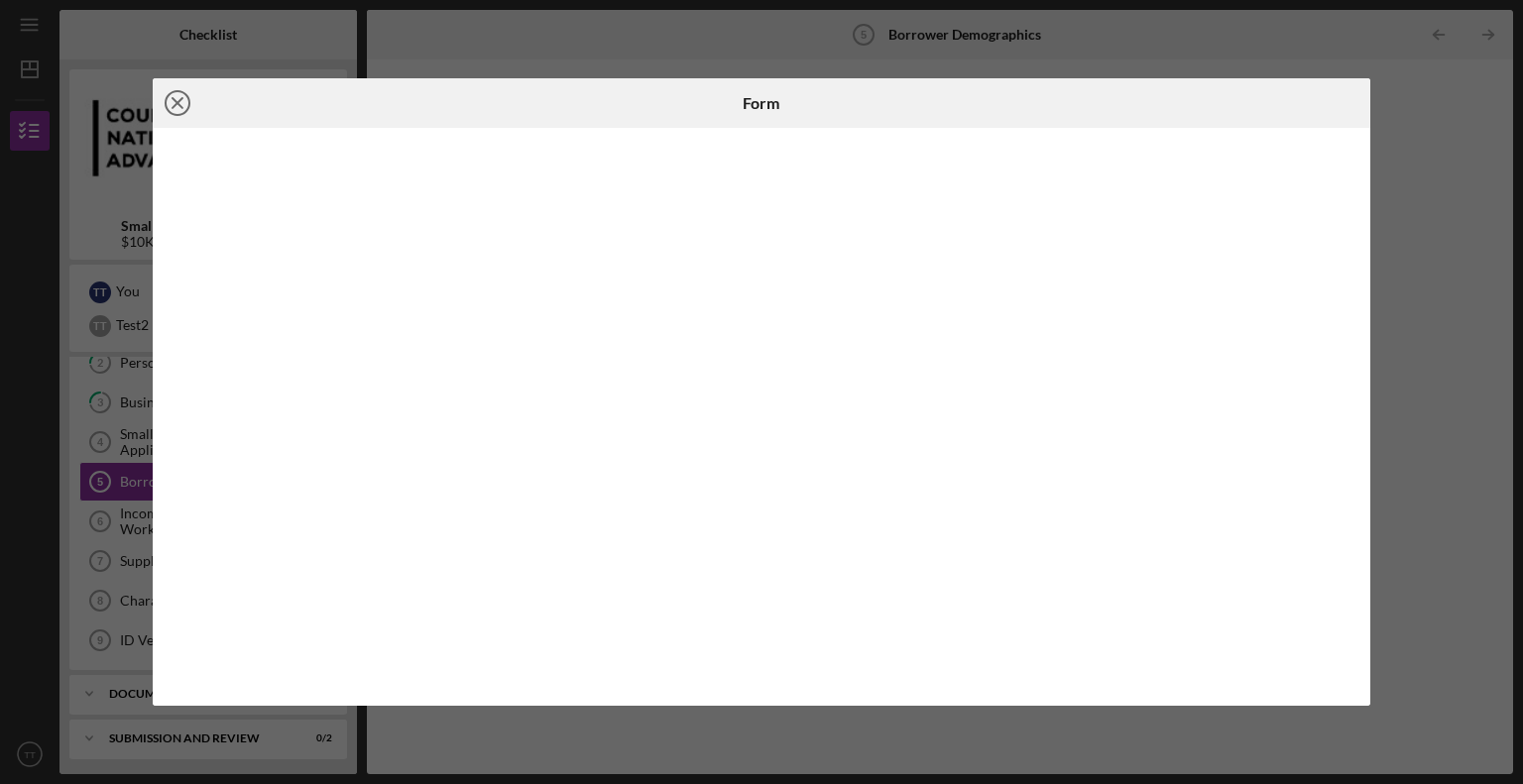 click on "Icon/Close" 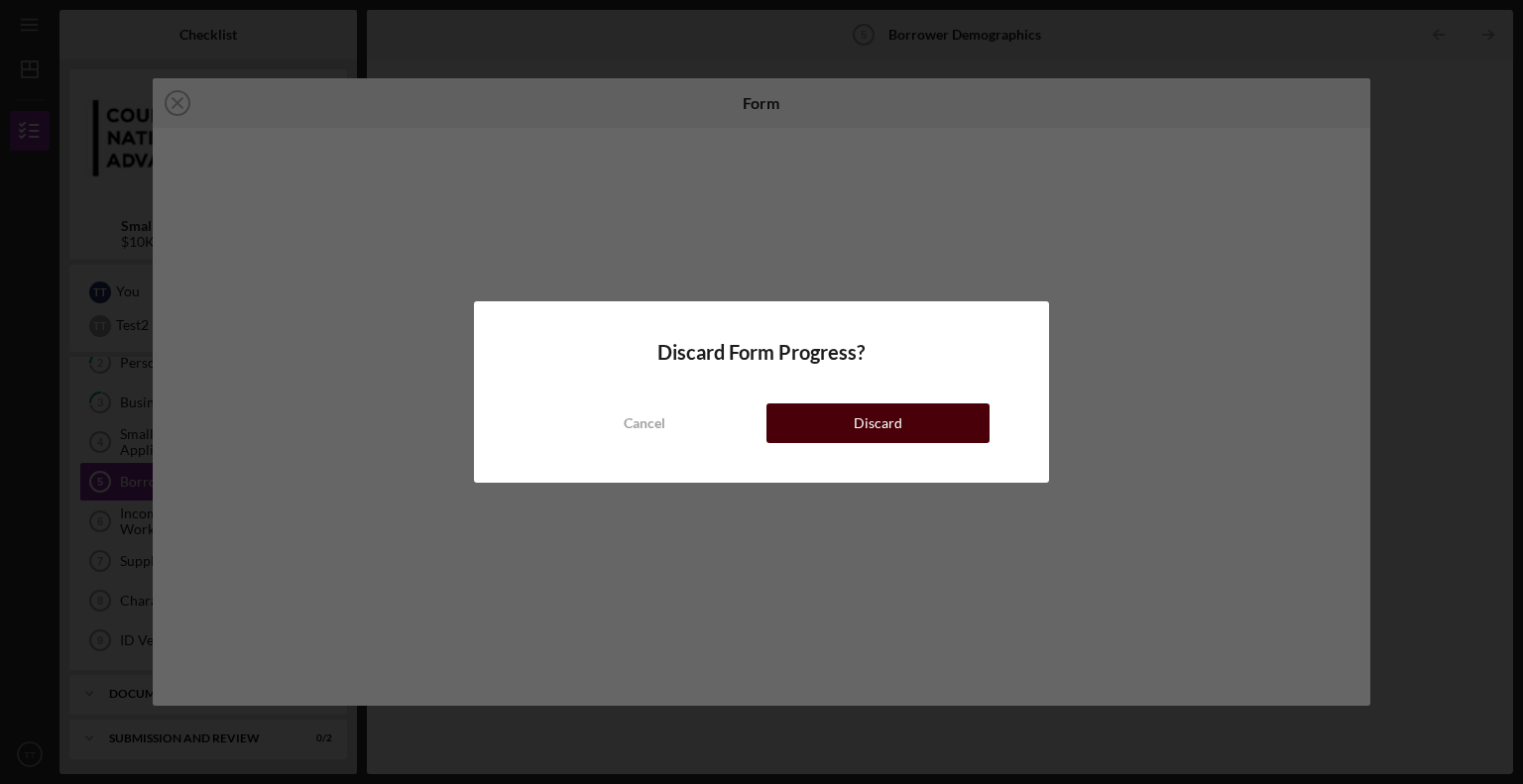 click on "Discard" at bounding box center (878, 423) 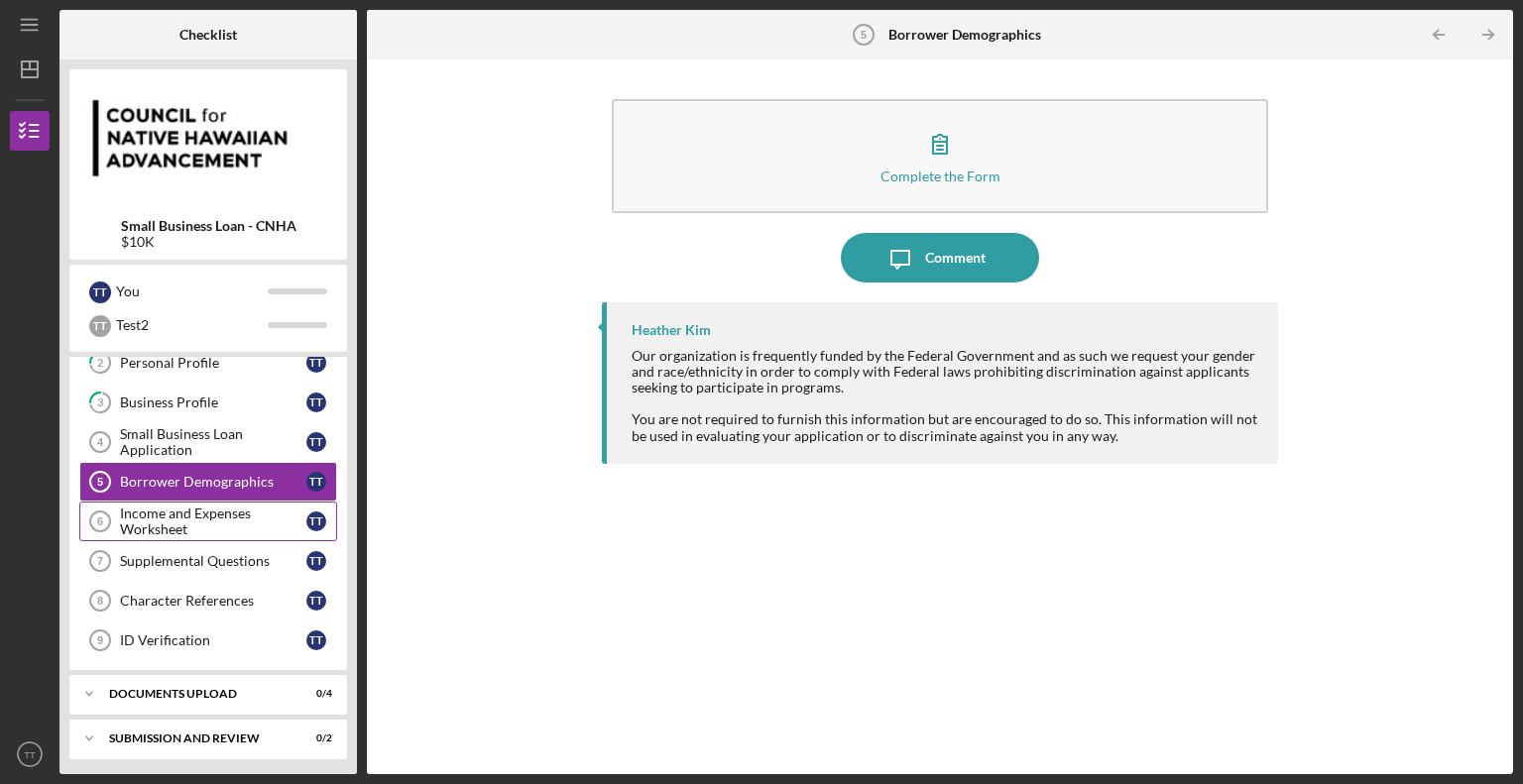 click on "Income and Expenses Worksheet" at bounding box center [213, 521] 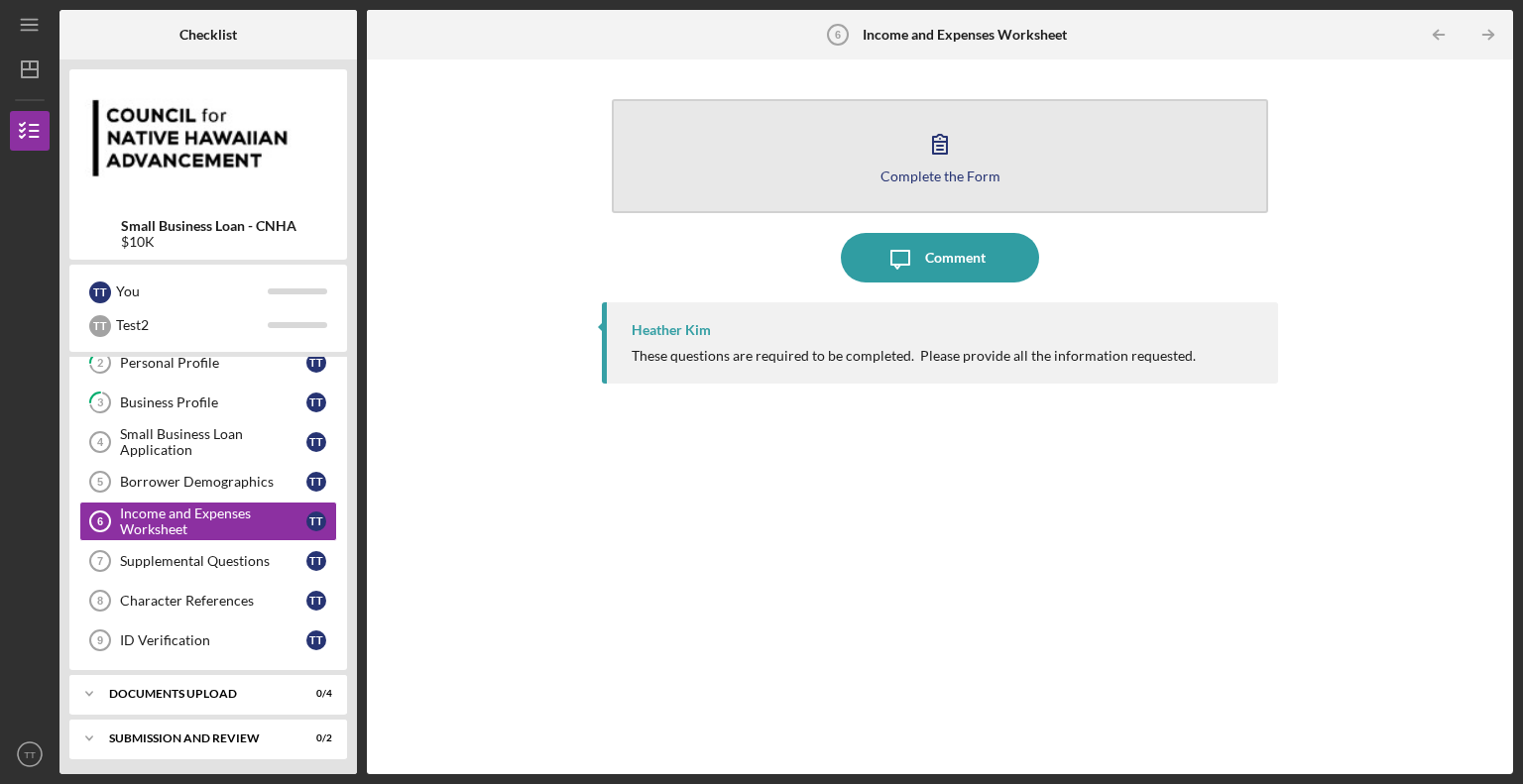 click 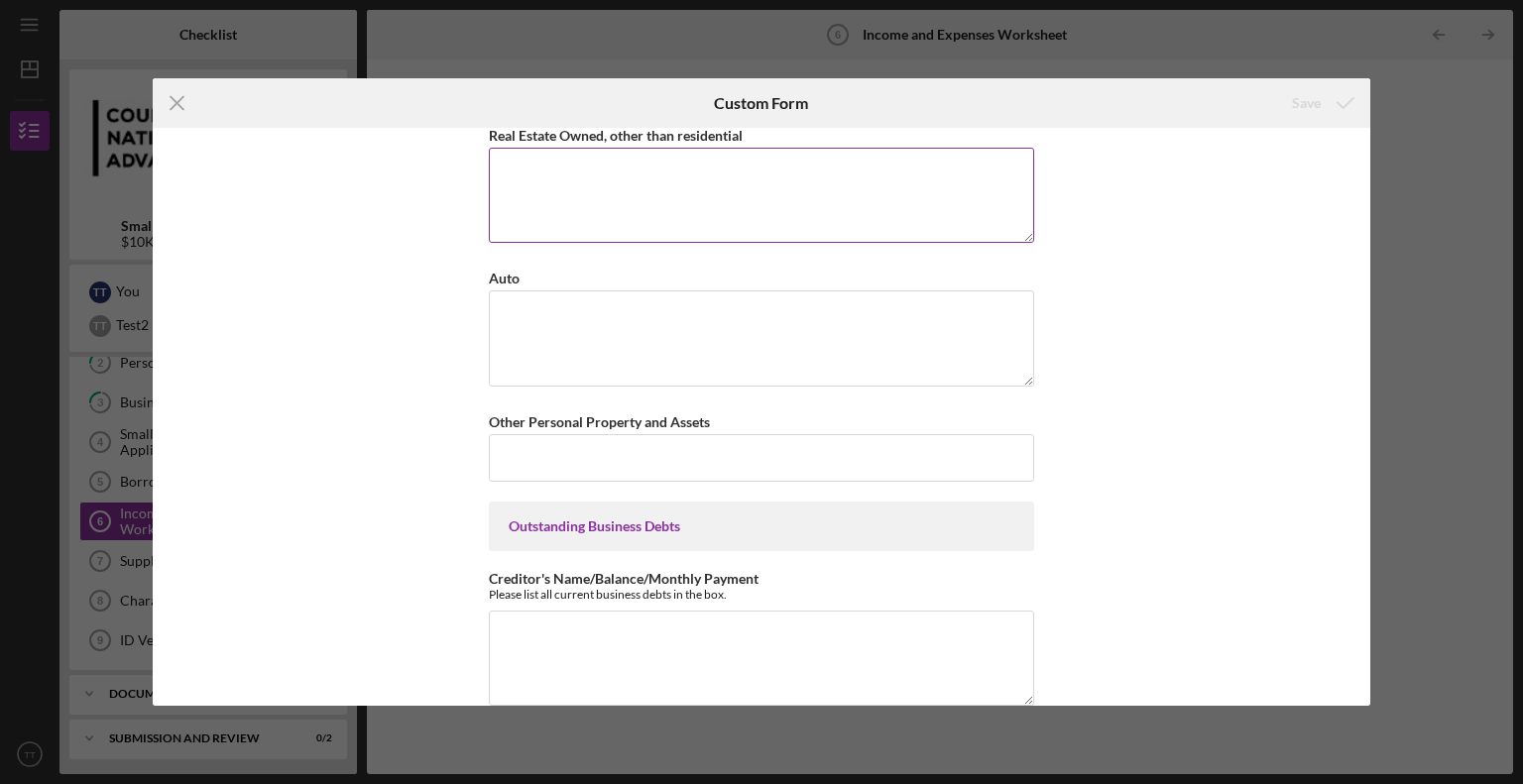 scroll, scrollTop: 1710, scrollLeft: 0, axis: vertical 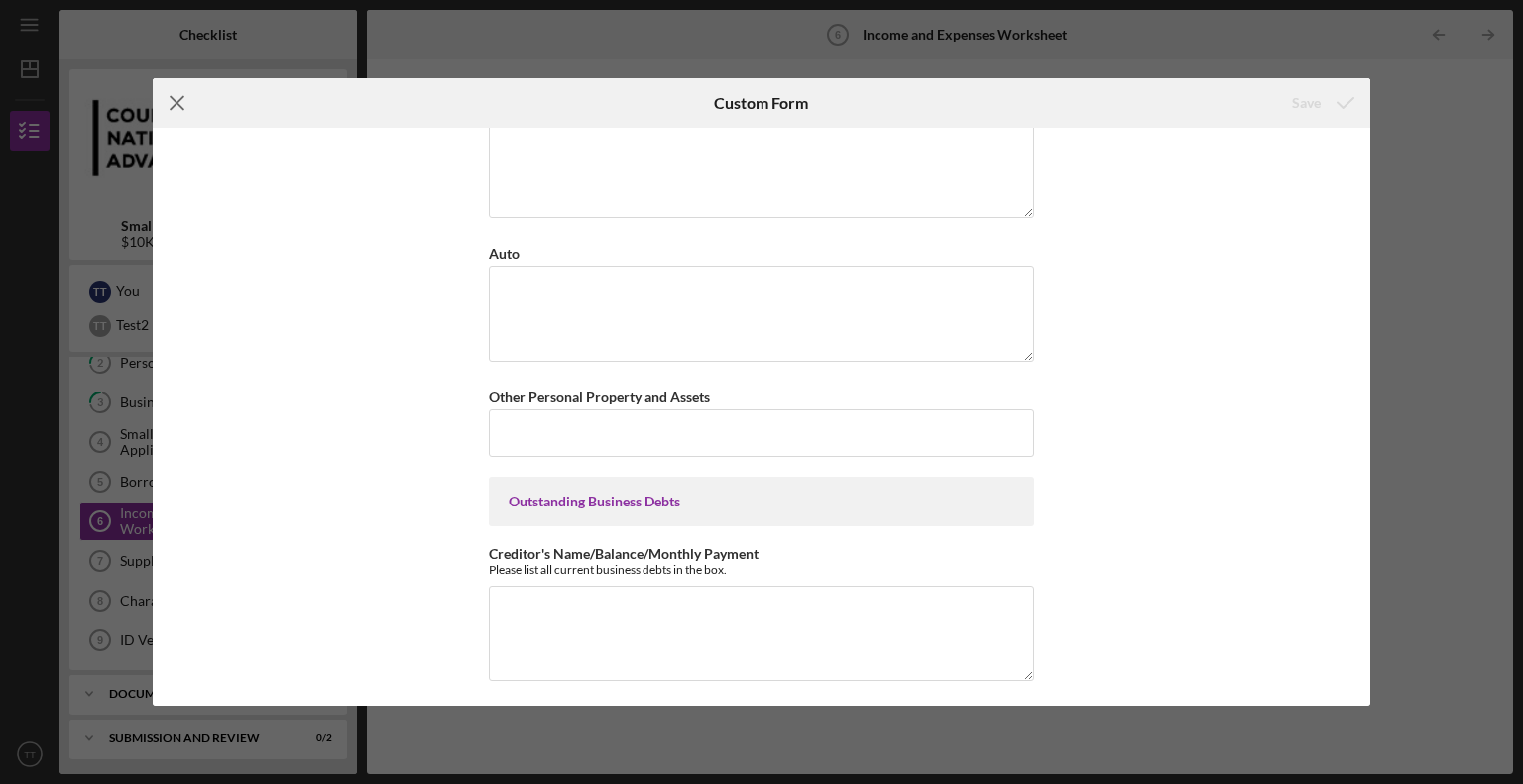 click on "Icon/Menu Close" 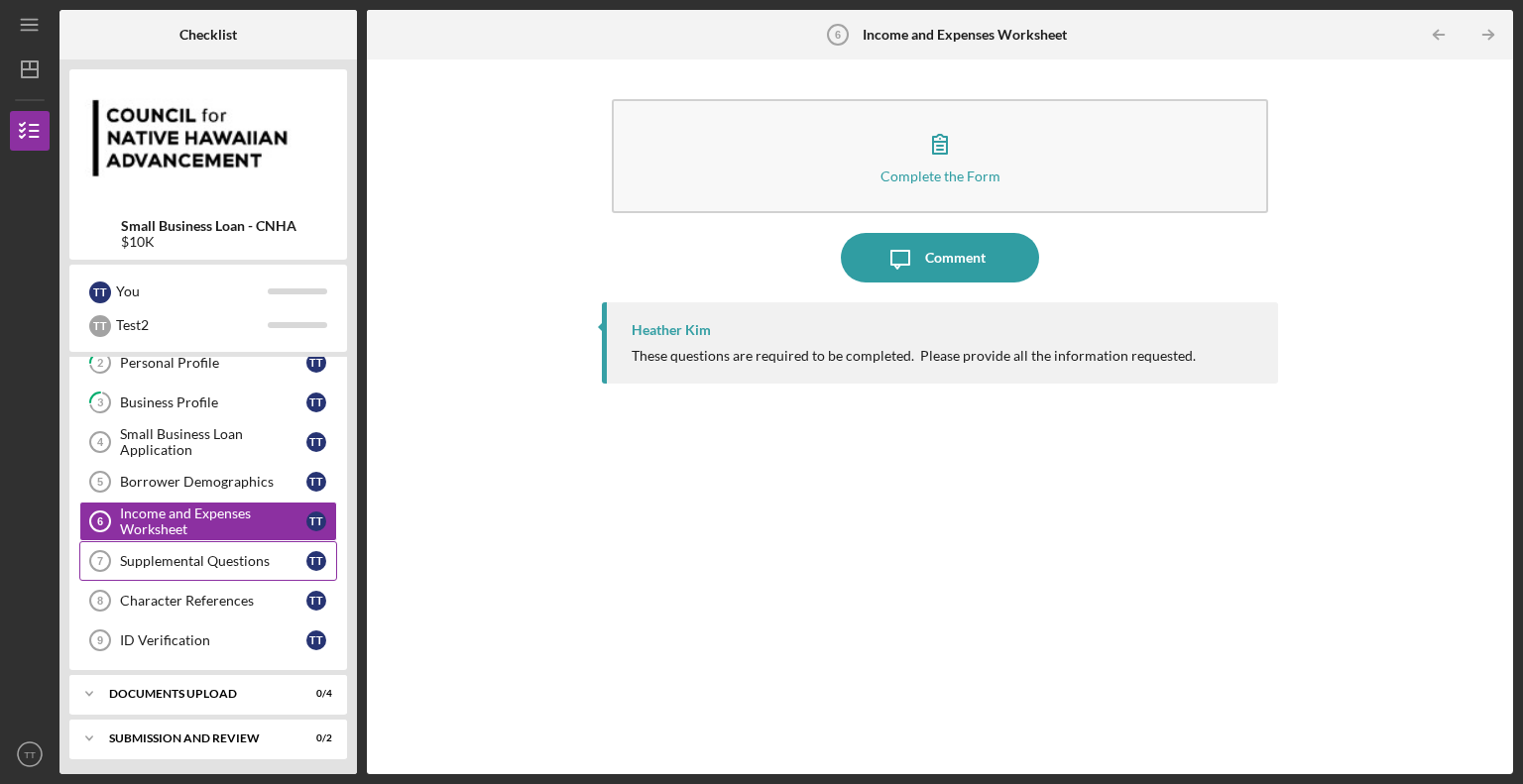 click on "Supplemental Questions" at bounding box center (213, 561) 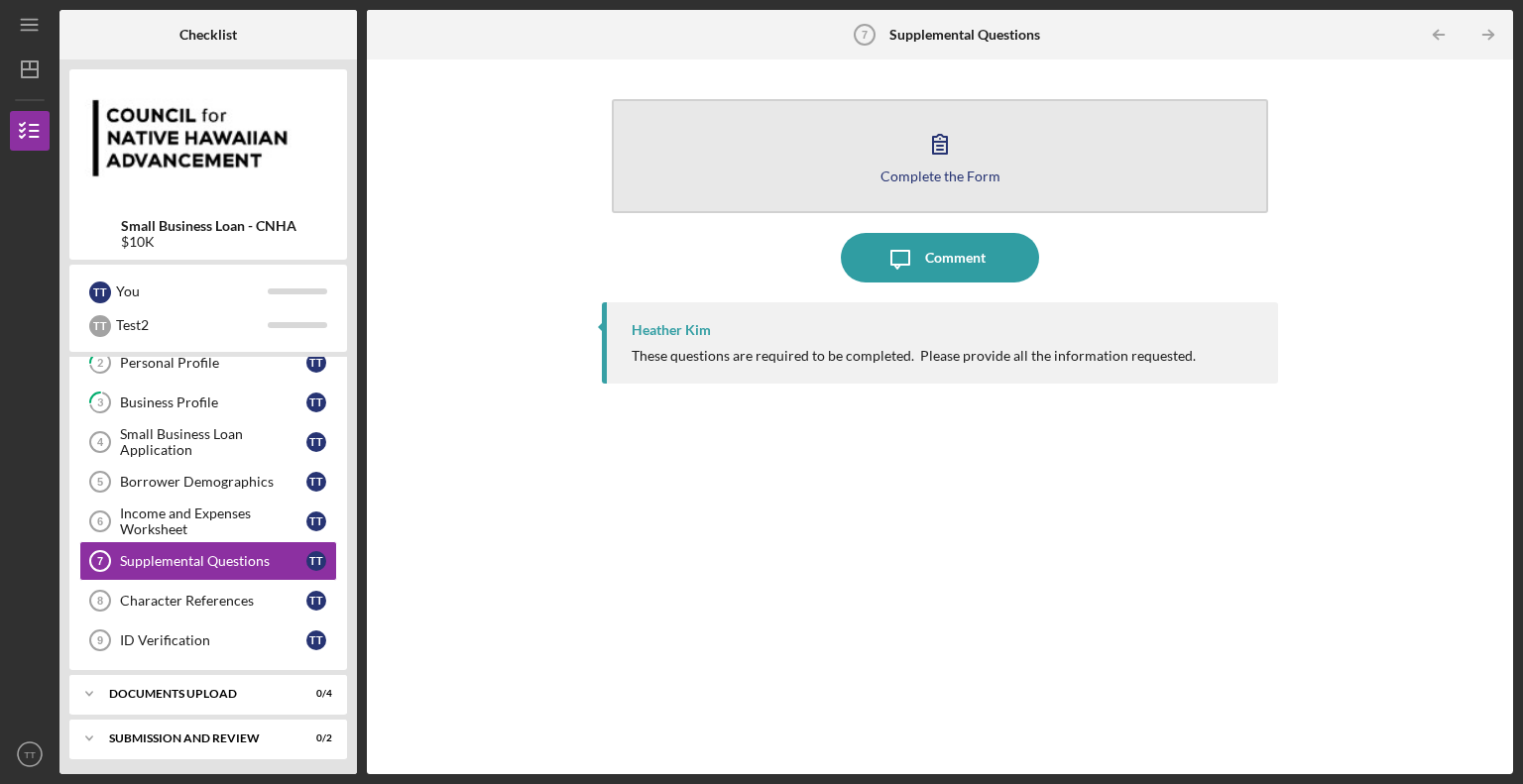 click 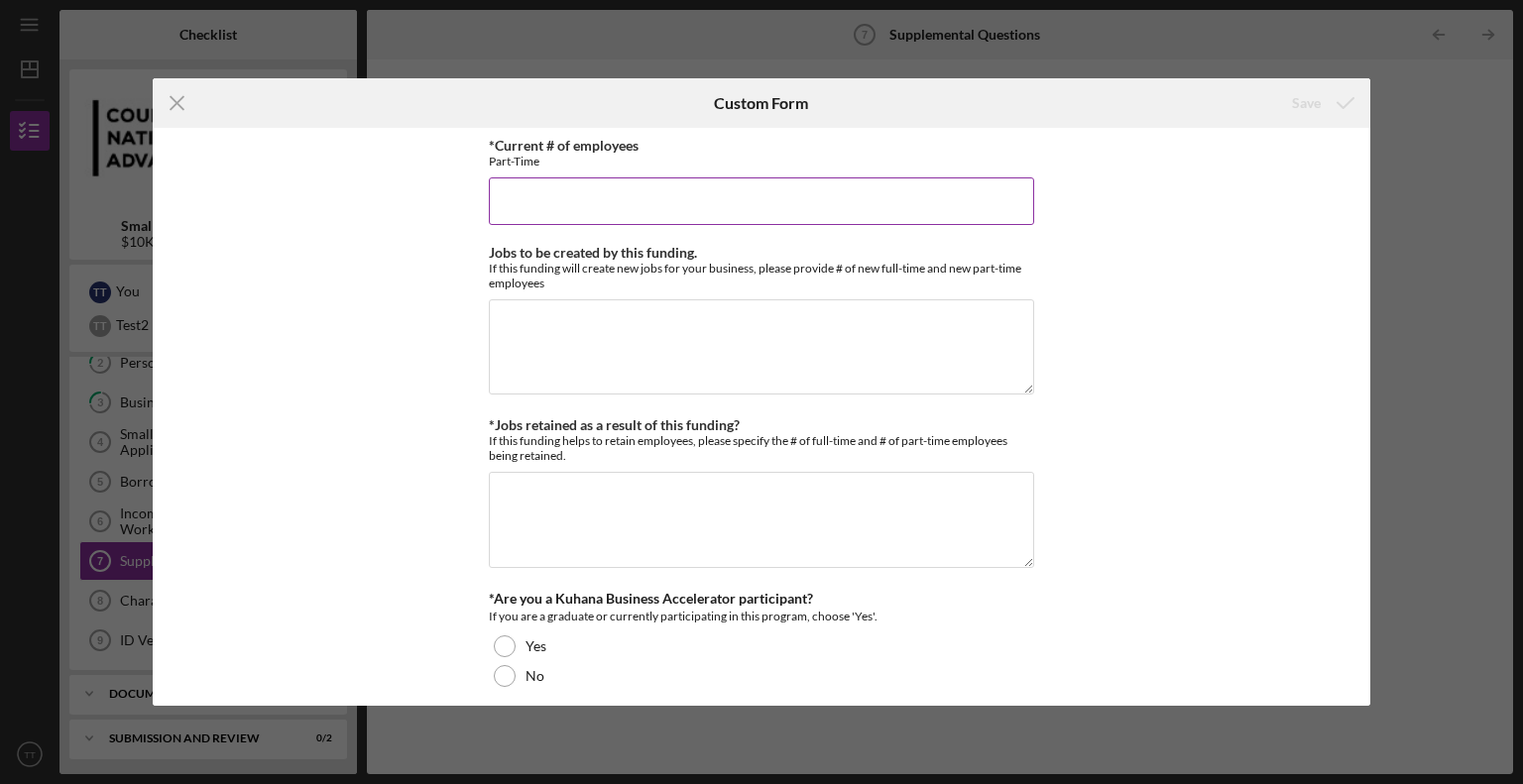 scroll, scrollTop: 1322, scrollLeft: 0, axis: vertical 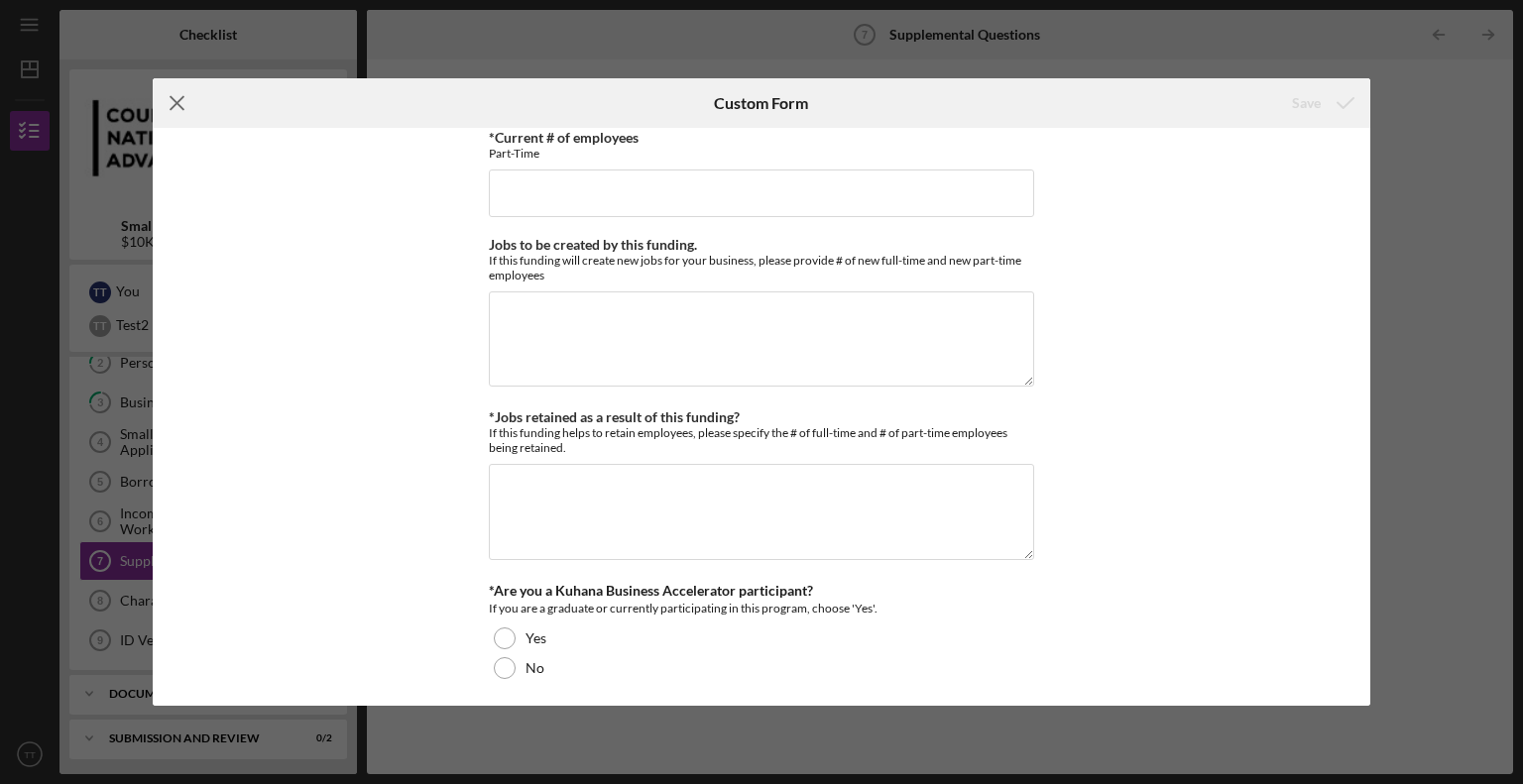 click on "Icon/Menu Close" 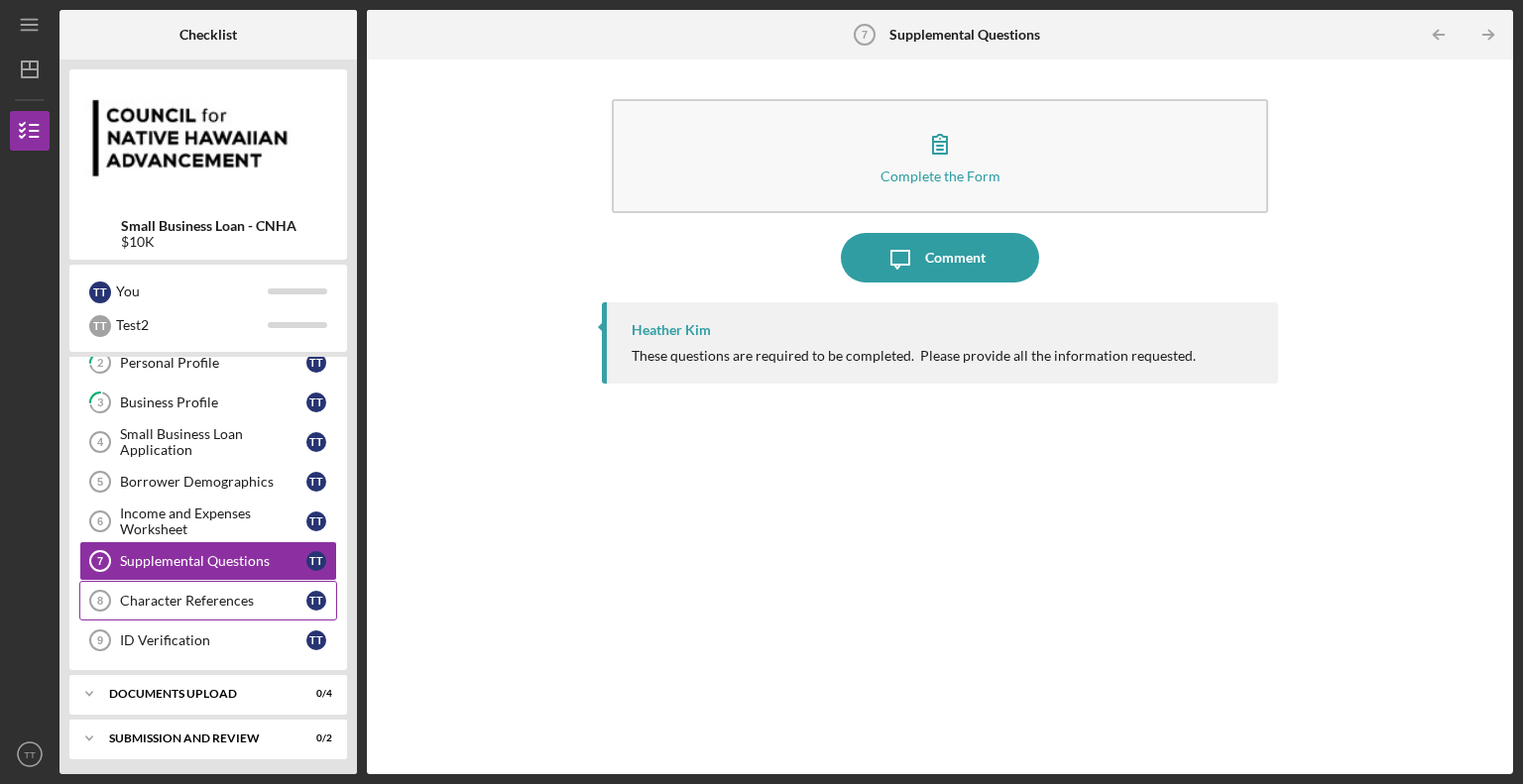 click on "Character References" at bounding box center (213, 601) 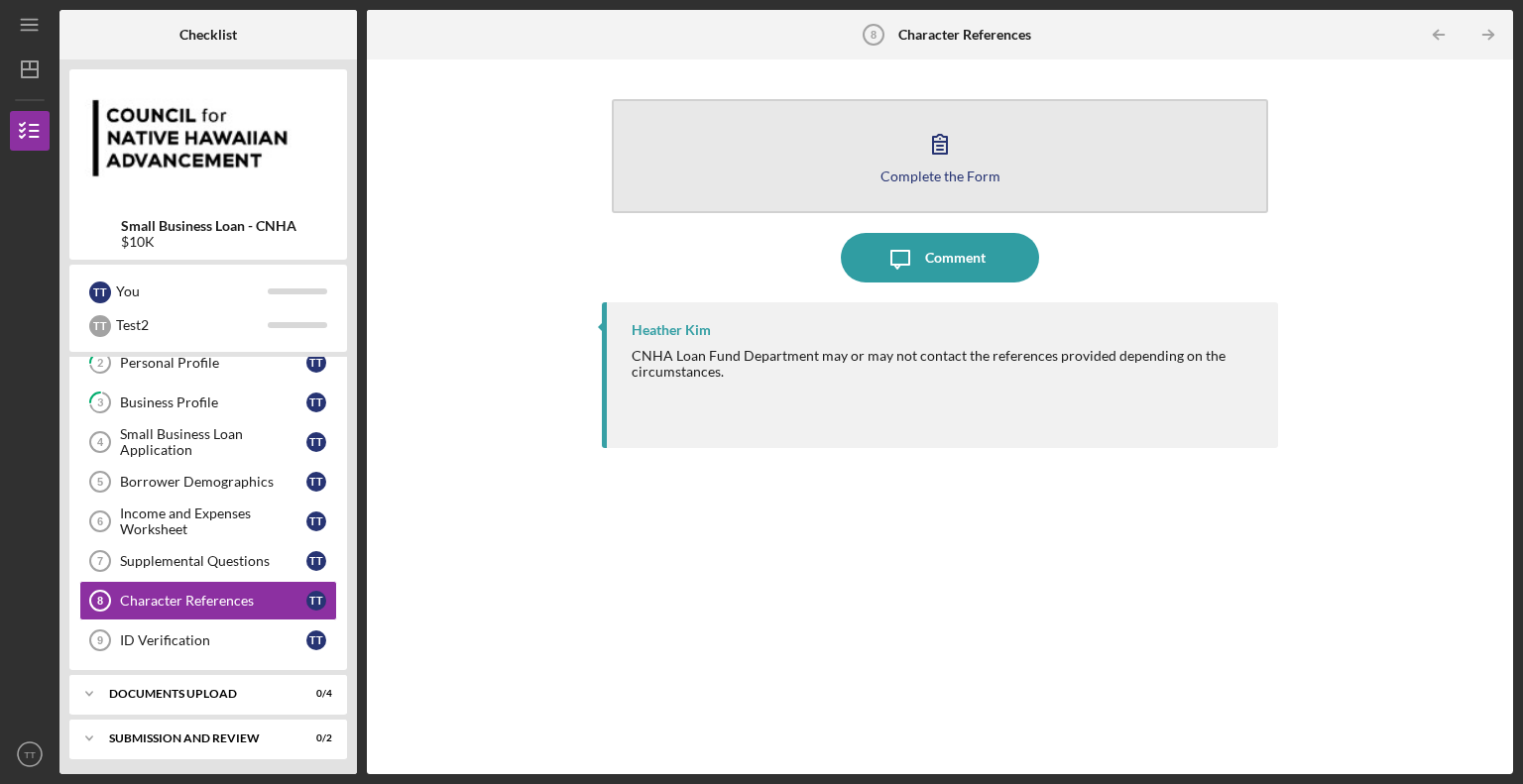 click 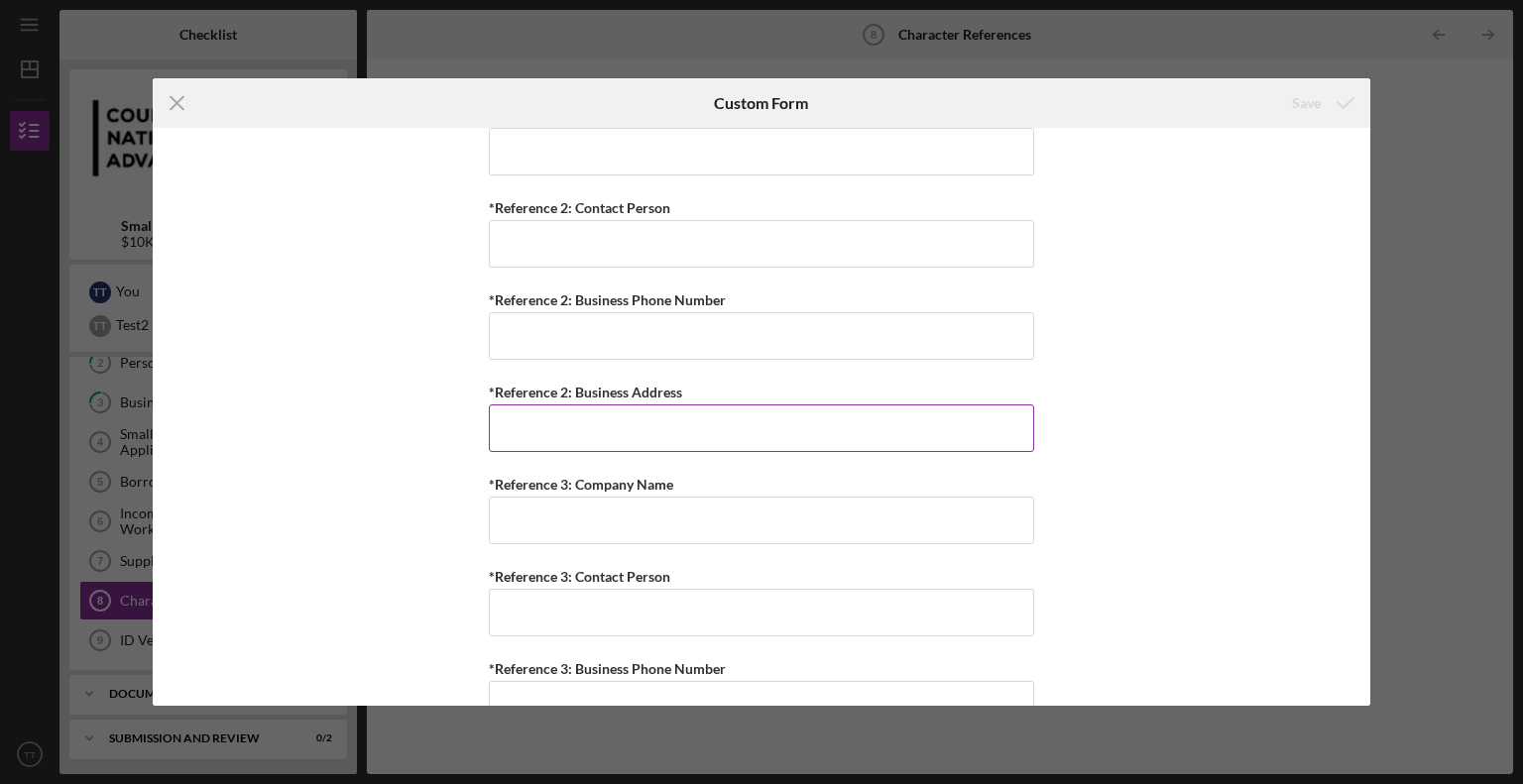 scroll, scrollTop: 1785, scrollLeft: 0, axis: vertical 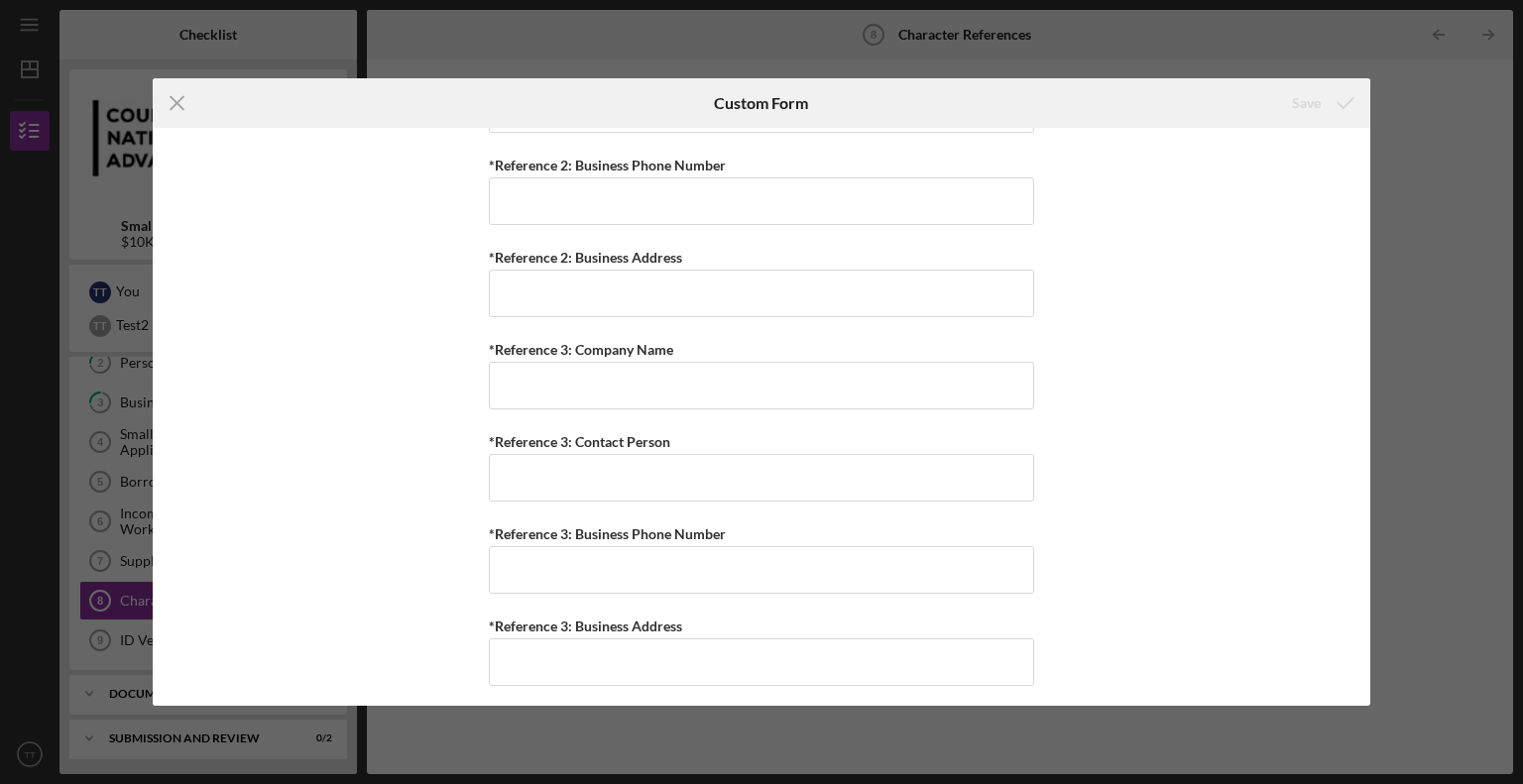 click on "Icon/Menu Close" 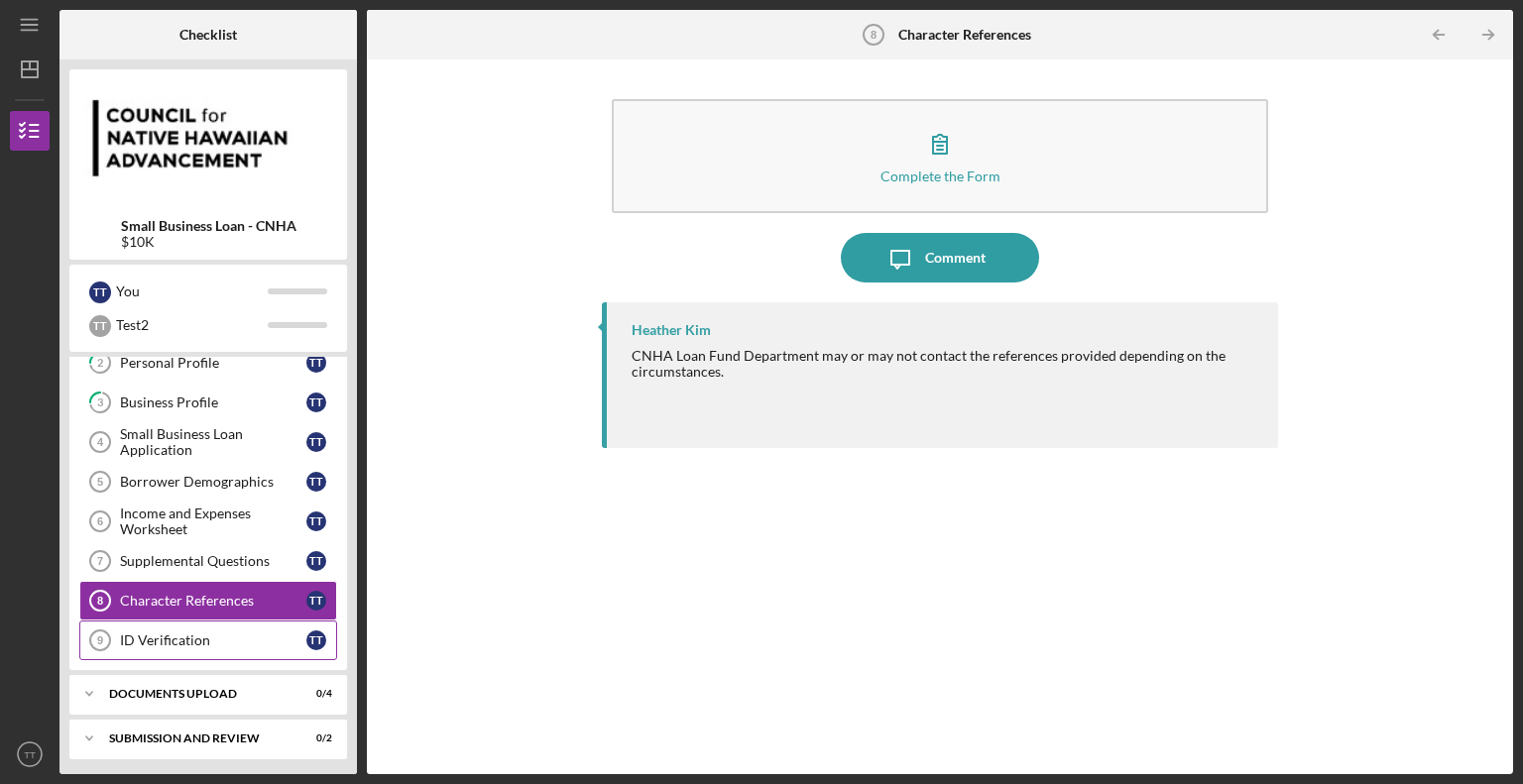 click on "ID Verification 9 ID Verification T T" at bounding box center [208, 640] 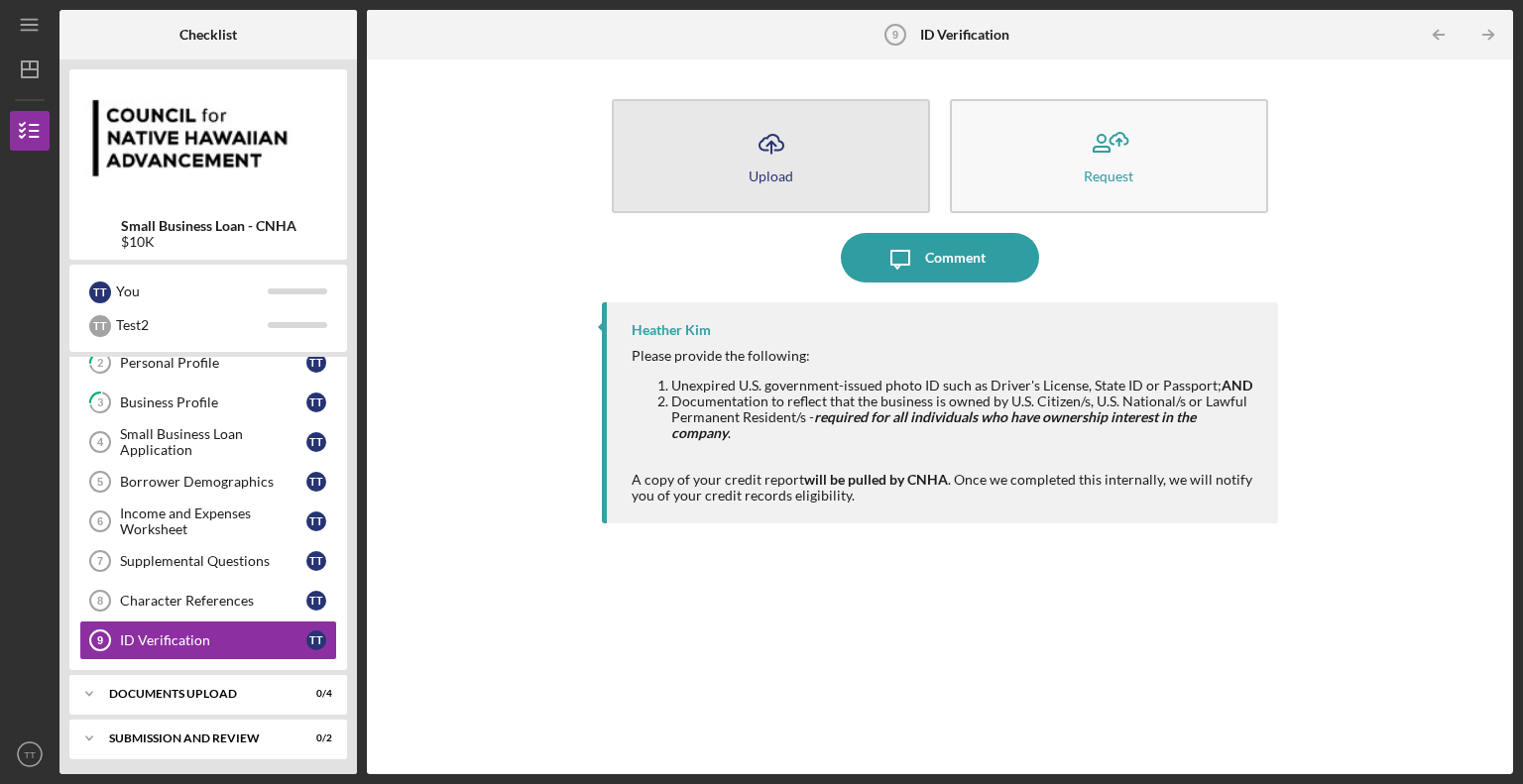 click on "Icon/Upload Upload" at bounding box center (770, 156) 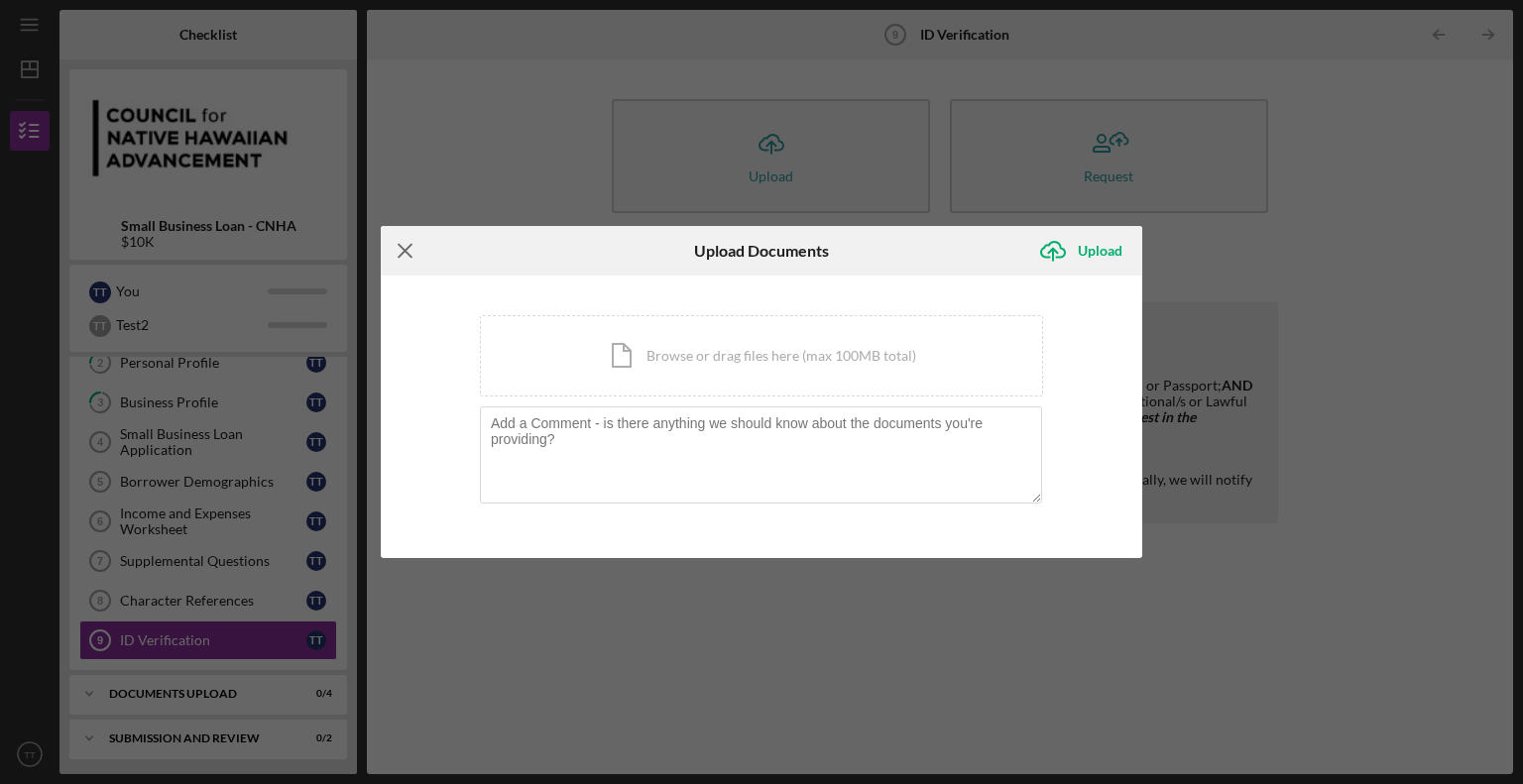 click on "Icon/Menu Close" 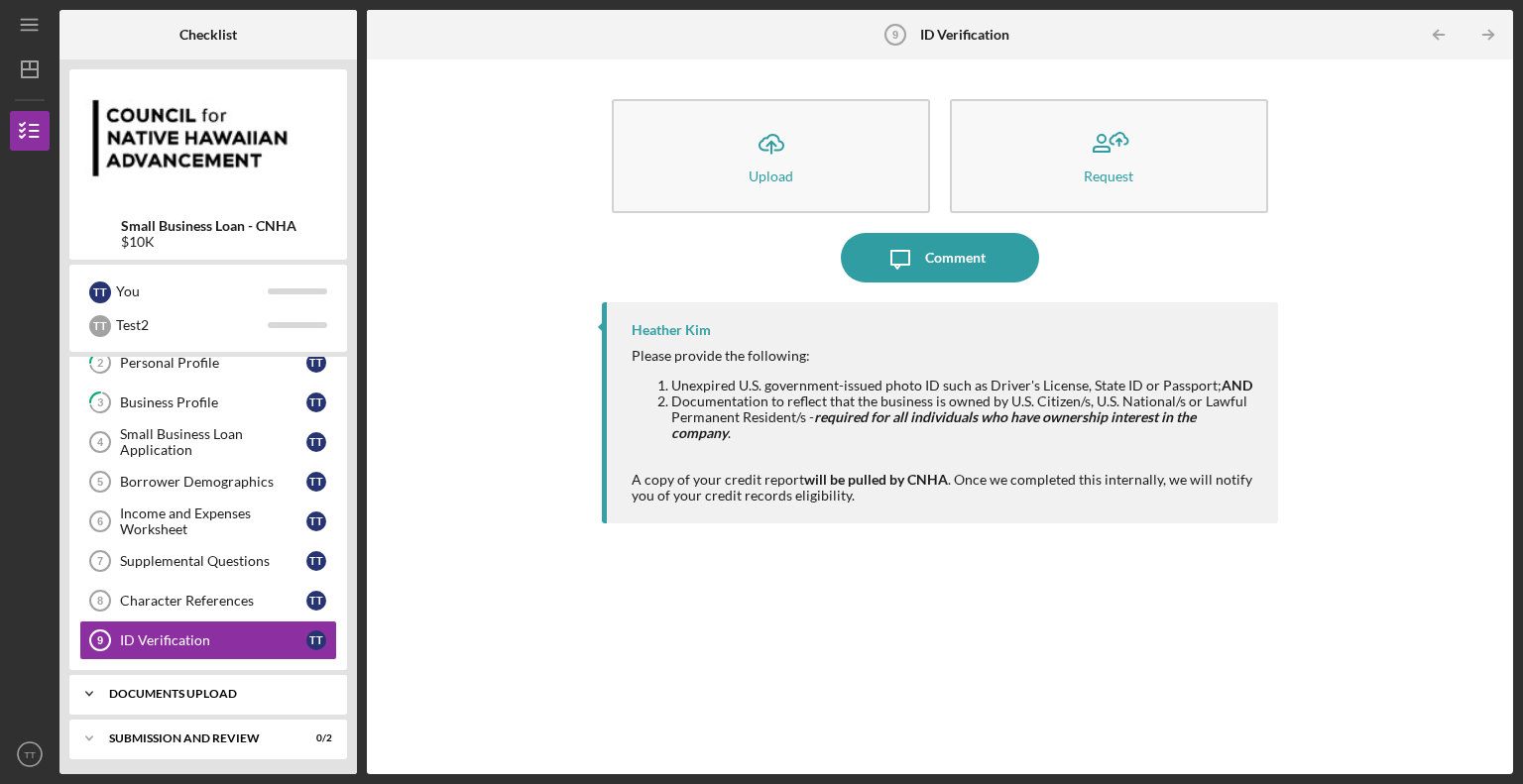 click on "DOCUMENTS UPLOAD" at bounding box center [215, 694] 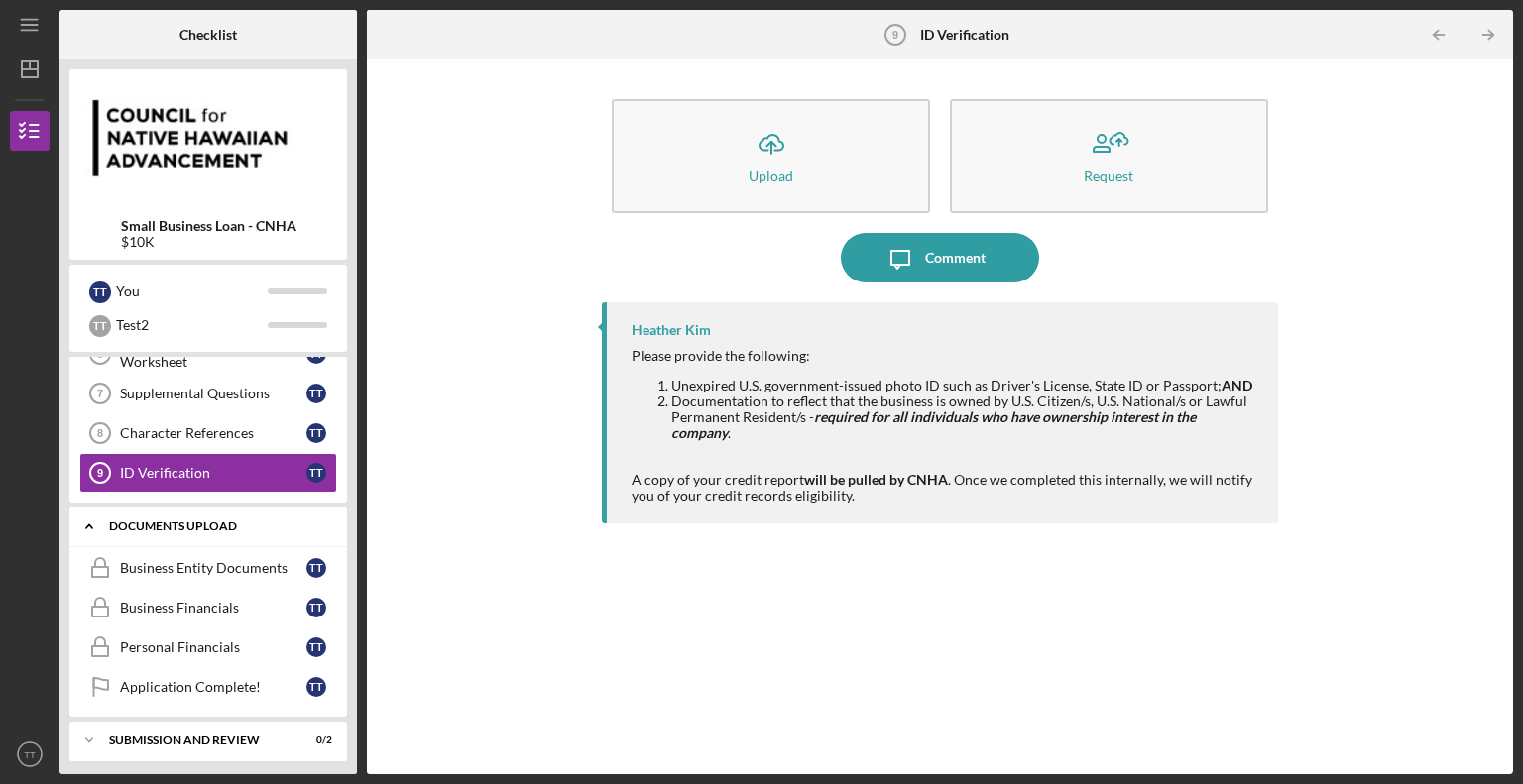 click on "Icon/Expander DOCUMENTS UPLOAD 0 / 4" at bounding box center [208, 526] 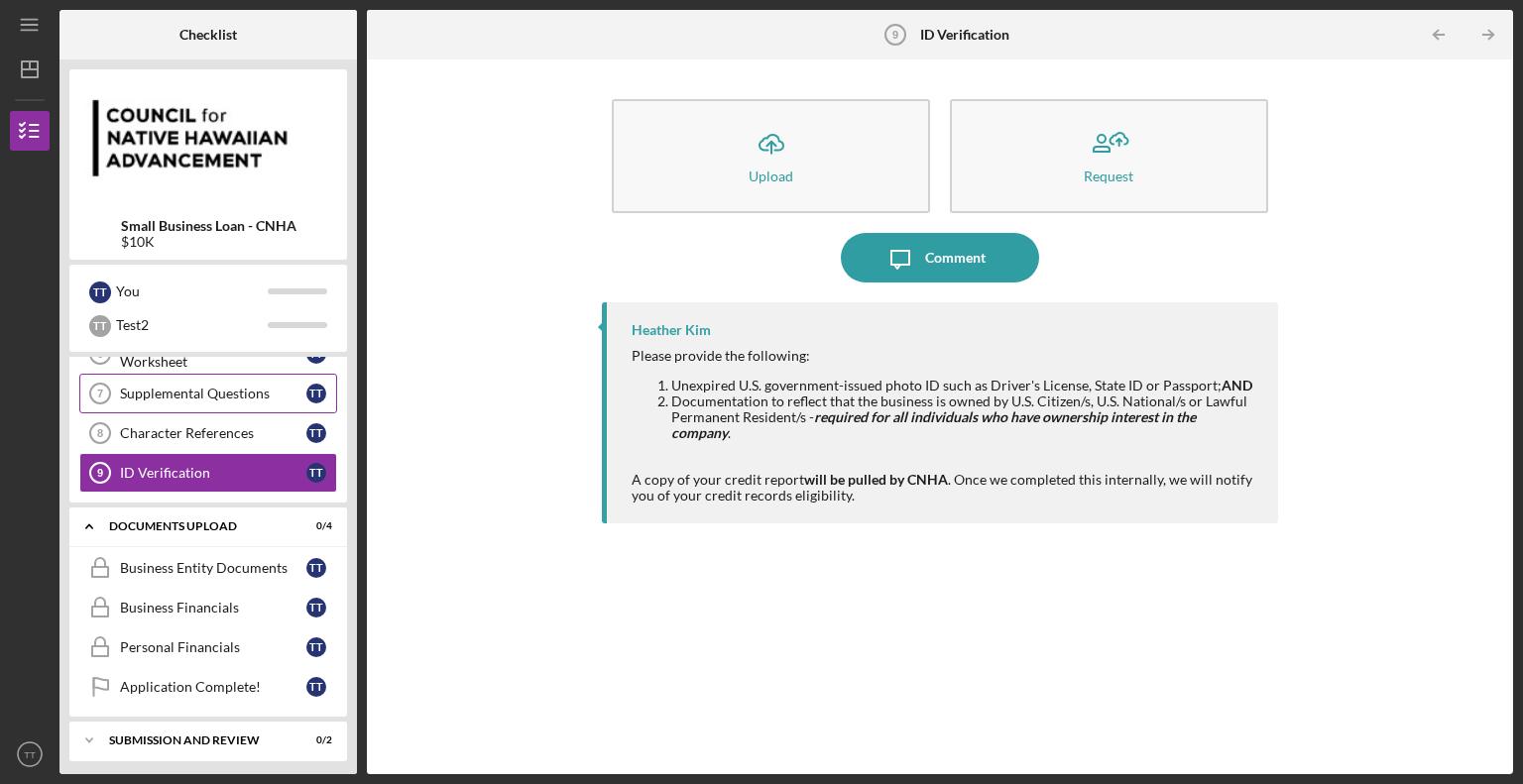 scroll, scrollTop: 189, scrollLeft: 0, axis: vertical 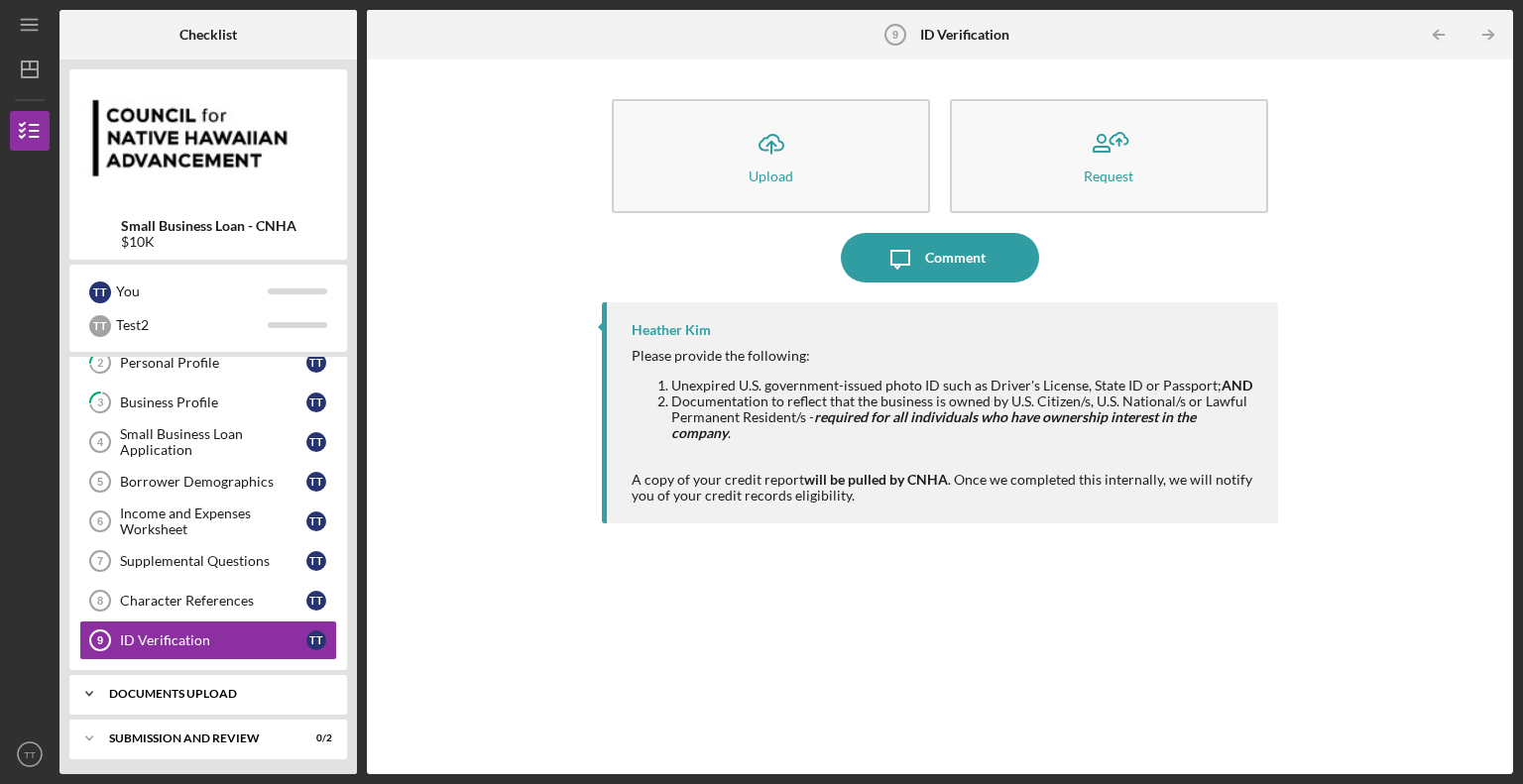 click on "Icon/Expander DOCUMENTS UPLOAD 0 / 4" at bounding box center (208, 694) 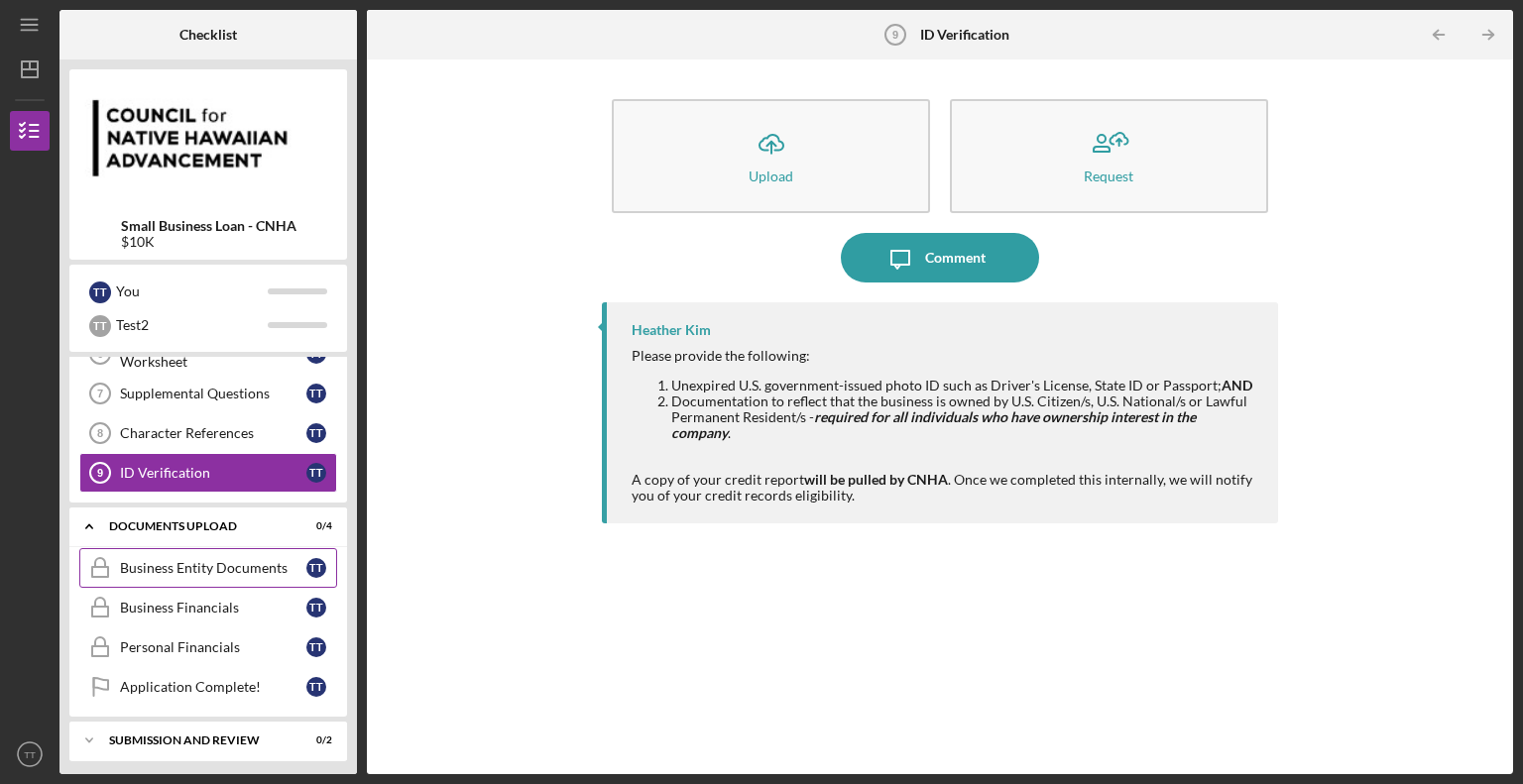 click on "Business Entity Documents Business Entity Documents T T" at bounding box center [208, 568] 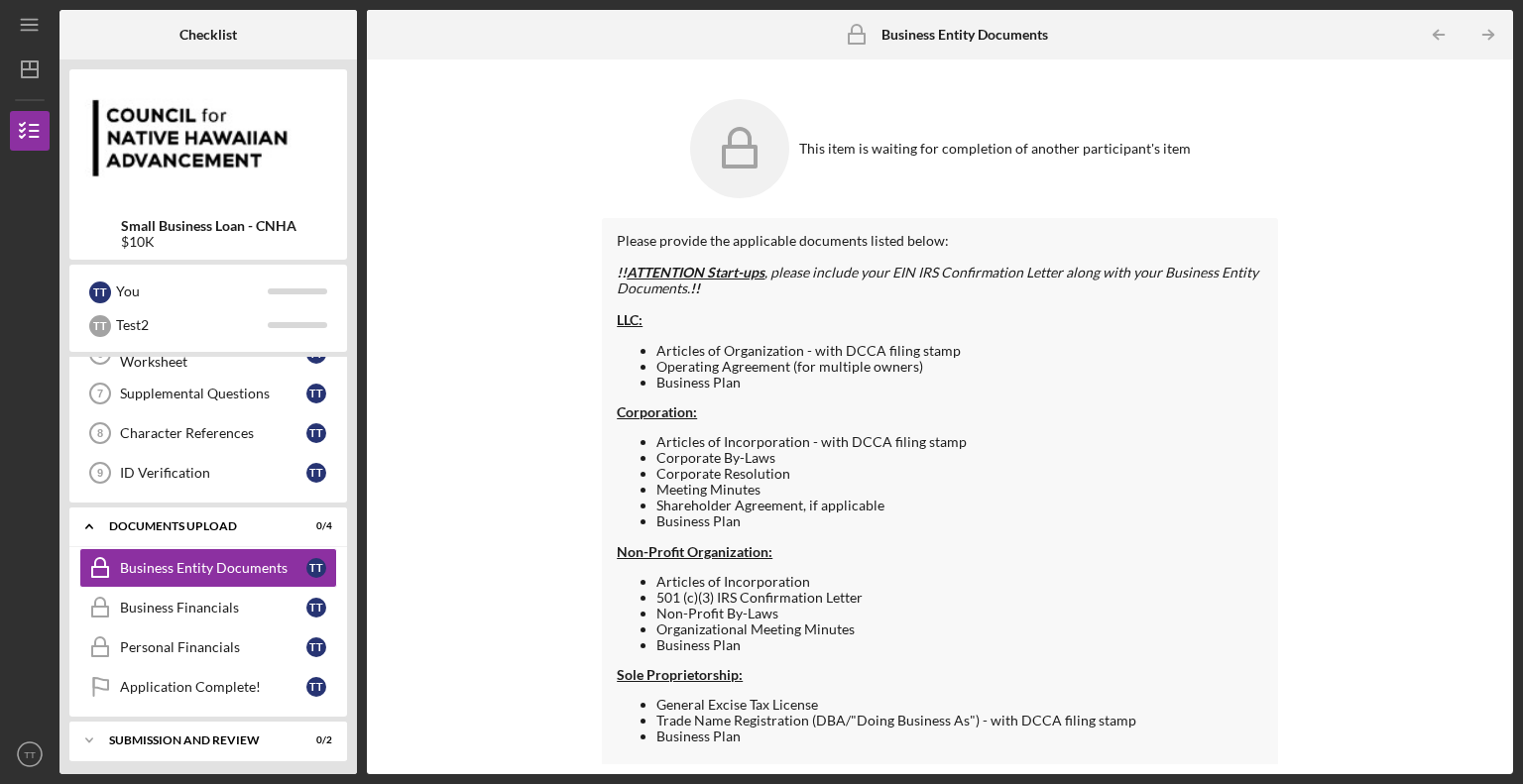 click on "Operating Agreement (for multiple owners)" at bounding box center [960, 367] 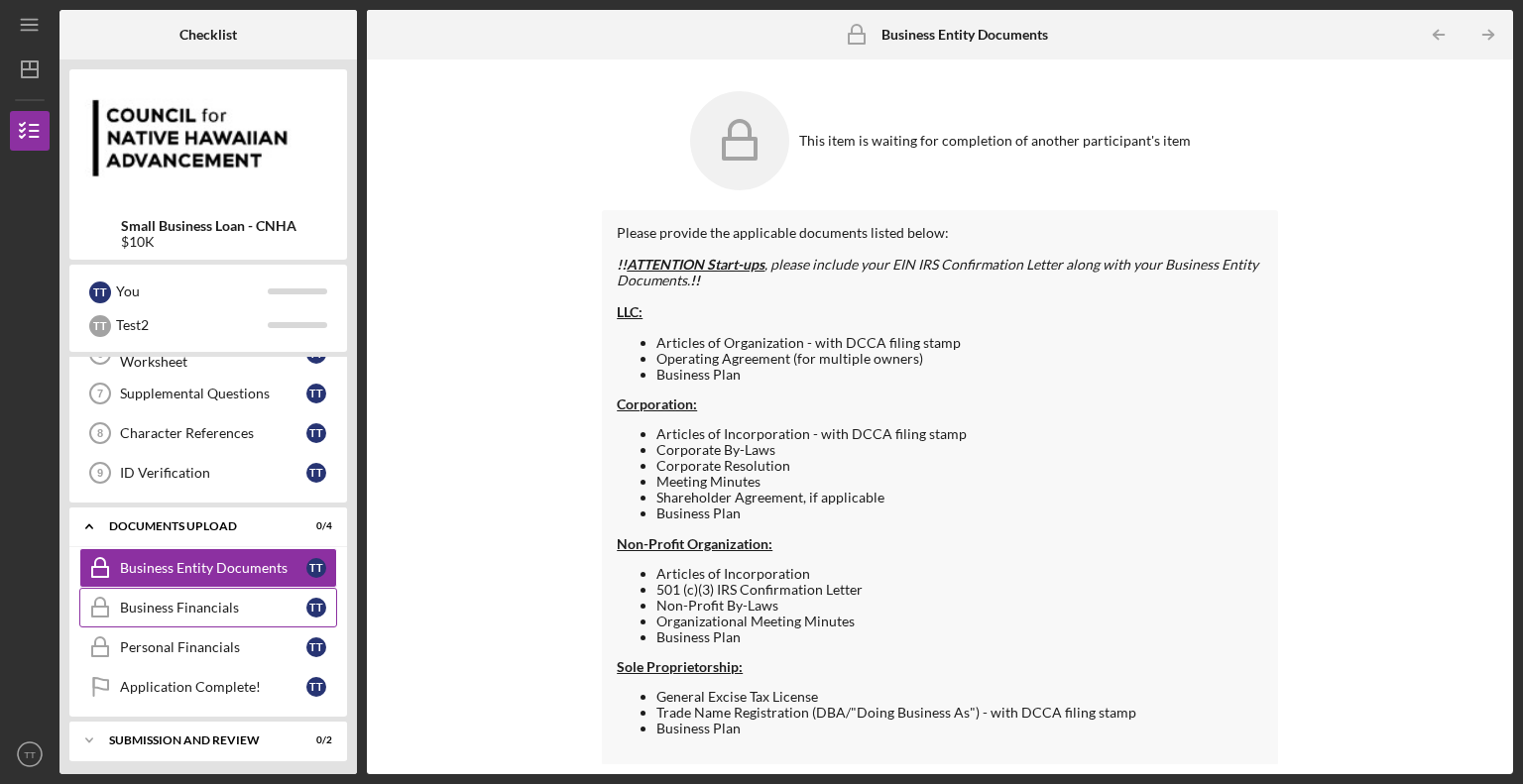 click on "Business Financials" at bounding box center [213, 608] 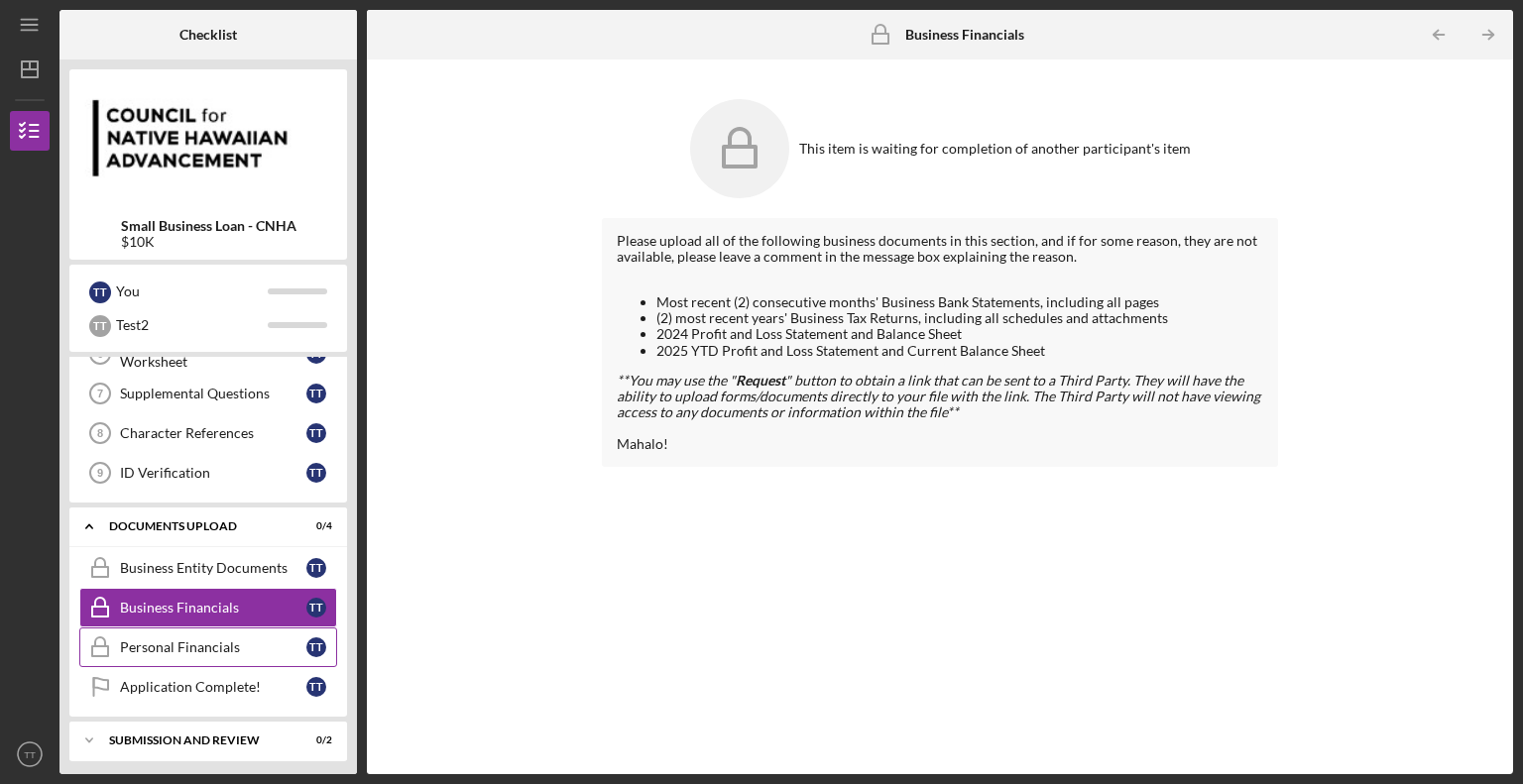 click on "Personal Financials" at bounding box center [213, 647] 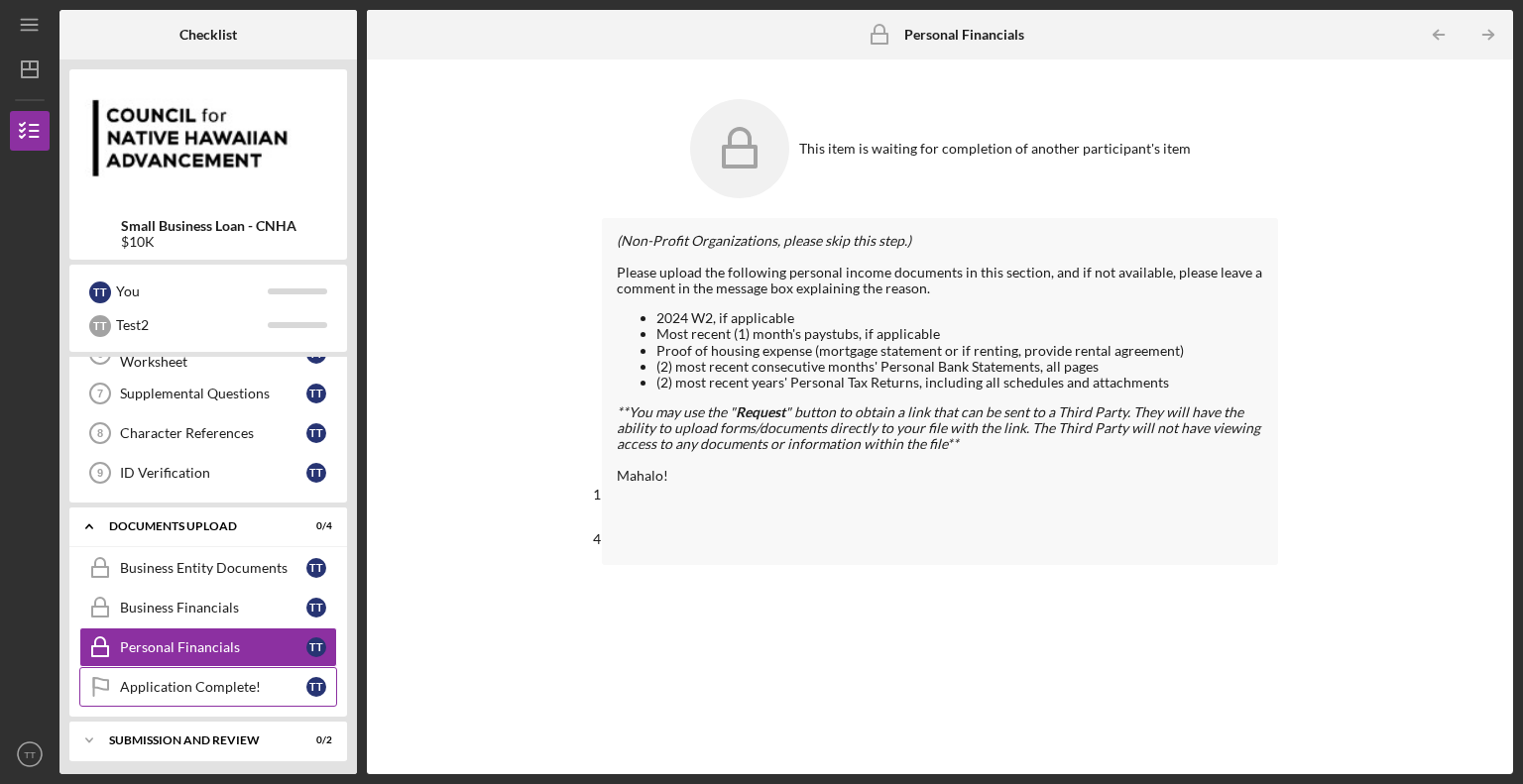 click on "Application Complete!" at bounding box center (213, 687) 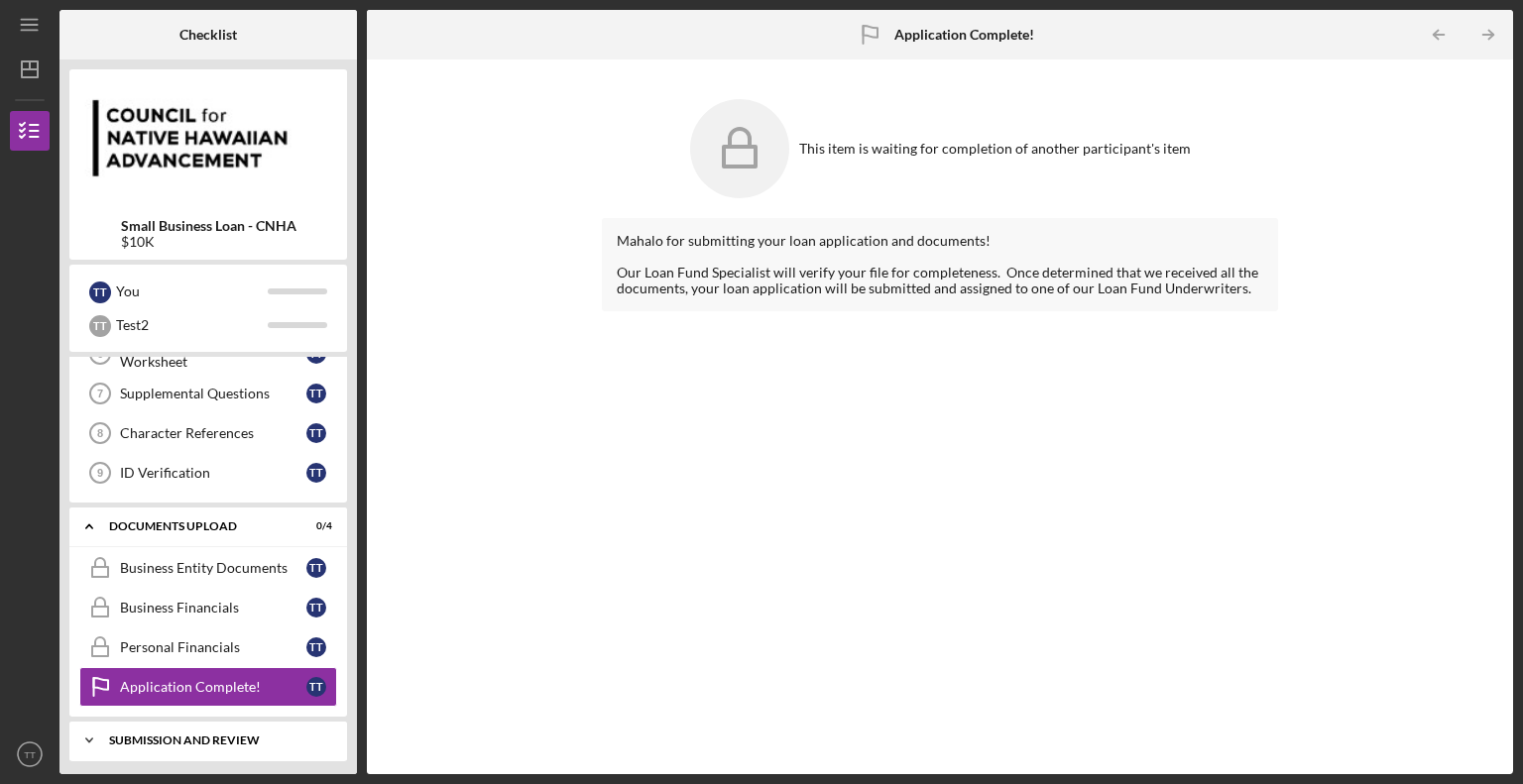 click on "SUBMISSION AND REVIEW" at bounding box center (215, 740) 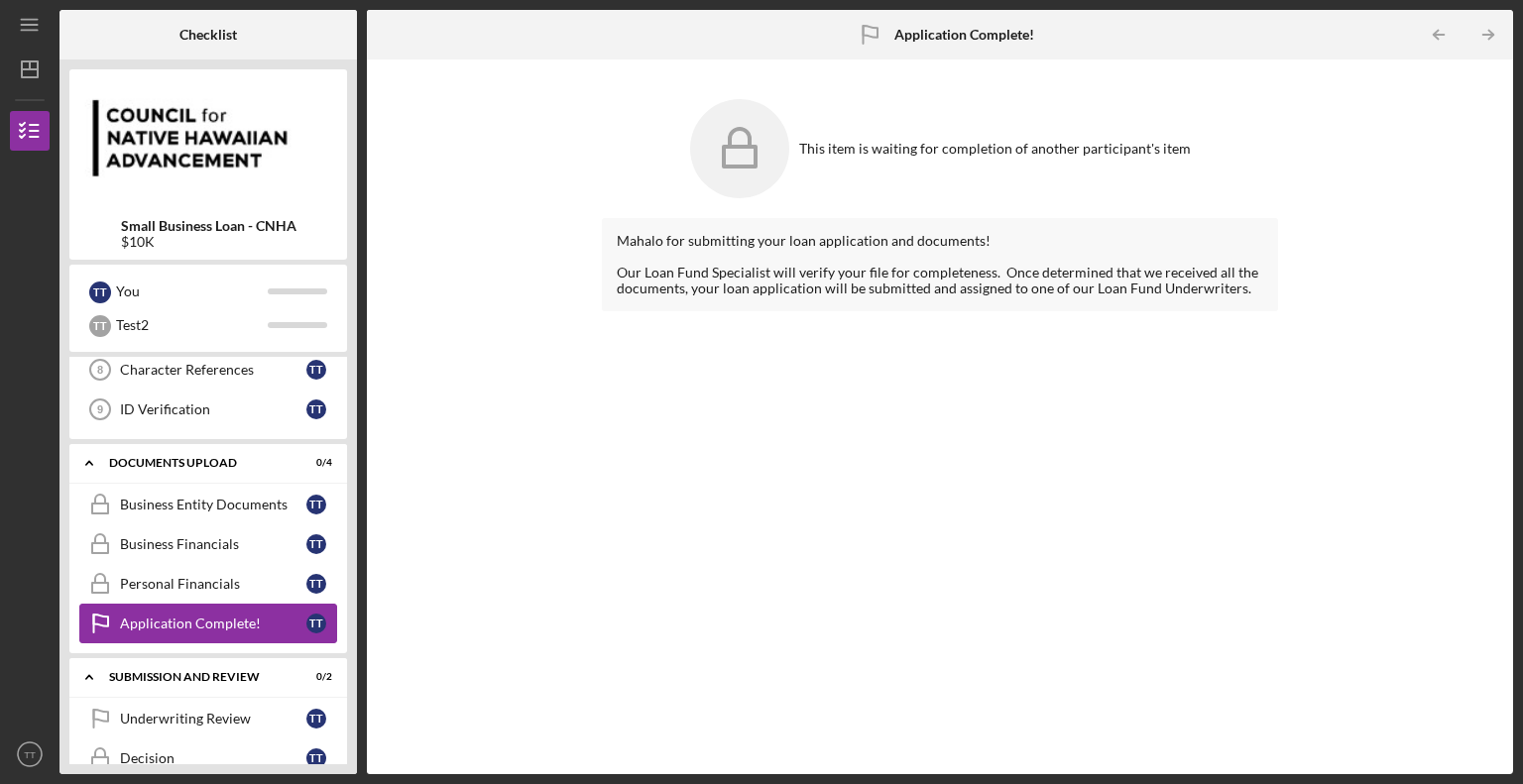 scroll, scrollTop: 446, scrollLeft: 0, axis: vertical 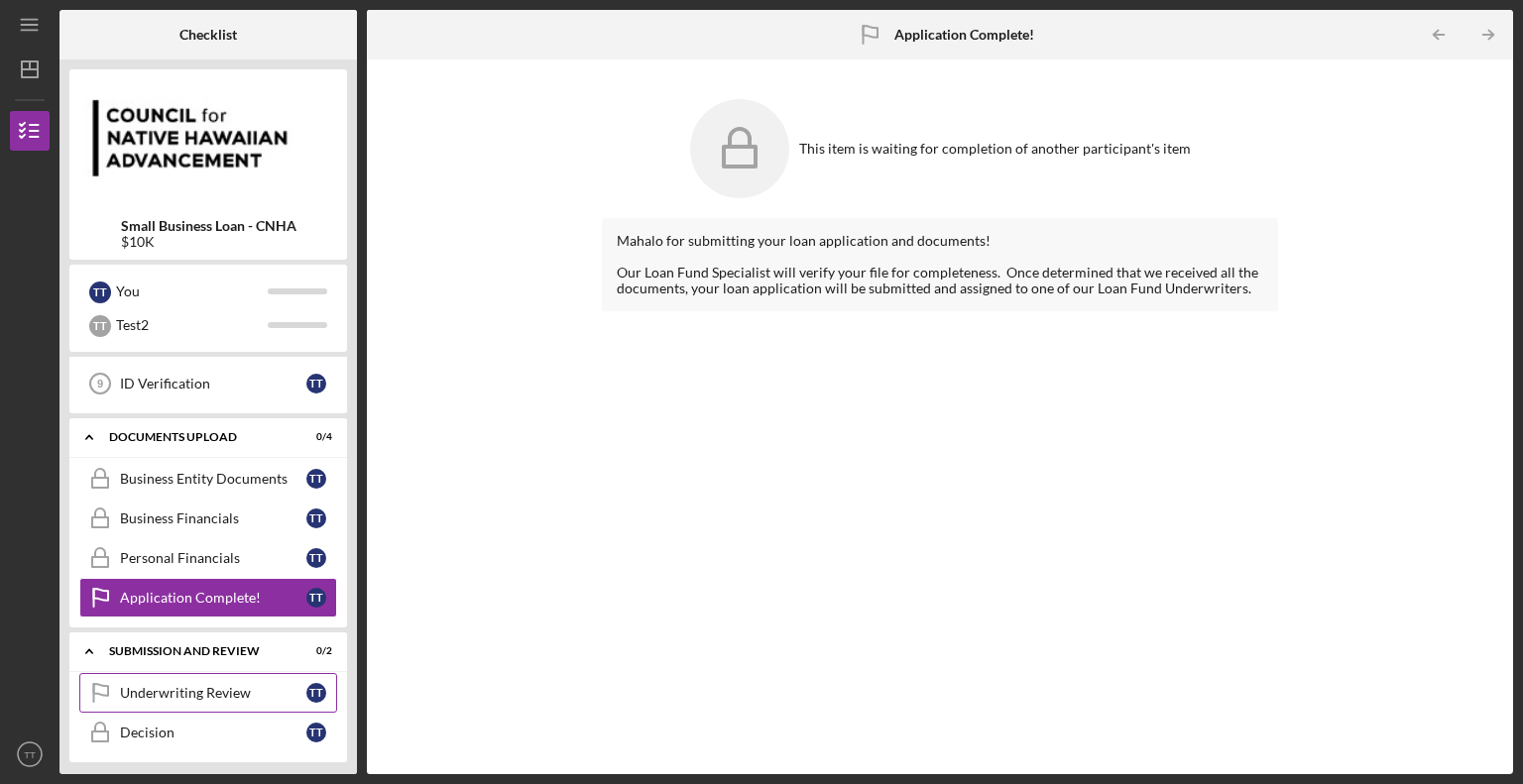 click on "Underwriting Review" at bounding box center (213, 693) 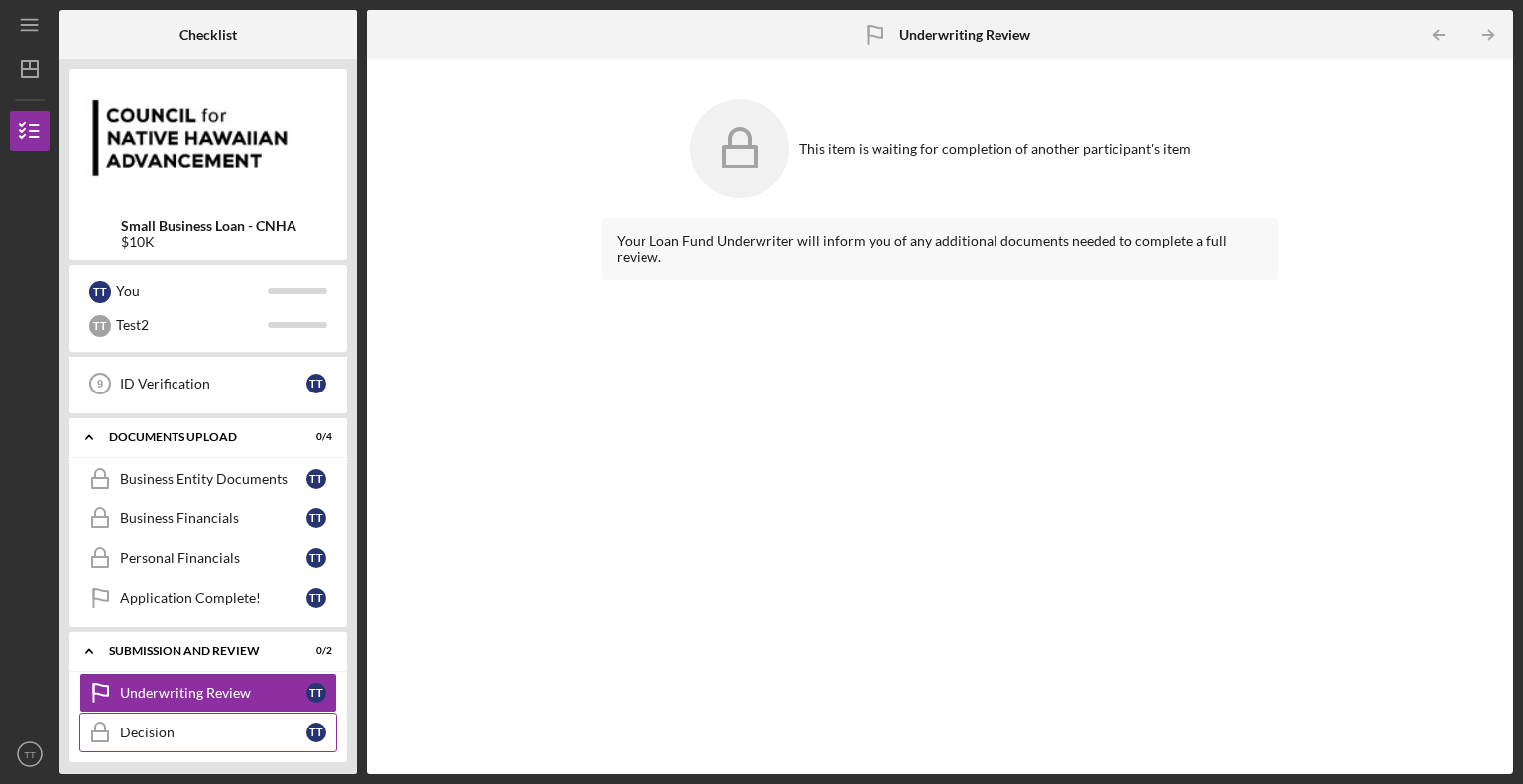 click on "Decision" at bounding box center [213, 732] 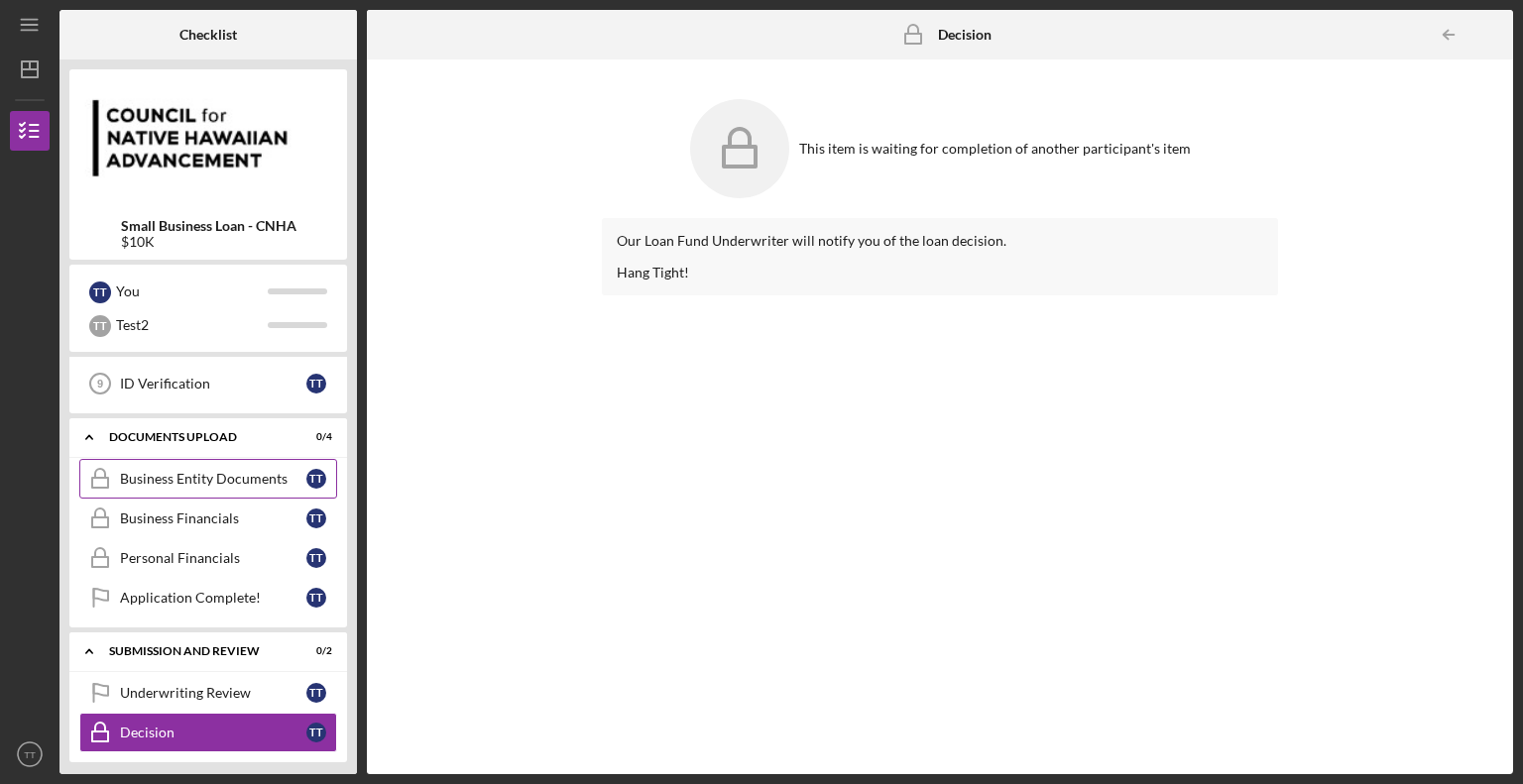 click on "Business Entity Documents Business Entity Documents T T" at bounding box center [208, 479] 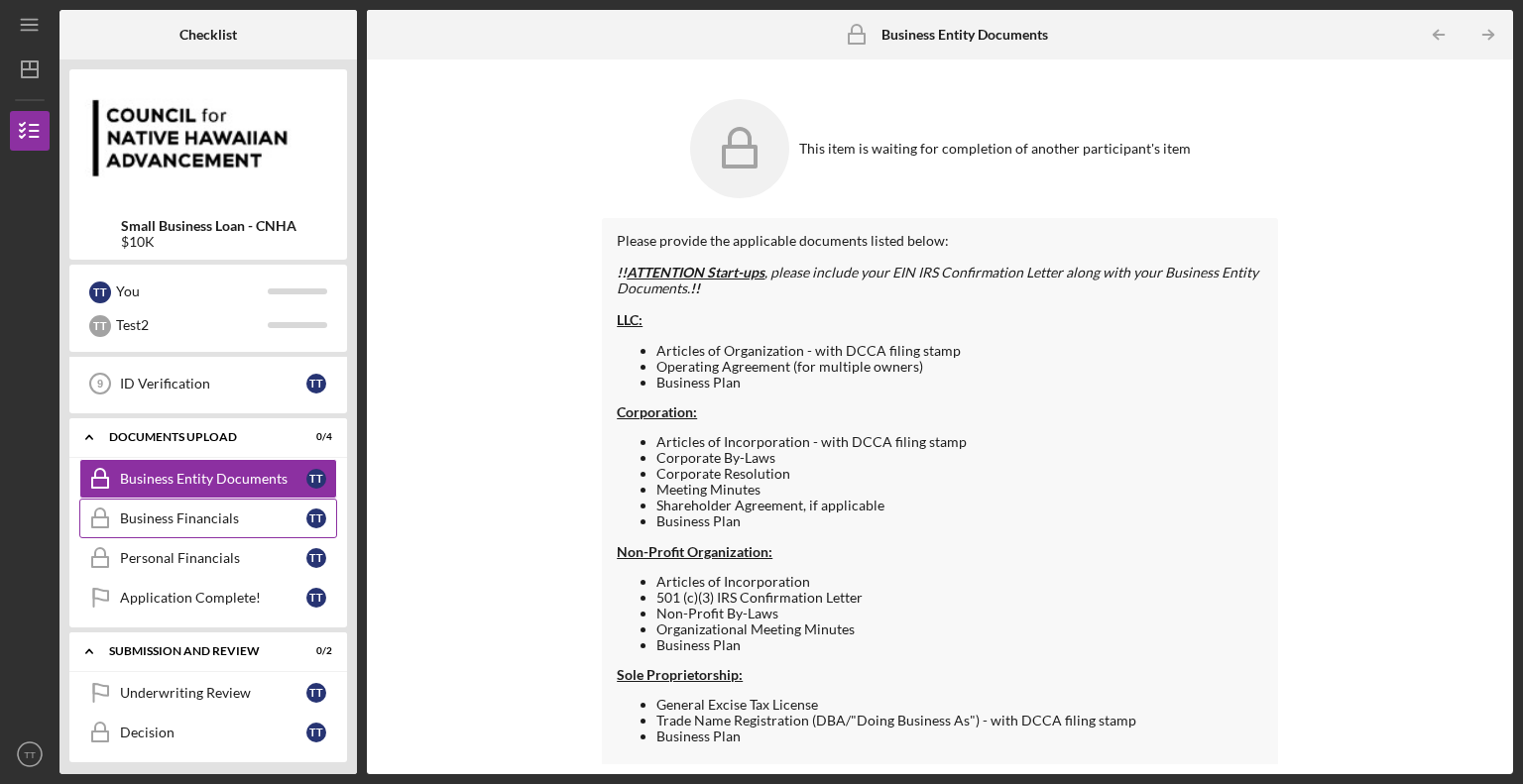 click on "Business Financials" at bounding box center (213, 518) 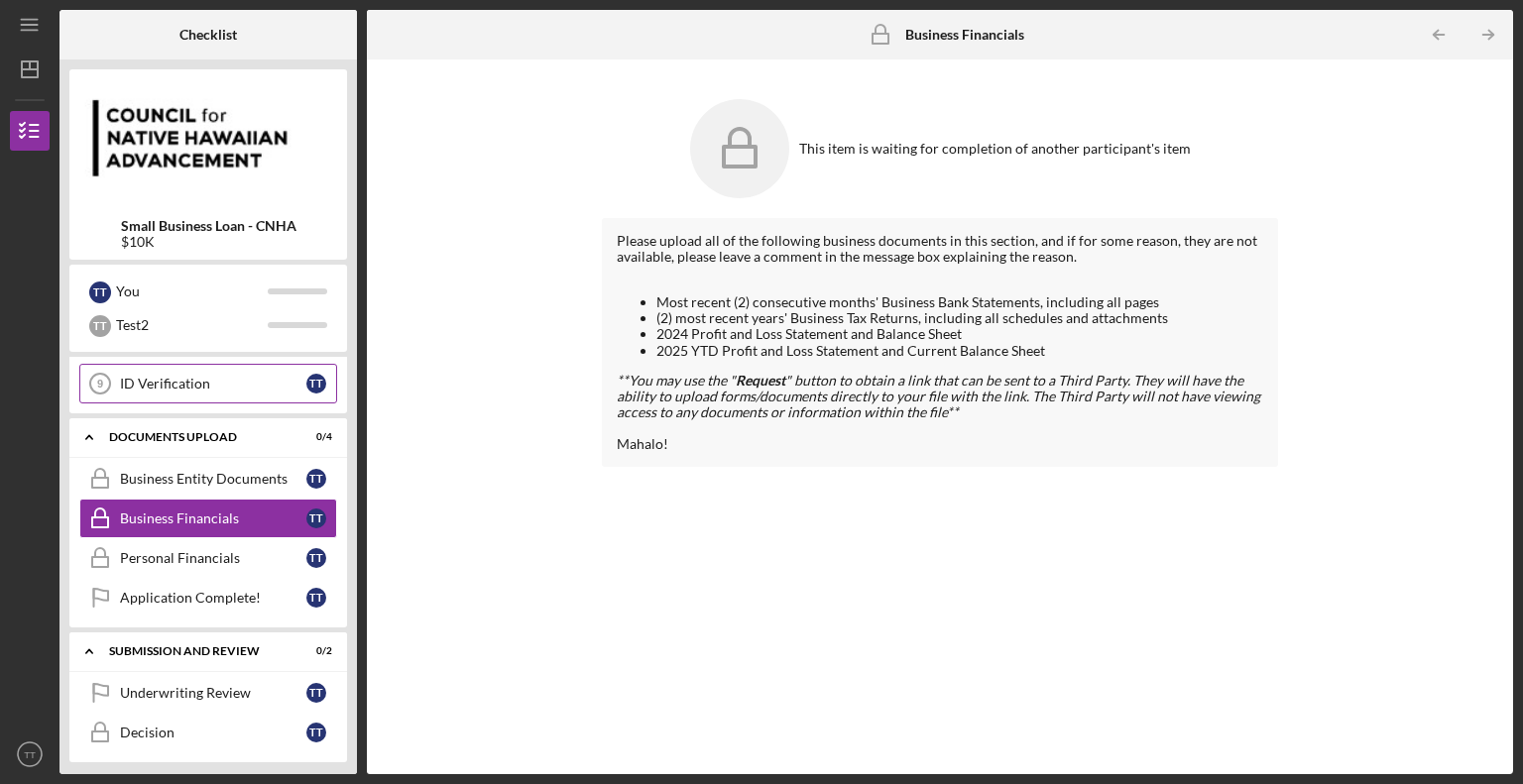 click on "ID Verification" at bounding box center [213, 384] 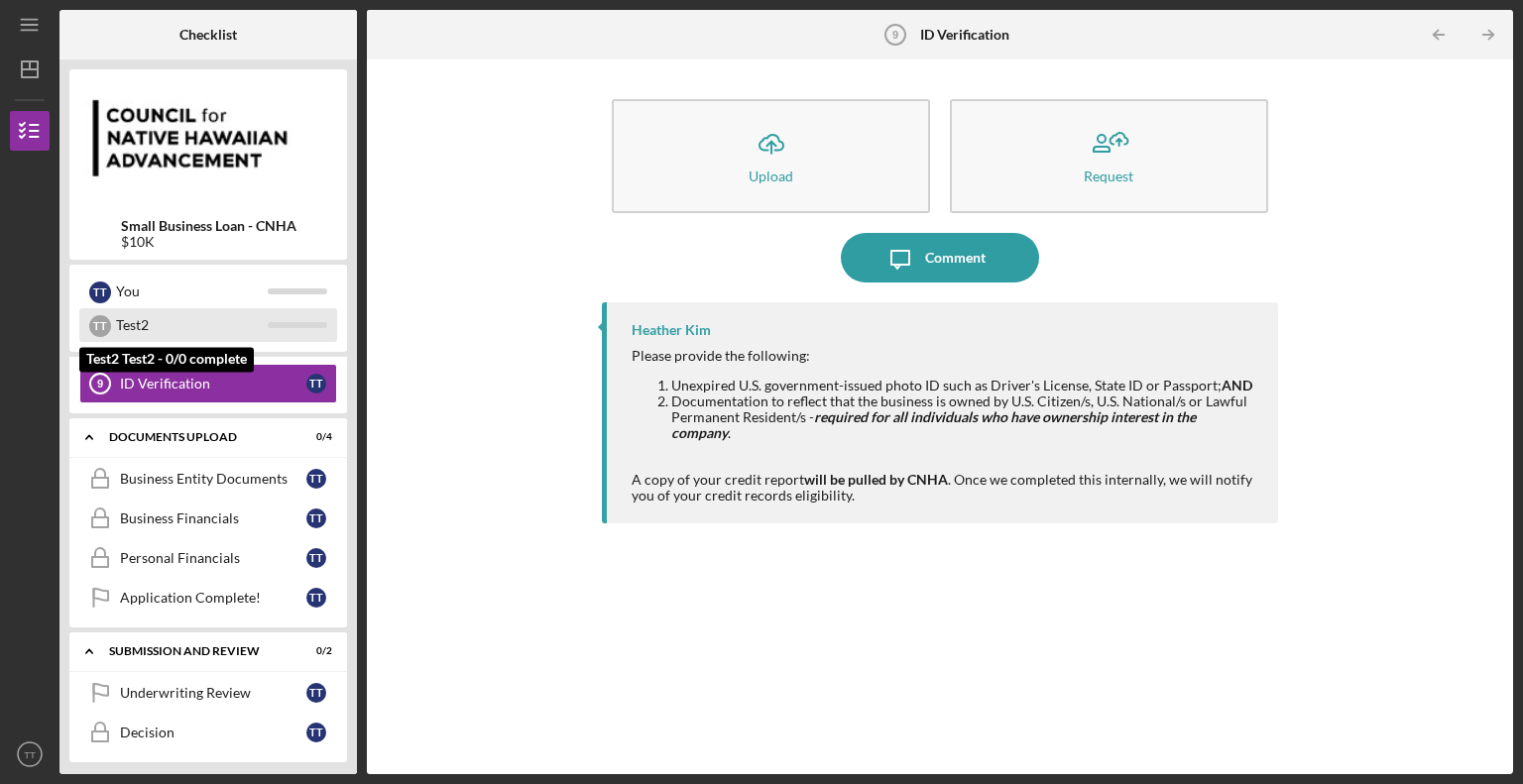 click on "Test2" at bounding box center [191, 325] 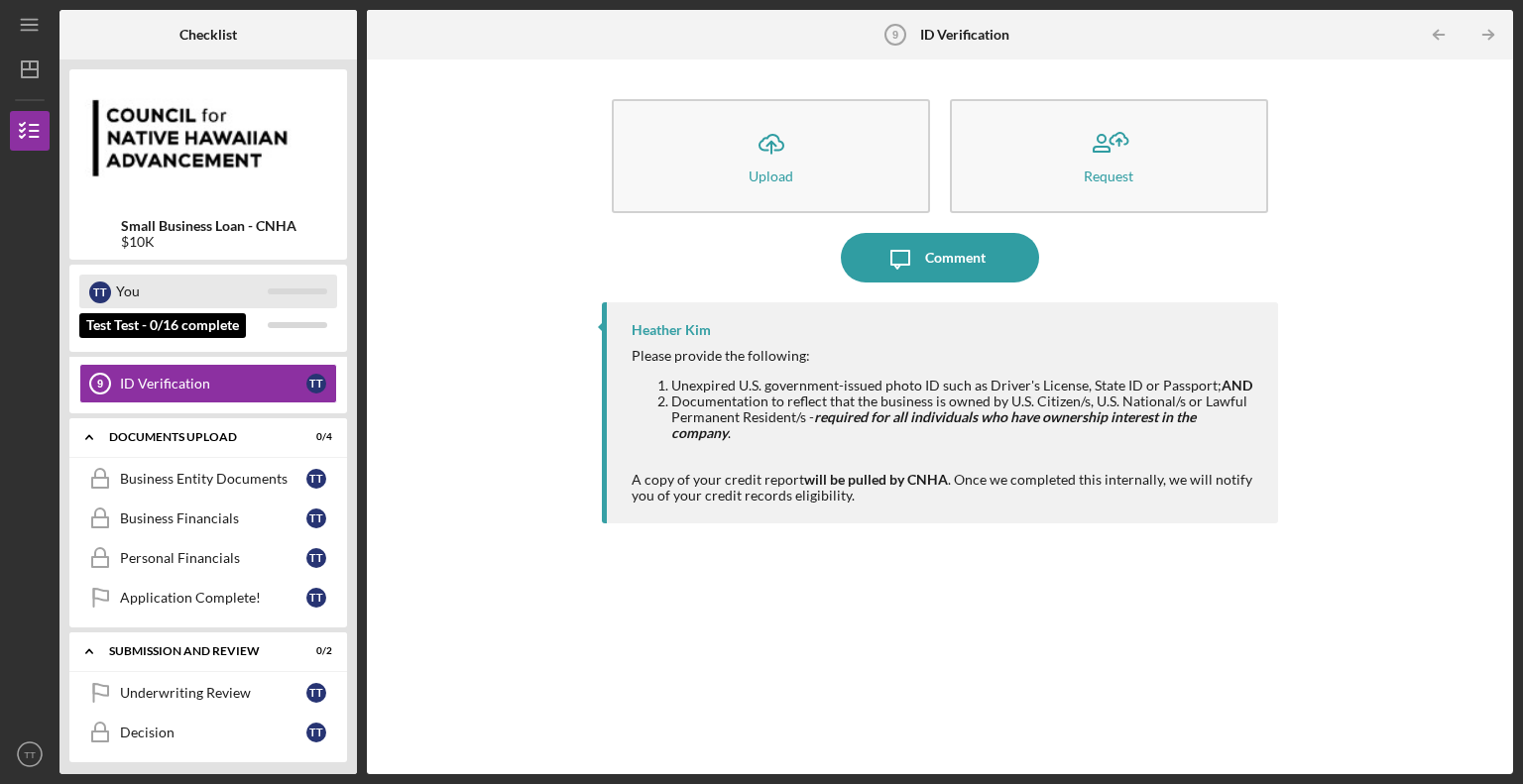 click on "You" at bounding box center [191, 291] 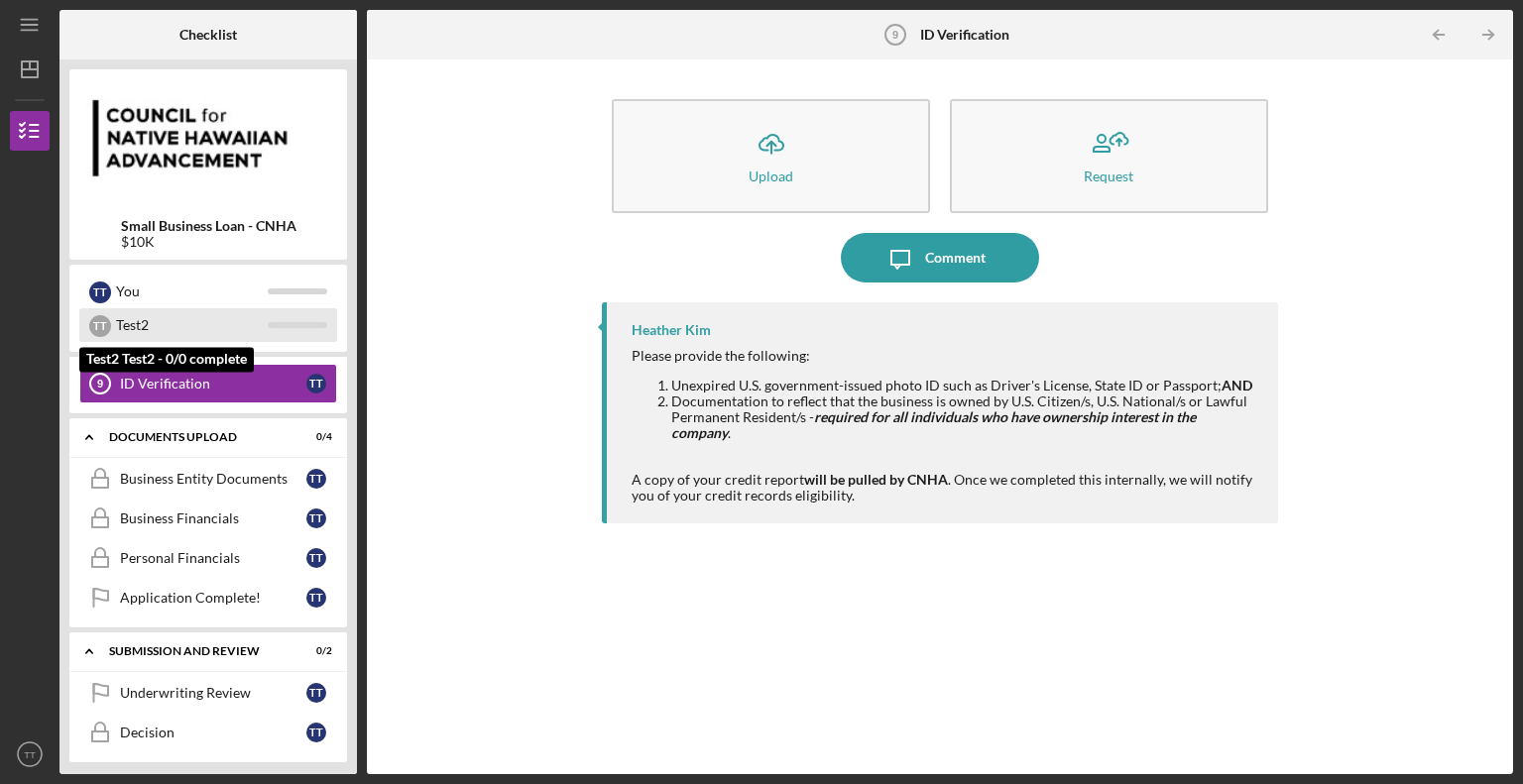 click on "Test2" at bounding box center (191, 325) 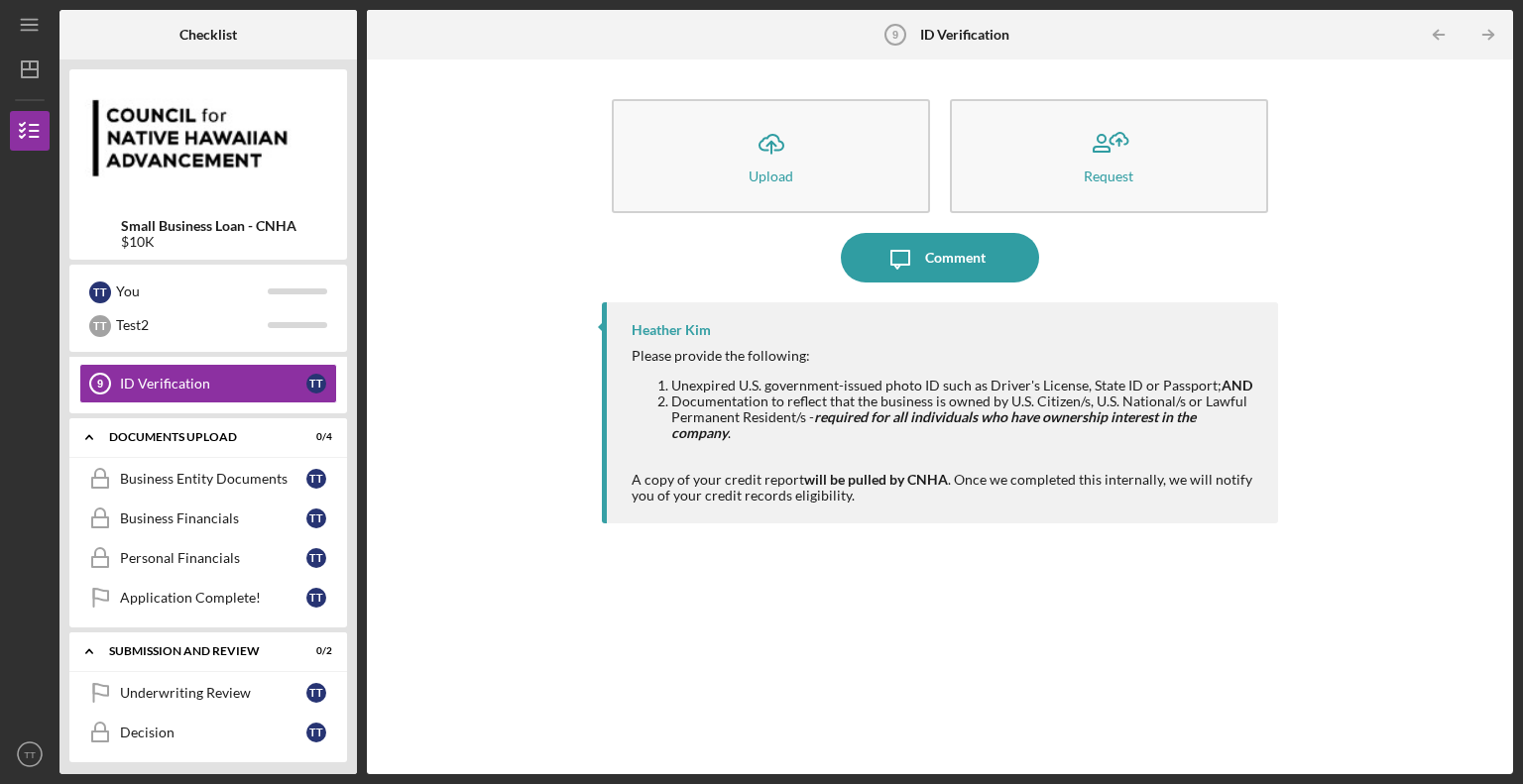 click on "Small Business Loan - CNHA $10K T T You T T Test2 Icon/Expander WELCOME 0 / 2 Aloha! Aloha! T T Small Business Loans Product Information 1 Small Business Loans Product Information T T Icon/Expander BORROWER'S INFORMATION 0 / 8 2 Personal Profile T T 3 Business Profile T T Small Business Loan Application 4 Small Business Loan Application T T Borrower Demographics 5 Borrower Demographics T T Income and Expenses Worksheet 6 Income and Expenses Worksheet T T Supplemental Questions 7 Supplemental Questions T T Character References 8 Character References T T ID Verification 9 ID Verification T T Icon/Expander DOCUMENTS UPLOAD 0 / 4 Business Entity Documents Business Entity Documents T T Business Financials Business Financials T T Personal Financials Personal Financials T T Application Complete! Application Complete! T T Icon/Expander SUBMISSION AND REVIEW 0 / 2 Underwriting Review Underwriting Review T T Decision Decision T T" at bounding box center (208, 416) 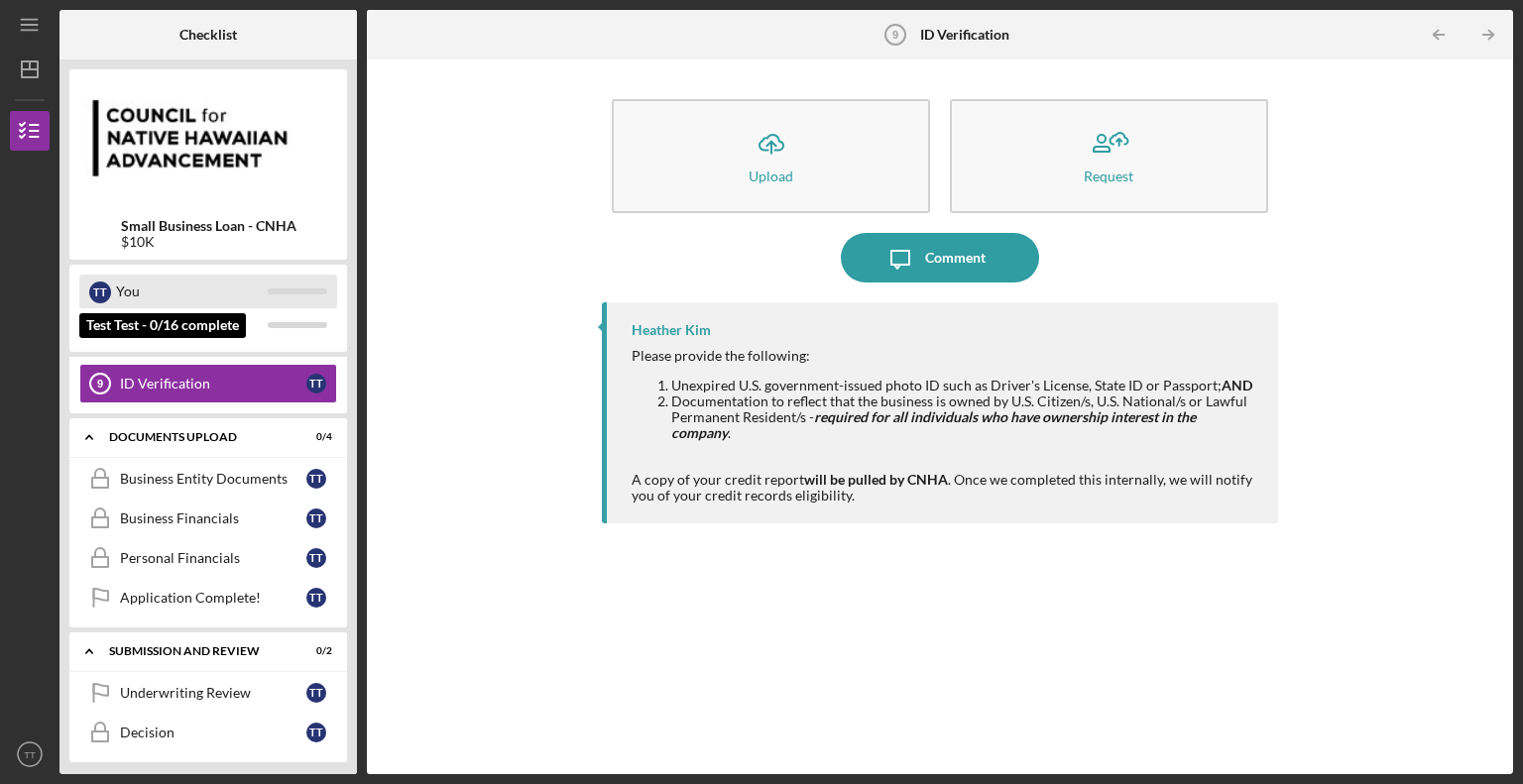 click on "You" at bounding box center (191, 291) 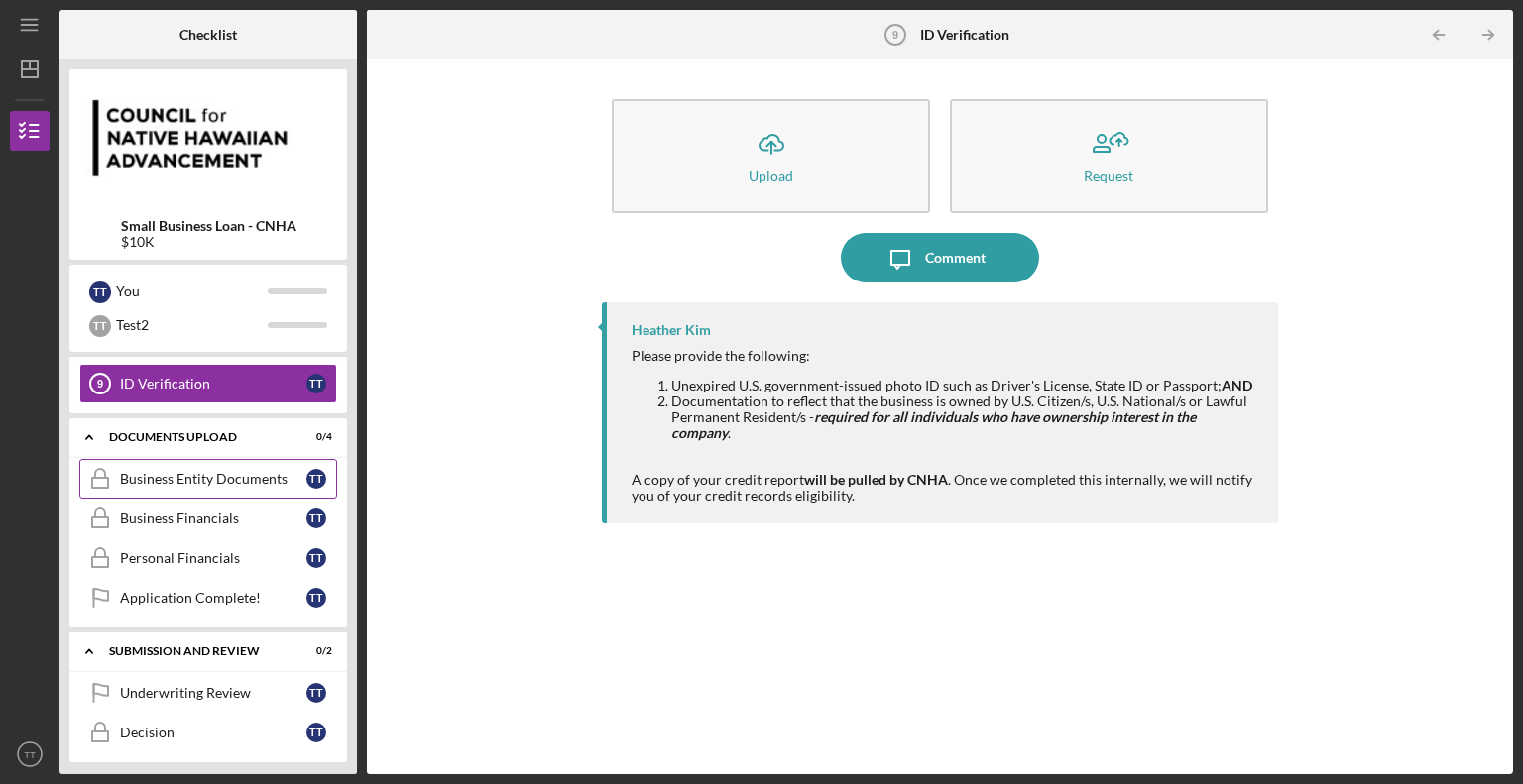 click on "Business Entity Documents" at bounding box center (213, 479) 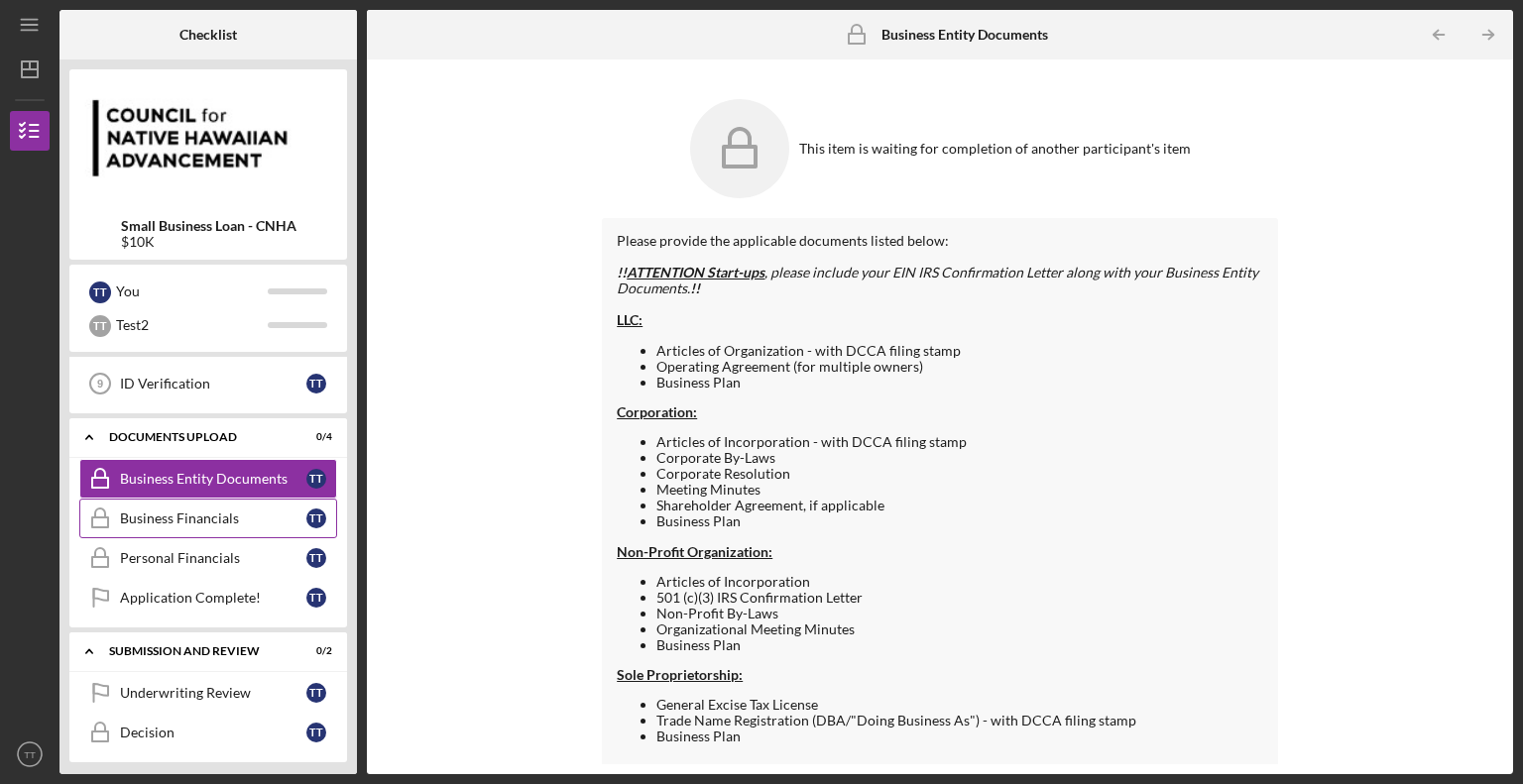 click on "Business Financials" at bounding box center [213, 518] 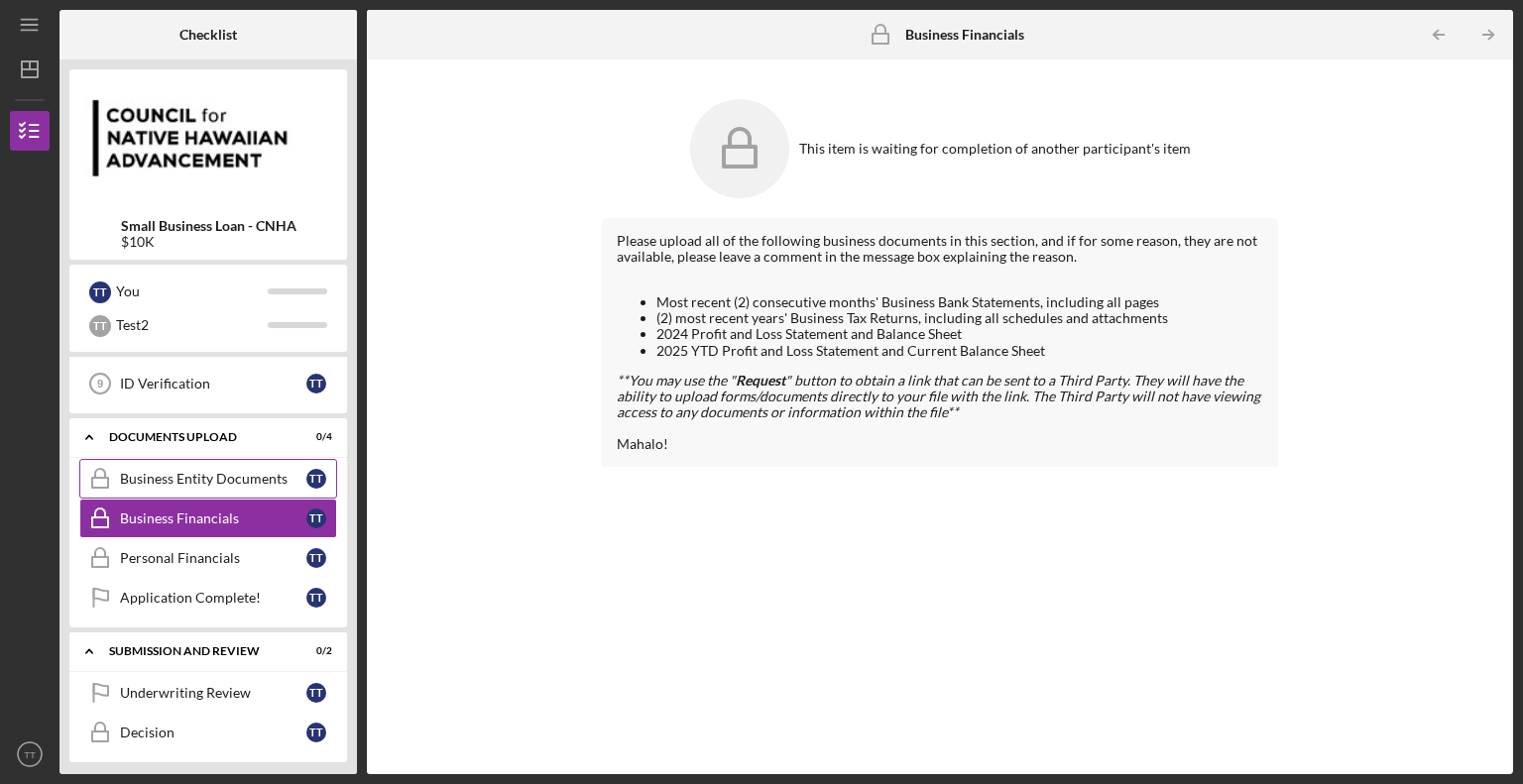 click on "Business Entity Documents" at bounding box center (213, 479) 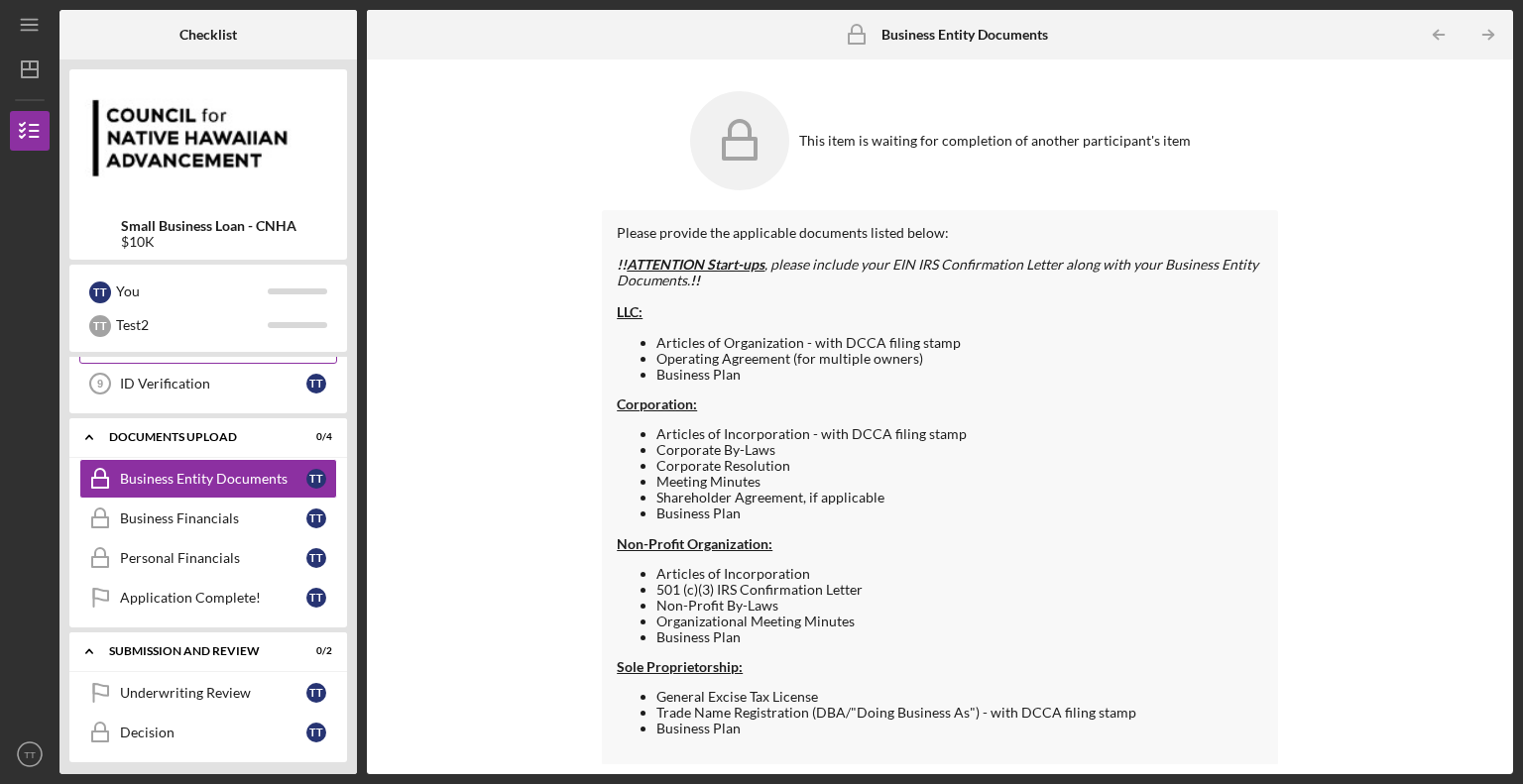 scroll, scrollTop: 0, scrollLeft: 0, axis: both 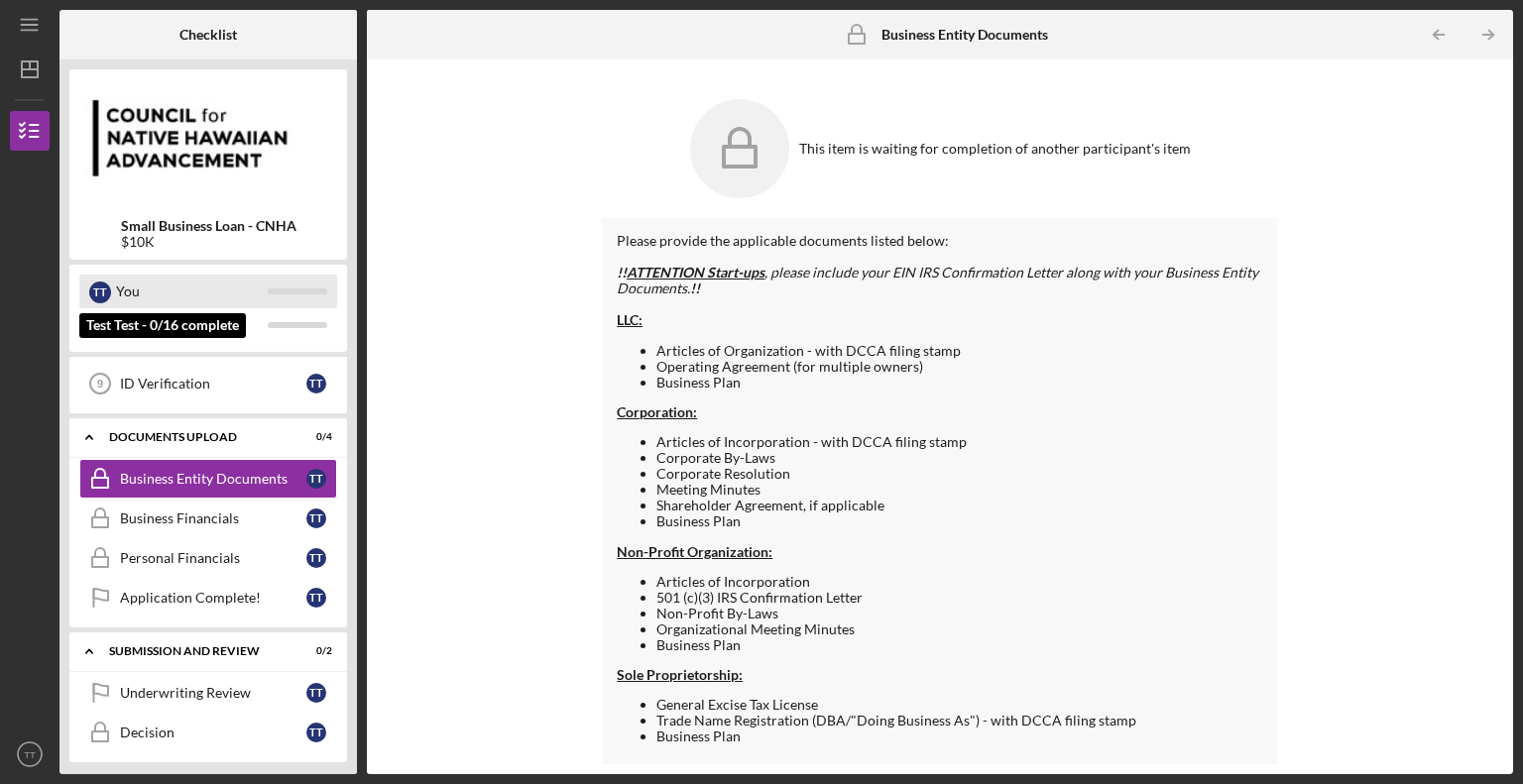 click on "You" at bounding box center (191, 291) 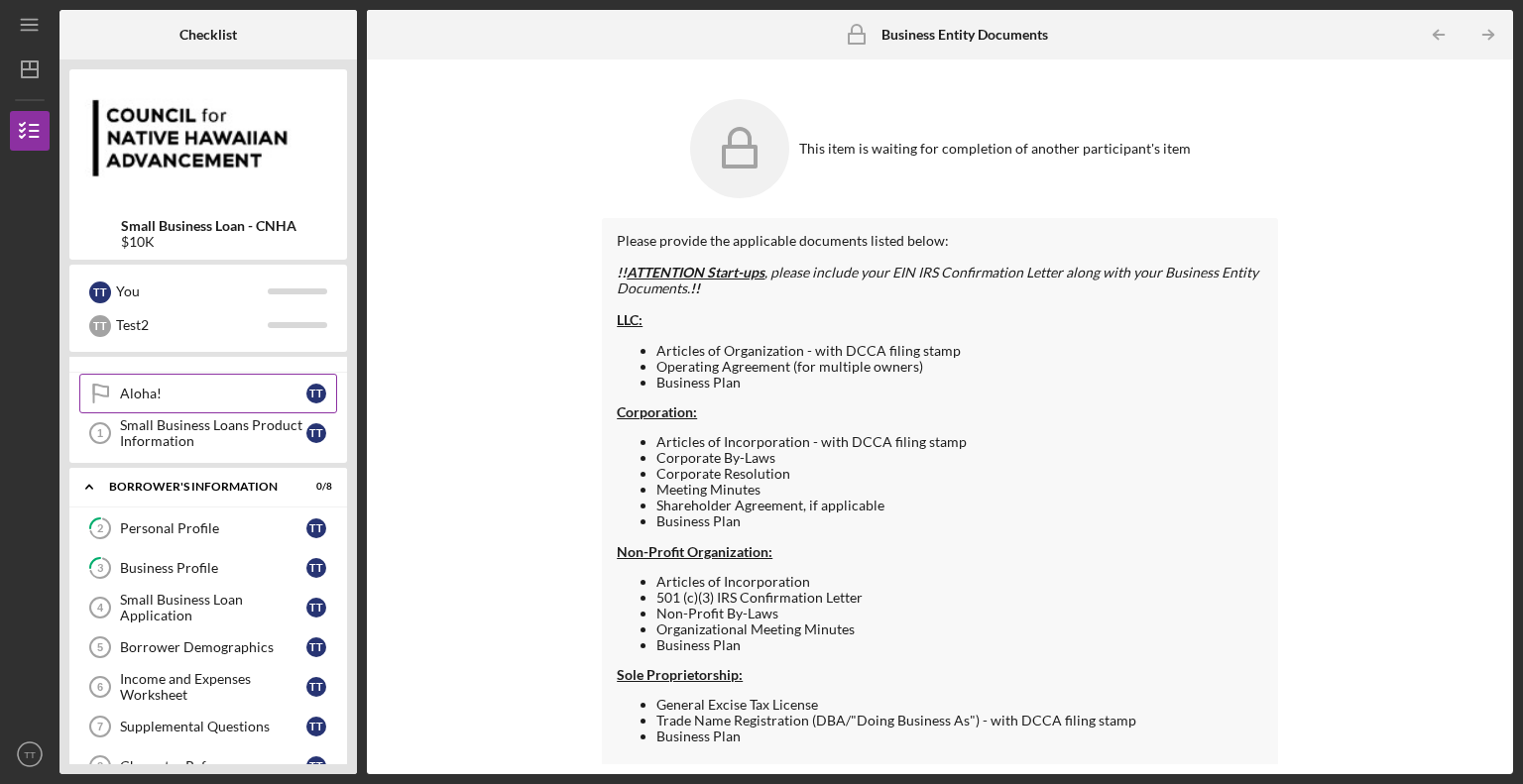 scroll, scrollTop: 0, scrollLeft: 0, axis: both 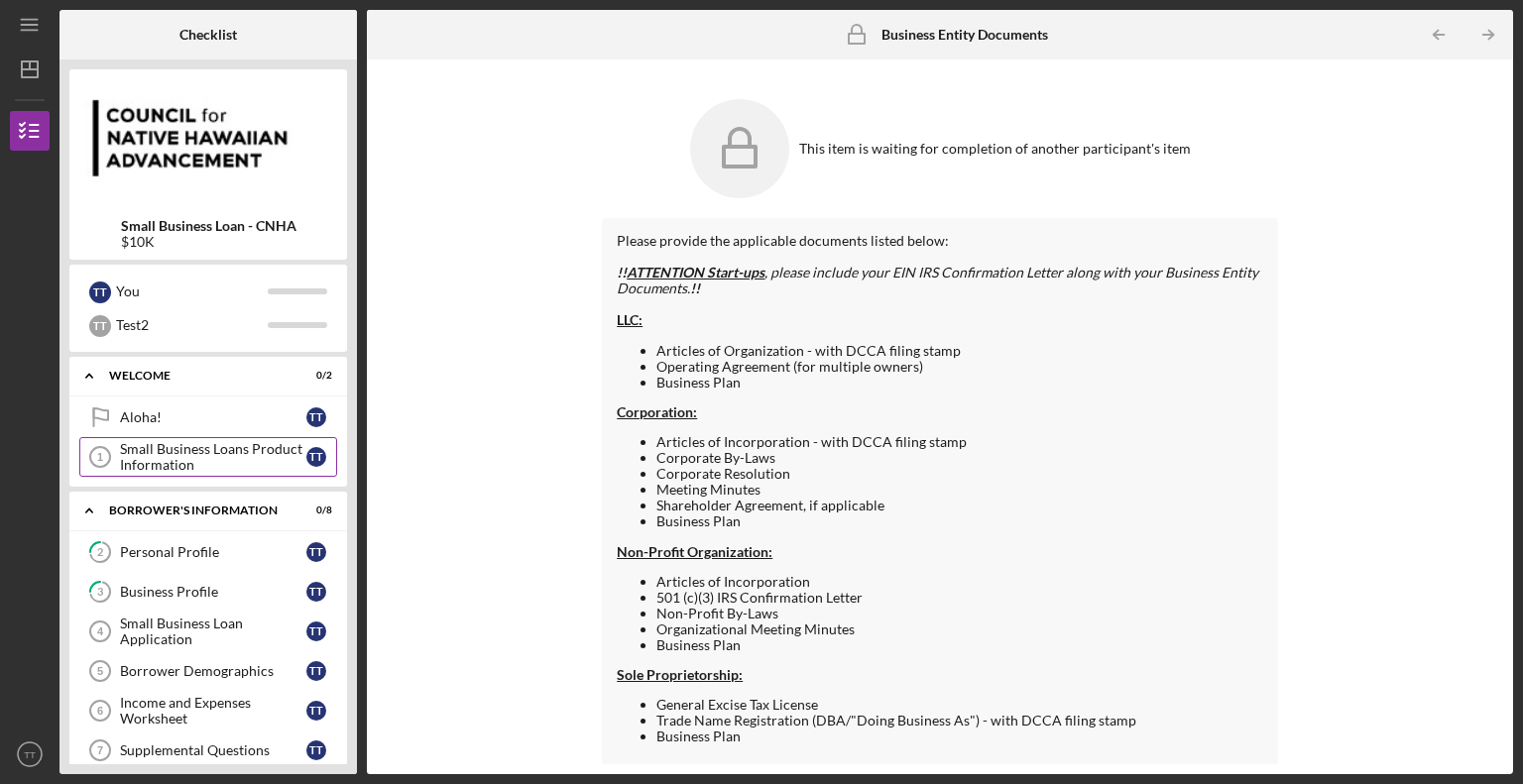 click on "Small Business Loans Product Information" at bounding box center [213, 457] 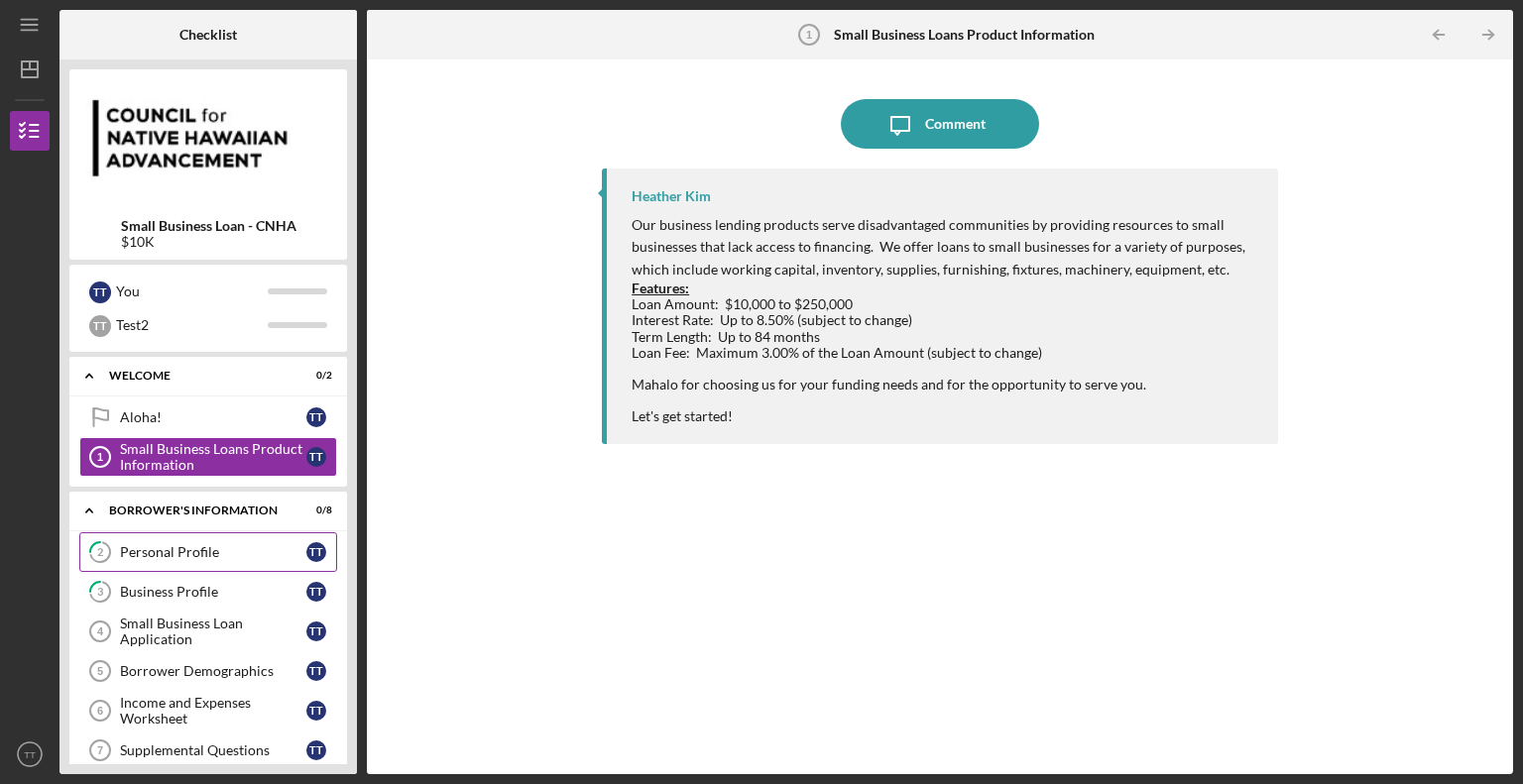 click on "Personal Profile" at bounding box center (213, 552) 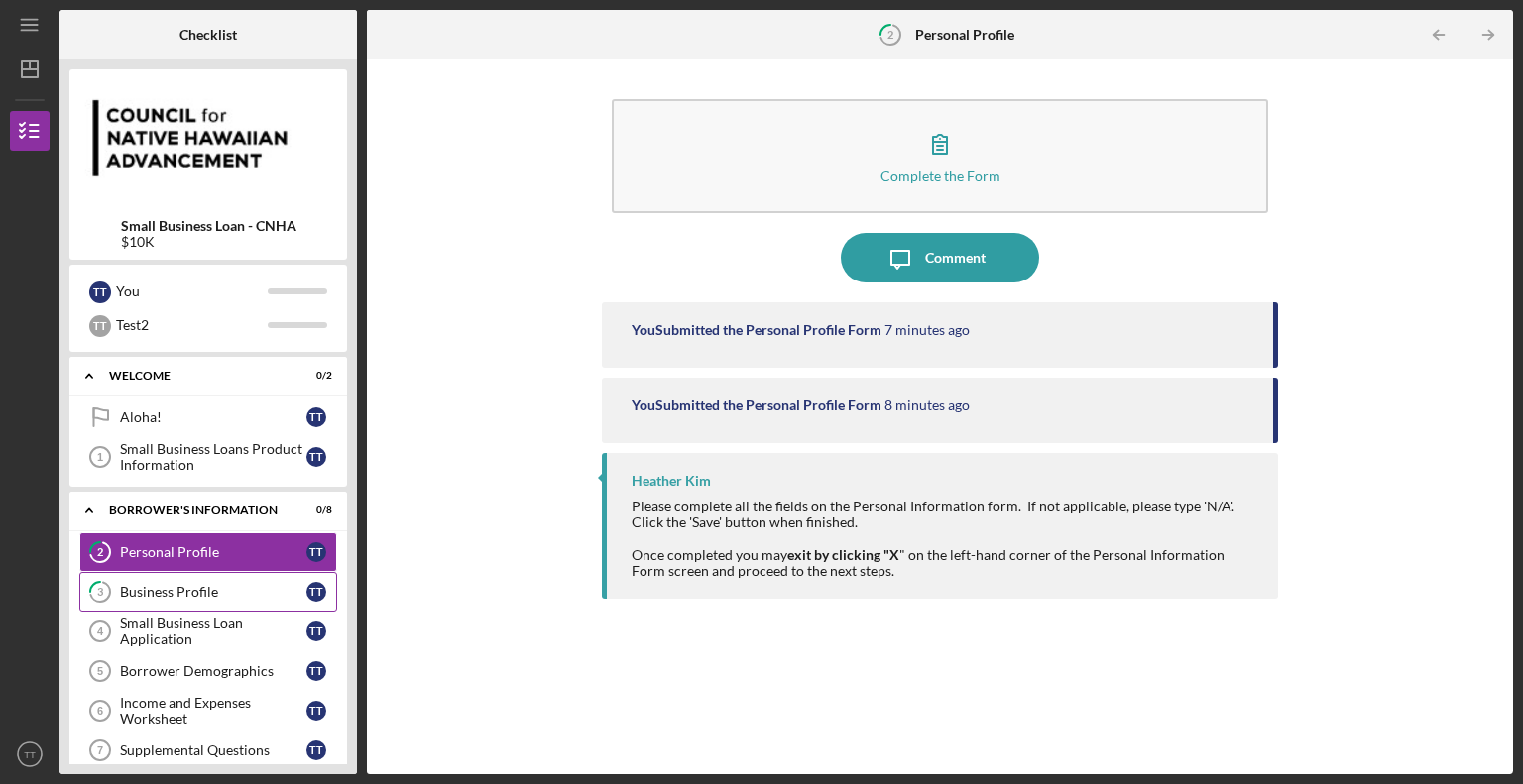 click on "Business Profile" at bounding box center [213, 592] 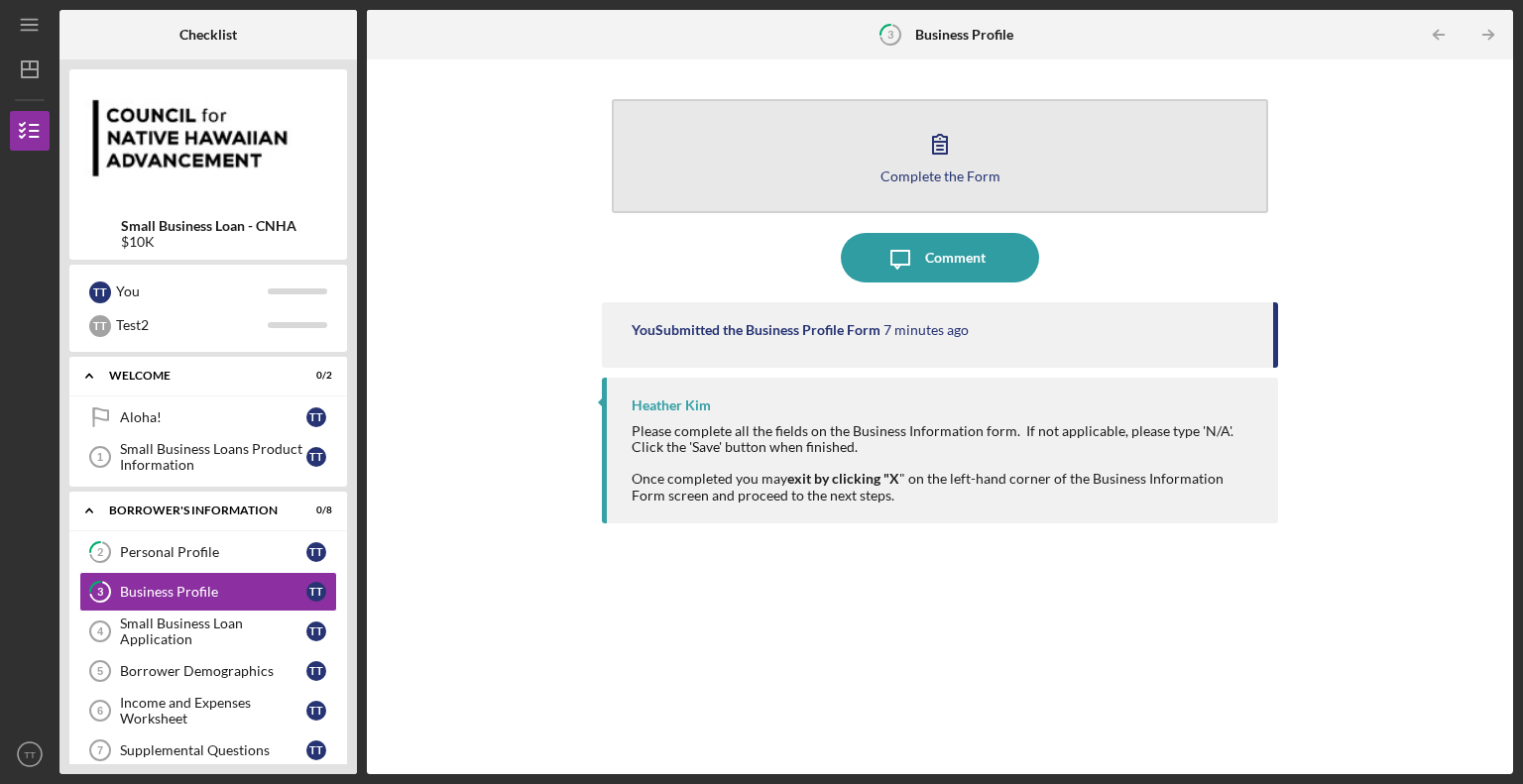 click on "Complete the Form Form" at bounding box center [940, 156] 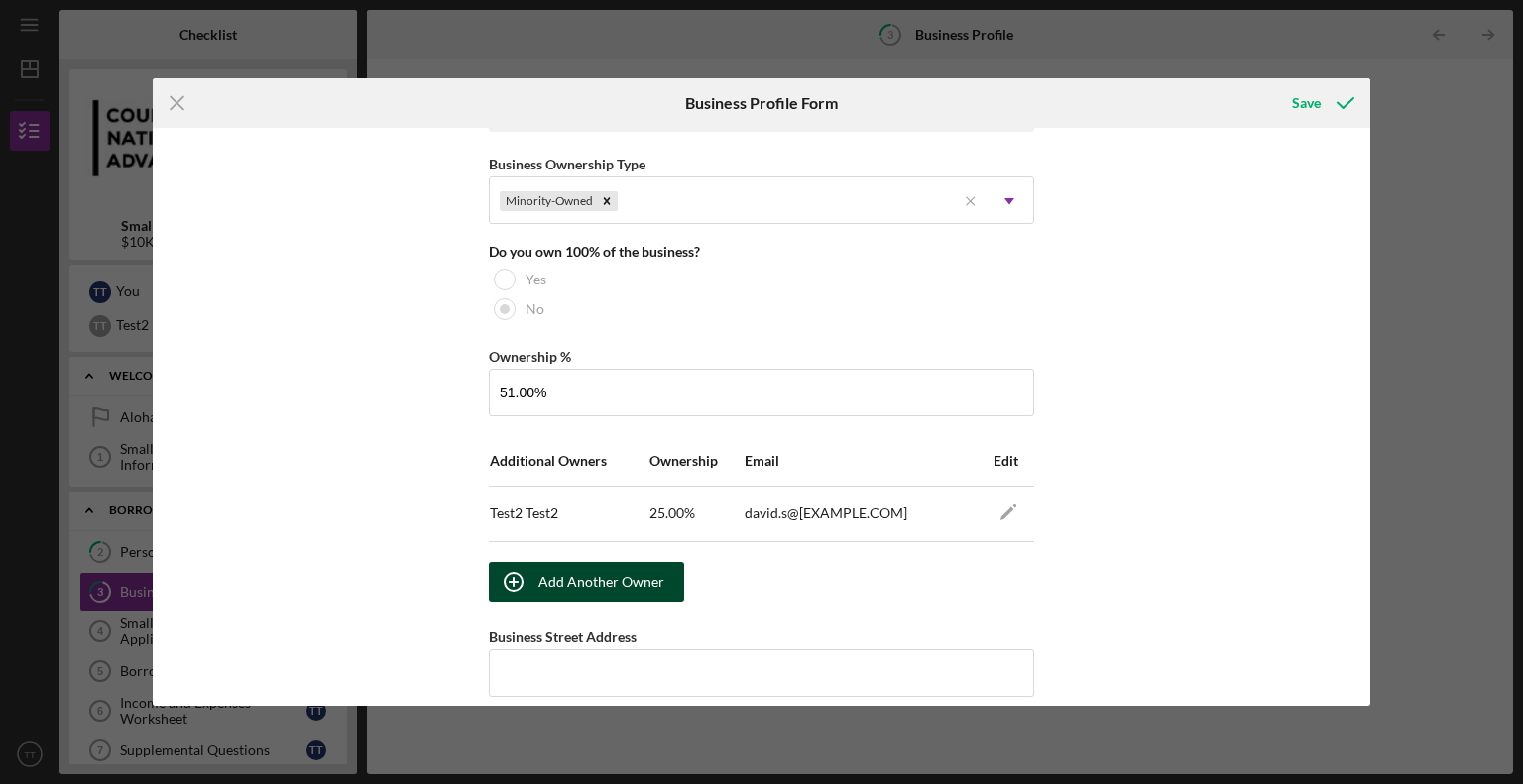 scroll, scrollTop: 1090, scrollLeft: 0, axis: vertical 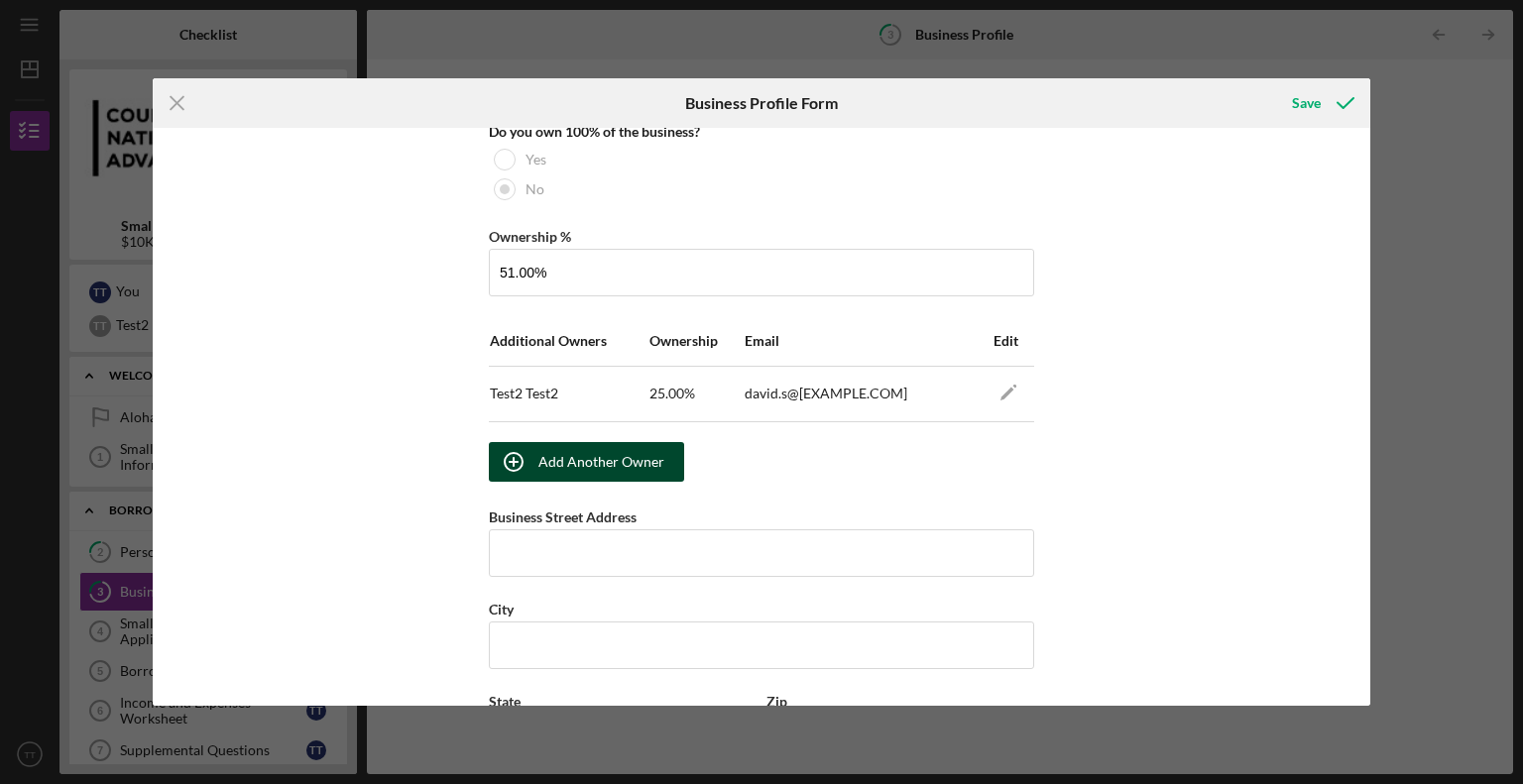 click on "Add Another Owner" at bounding box center [601, 462] 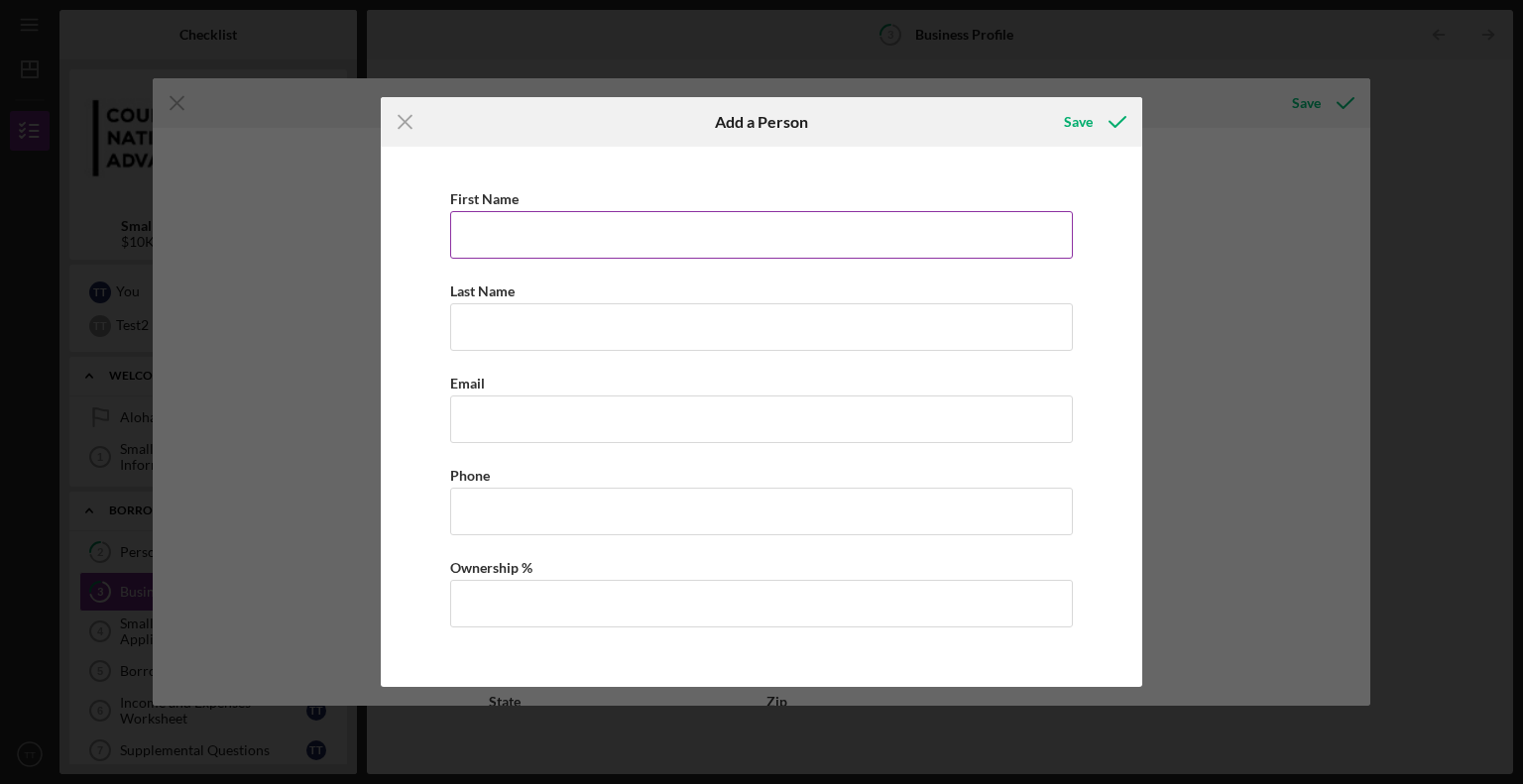 click on "First Name" at bounding box center [762, 235] 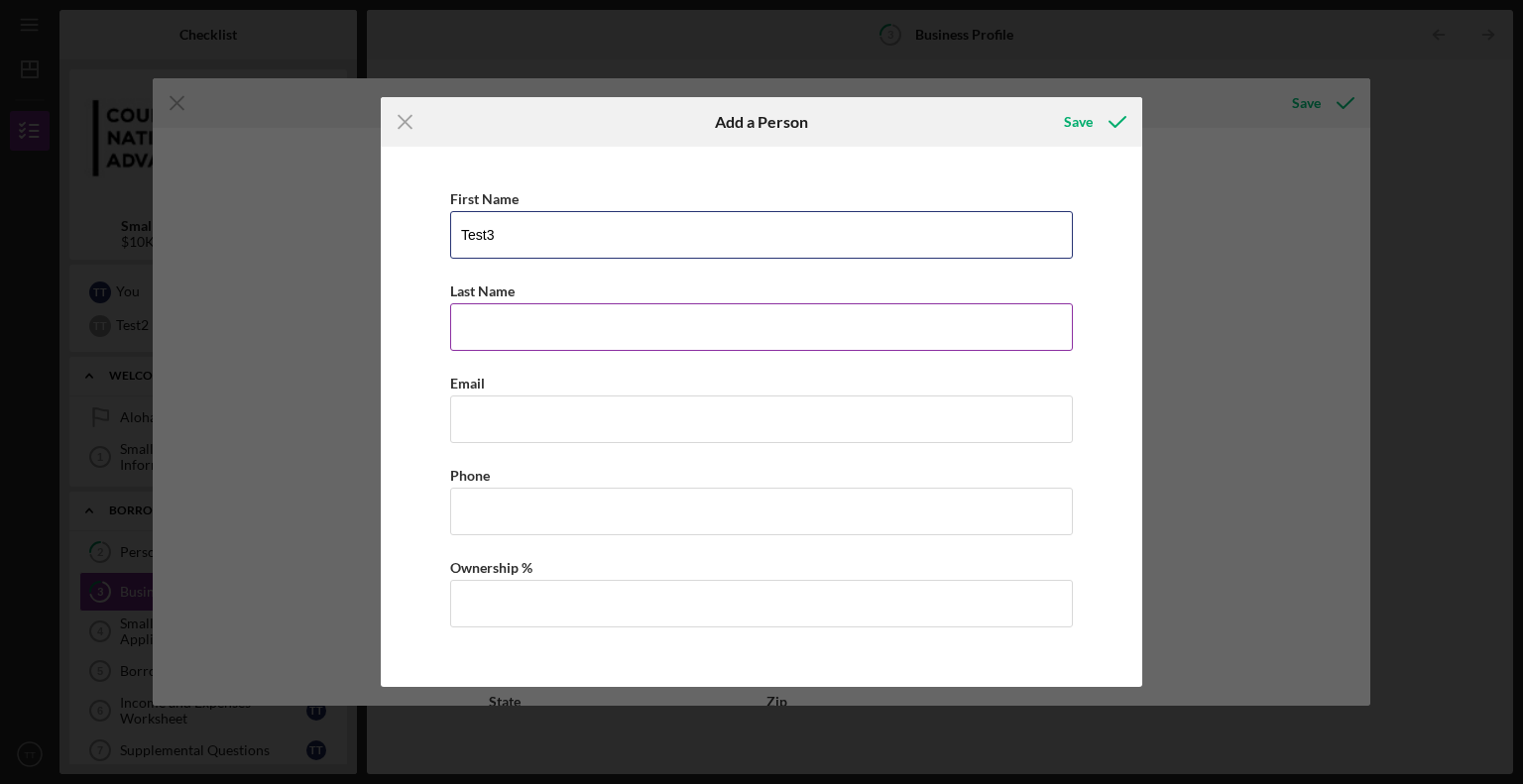 type on "Test3" 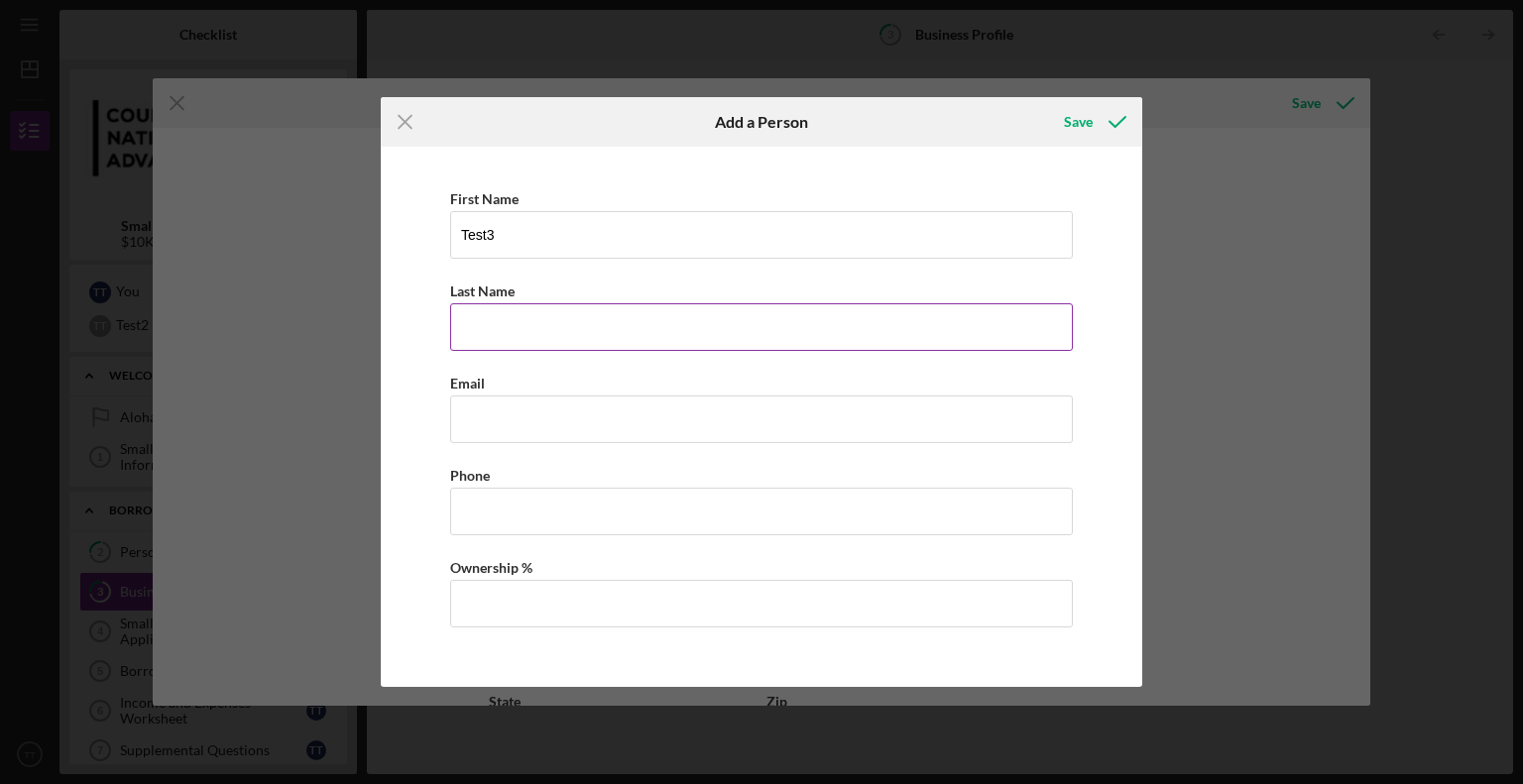click on "Last Name" at bounding box center (762, 327) 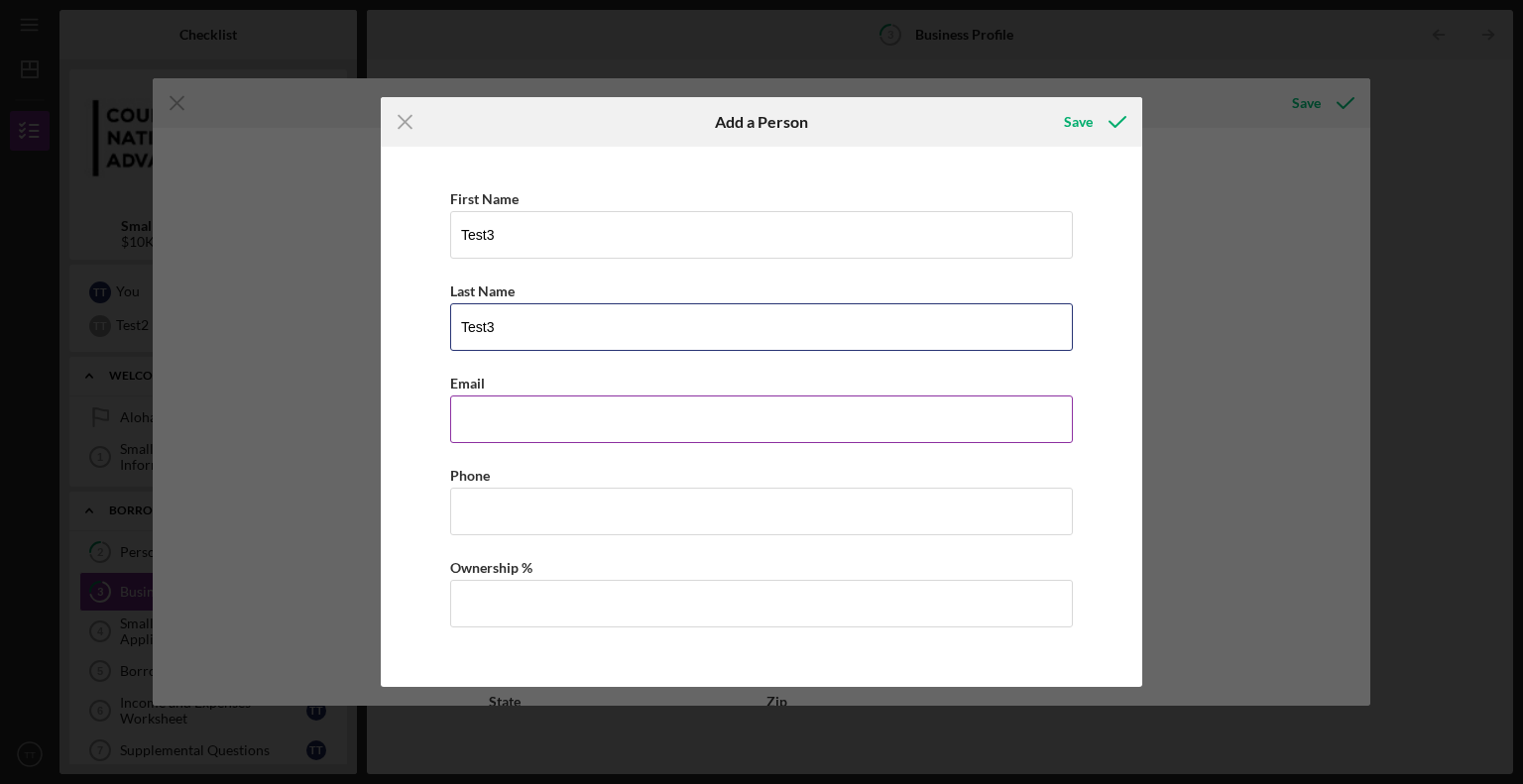 type on "Test3" 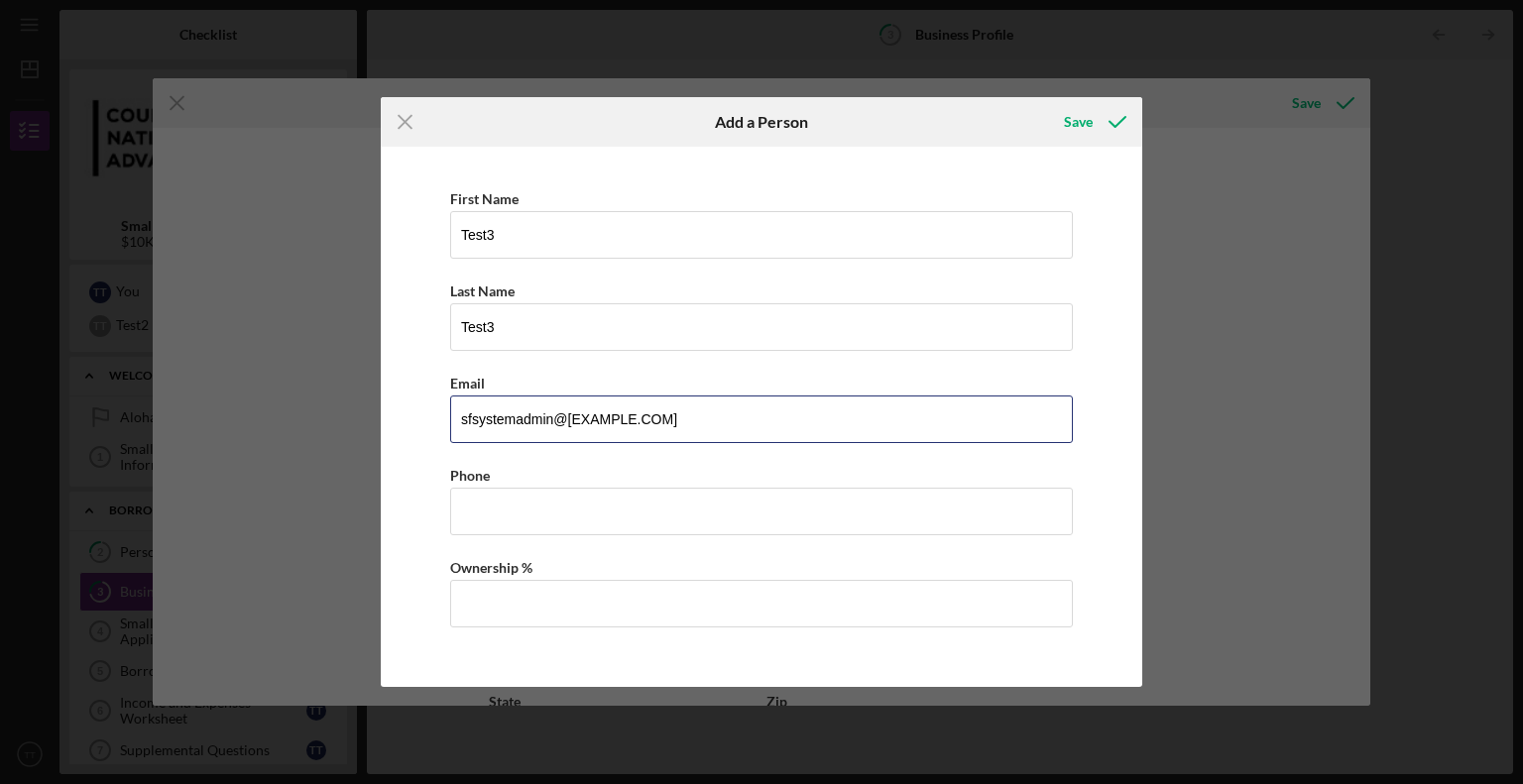 type on "sfsystemadmin@[EXAMPLE.COM]" 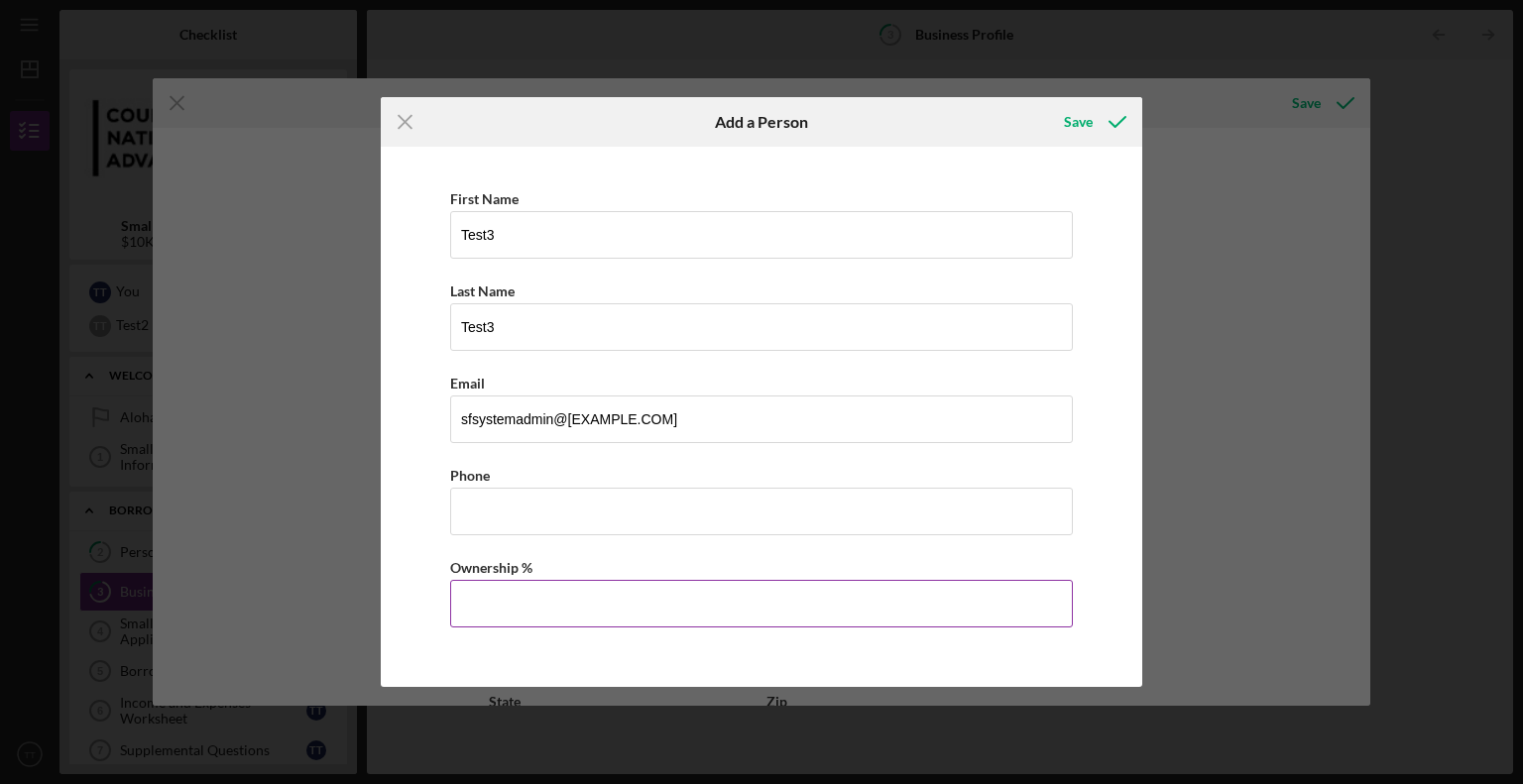 click on "Ownership %" at bounding box center (762, 604) 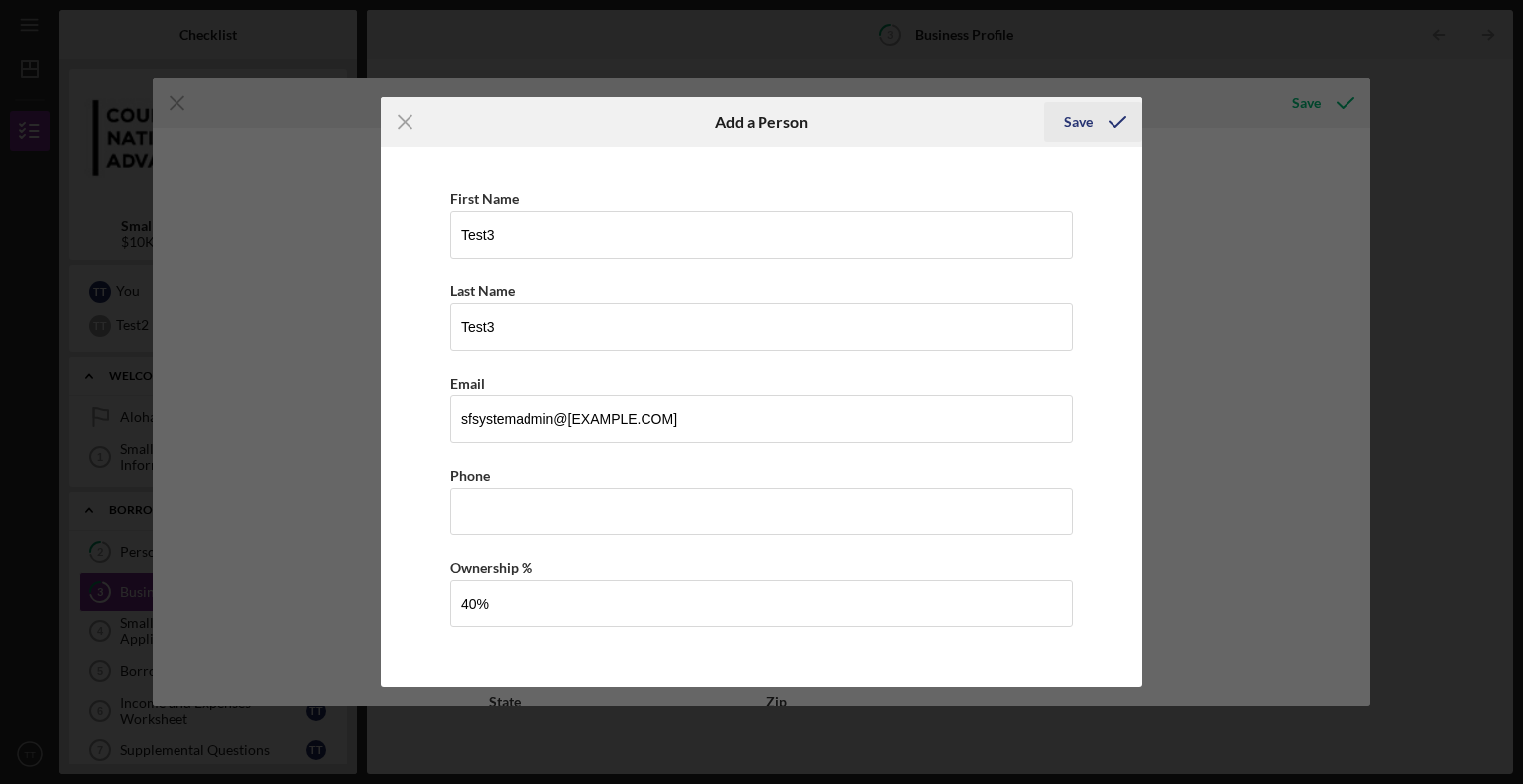 type on "40.00%" 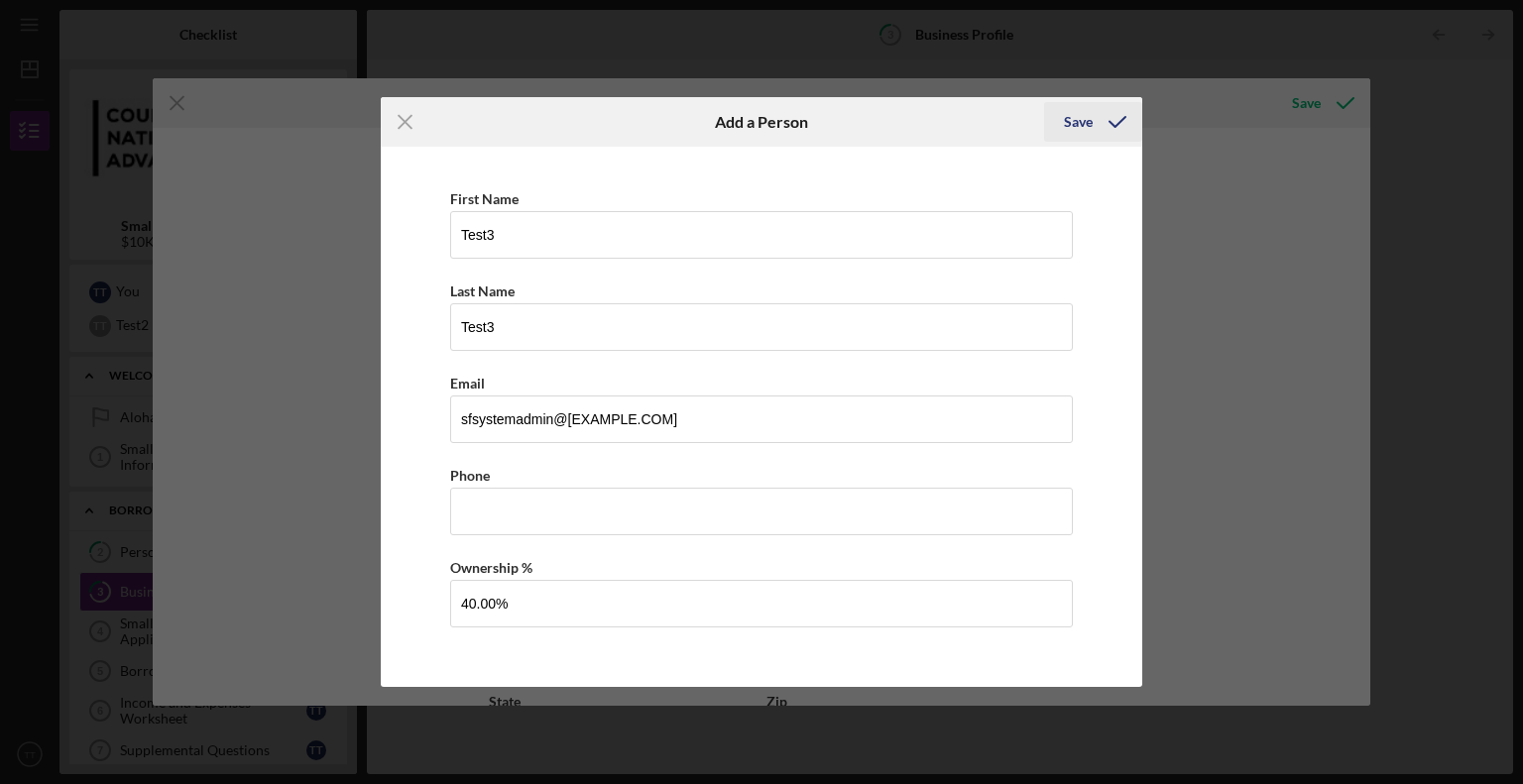 click 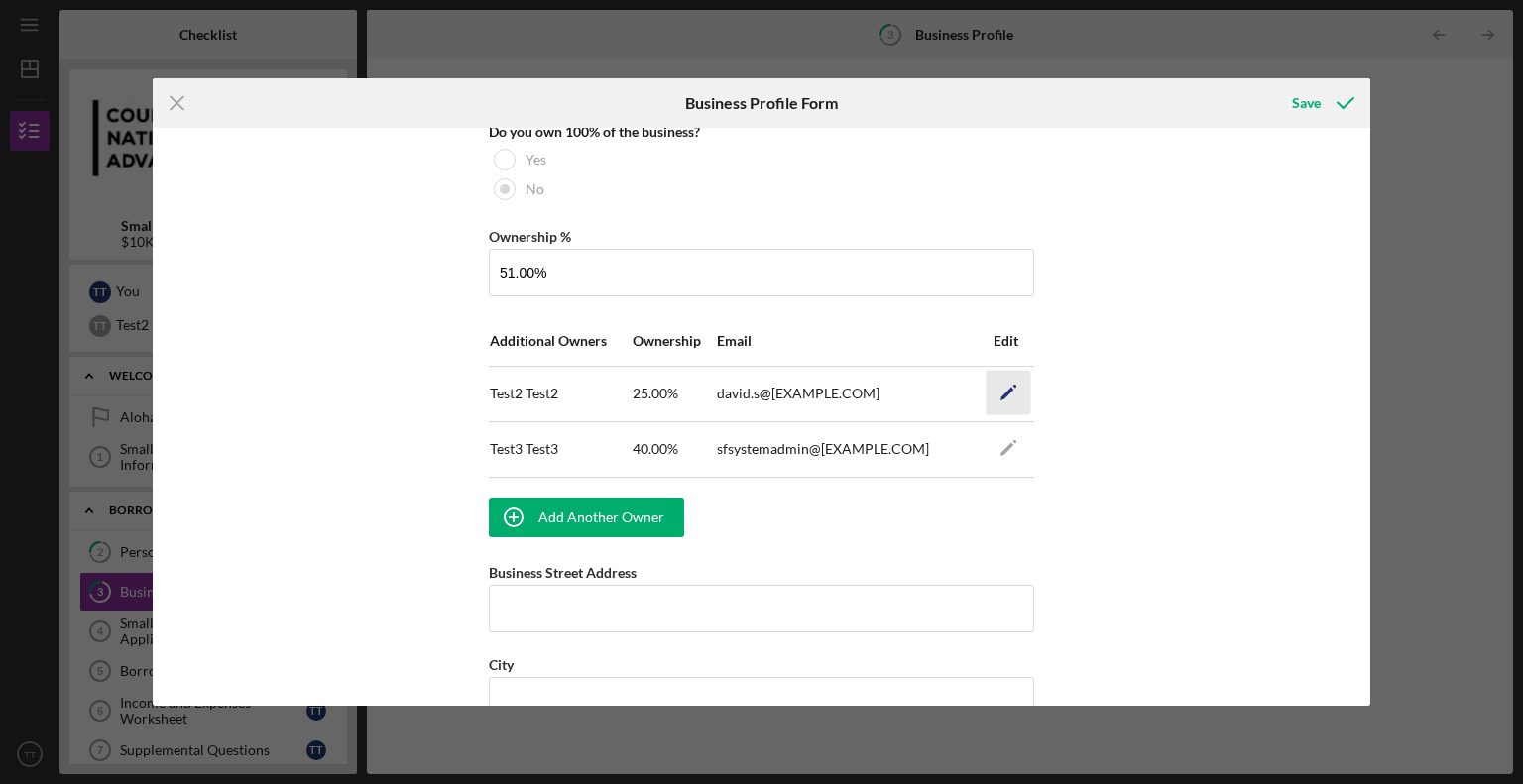 click 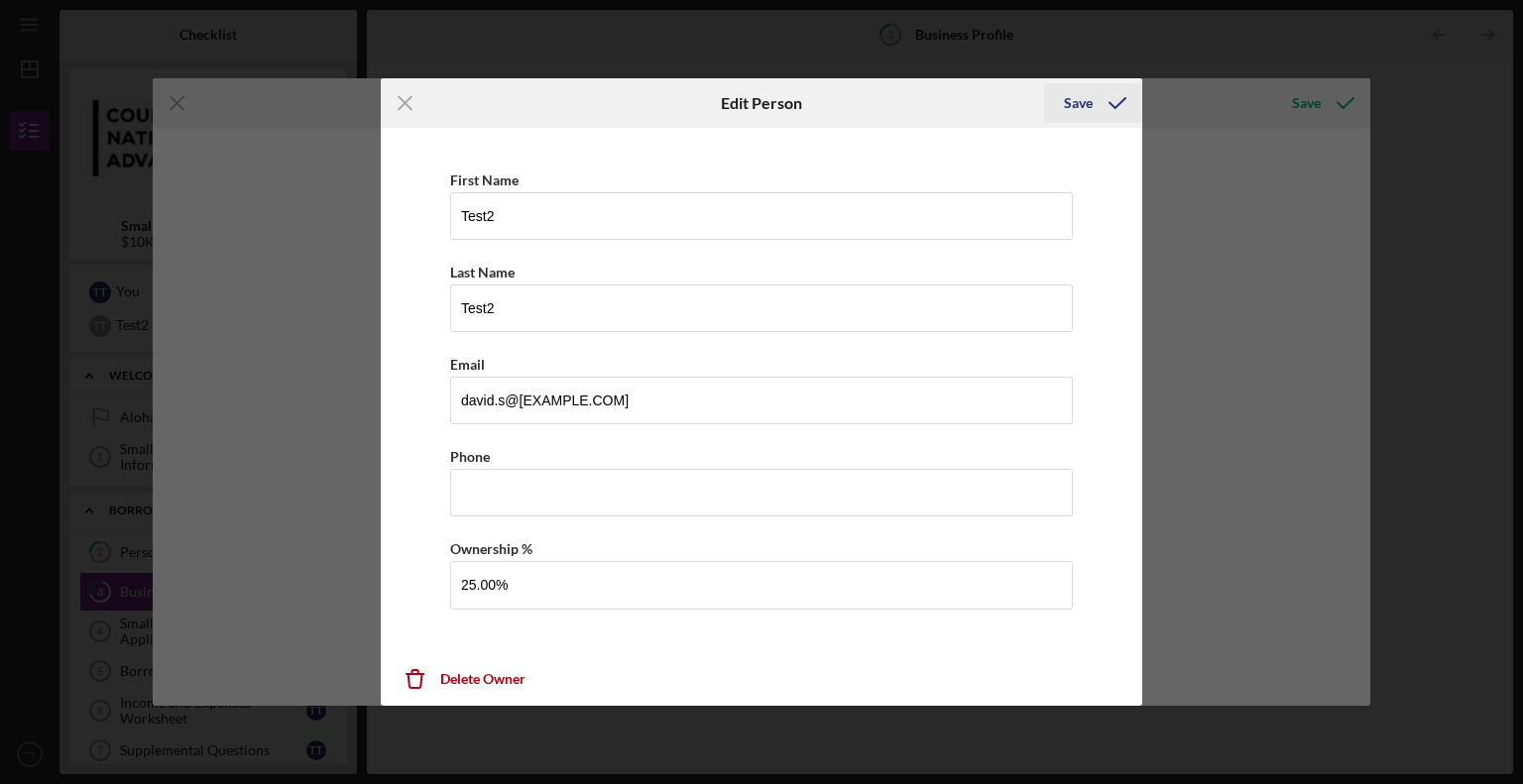 click on "Save" at bounding box center (1093, 103) 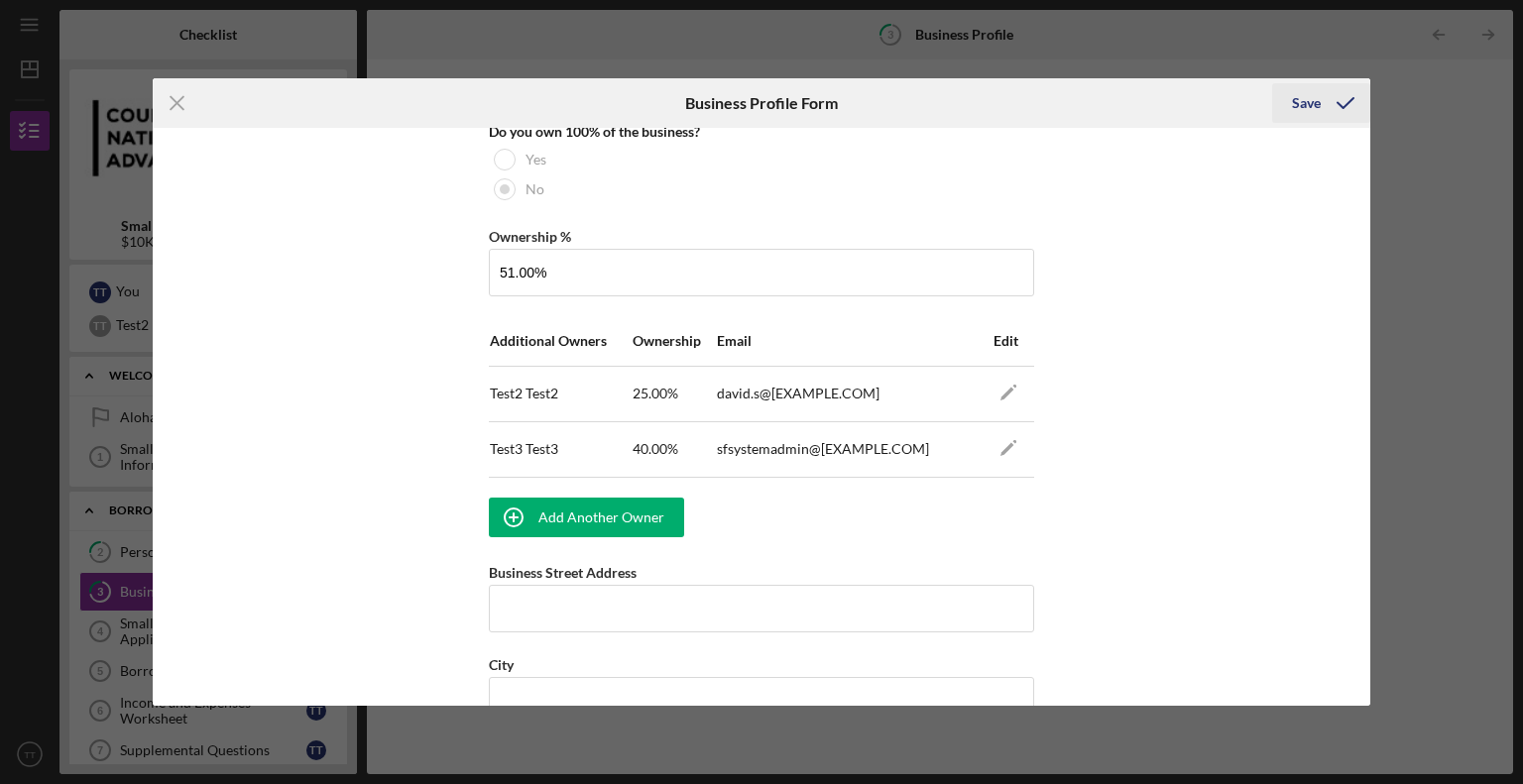 click on "Save" at bounding box center (1306, 103) 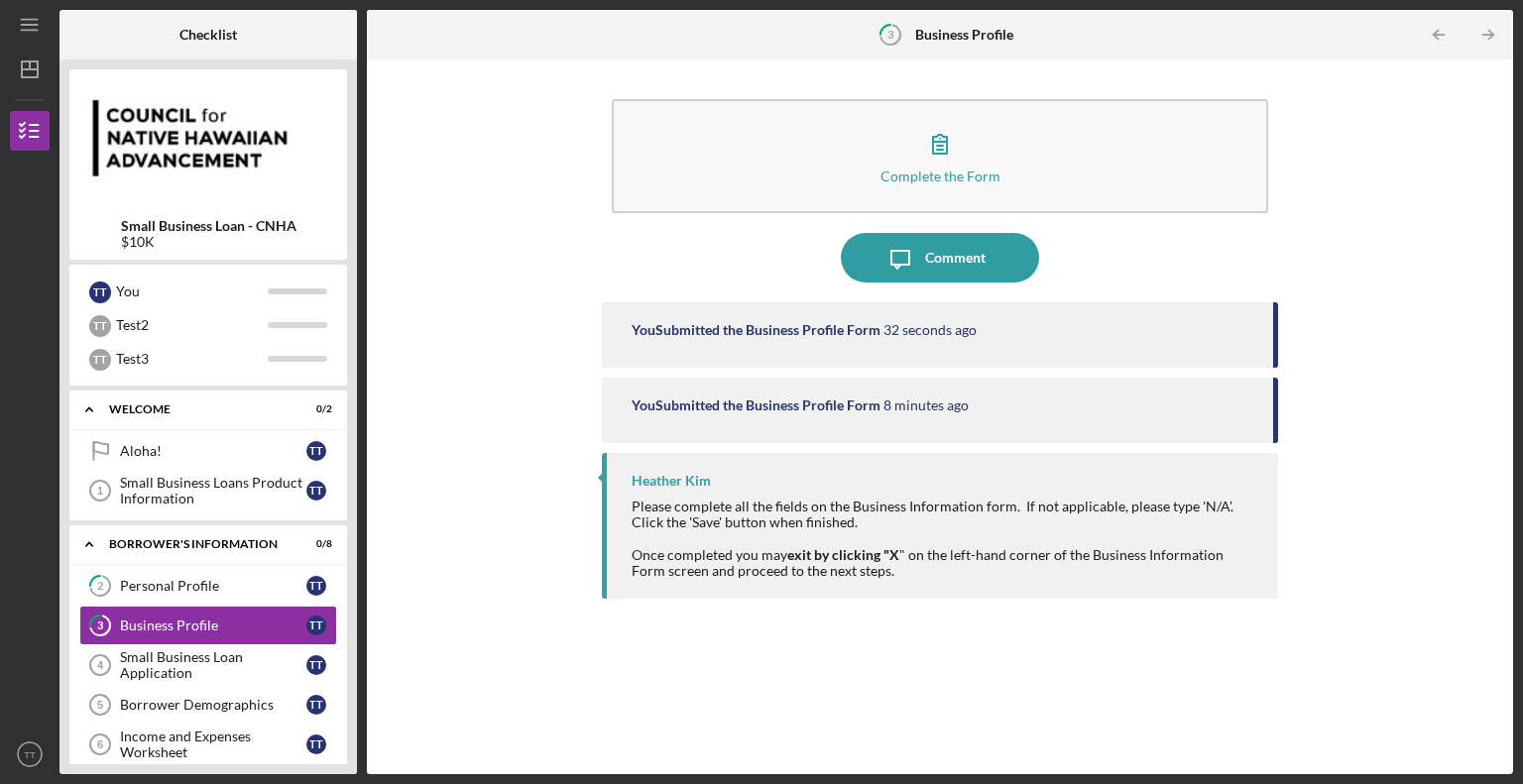 click on "Checklist Small Business Loan - CNHA $10K T T You T T Test2 T T Test3 Icon/Expander WELCOME 0 / 2 Aloha! Aloha! T T Small Business Loans Product Information 1 Small Business Loans Product Information T T Icon/Expander BORROWER'S INFORMATION 0 / 8 2 Personal Profile T T 3 Business Profile T T Small Business Loan Application 4 Small Business Loan Application T T Borrower Demographics 5 Borrower Demographics T T Income and Expenses Worksheet 6 Income and Expenses Worksheet T T Supplemental Questions 7 Supplemental Questions T T Character References 8 Character References T T ID Verification 9 ID Verification T T Icon/Expander DOCUMENTS UPLOAD 0 / 4 Business Entity Documents Business Entity Documents T T Business Financials Business Financials T T Personal Financials Personal Financials T T Application Complete! Application Complete! T T Icon/Expander SUBMISSION AND REVIEW 0 / 2 Underwriting Review Underwriting Review T T Decision Decision T T 3 Business Profile Icon/Table Pagination Arrow Complete the Form Form" at bounding box center (786, 392) 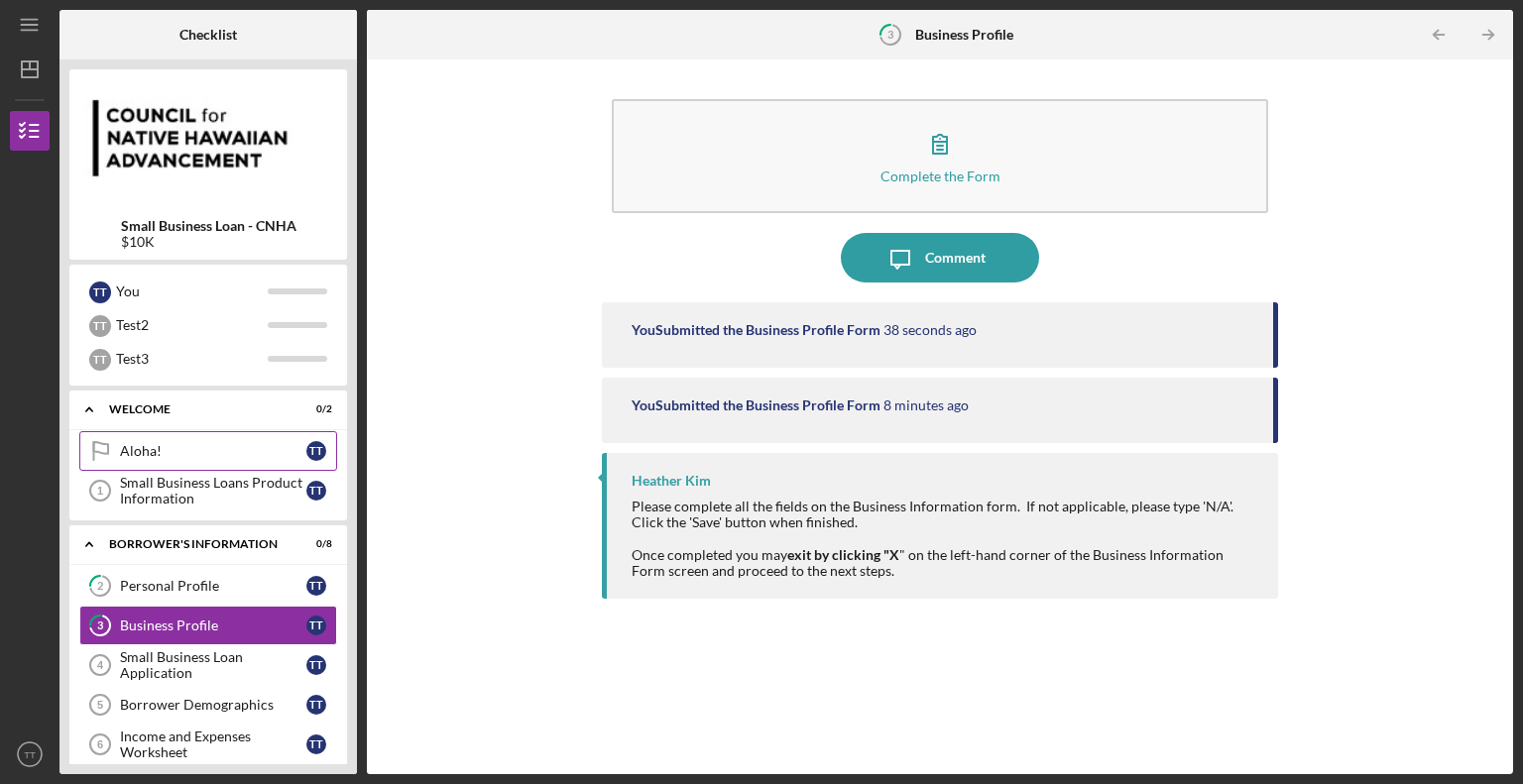 click on "Aloha!" at bounding box center [213, 451] 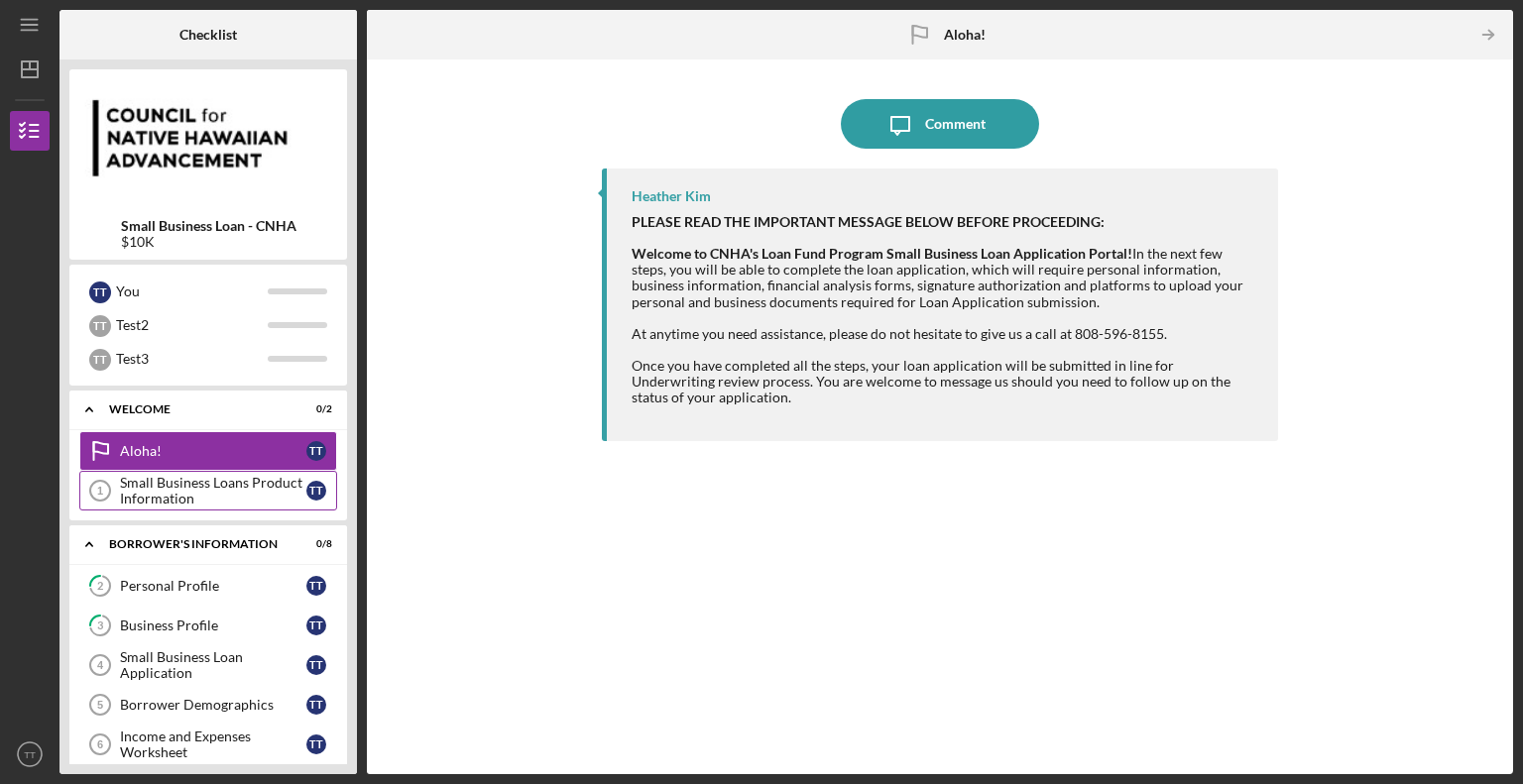 click on "Small Business Loans Product Information" at bounding box center [213, 491] 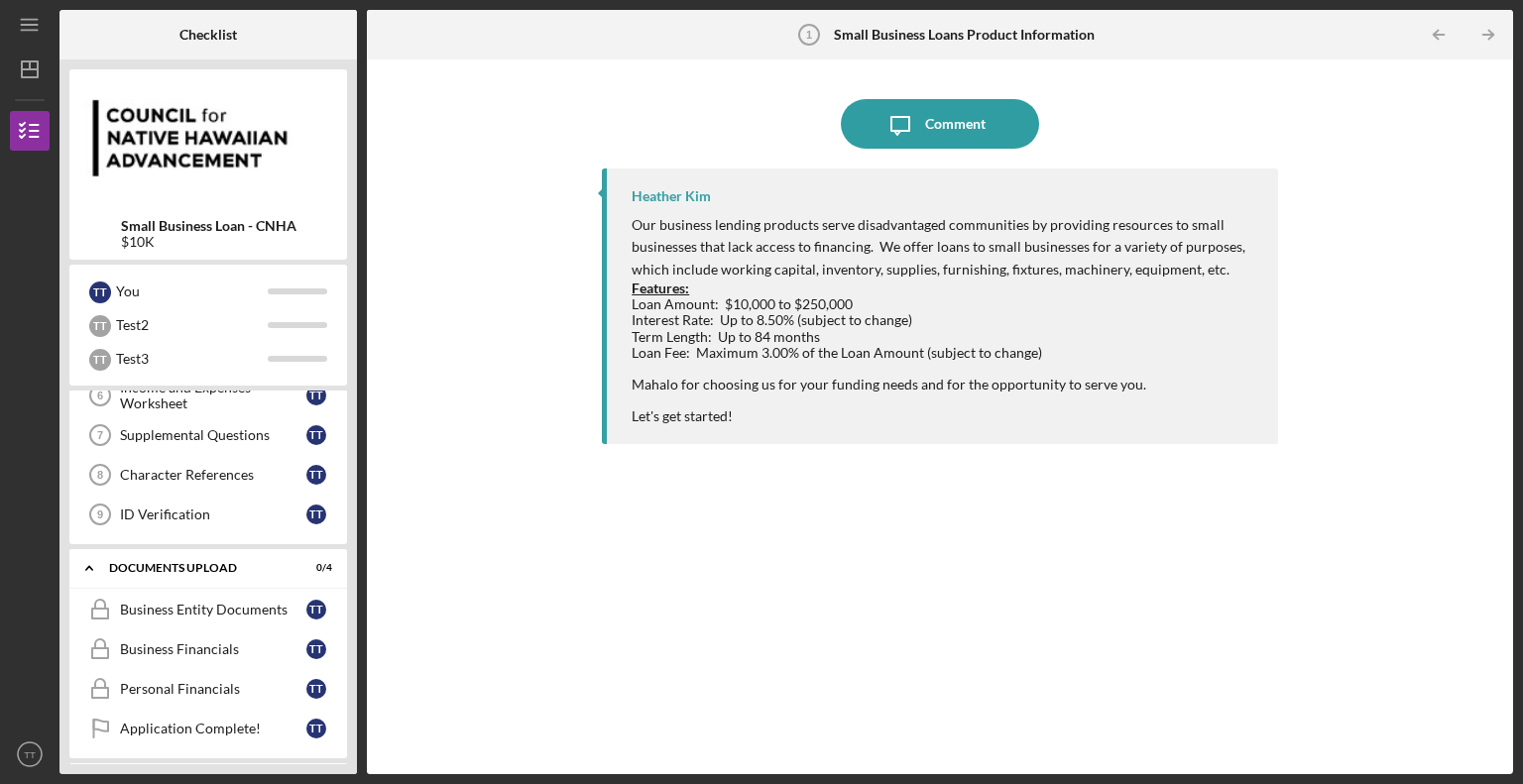 scroll, scrollTop: 396, scrollLeft: 0, axis: vertical 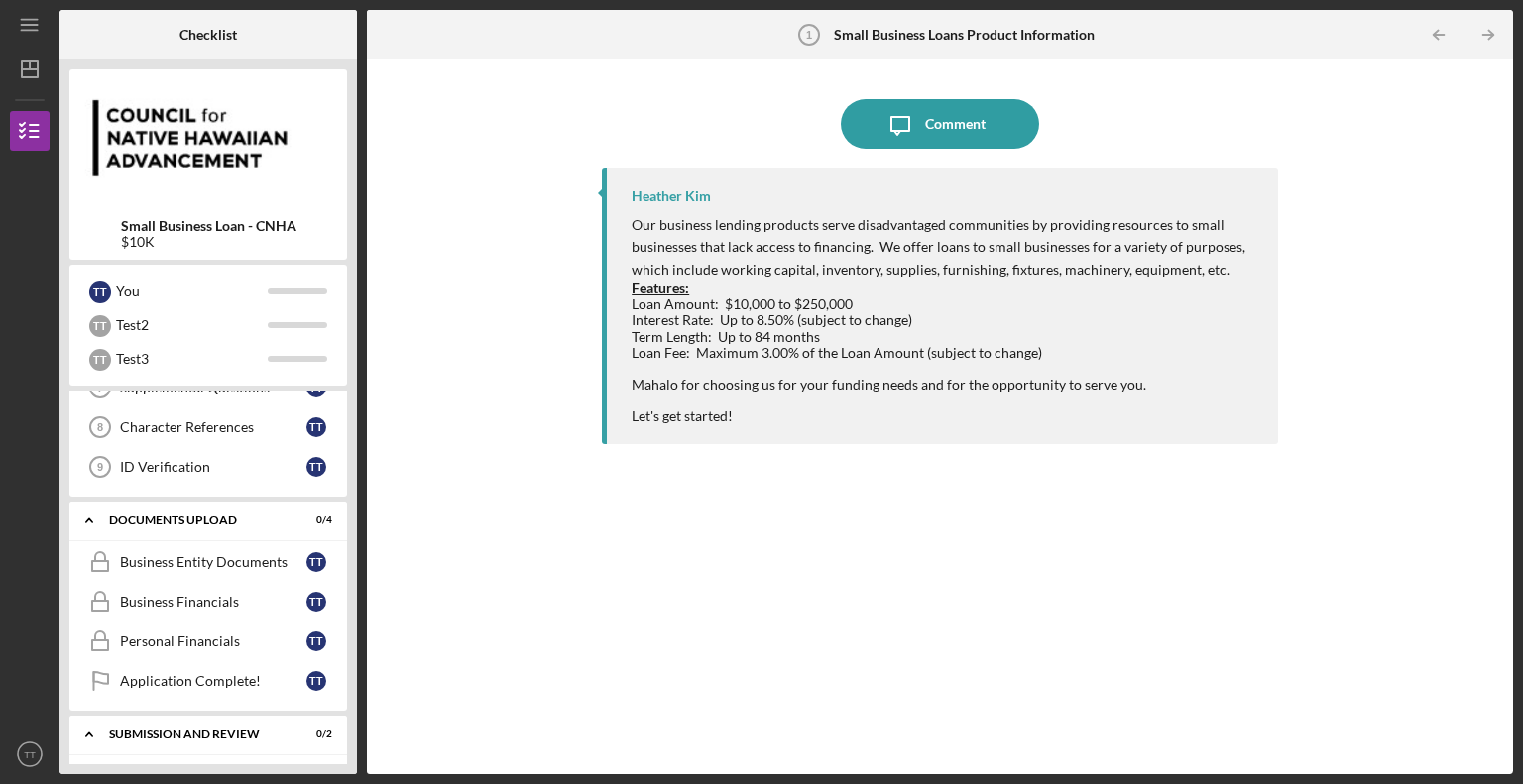 click on "ID Verification" at bounding box center (213, 467) 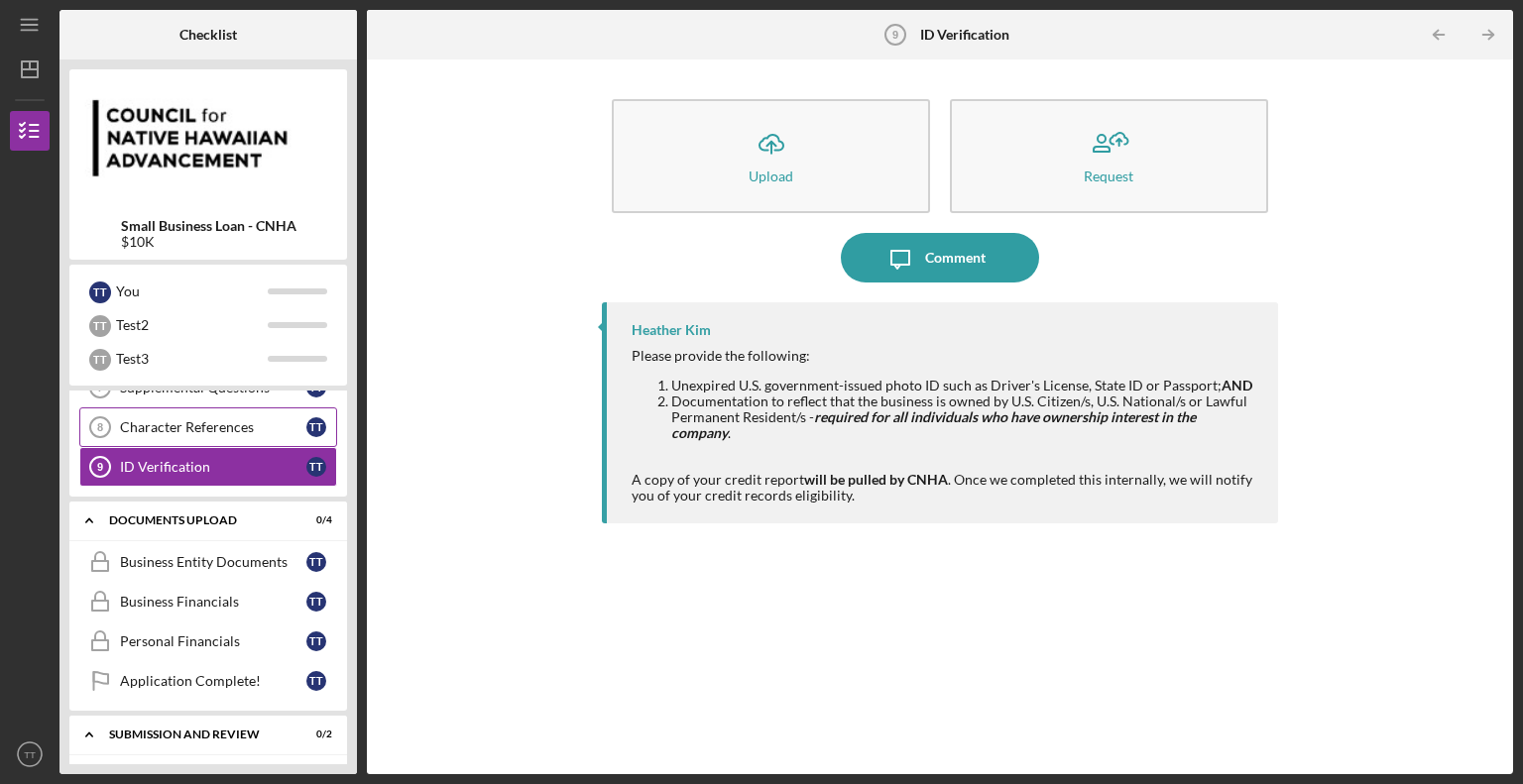 click on "Character References 8 Character References T T" at bounding box center (208, 427) 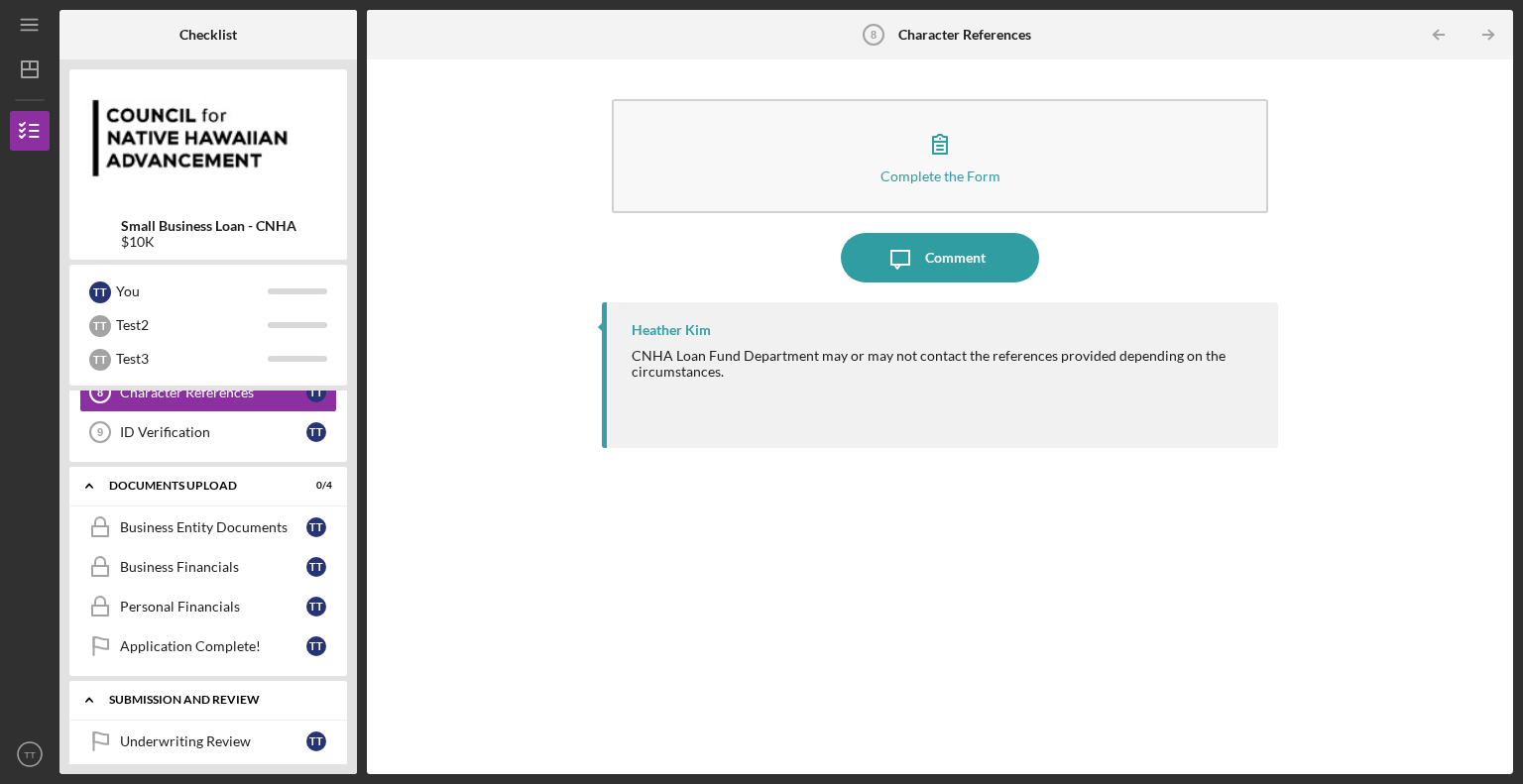 scroll, scrollTop: 480, scrollLeft: 0, axis: vertical 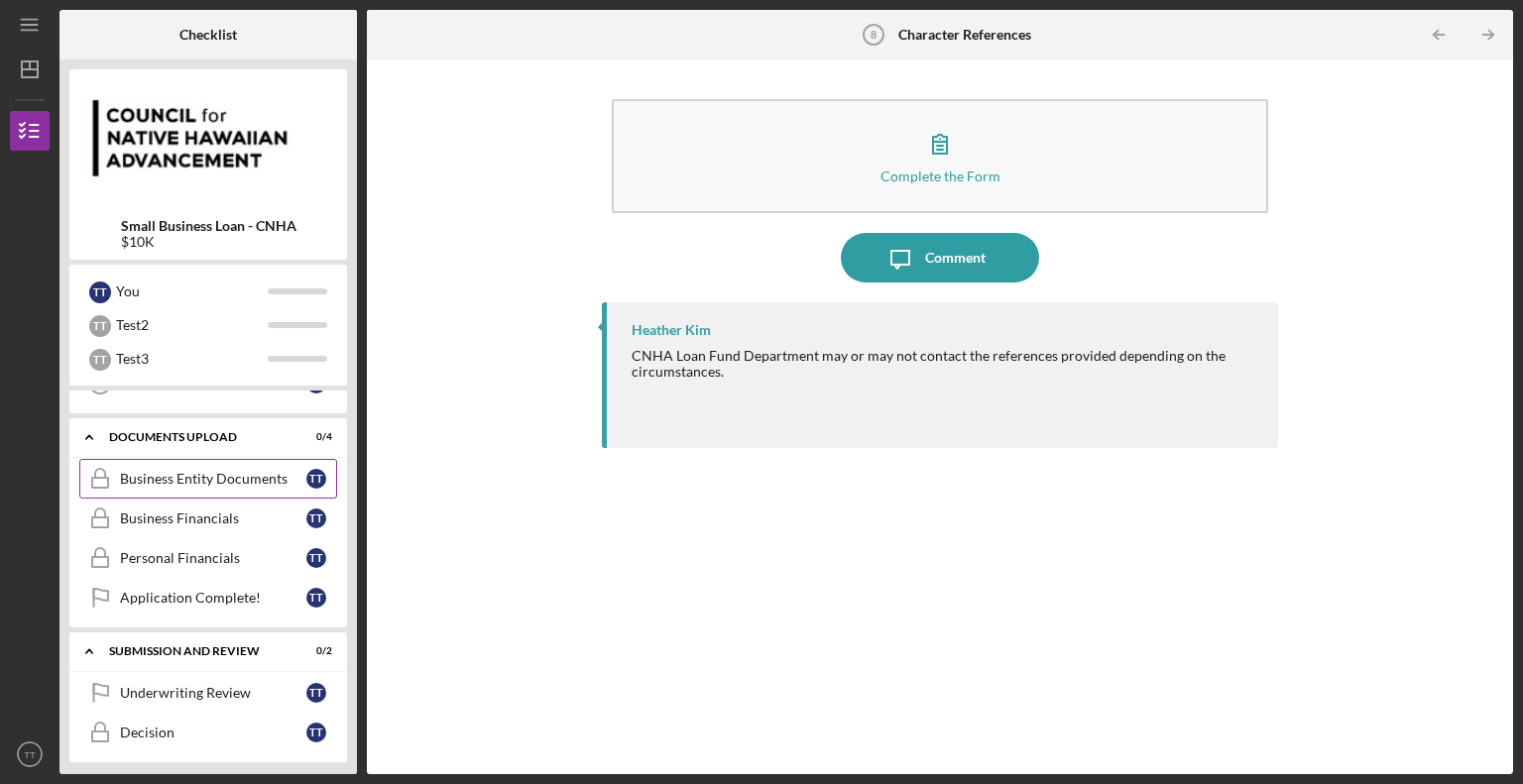 click on "Business Entity Documents" at bounding box center [213, 479] 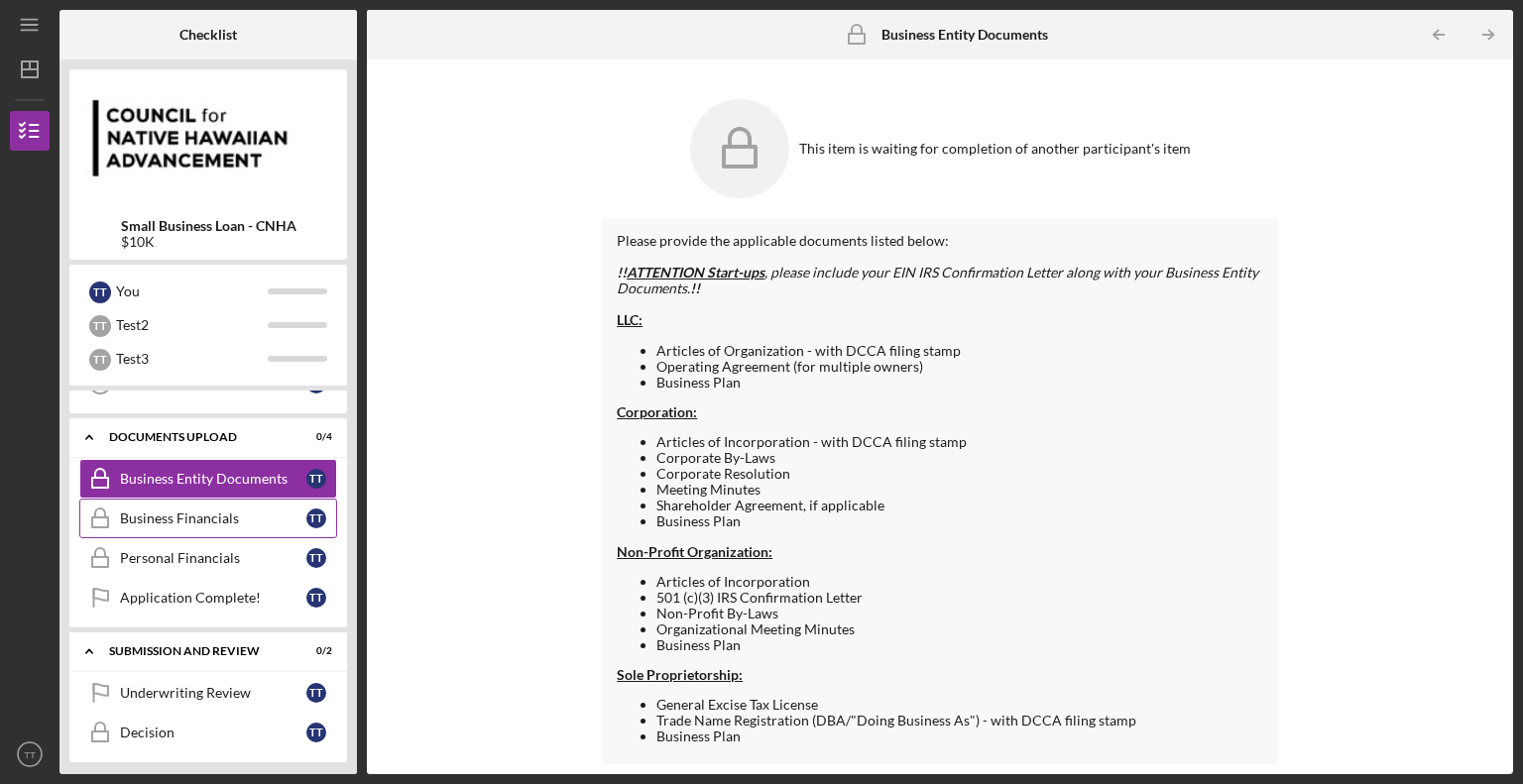 click on "Business Financials Business Financials T T" at bounding box center [208, 518] 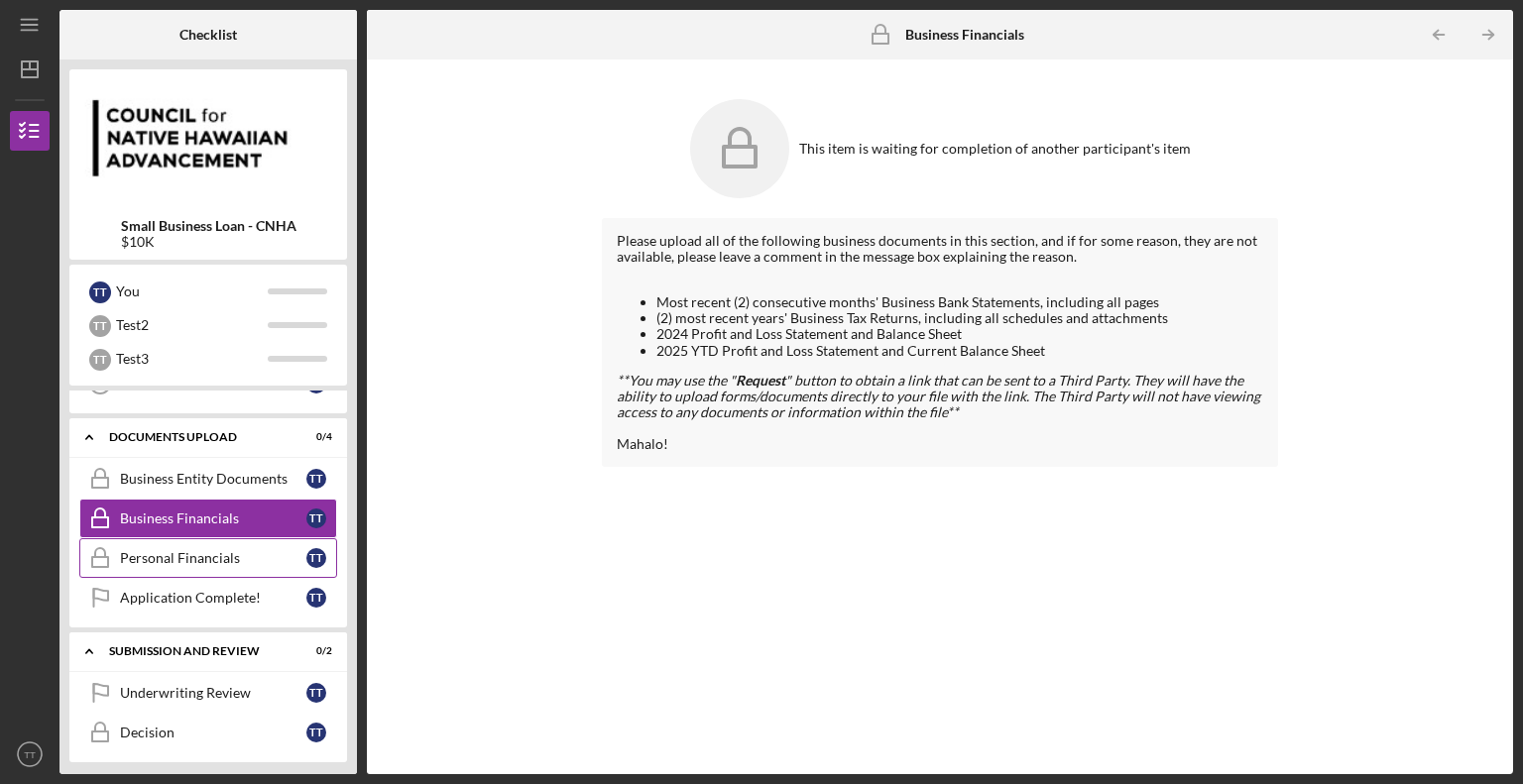 click on "Personal Financials" at bounding box center [213, 558] 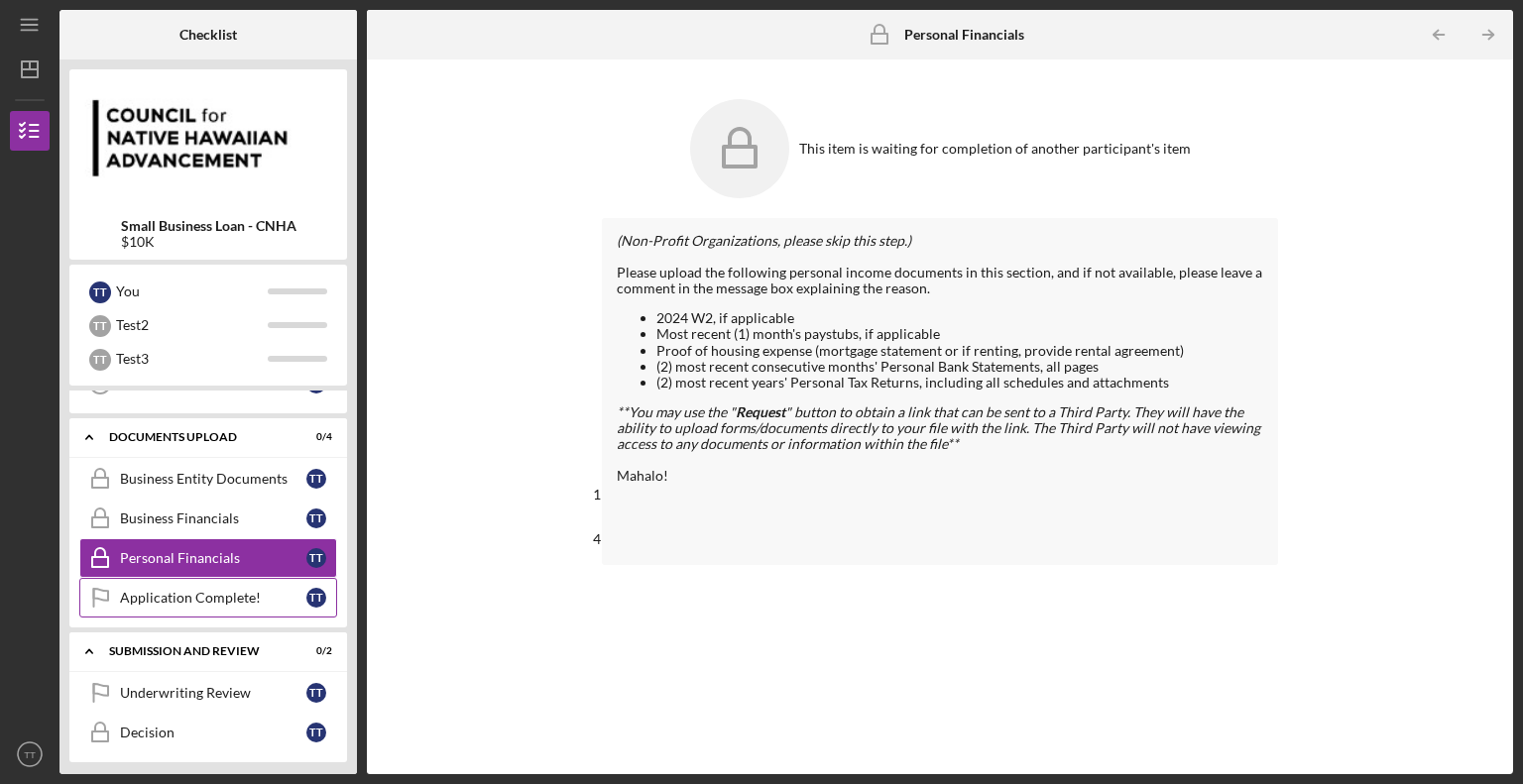 click on "Application Complete! Application Complete! T T" at bounding box center [208, 598] 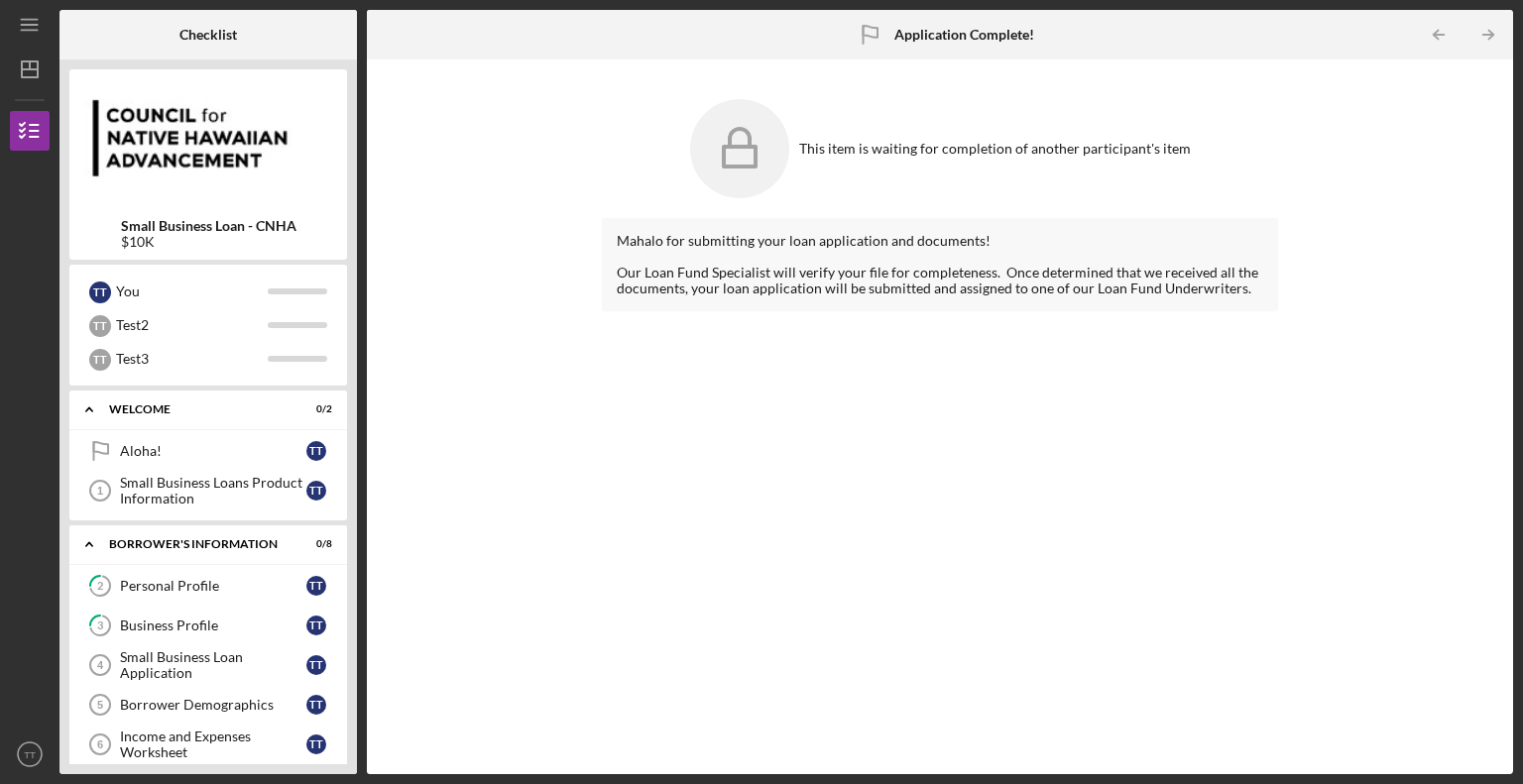 scroll, scrollTop: 0, scrollLeft: 0, axis: both 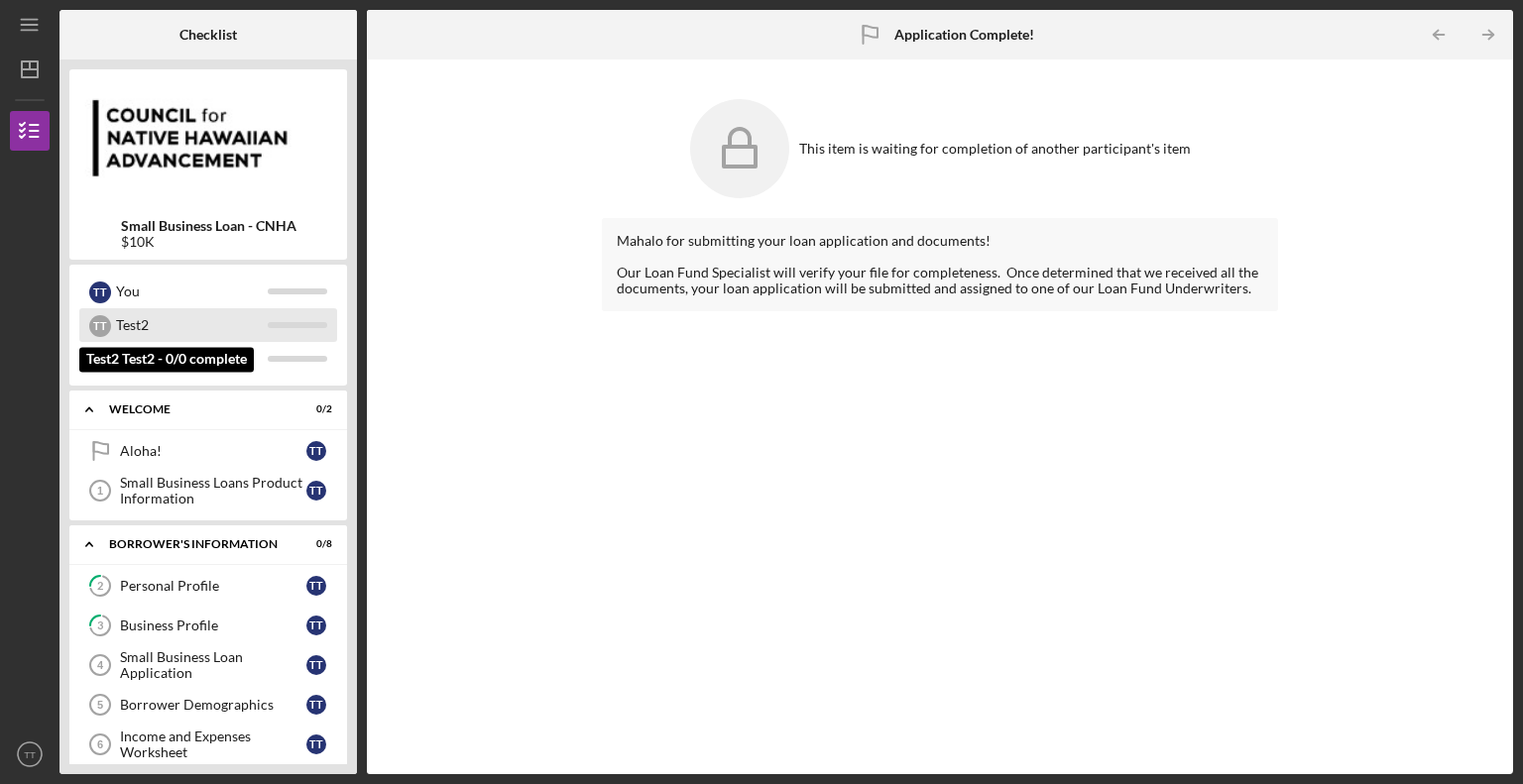 click on "Test2" at bounding box center [191, 325] 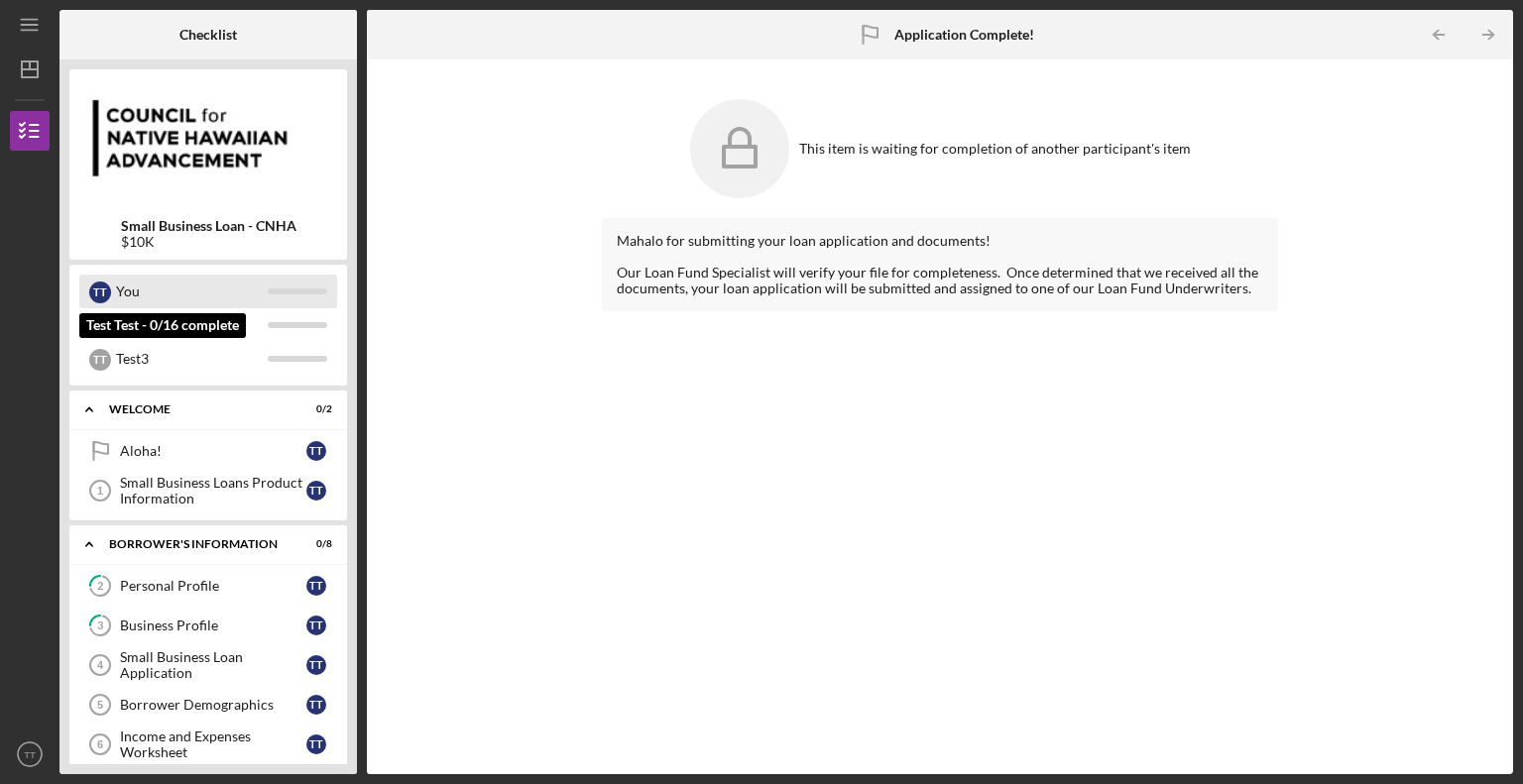 click on "You" at bounding box center [191, 291] 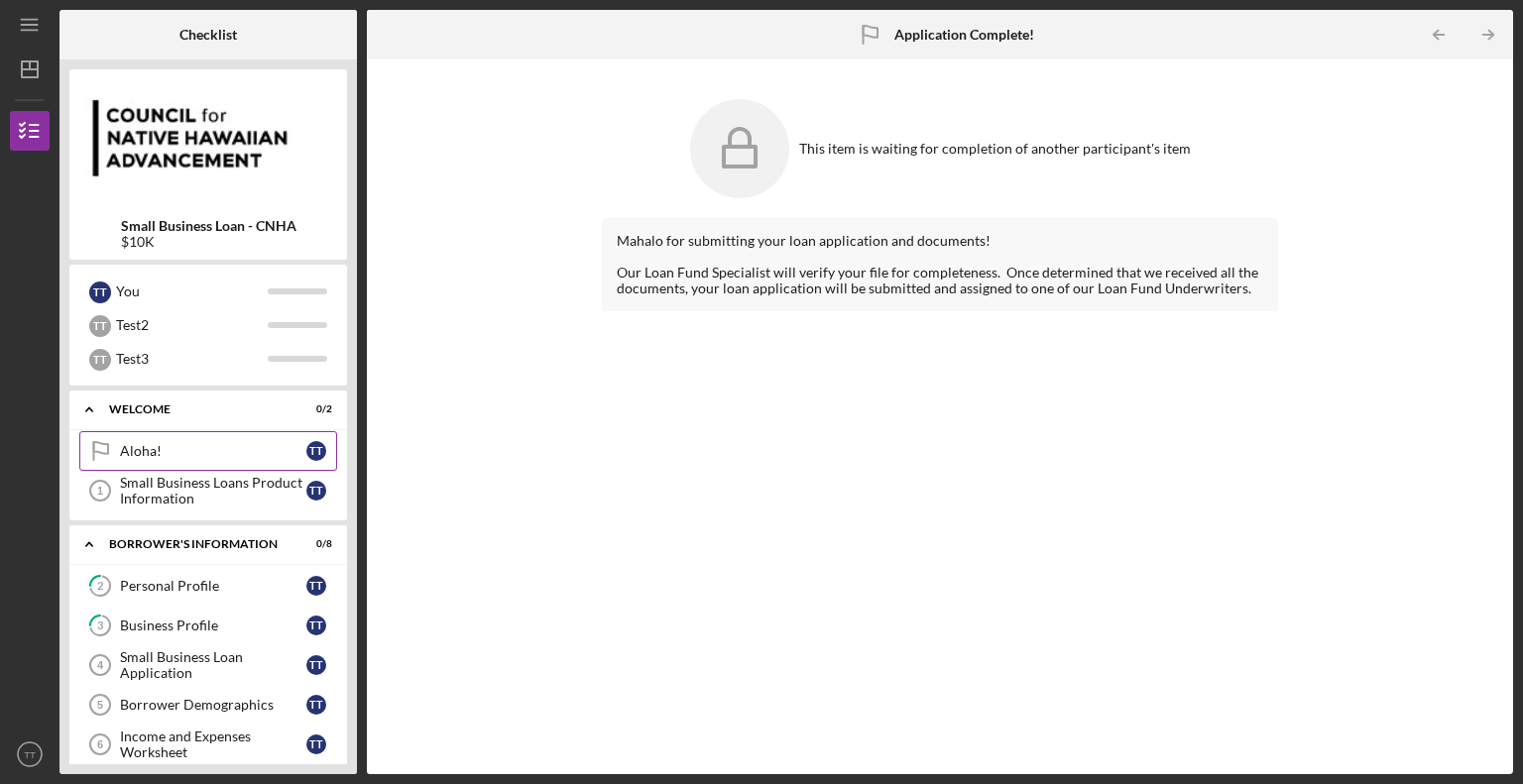 click on "Aloha! Aloha! T T" at bounding box center [208, 451] 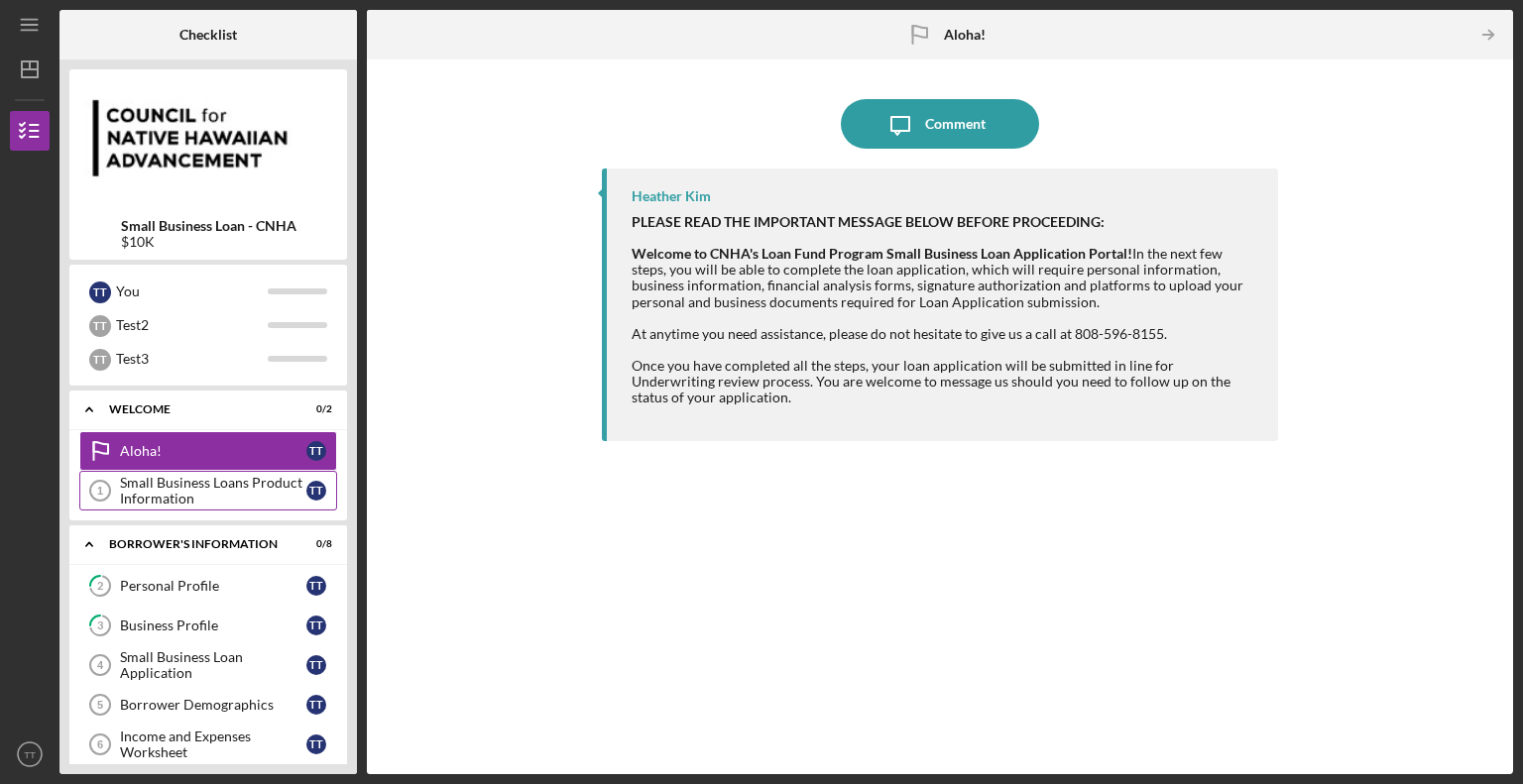 click on "Small Business Loans Product Information" at bounding box center [213, 491] 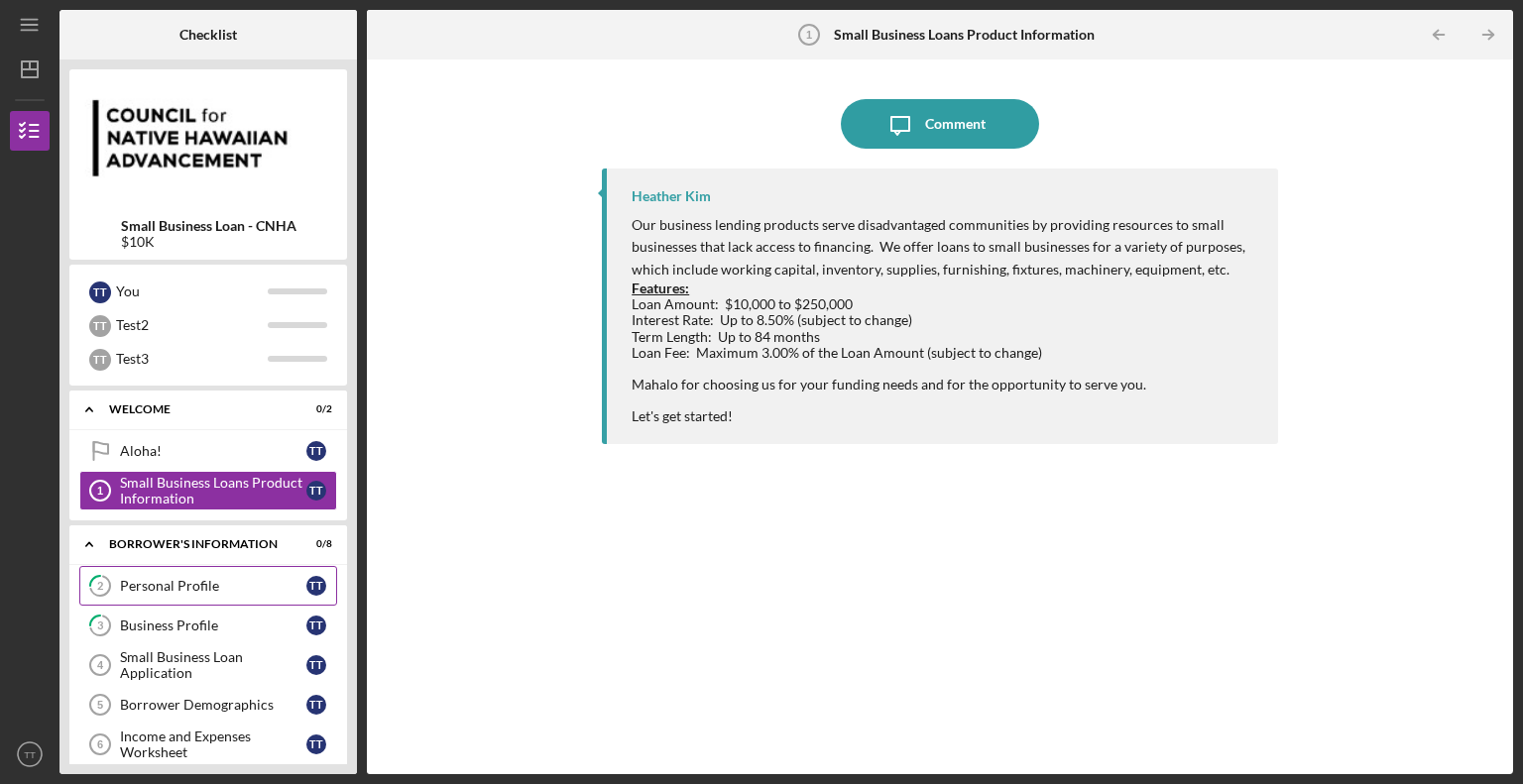 click on "Personal Profile" at bounding box center (213, 586) 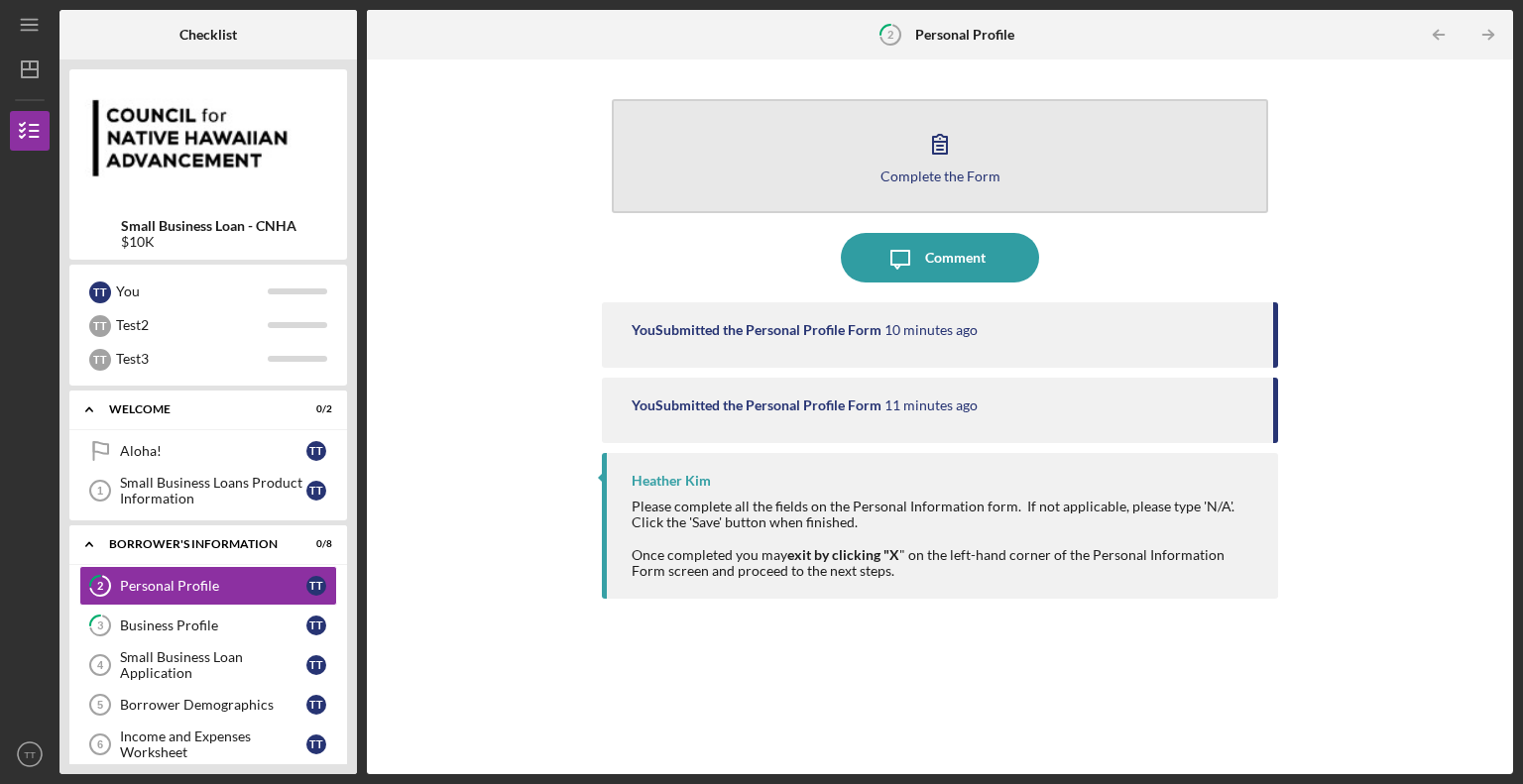 click 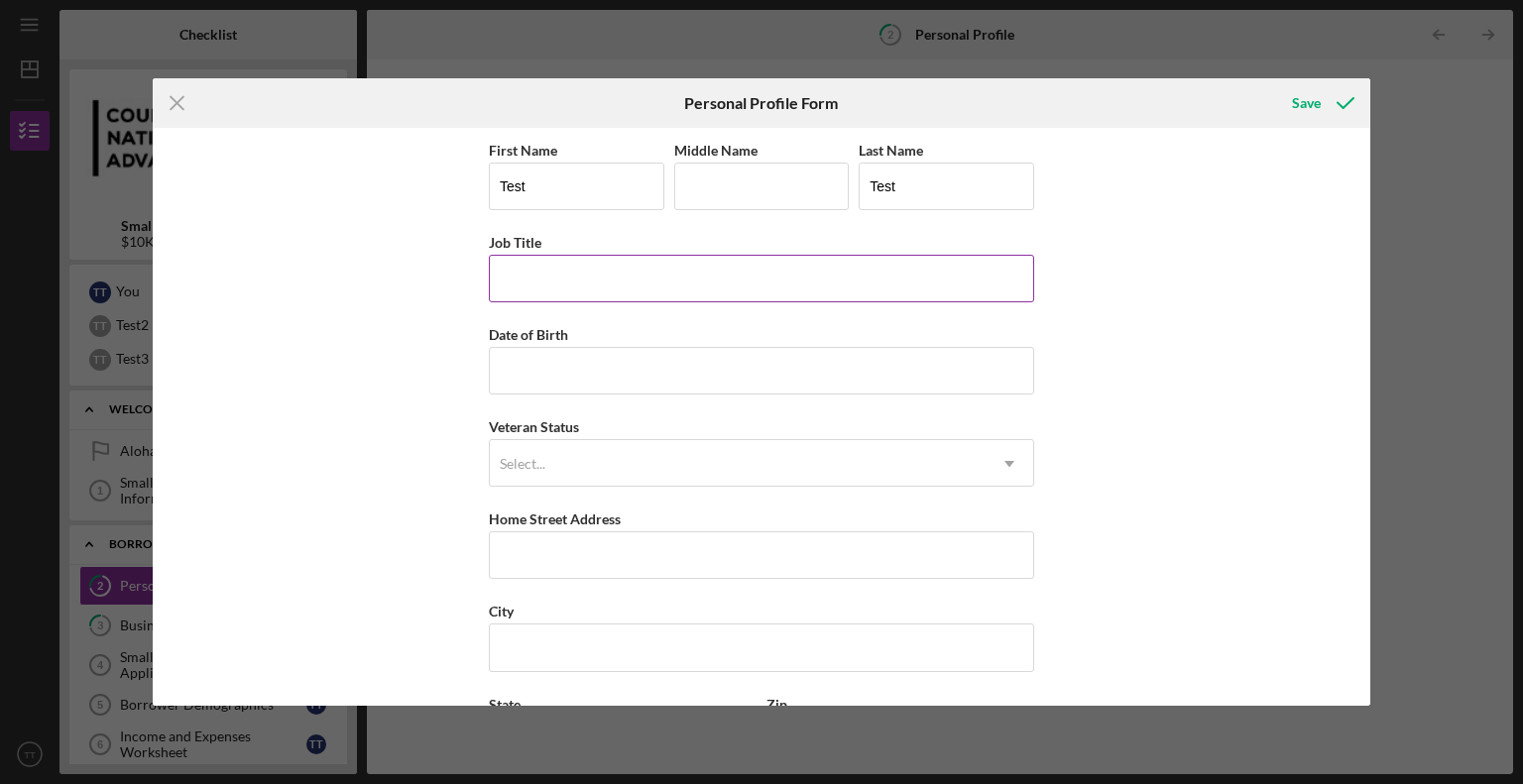 click on "Job Title" at bounding box center [762, 279] 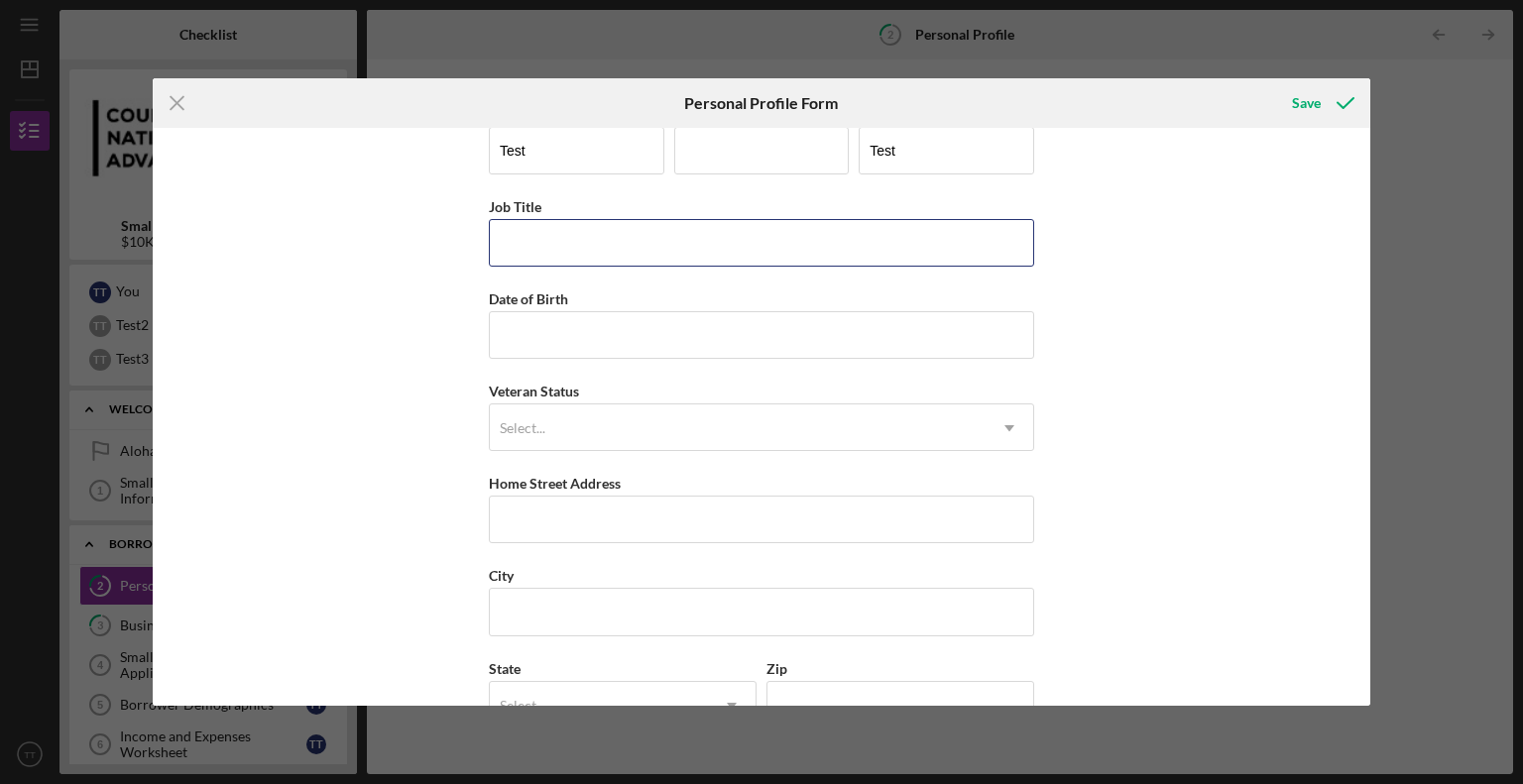 scroll, scrollTop: 0, scrollLeft: 0, axis: both 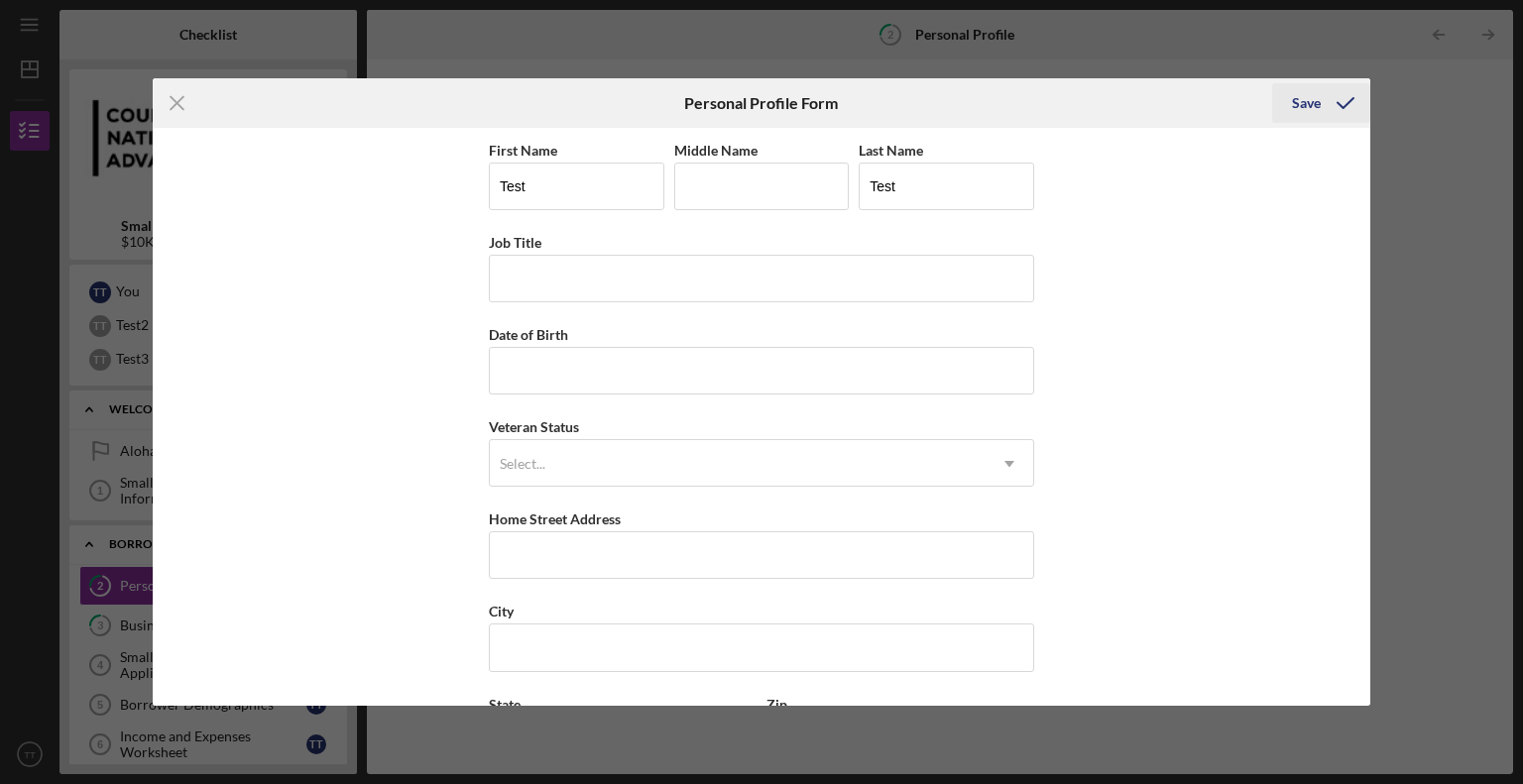 click on "Save" at bounding box center [1306, 103] 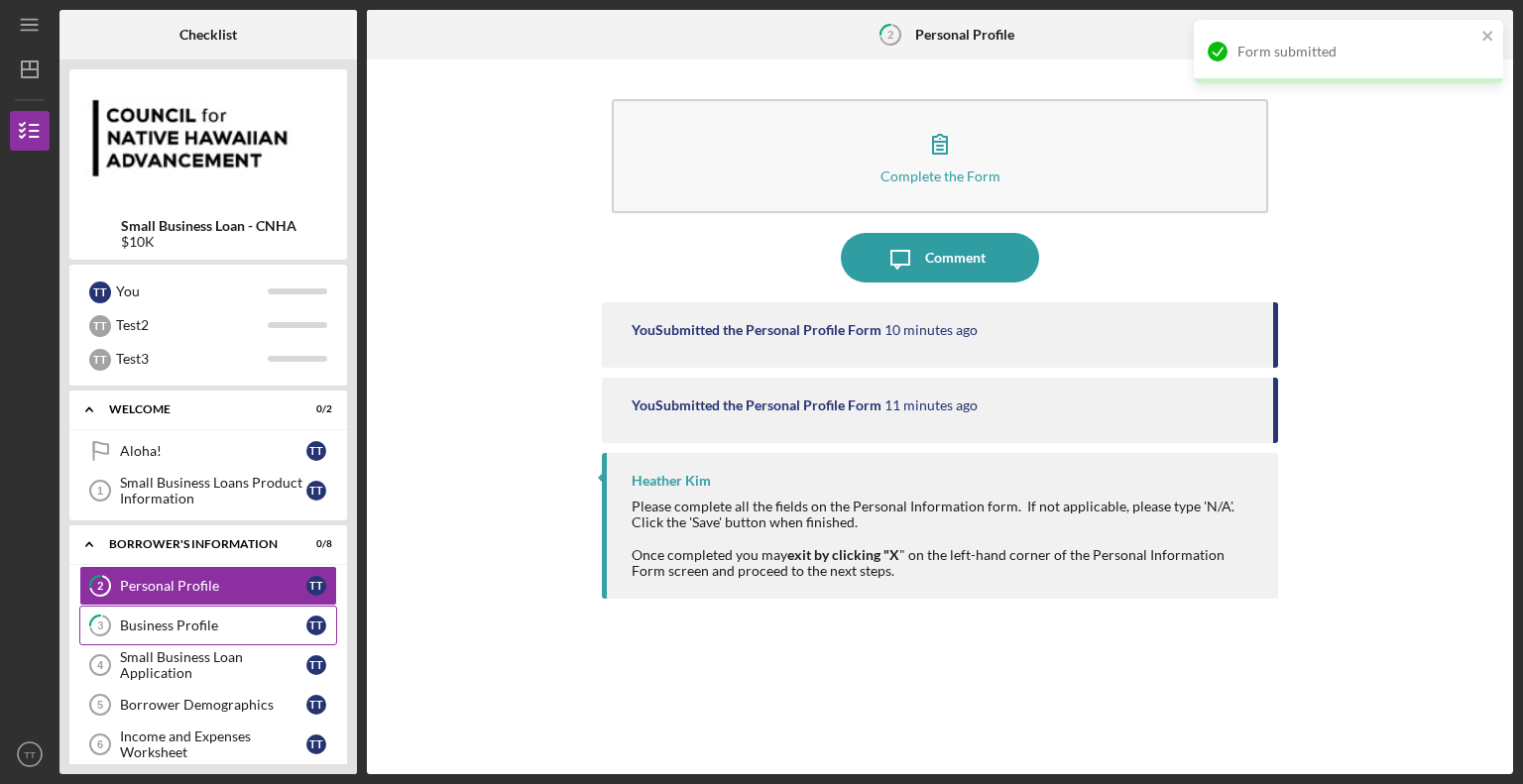 click on "Business Profile" at bounding box center [213, 625] 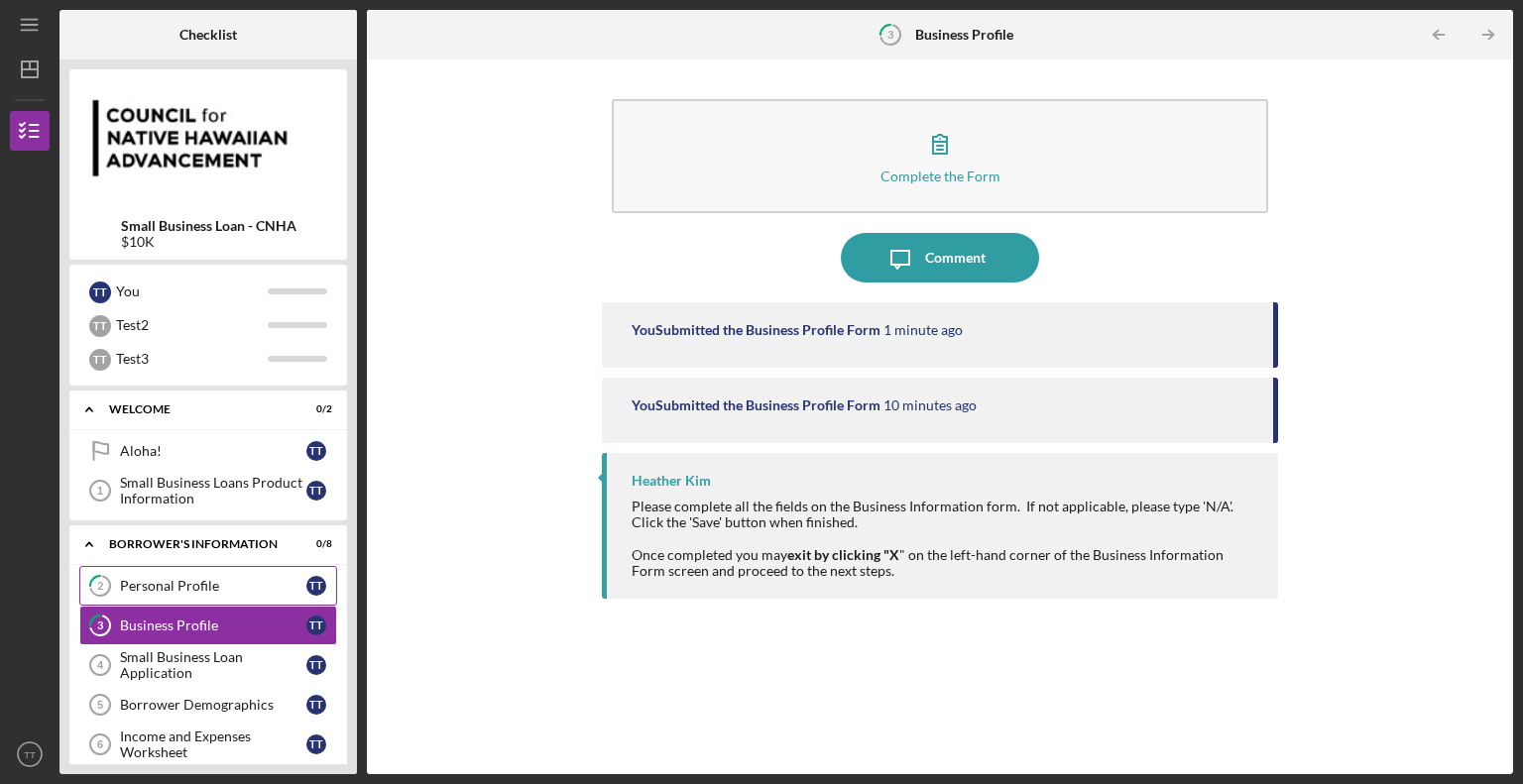 click on "Personal Profile" at bounding box center [213, 586] 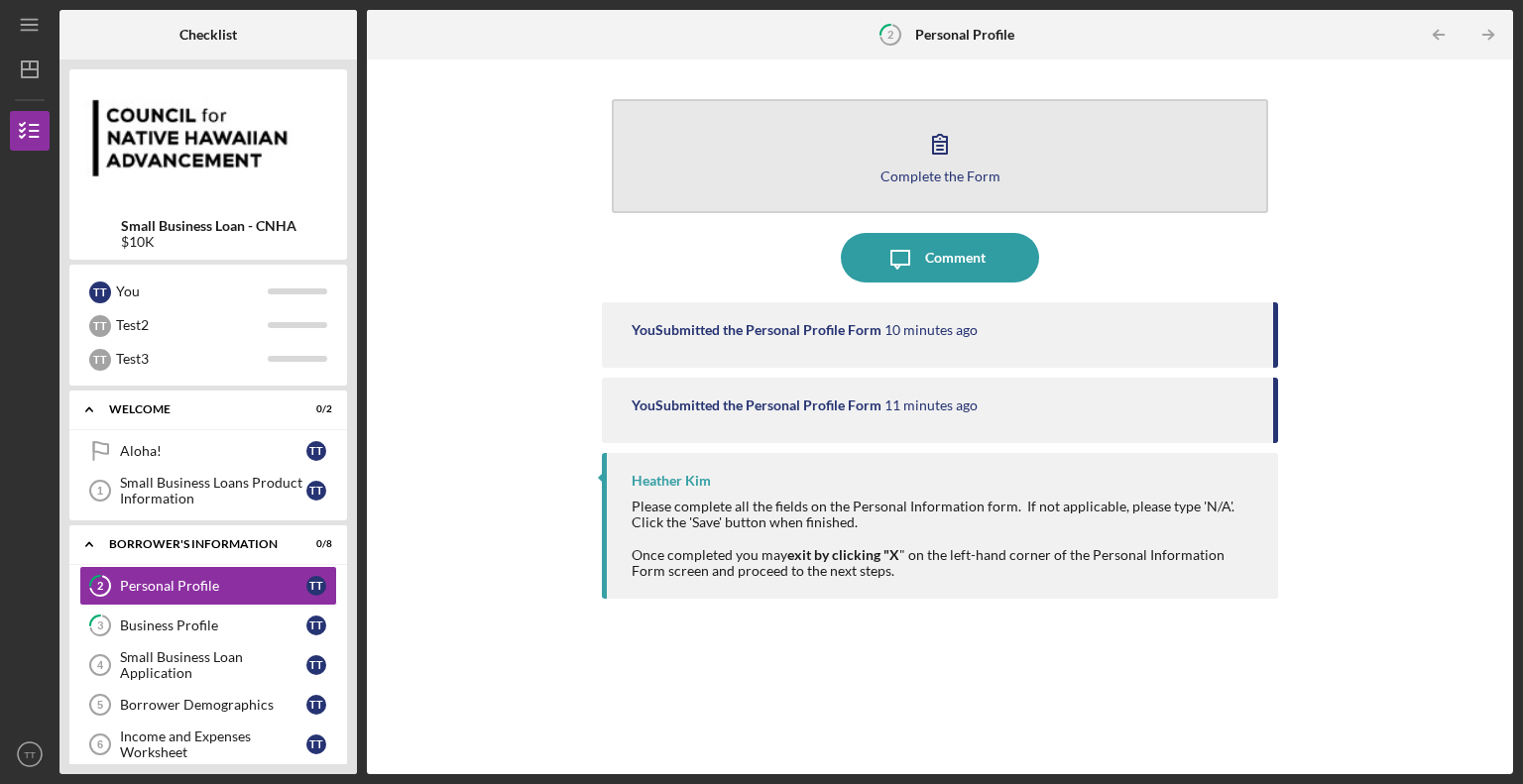 click on "Complete the Form Form" at bounding box center (940, 156) 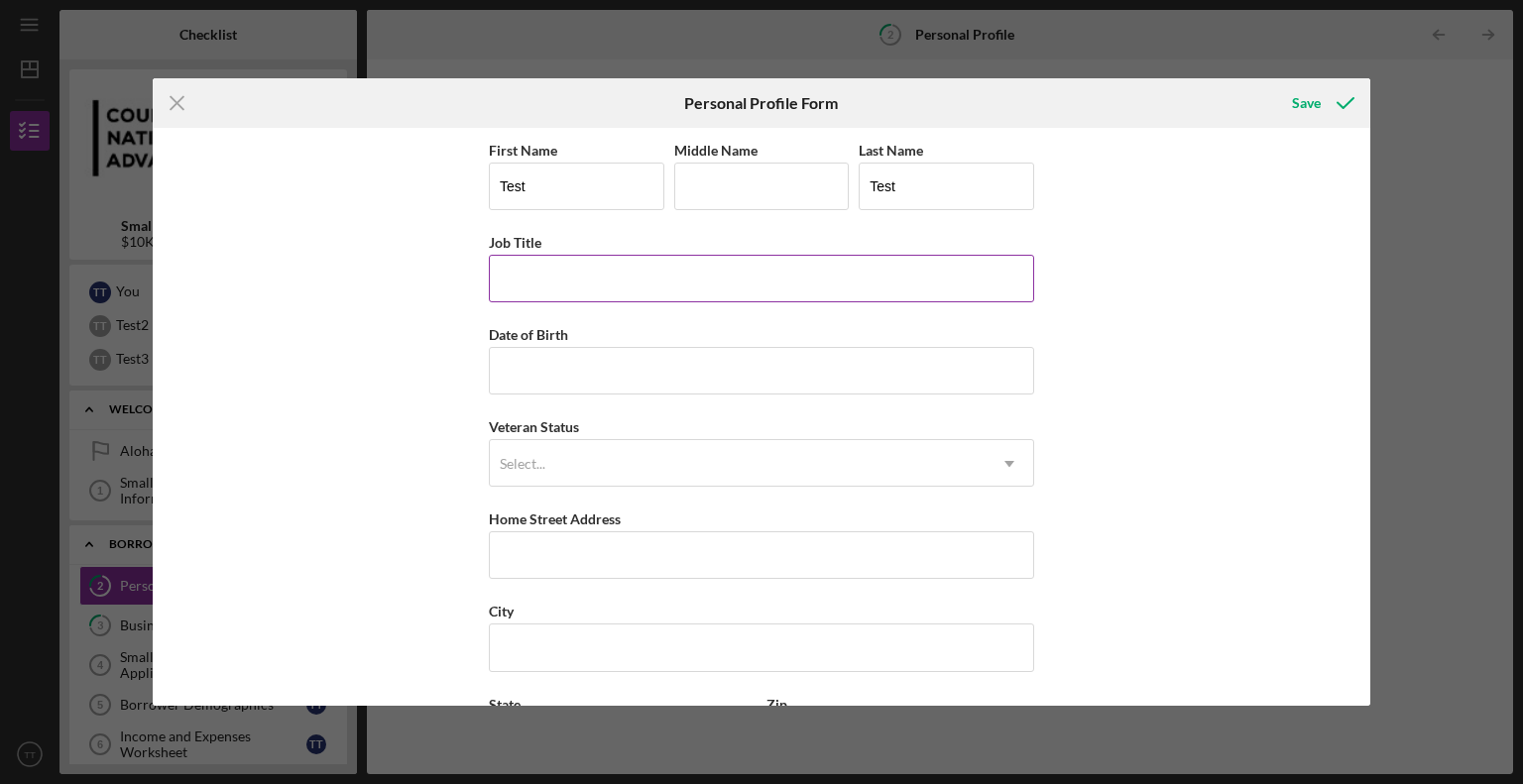 click on "Job Title" at bounding box center (762, 279) 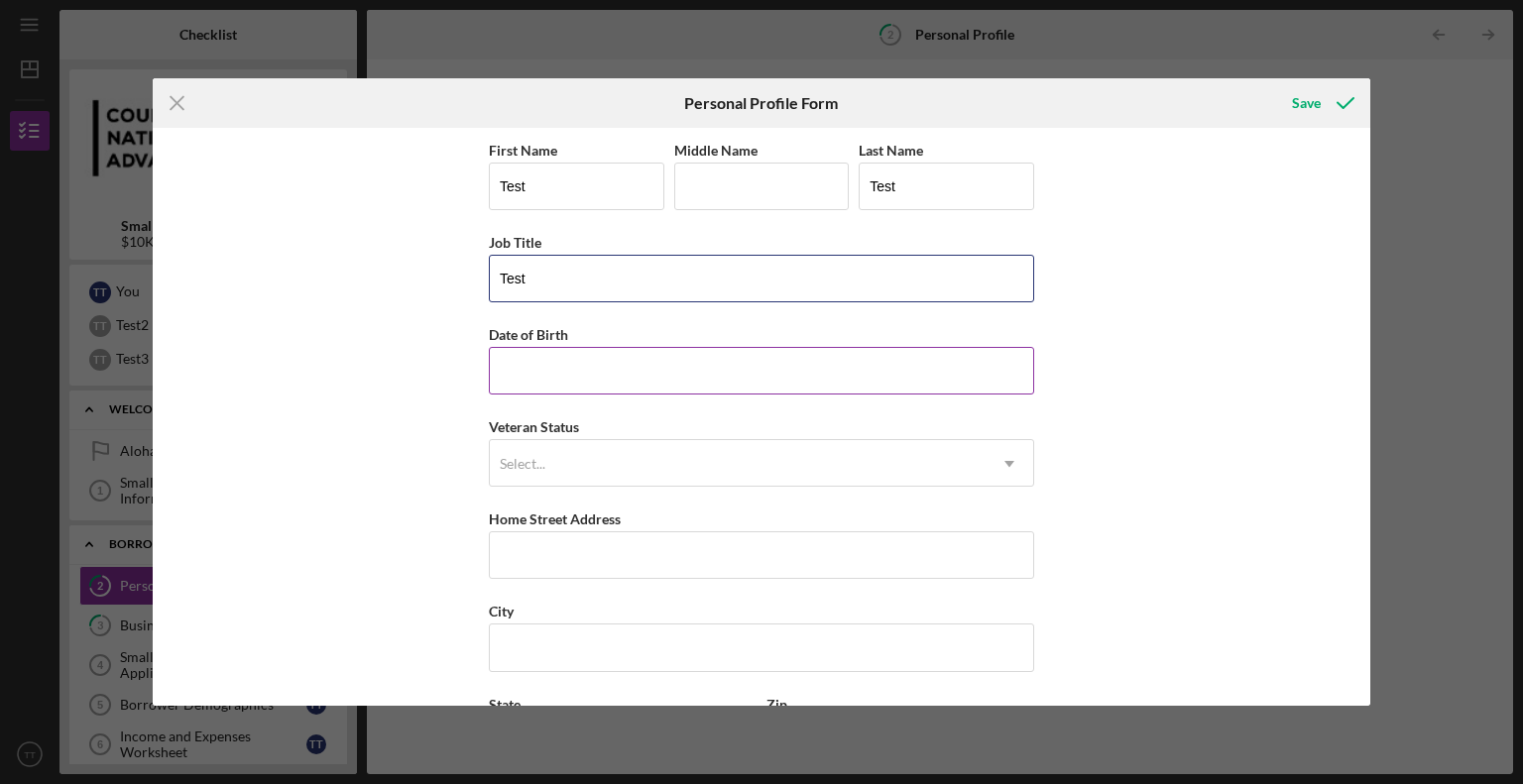 type on "Test" 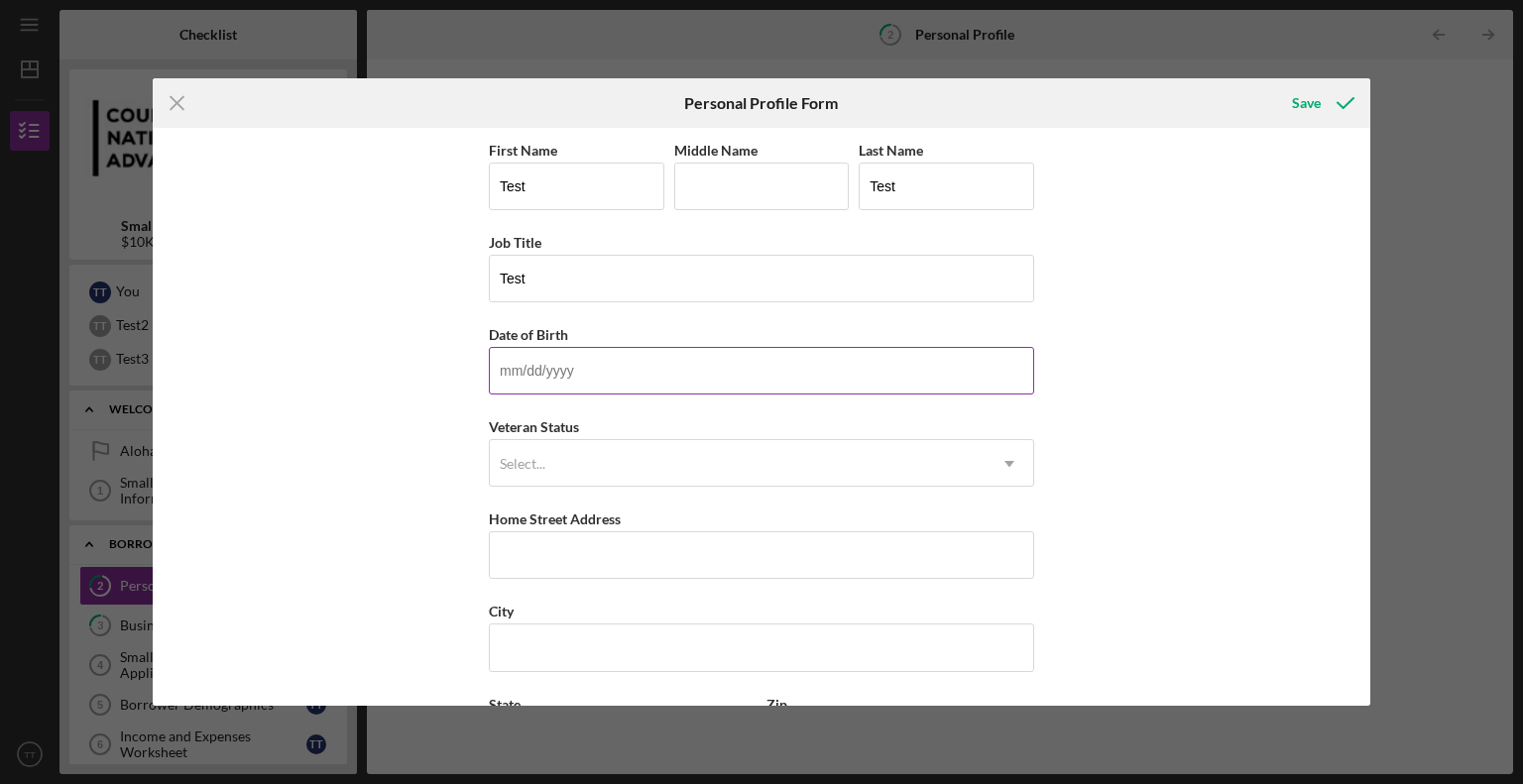 click on "Date of Birth" at bounding box center (762, 371) 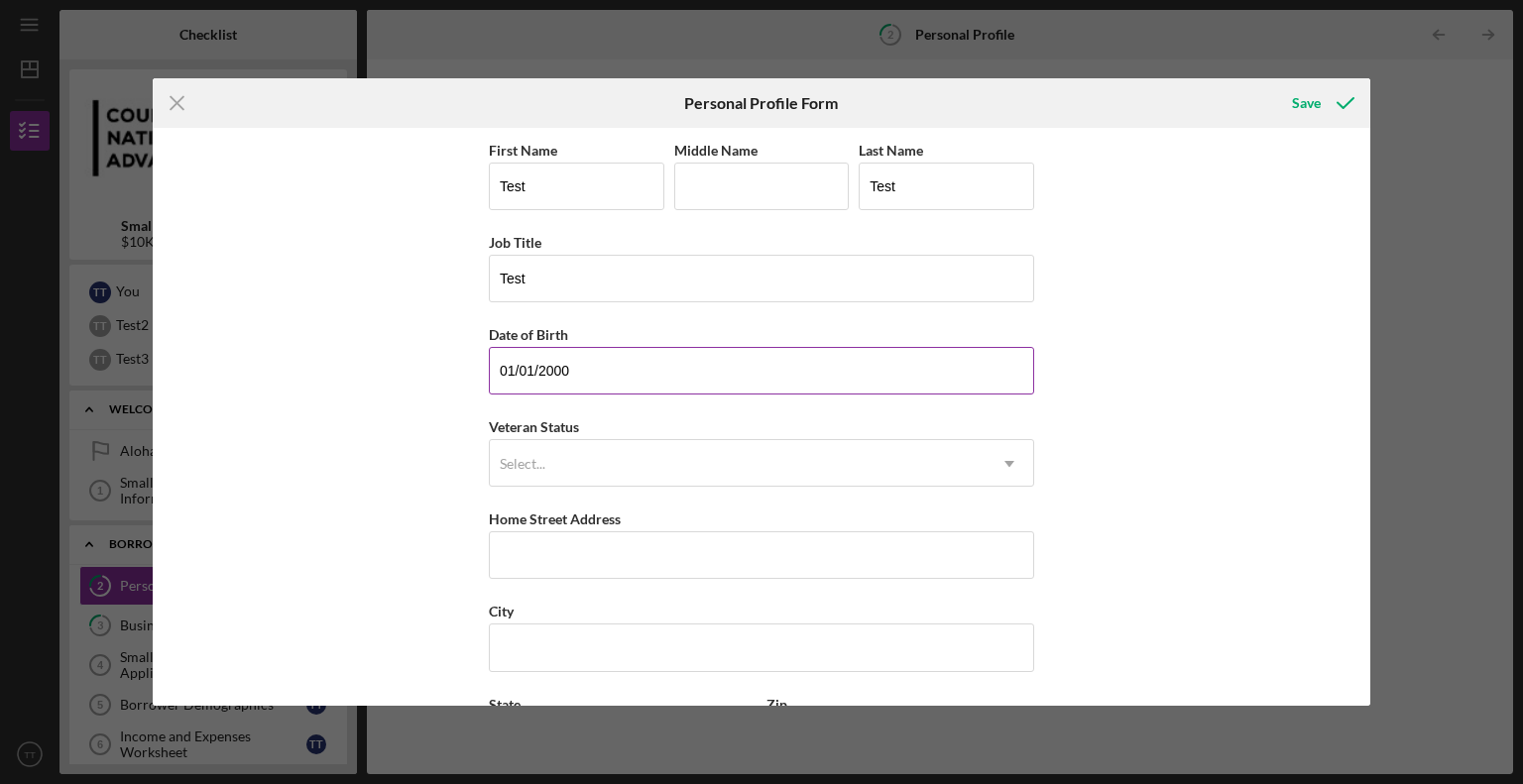 type on "01/01/2000" 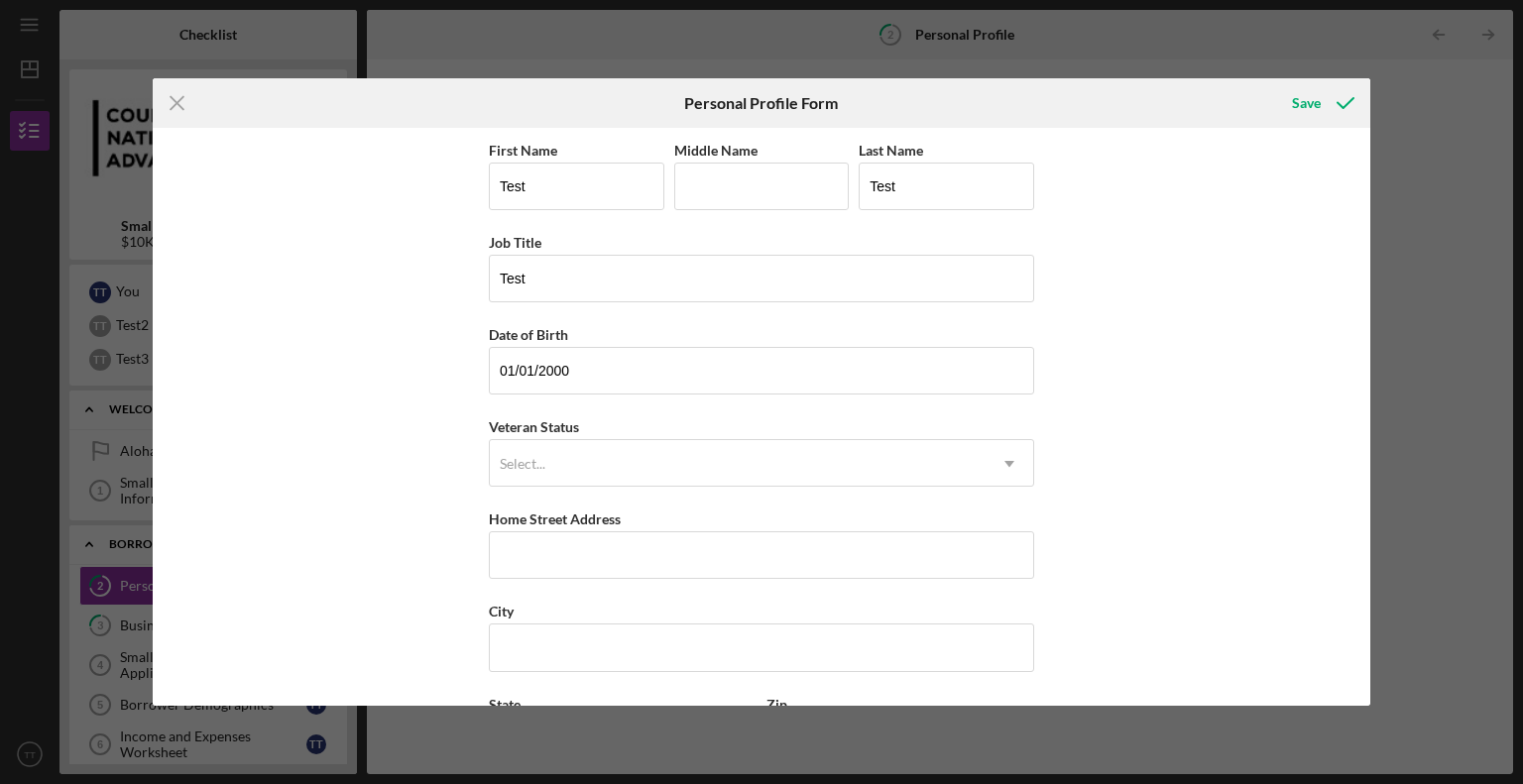 click on "First Name Test Middle Name Last Name Test Job Title Test Date of Birth 01/01/2000 Veteran Status option , selected. Select is focused , press Down to open the menu,  Select... Icon/Dropdown Arrow Home Street Address City State Select... Icon/Dropdown Arrow Zip County" at bounding box center [762, 506] 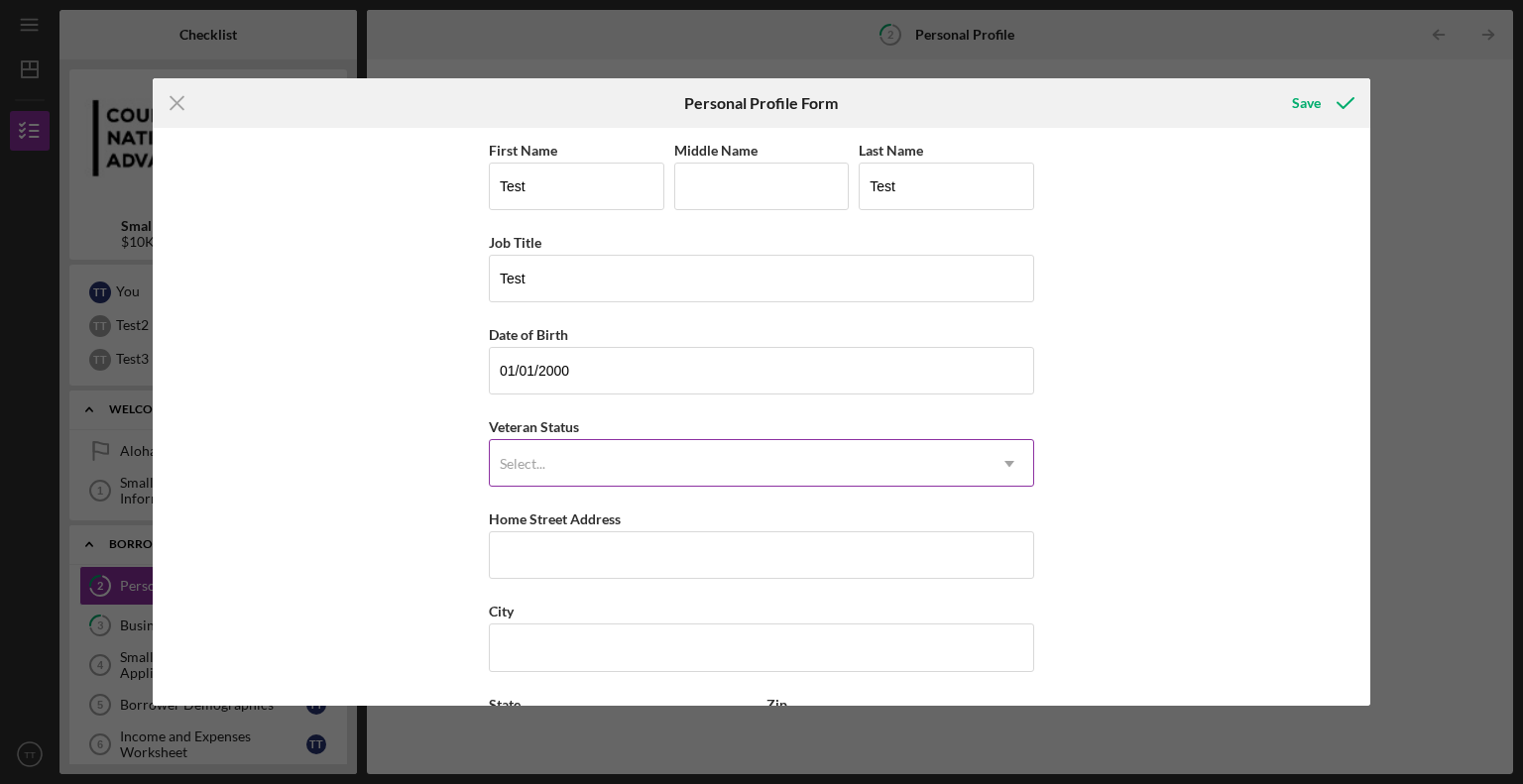 click on "Select..." at bounding box center (738, 464) 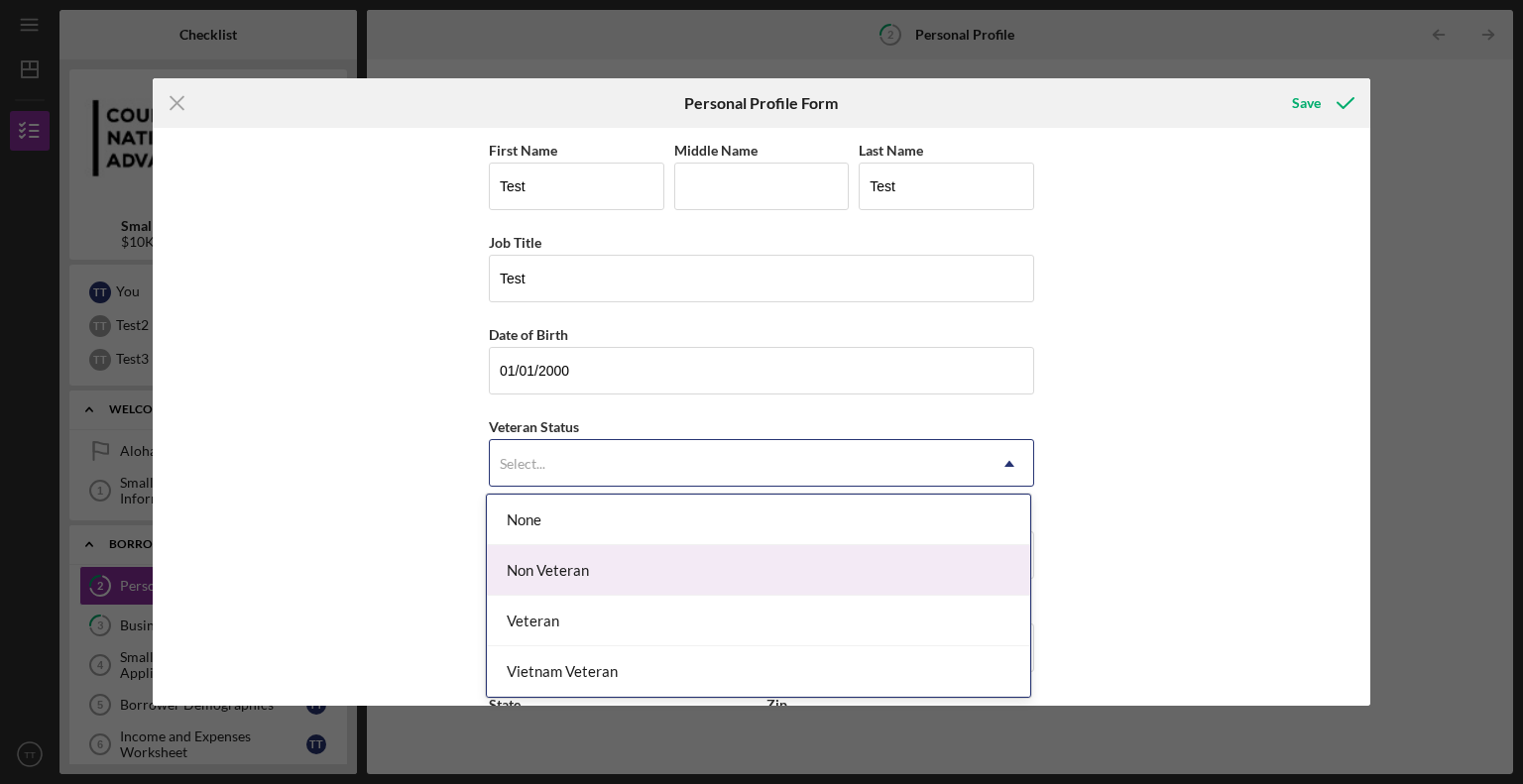 click on "Non Veteran" at bounding box center (759, 570) 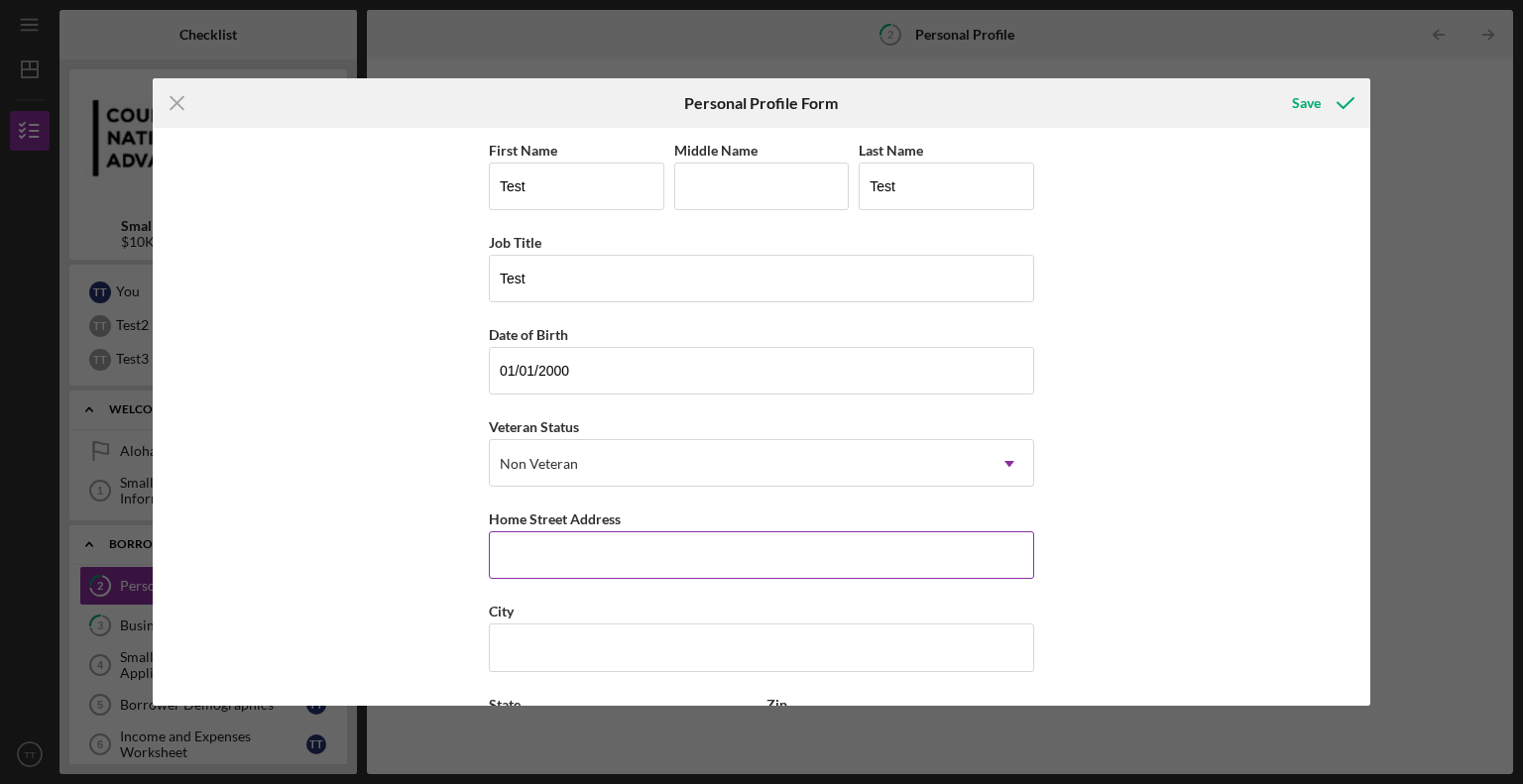 click on "Home Street Address" at bounding box center (762, 555) 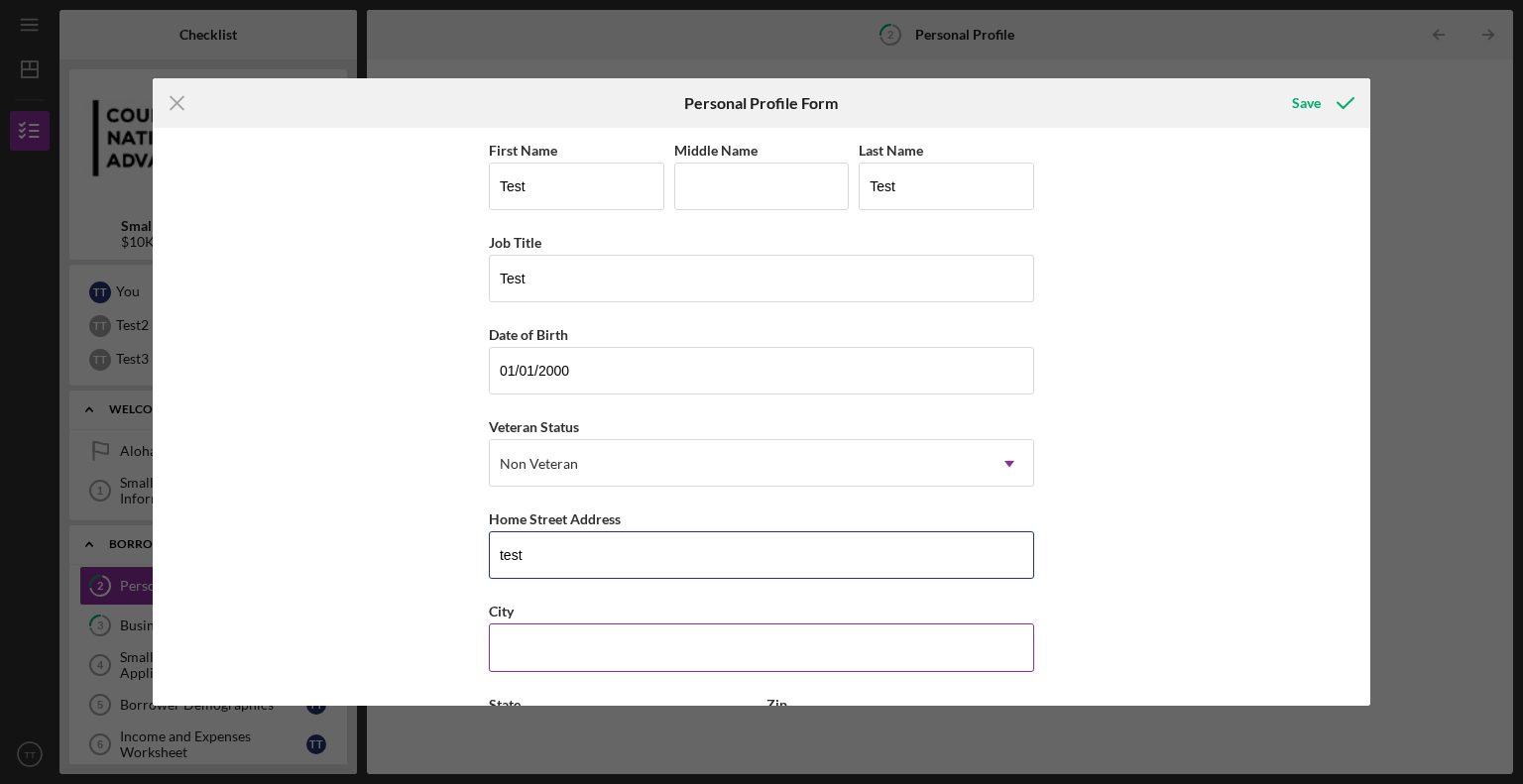 type on "test" 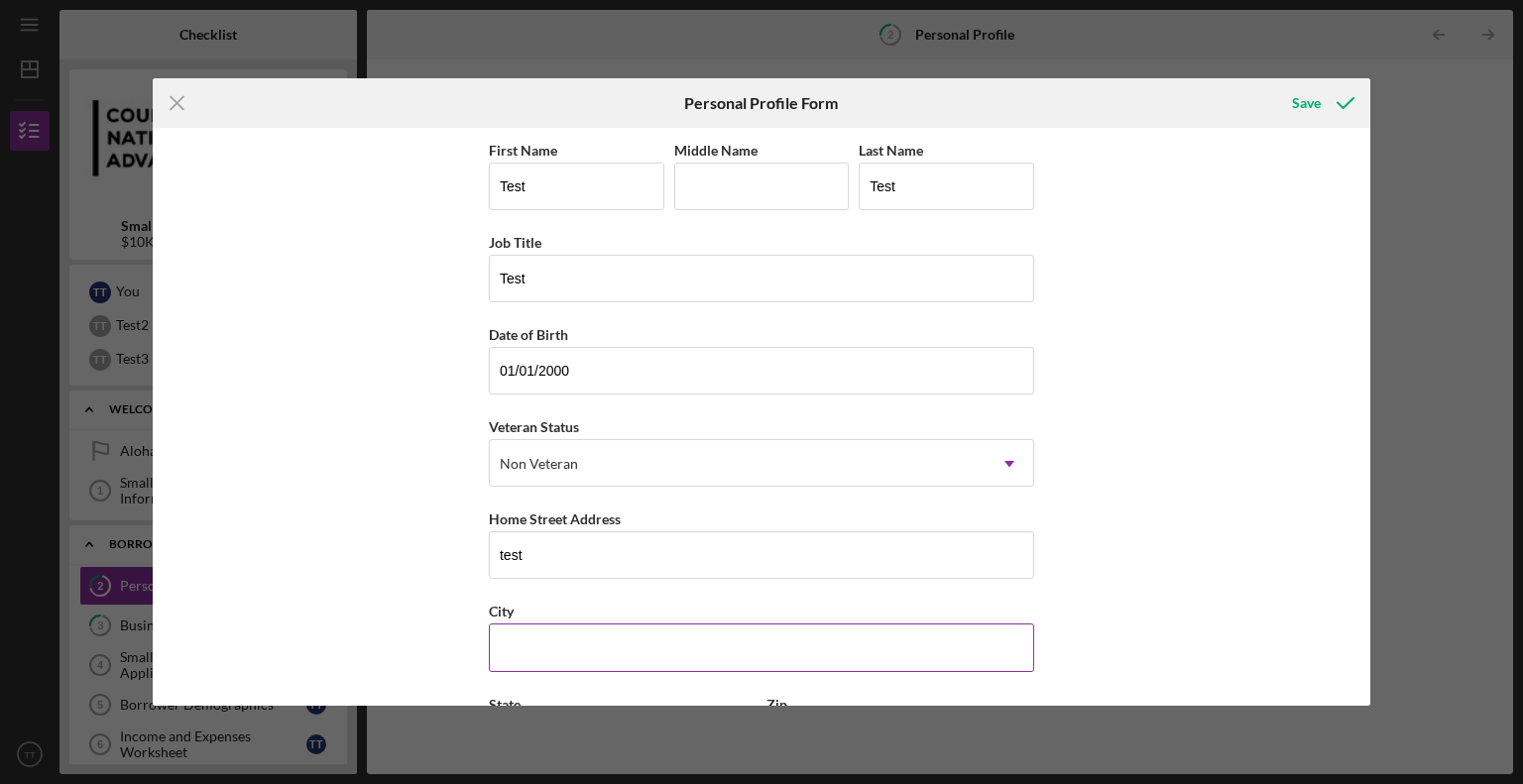 click on "City" at bounding box center [762, 647] 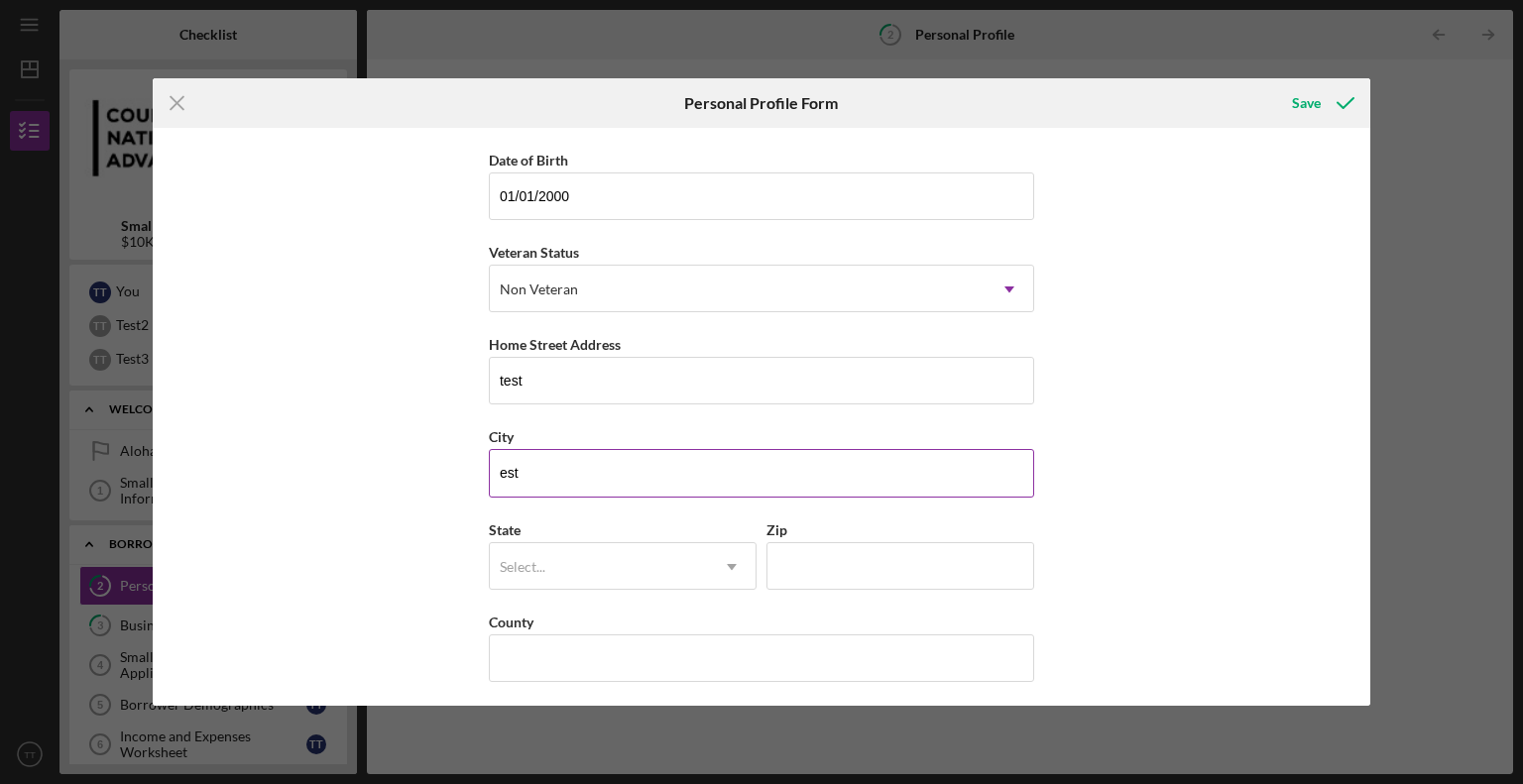 scroll, scrollTop: 176, scrollLeft: 0, axis: vertical 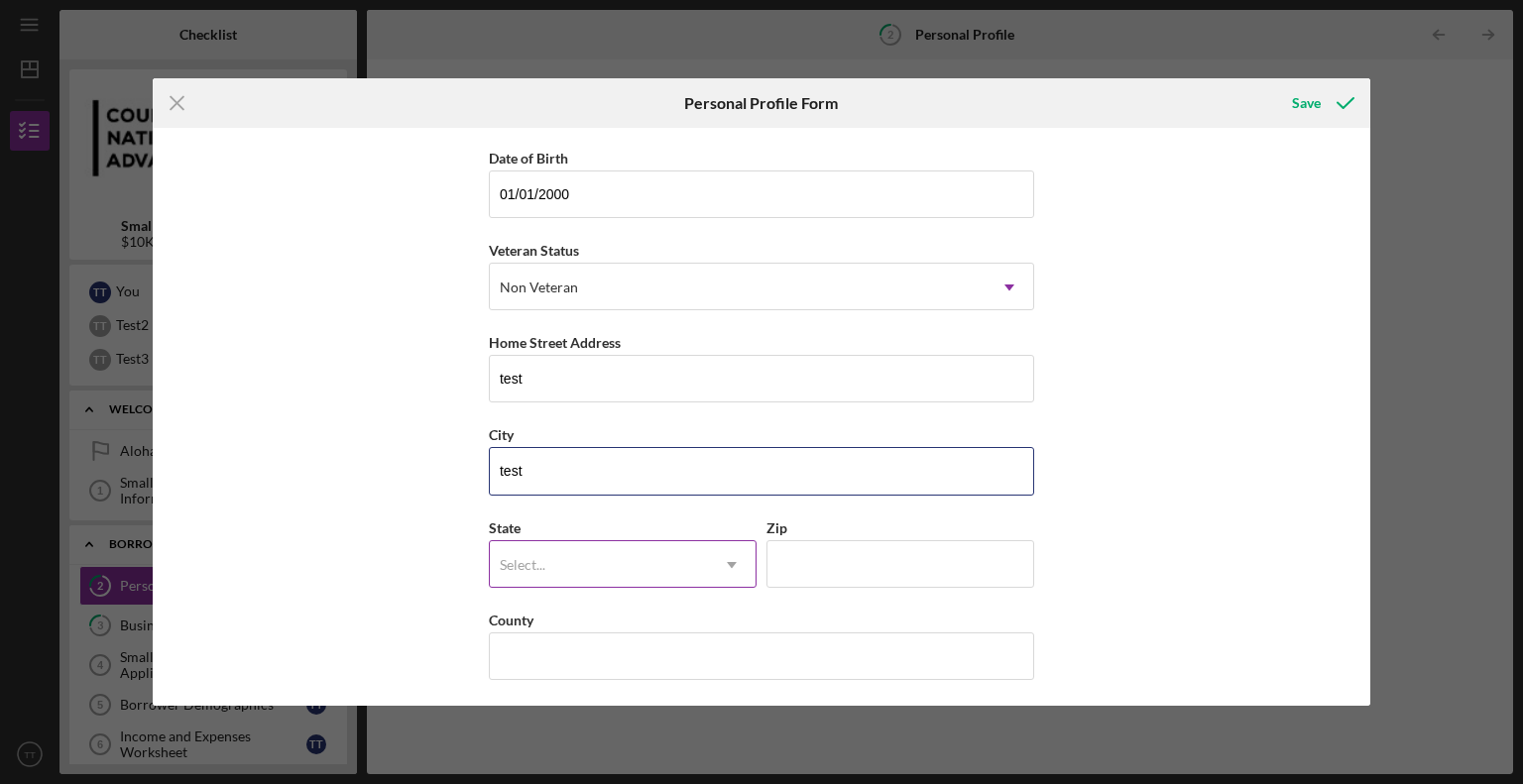 type on "test" 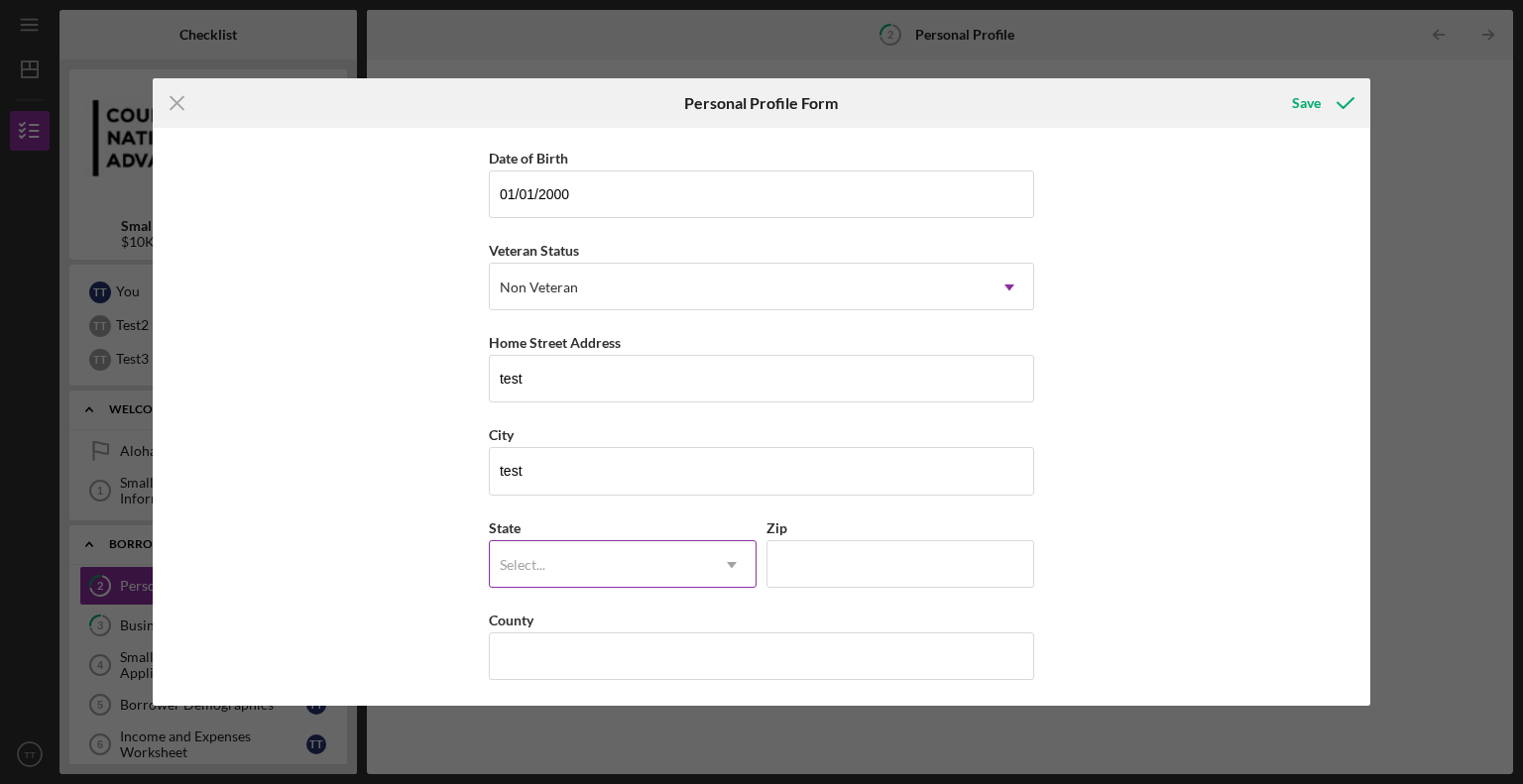 click on "Select..." at bounding box center (599, 565) 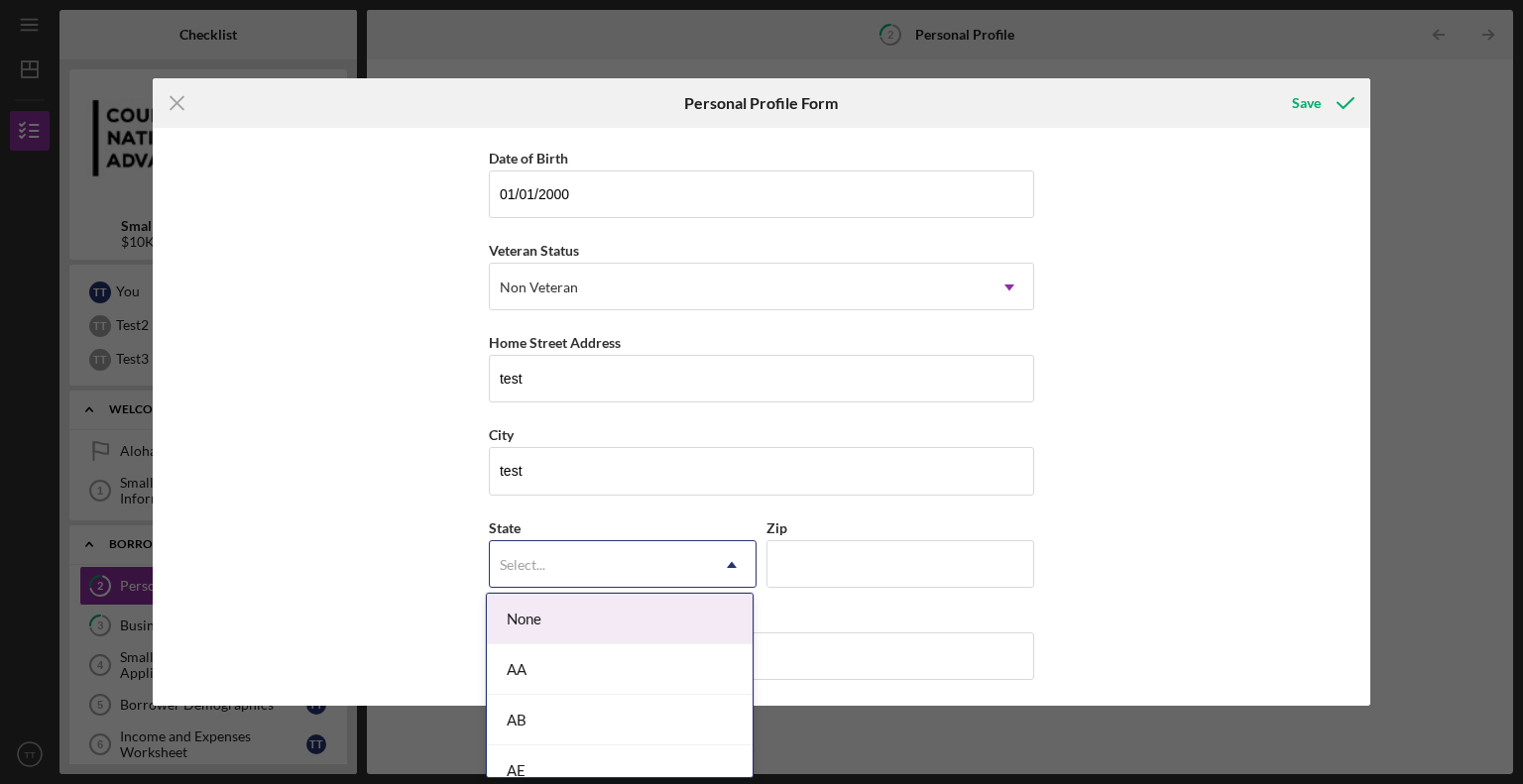 type on "h" 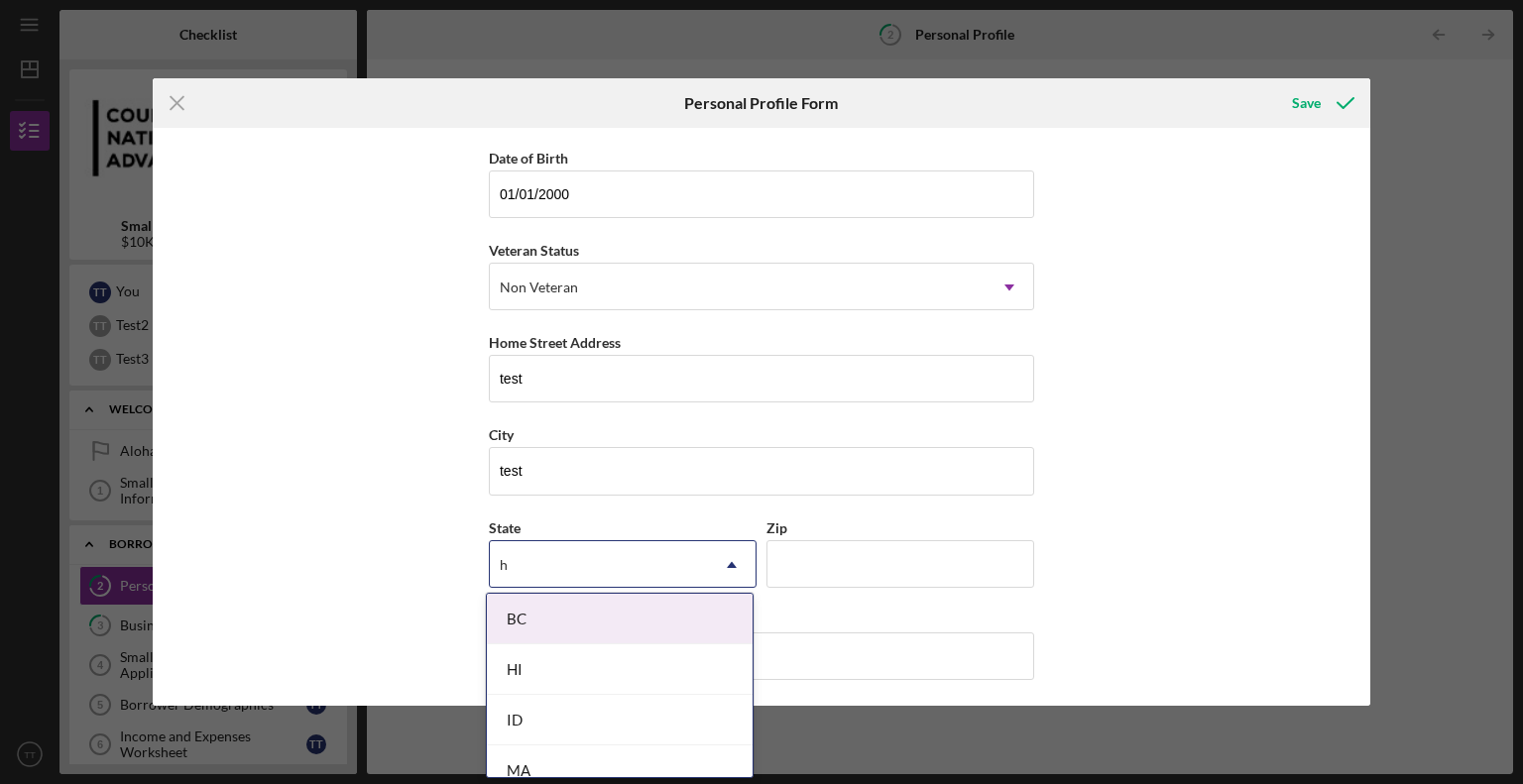 click on "BC" at bounding box center [620, 618] 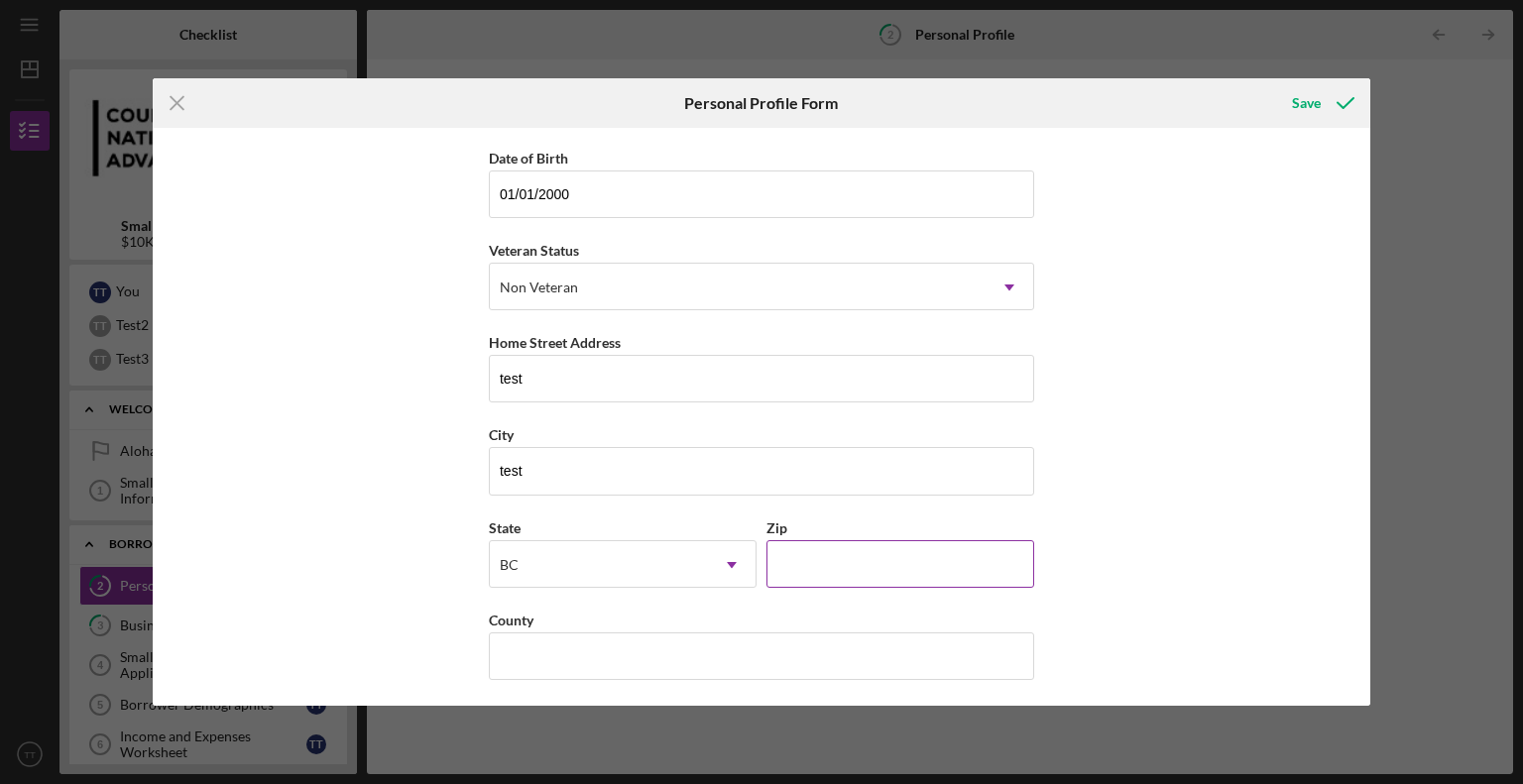 click on "Zip" at bounding box center [900, 527] 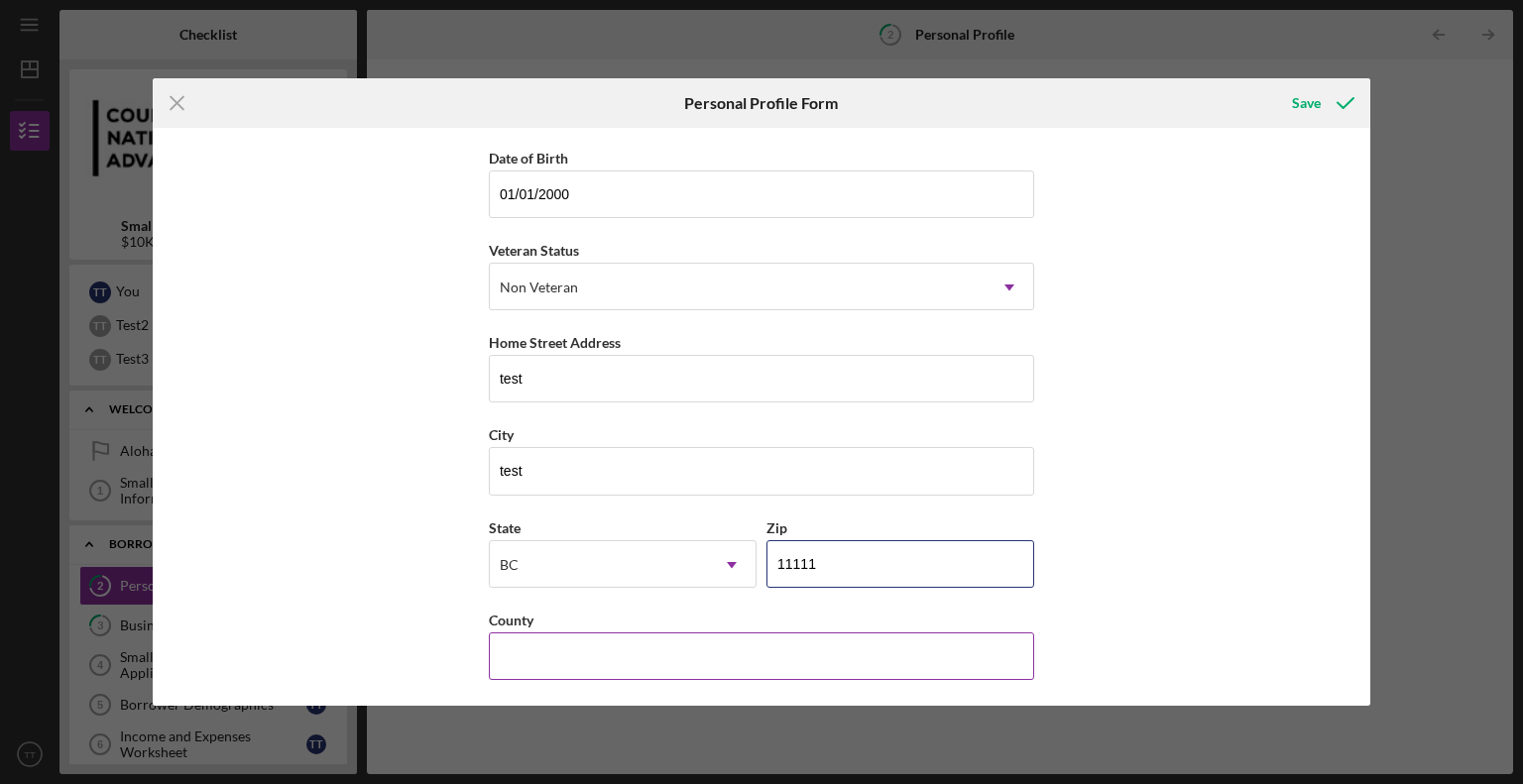 type on "11111" 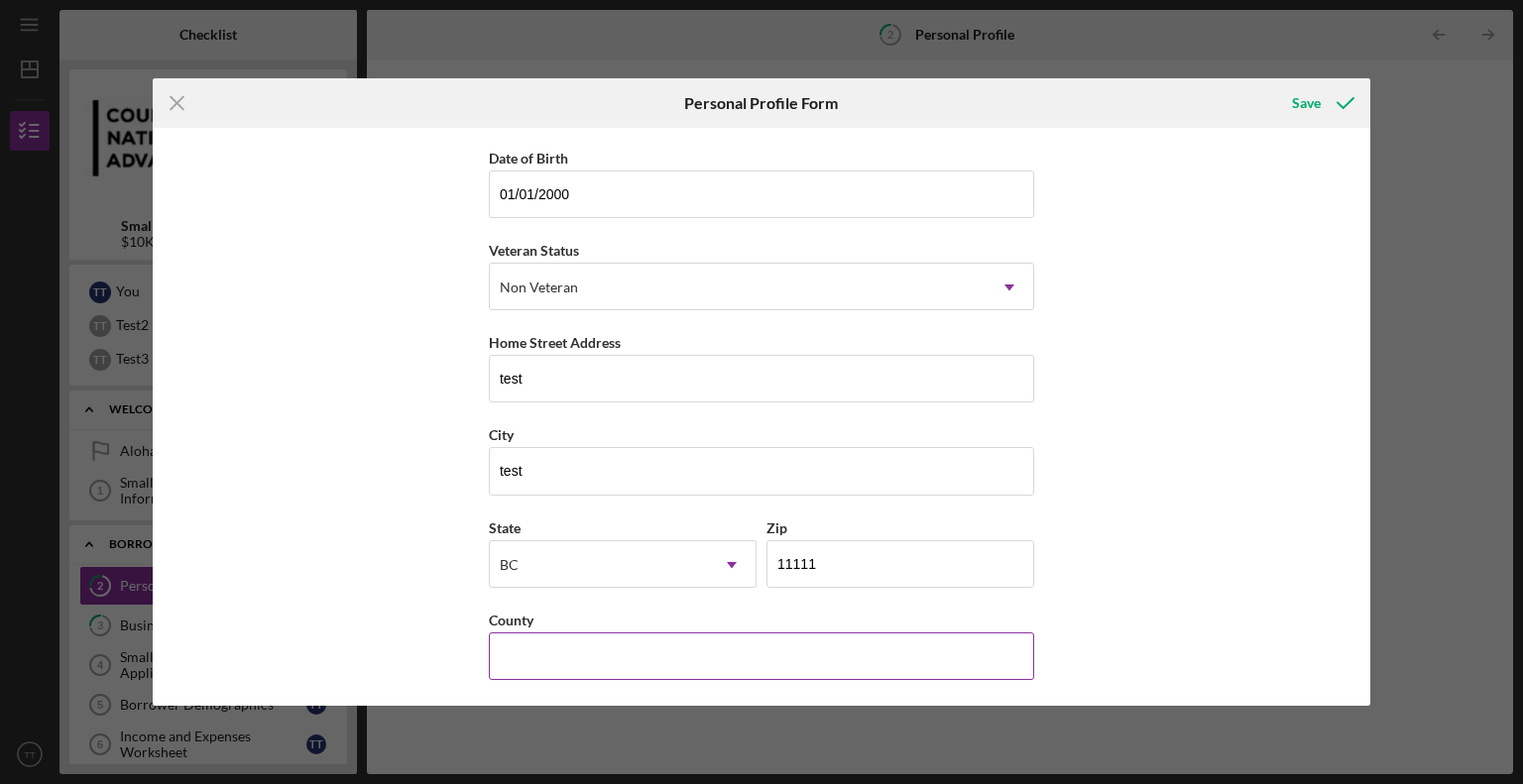 click on "County" at bounding box center (762, 656) 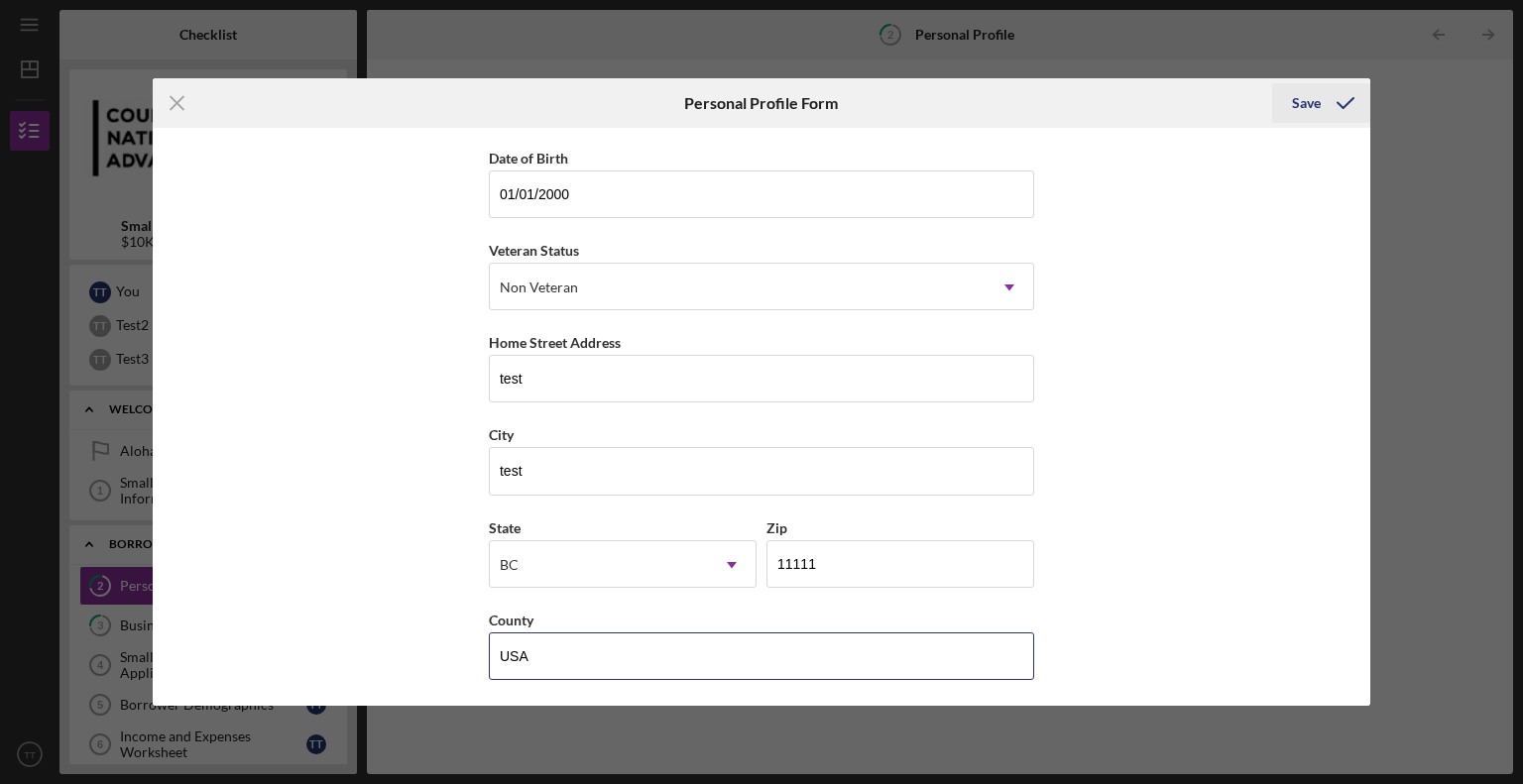 type on "USA" 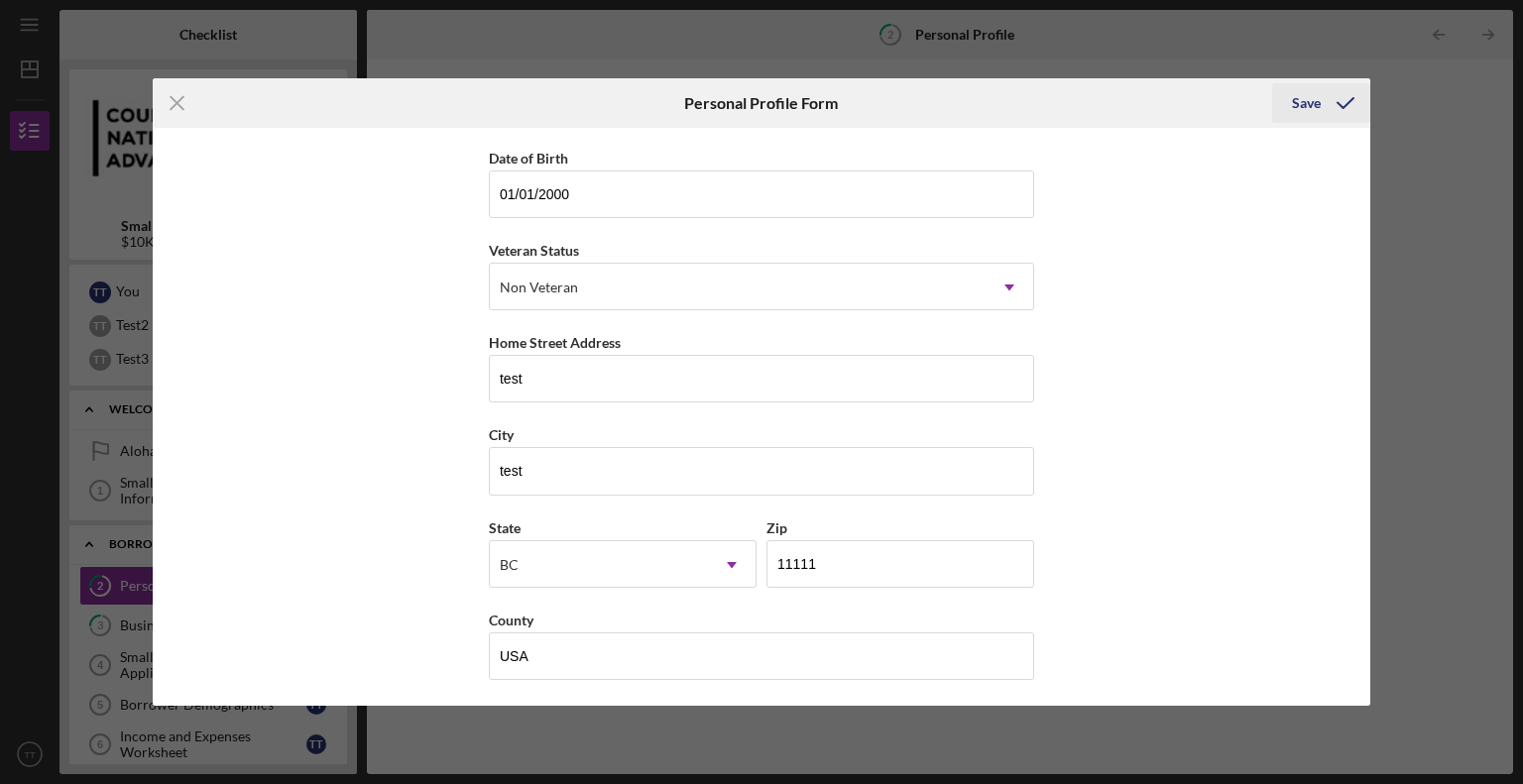 click on "Save" at bounding box center [1306, 103] 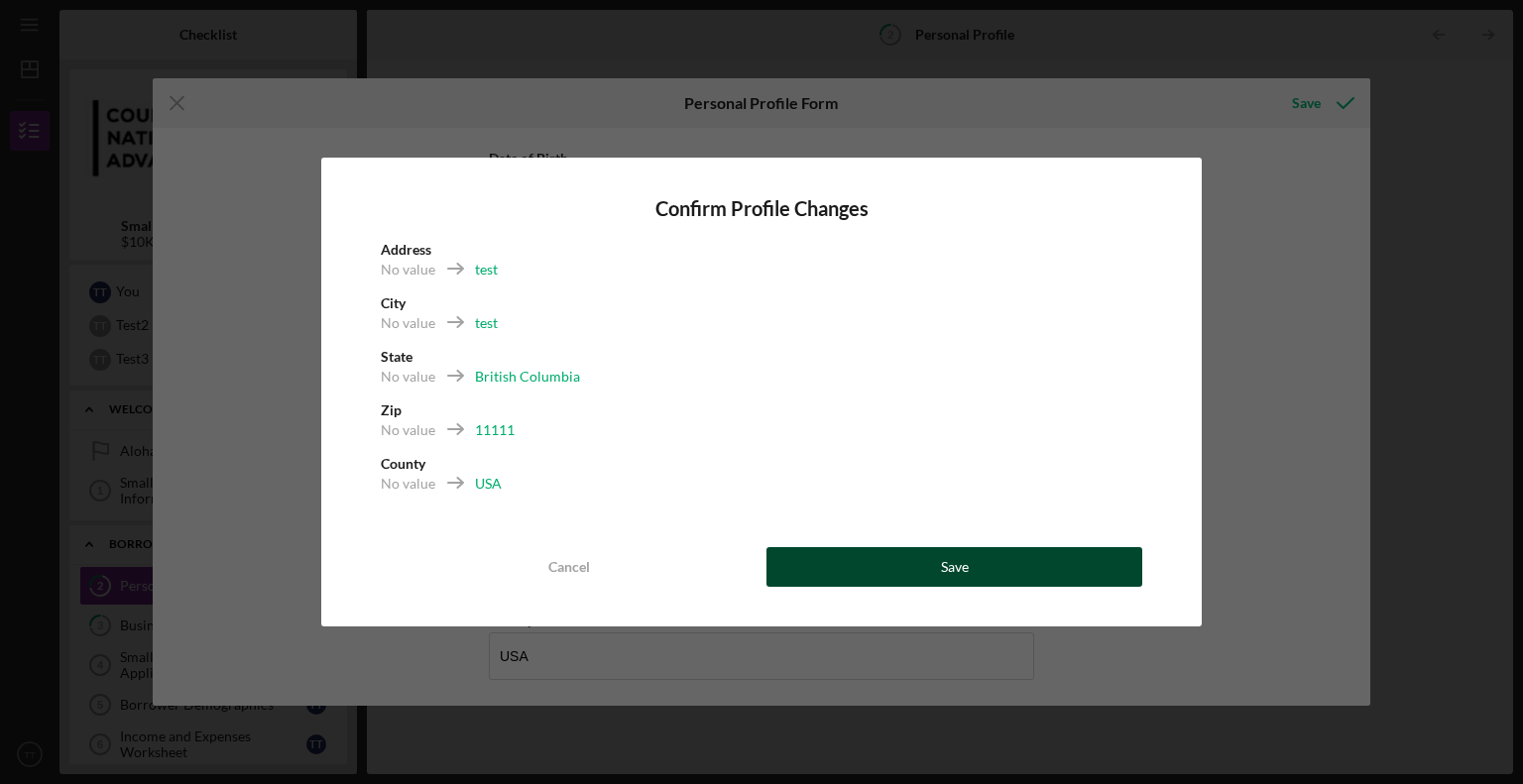 click on "Save" at bounding box center (954, 567) 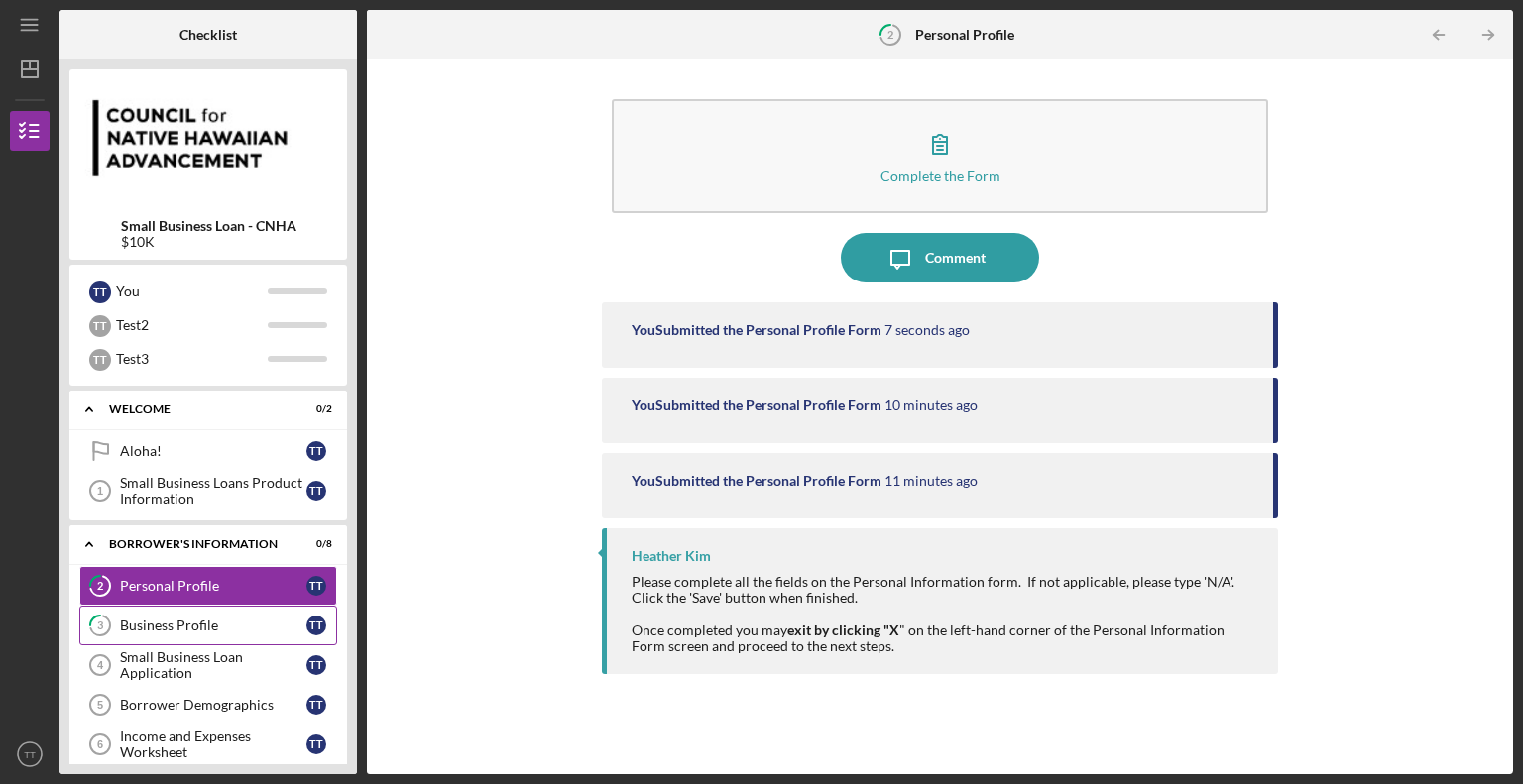 click on "Business Profile" at bounding box center (213, 625) 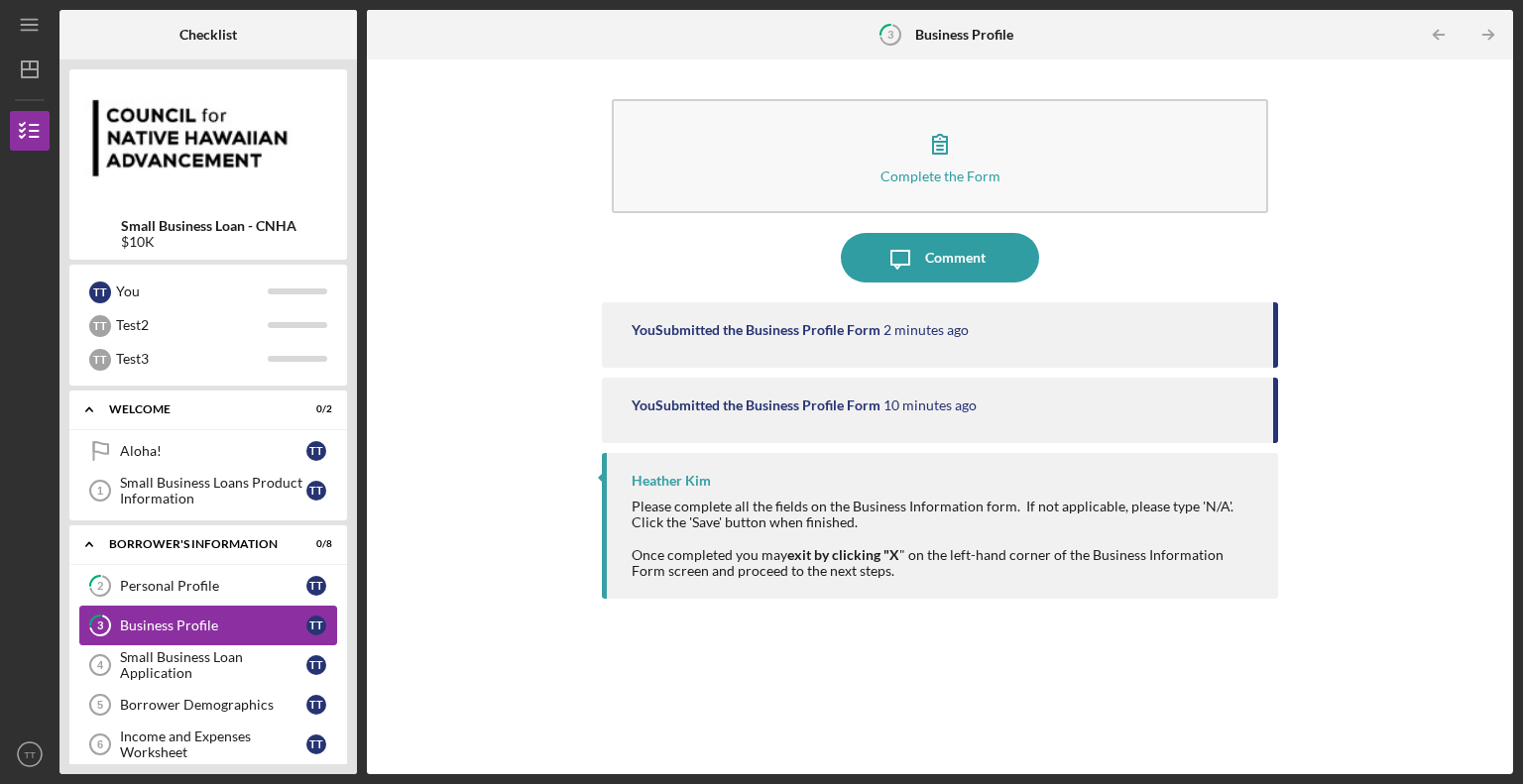 click on "Business Profile" at bounding box center [213, 625] 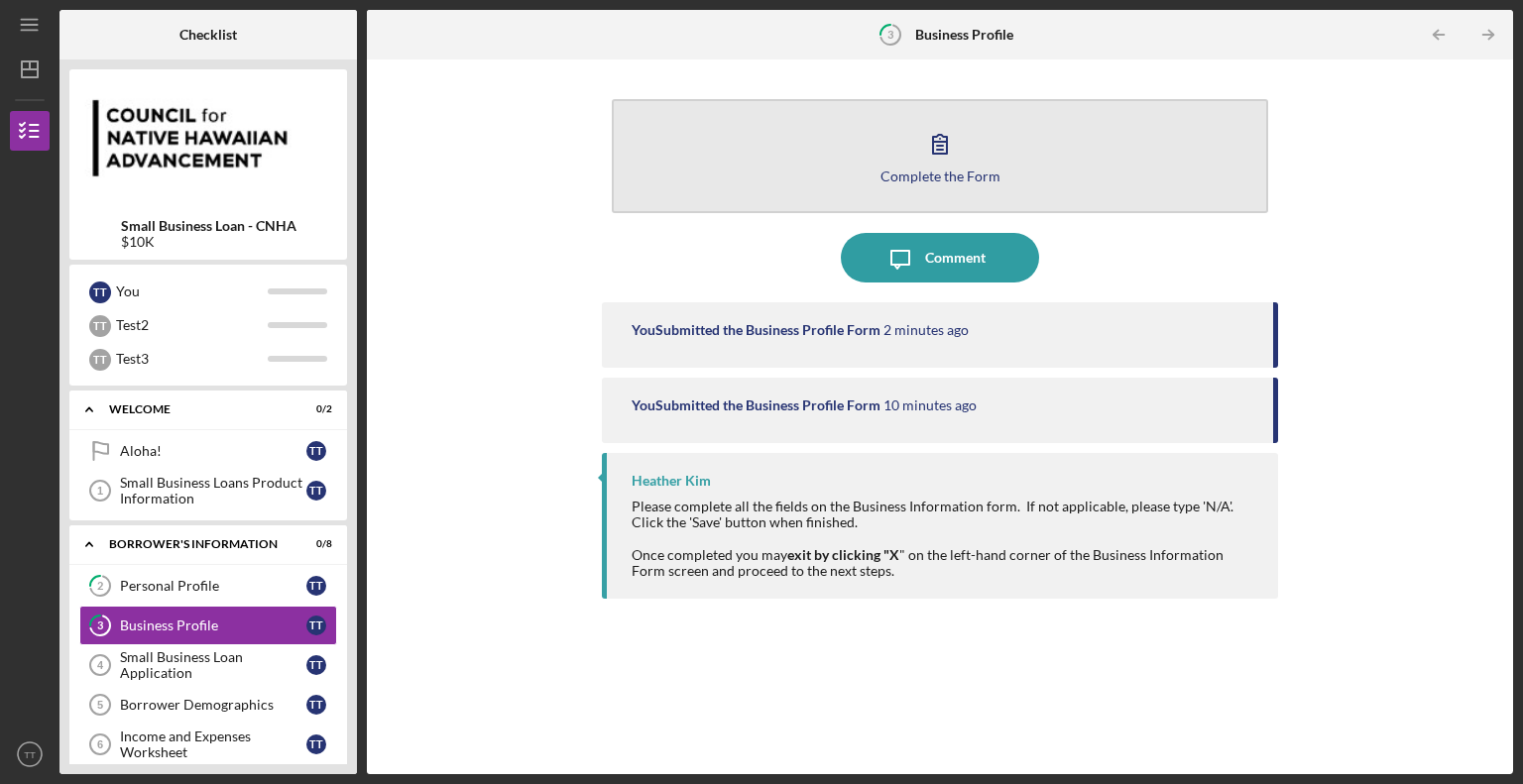 click on "Complete the Form" at bounding box center (940, 175) 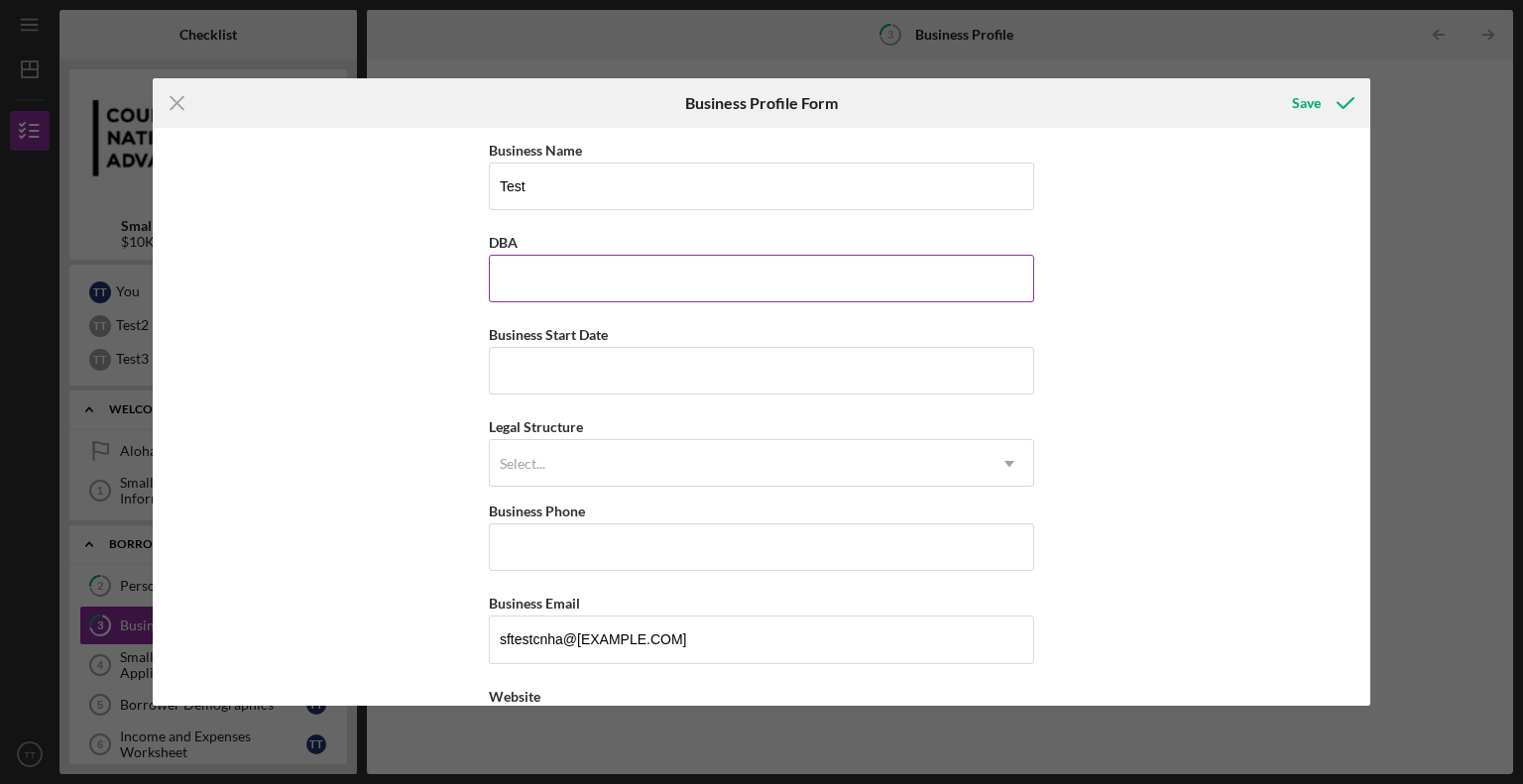 click on "DBA" at bounding box center [762, 279] 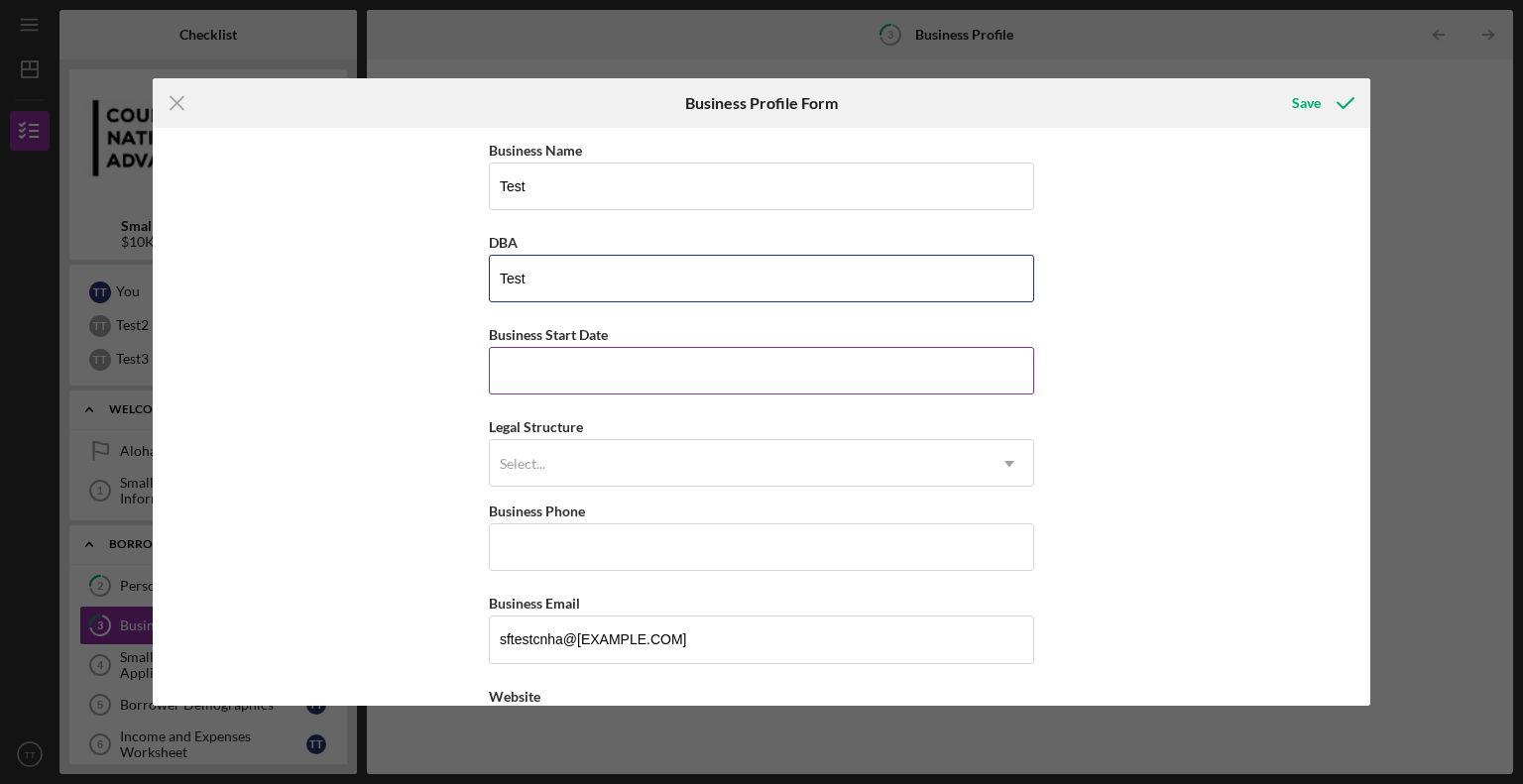 type on "Test" 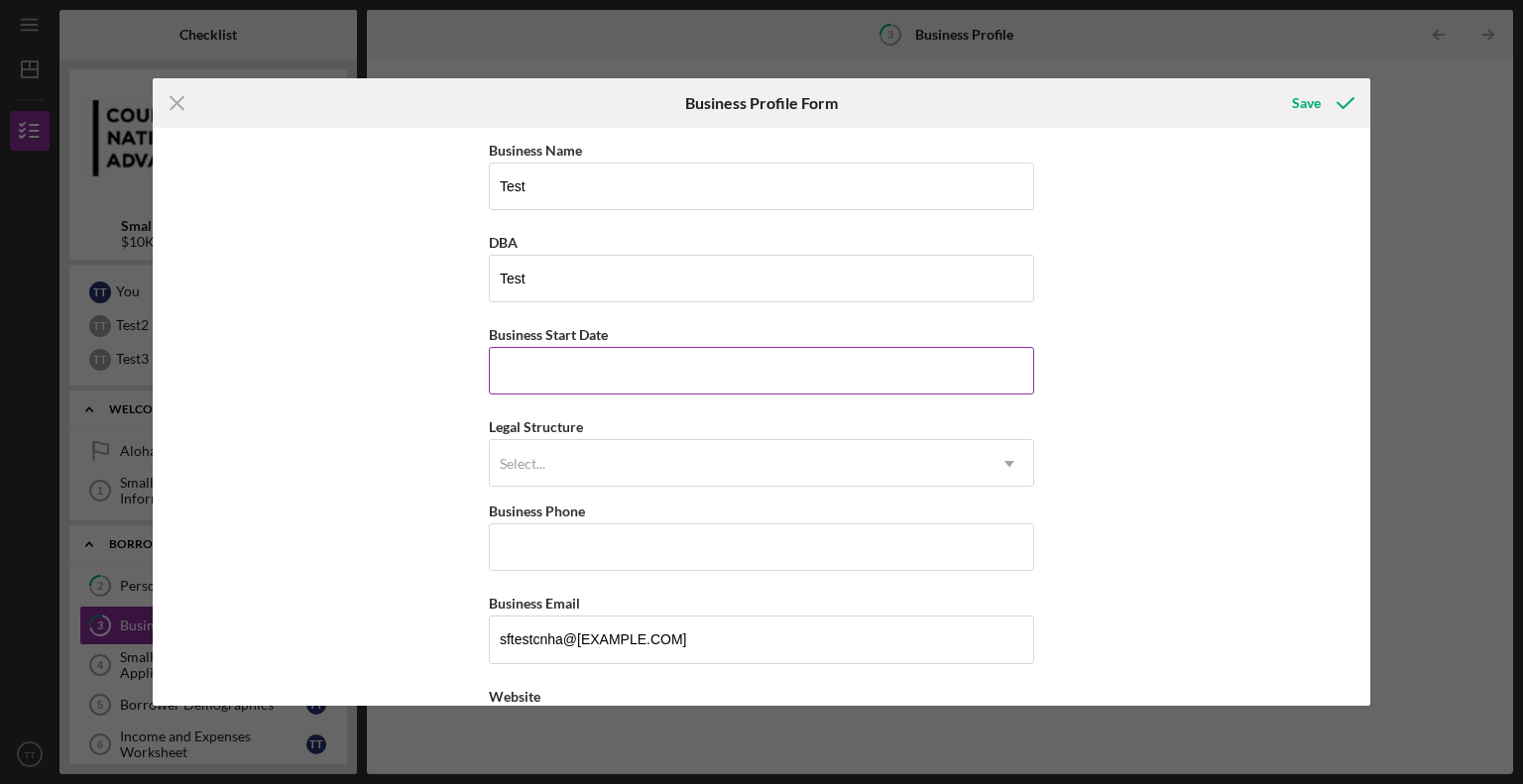 click on "Business Start Date" at bounding box center [762, 371] 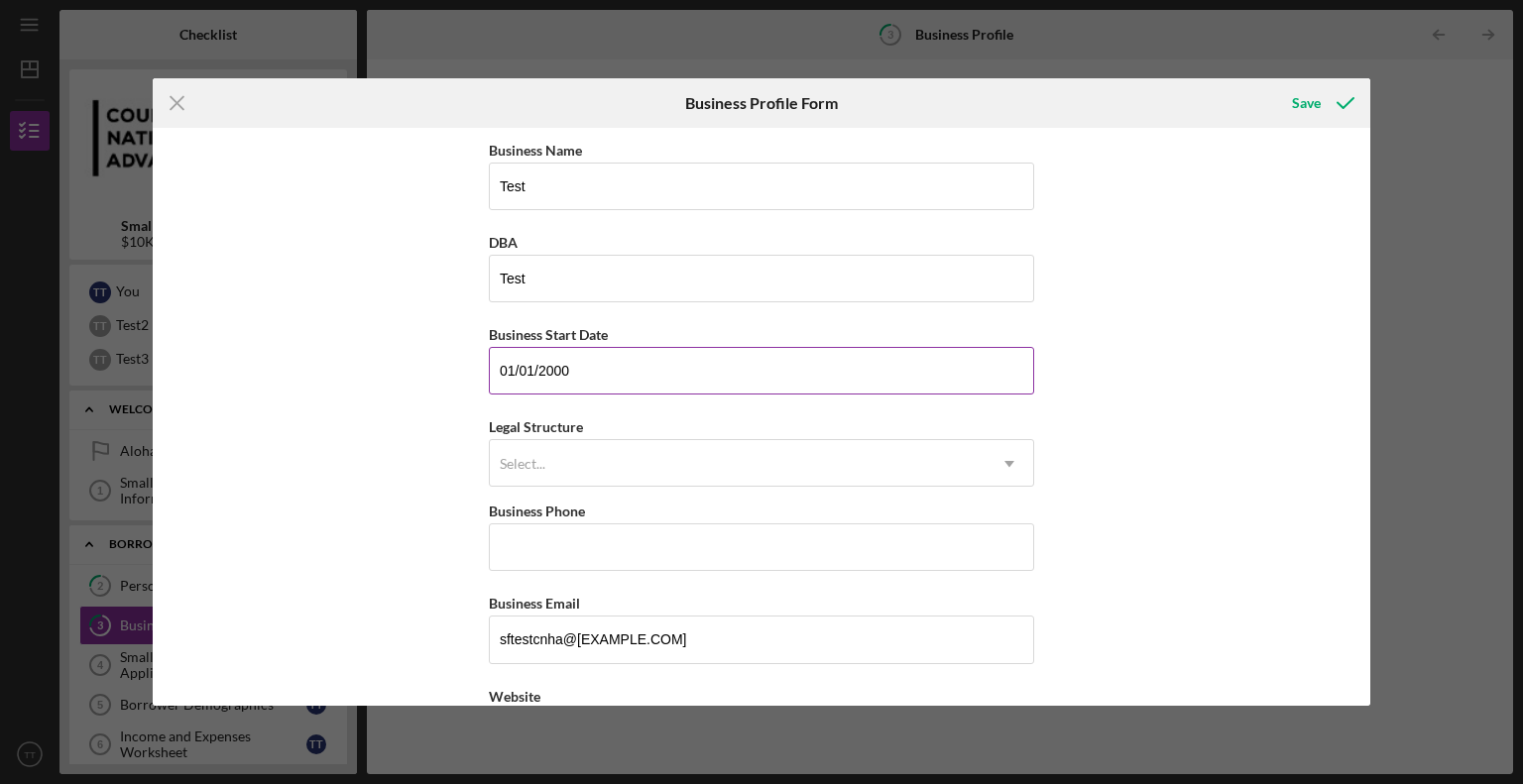 type on "01/01/2000" 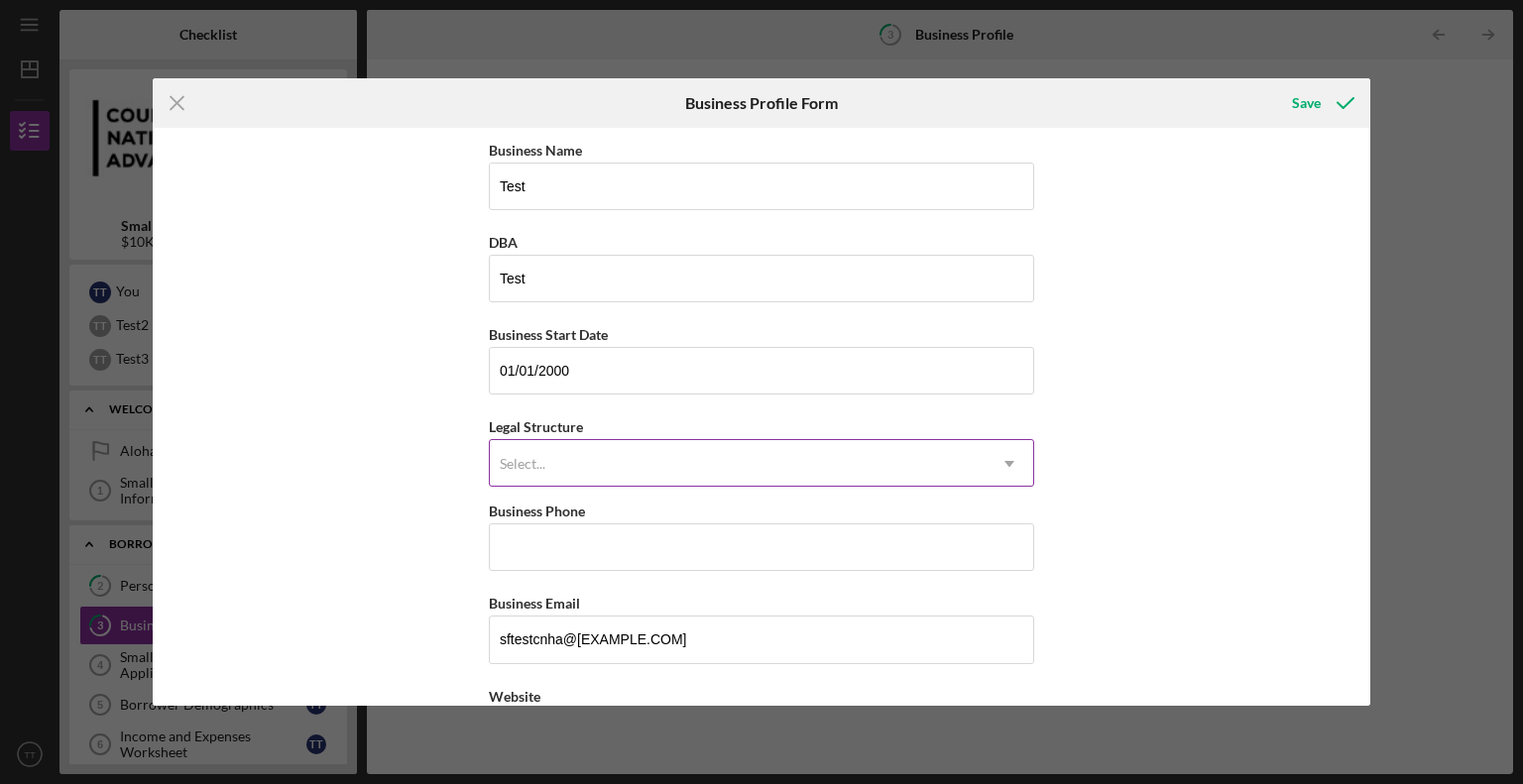 click on "Select..." at bounding box center (523, 464) 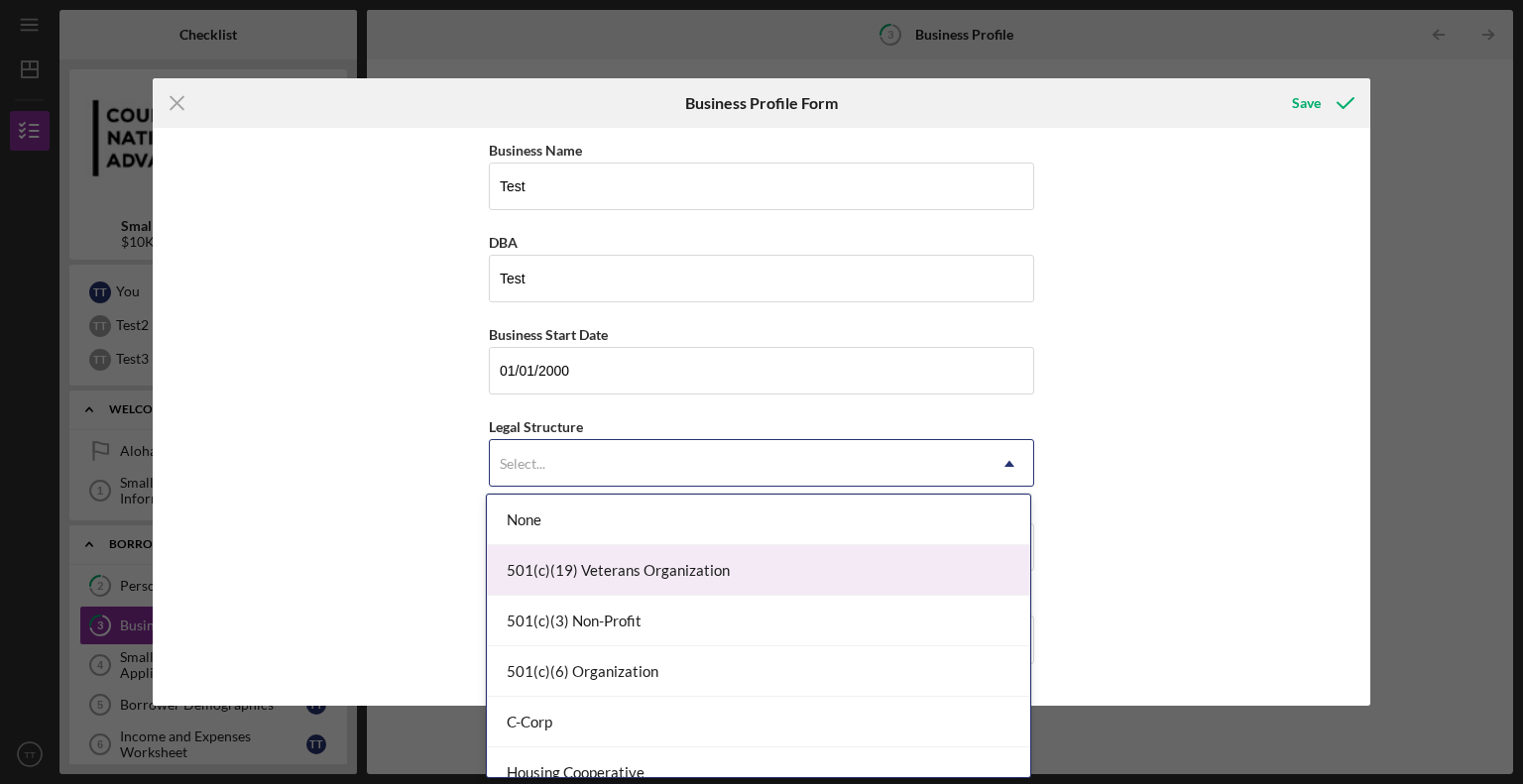 scroll, scrollTop: 99, scrollLeft: 0, axis: vertical 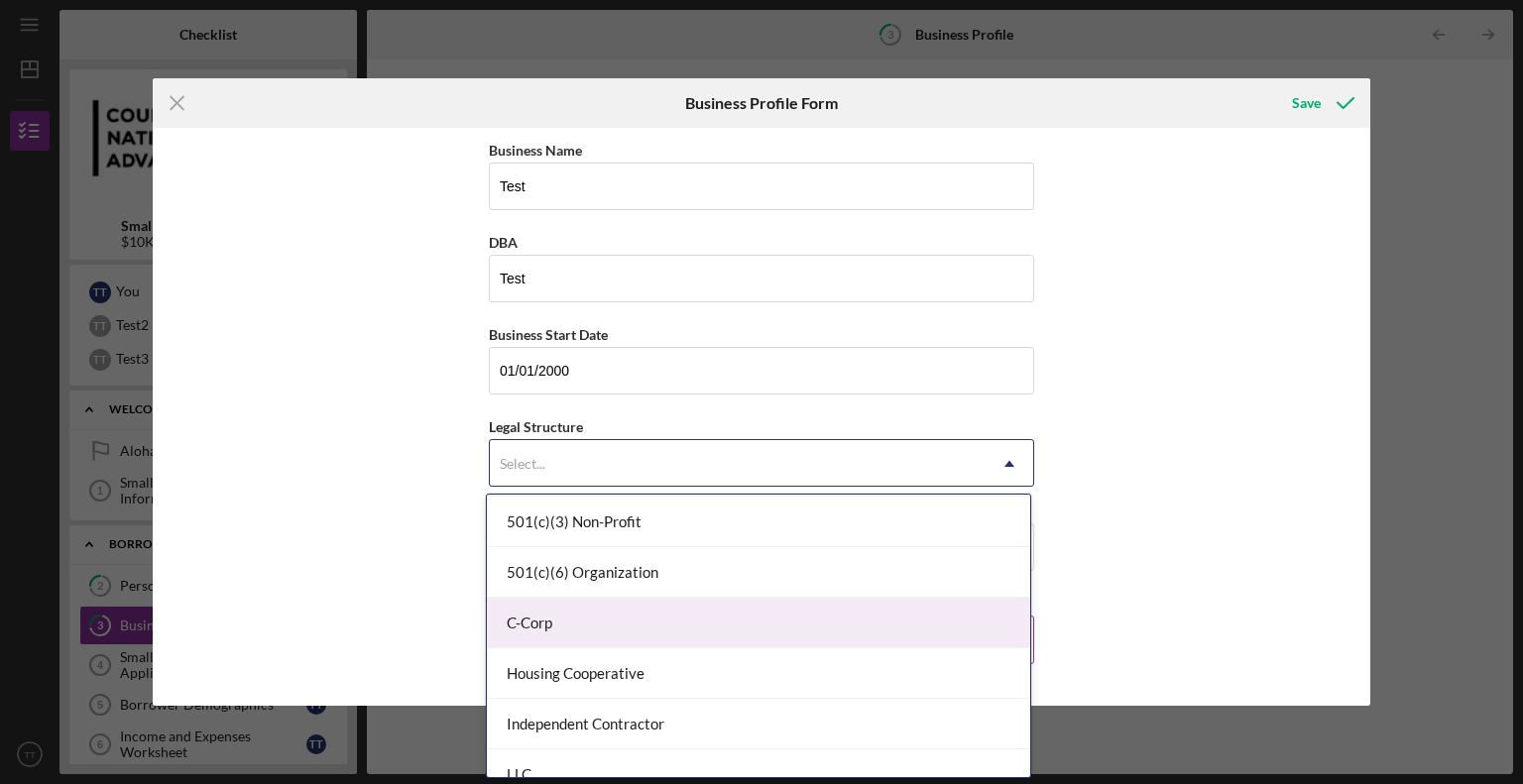 click on "C-Corp" at bounding box center [759, 622] 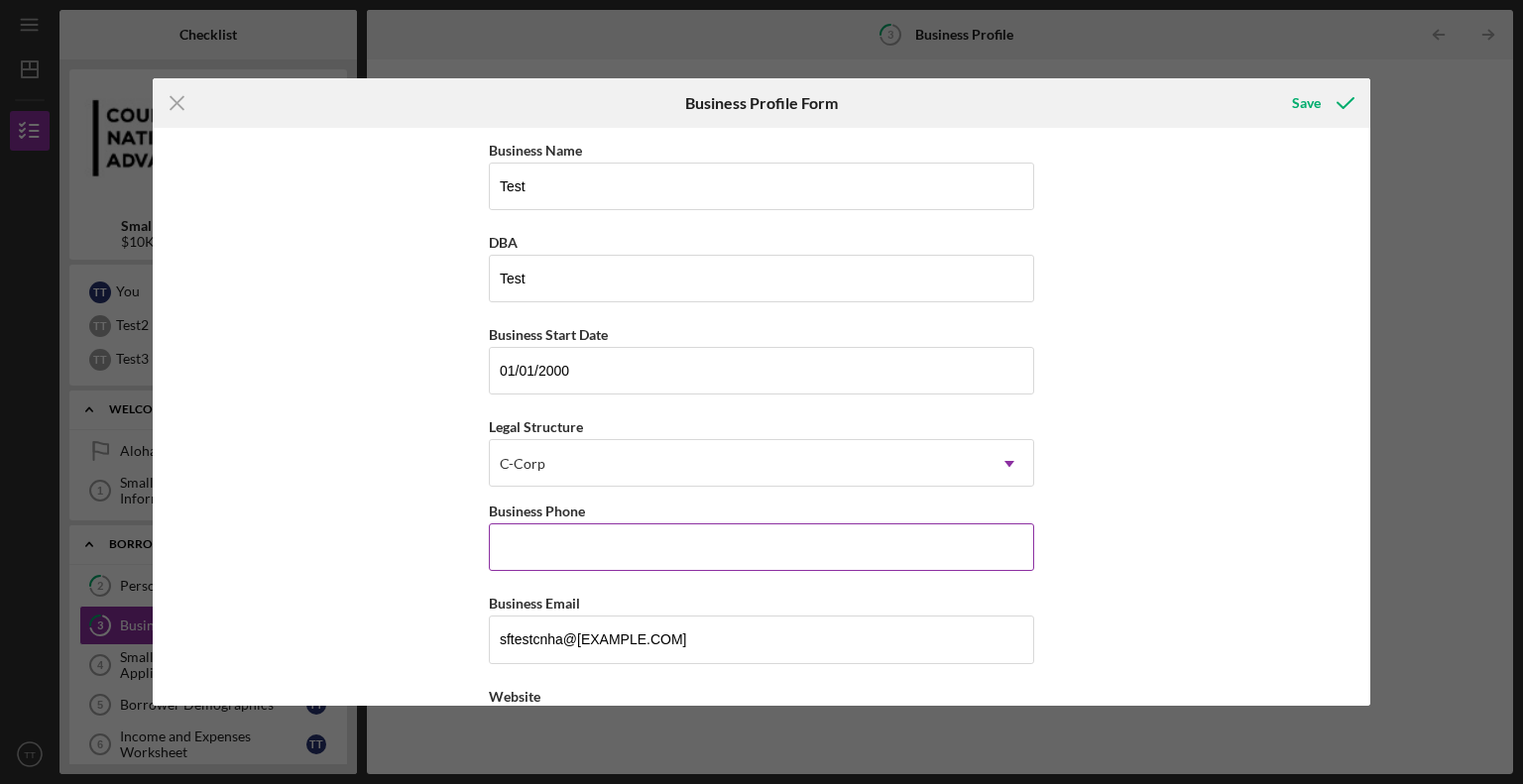 click on "Business Phone" at bounding box center [762, 547] 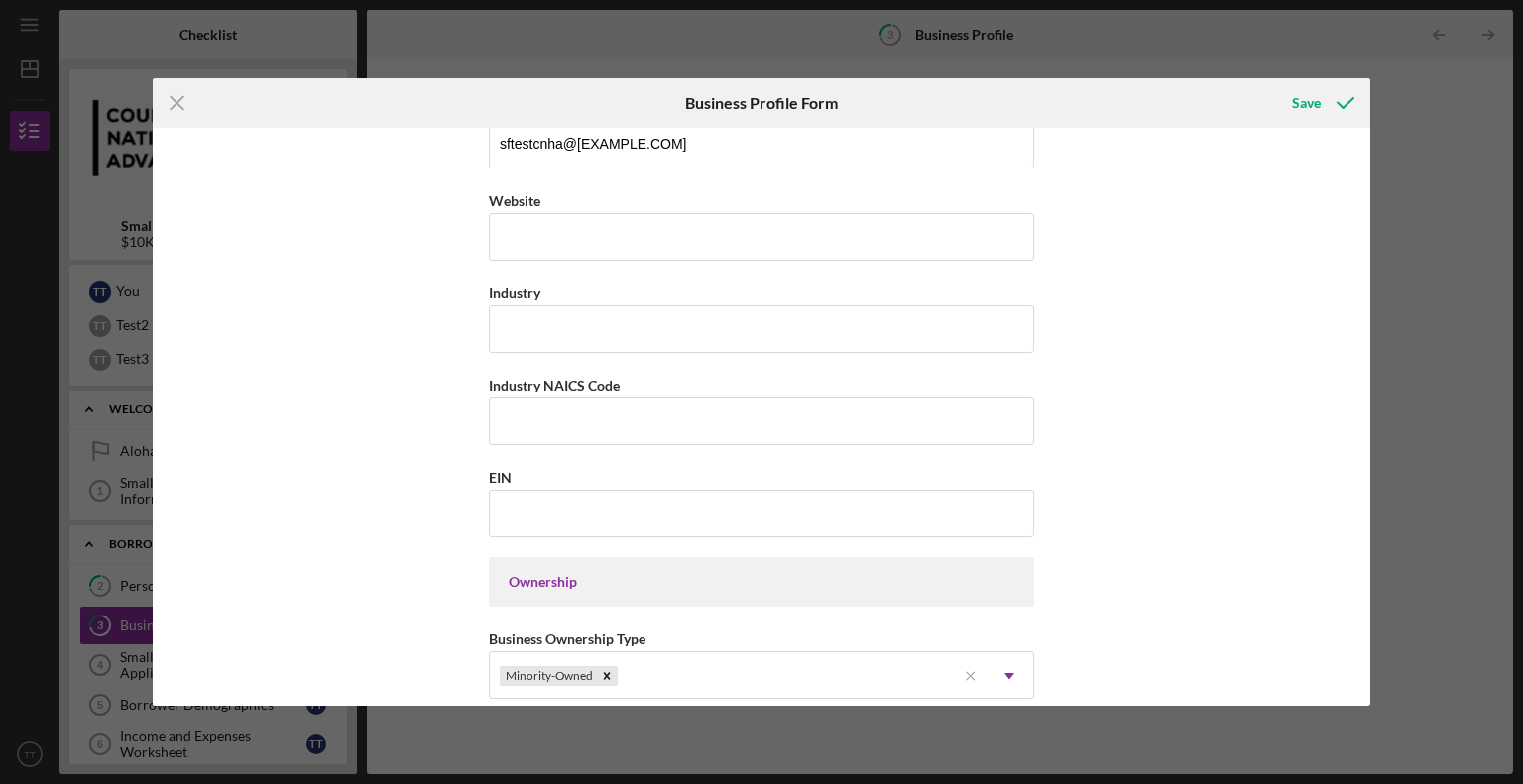 scroll, scrollTop: 409, scrollLeft: 0, axis: vertical 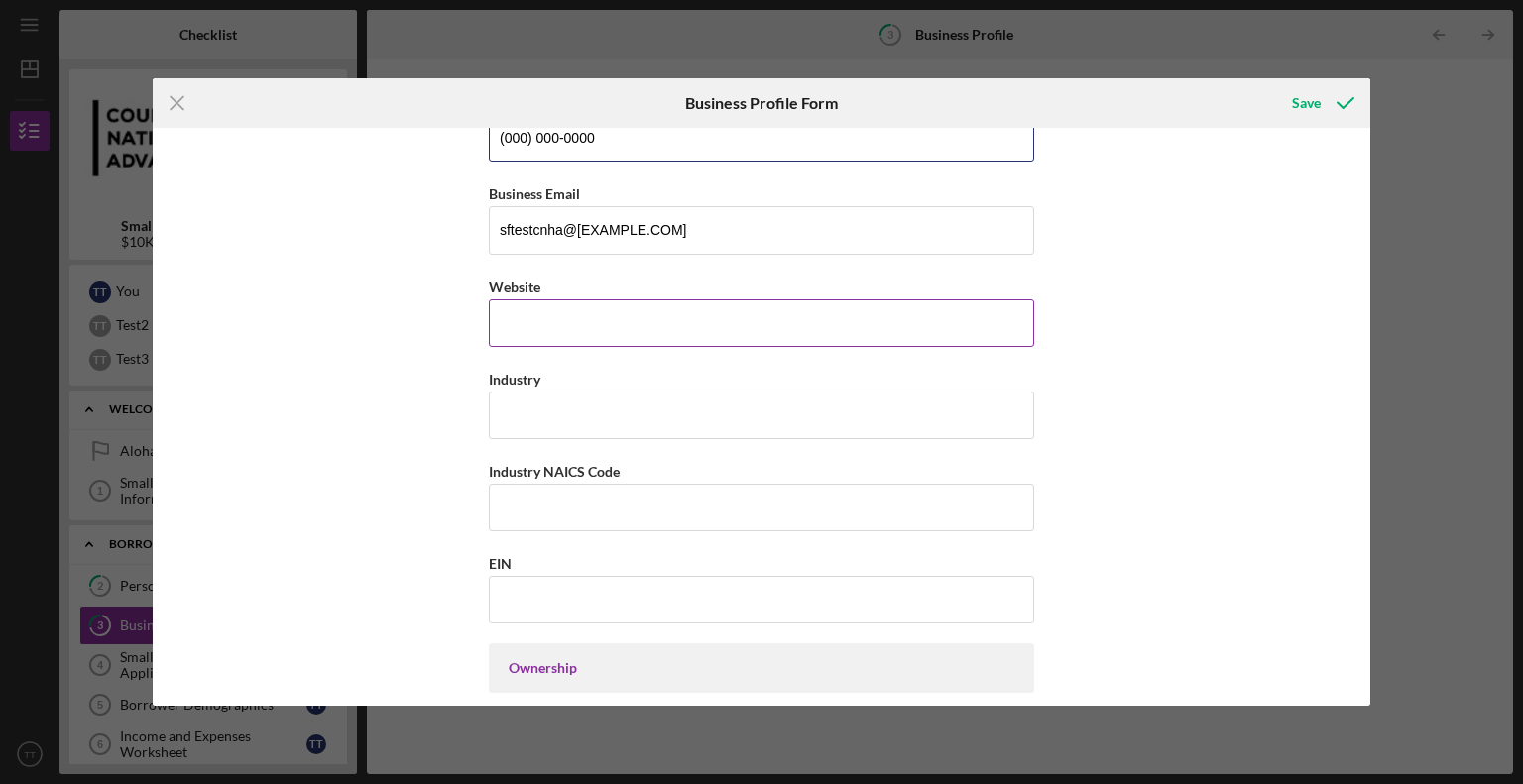 type on "(000) 000-0000" 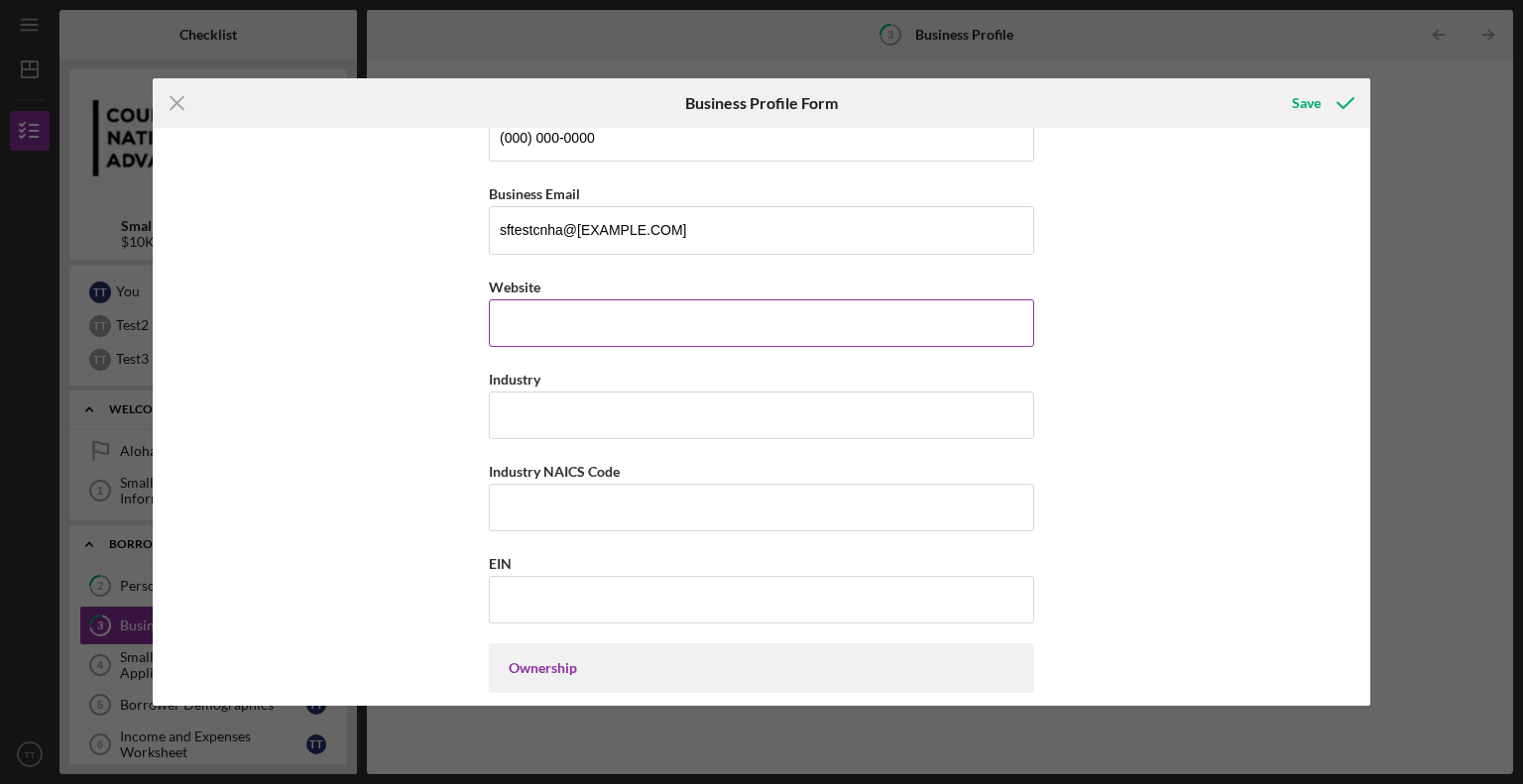click on "Website" at bounding box center [762, 323] 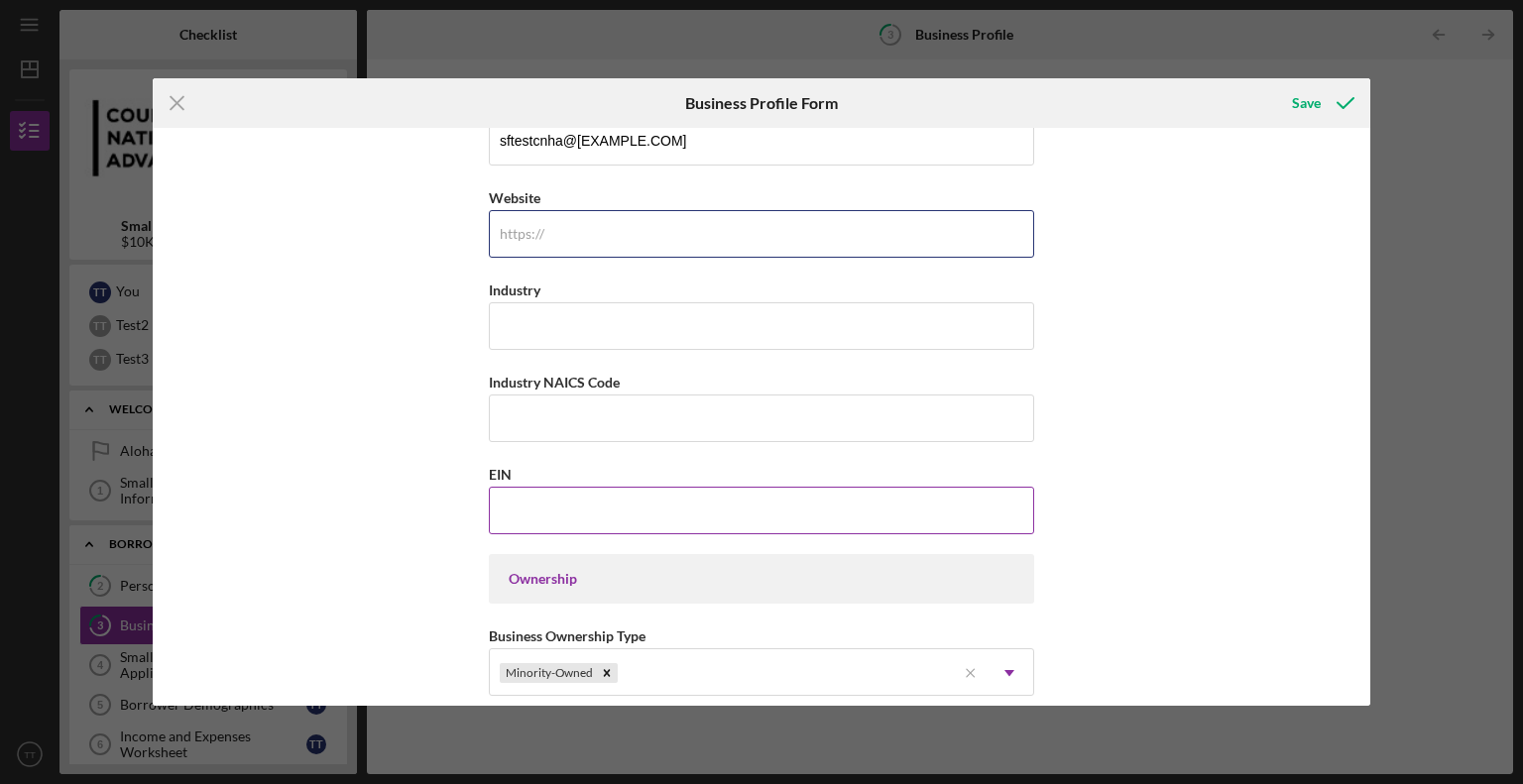 scroll, scrollTop: 806, scrollLeft: 0, axis: vertical 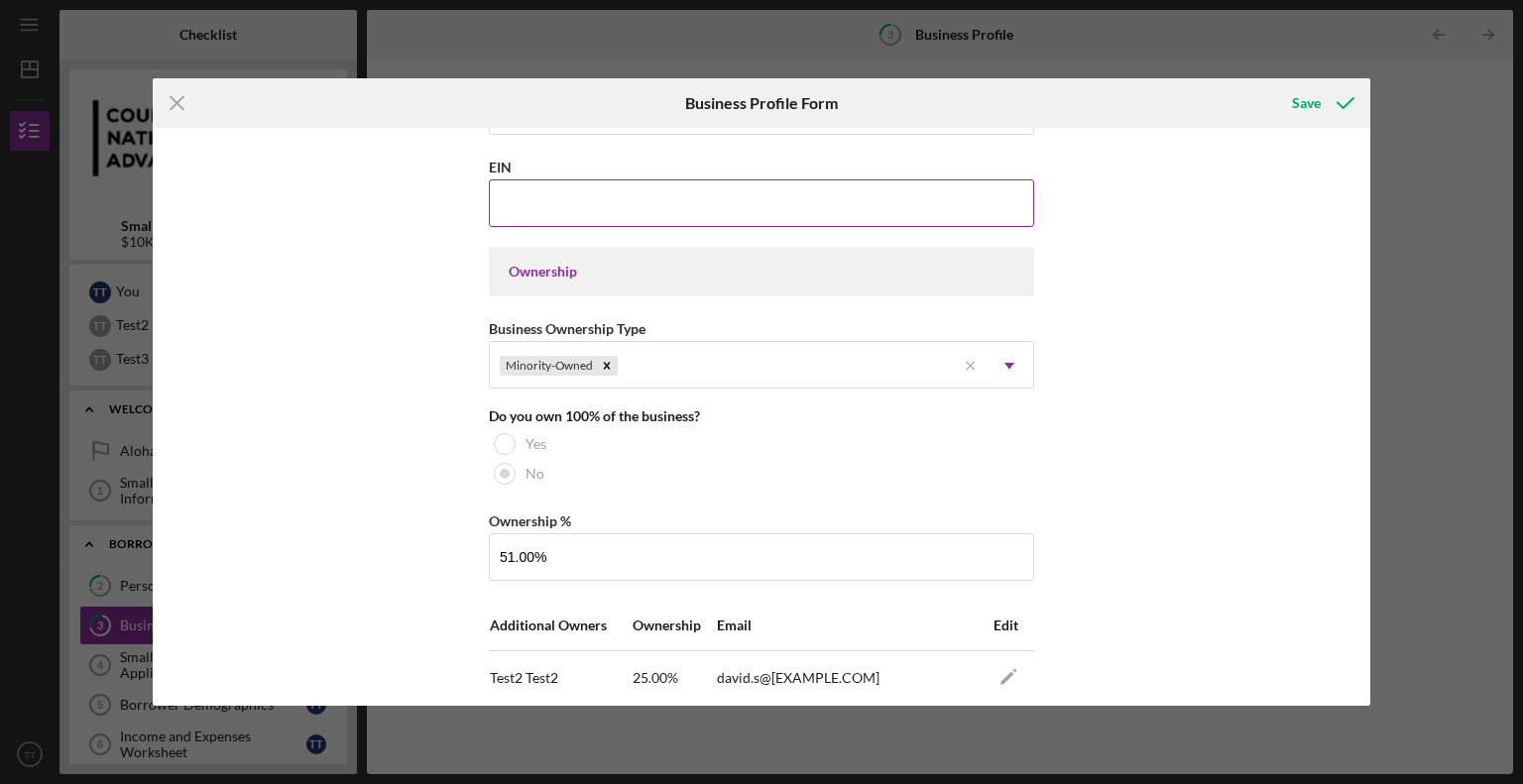 click on "EIN" at bounding box center (762, 203) 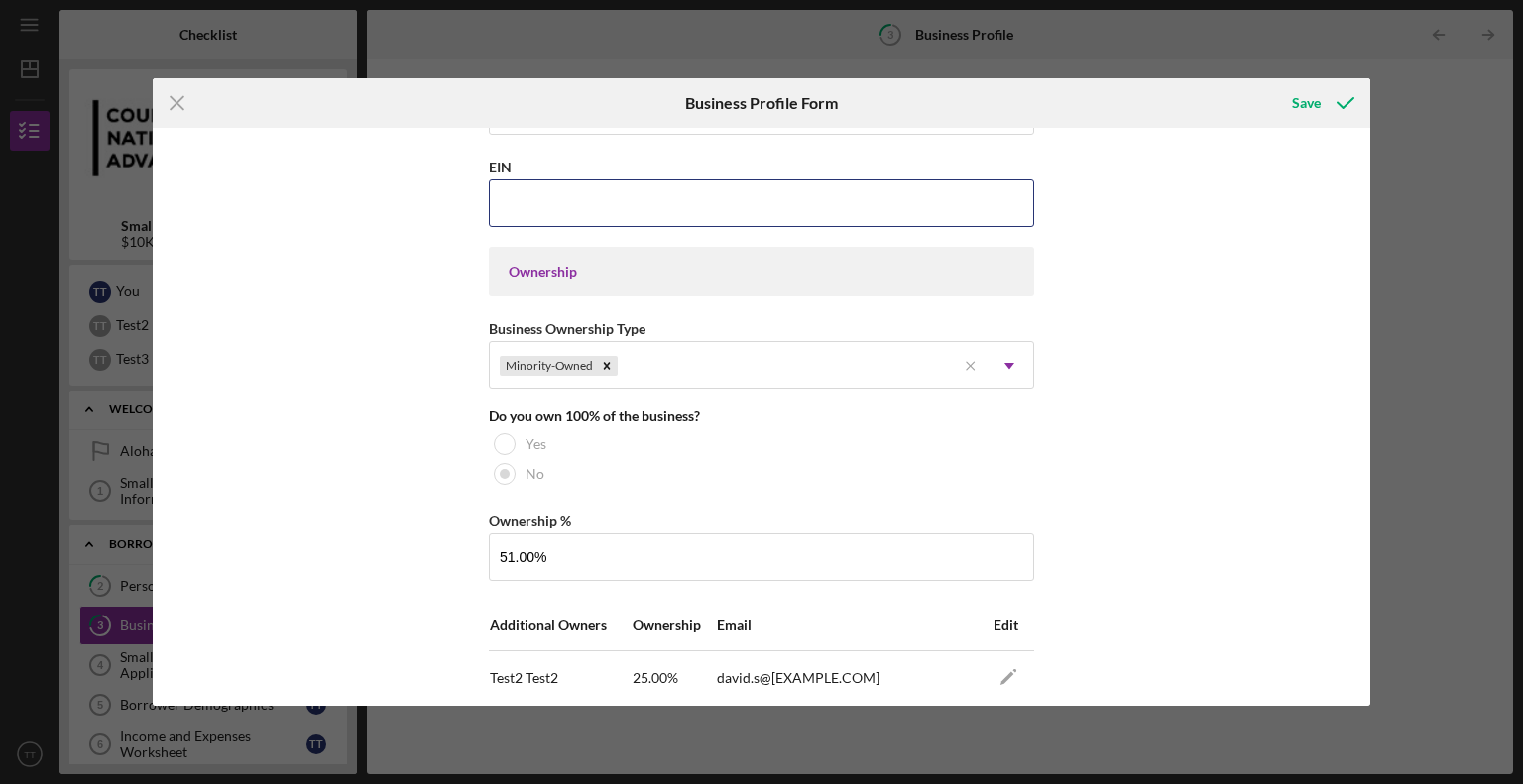 scroll, scrollTop: 409, scrollLeft: 0, axis: vertical 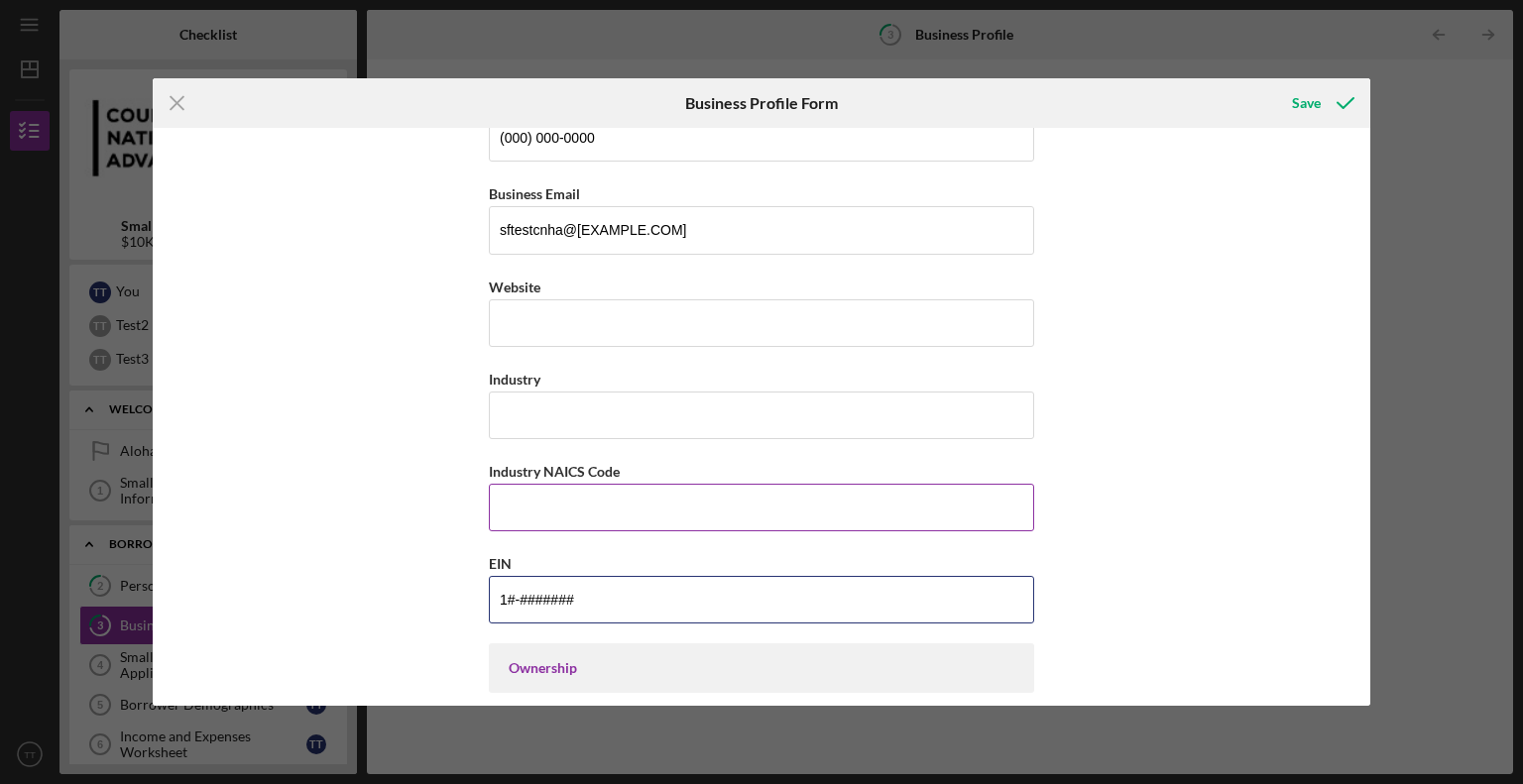 type on "1#-#######" 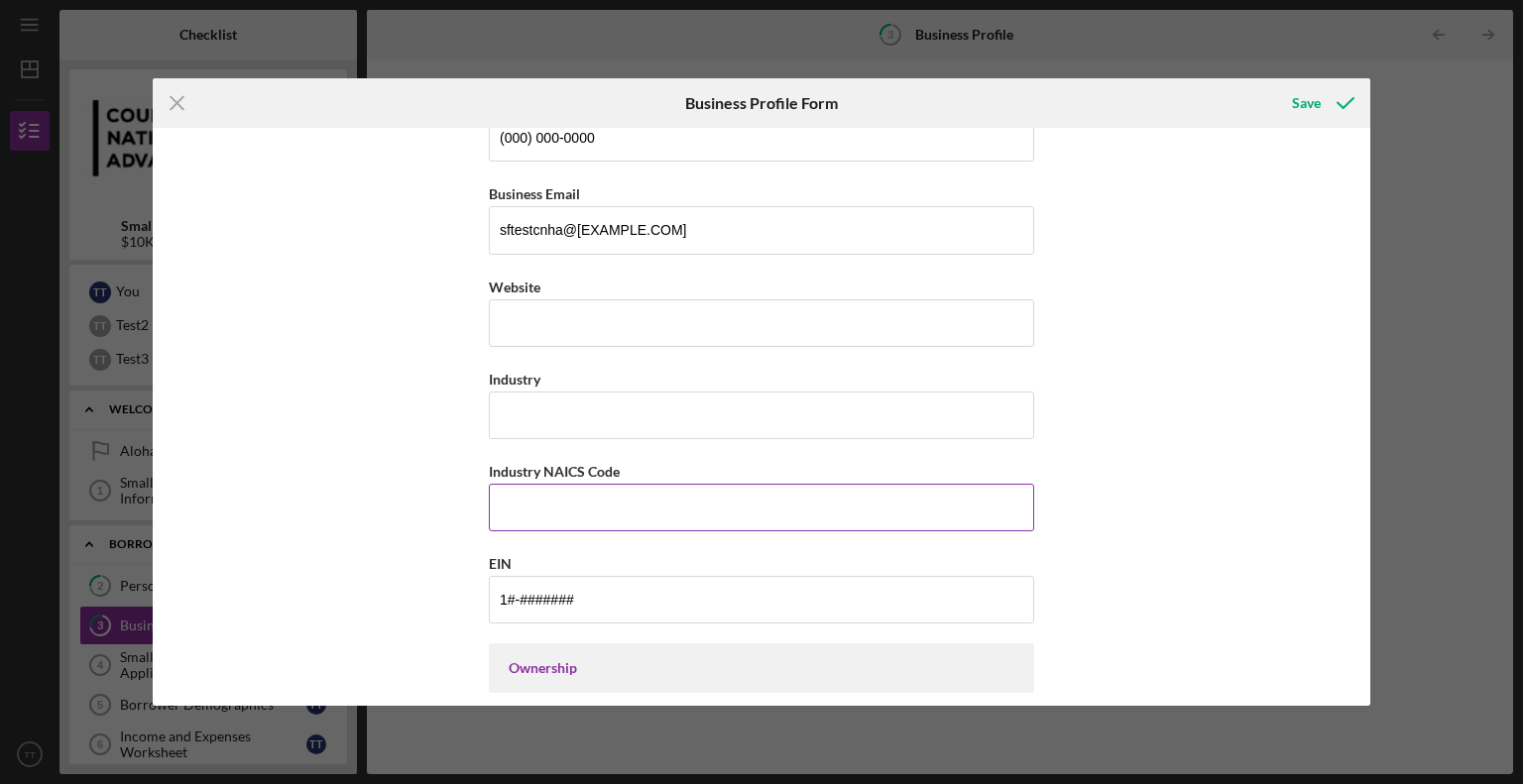 click on "Industry NAICS Code" at bounding box center [762, 507] 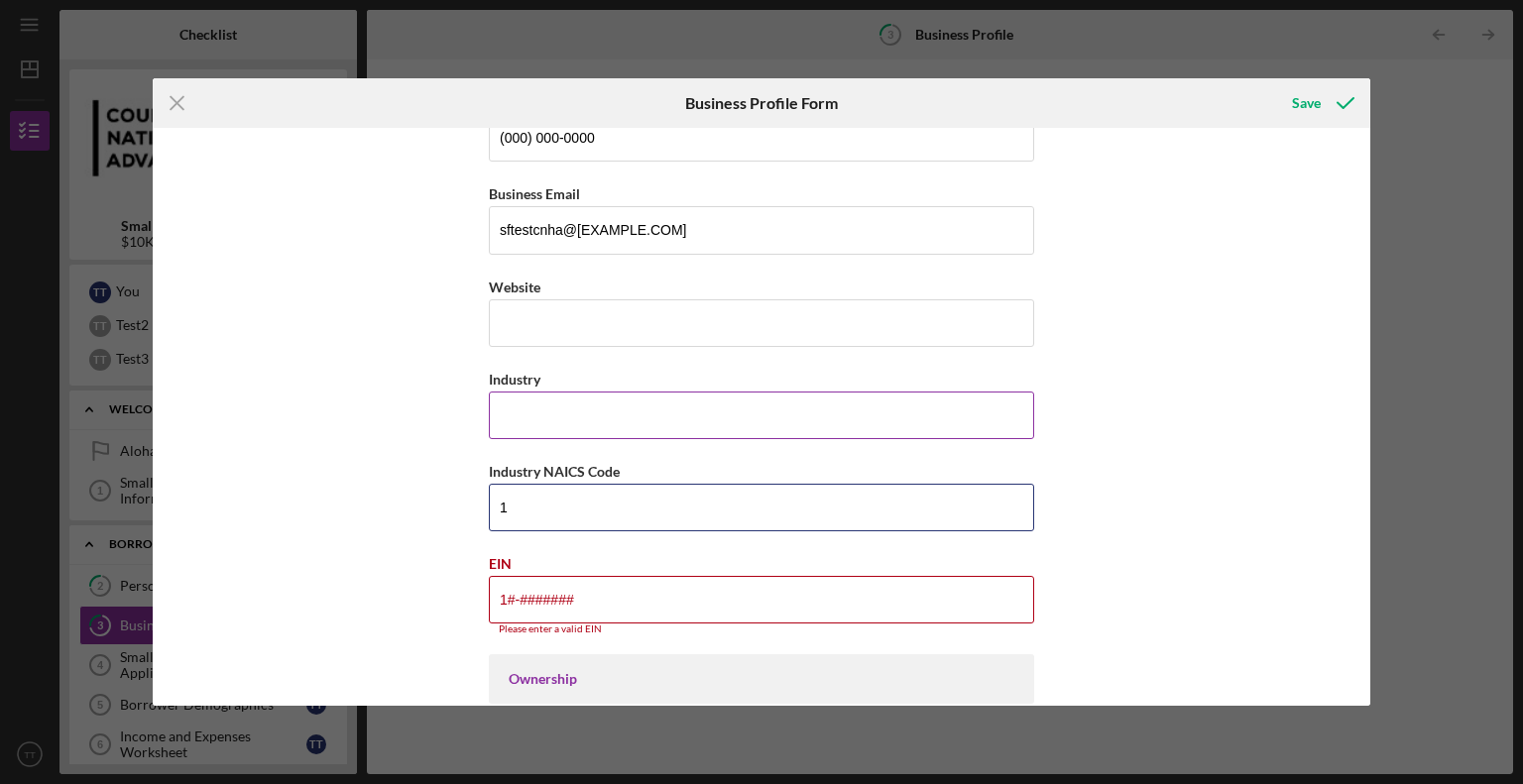 type on "1" 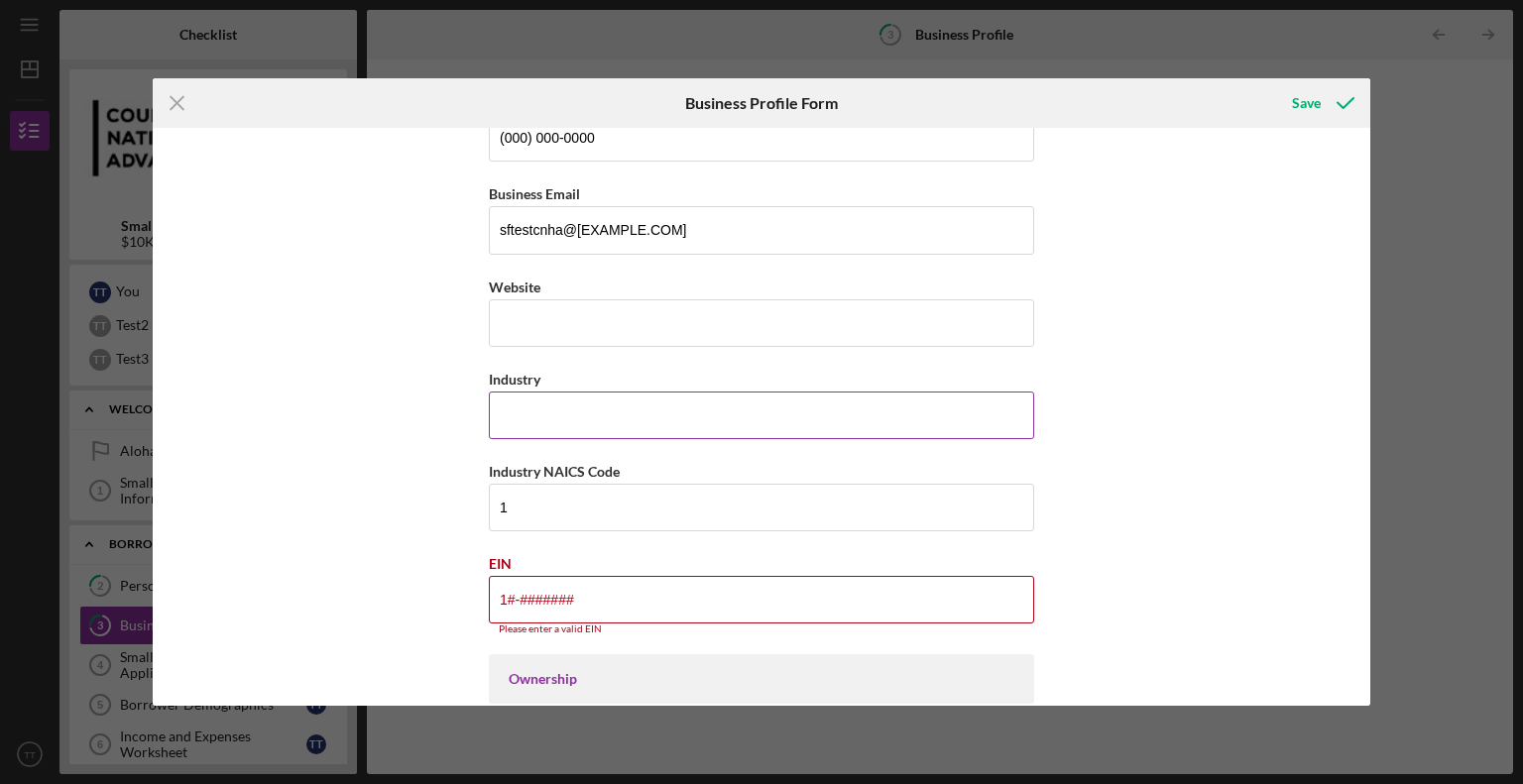 click on "Industry" at bounding box center [762, 415] 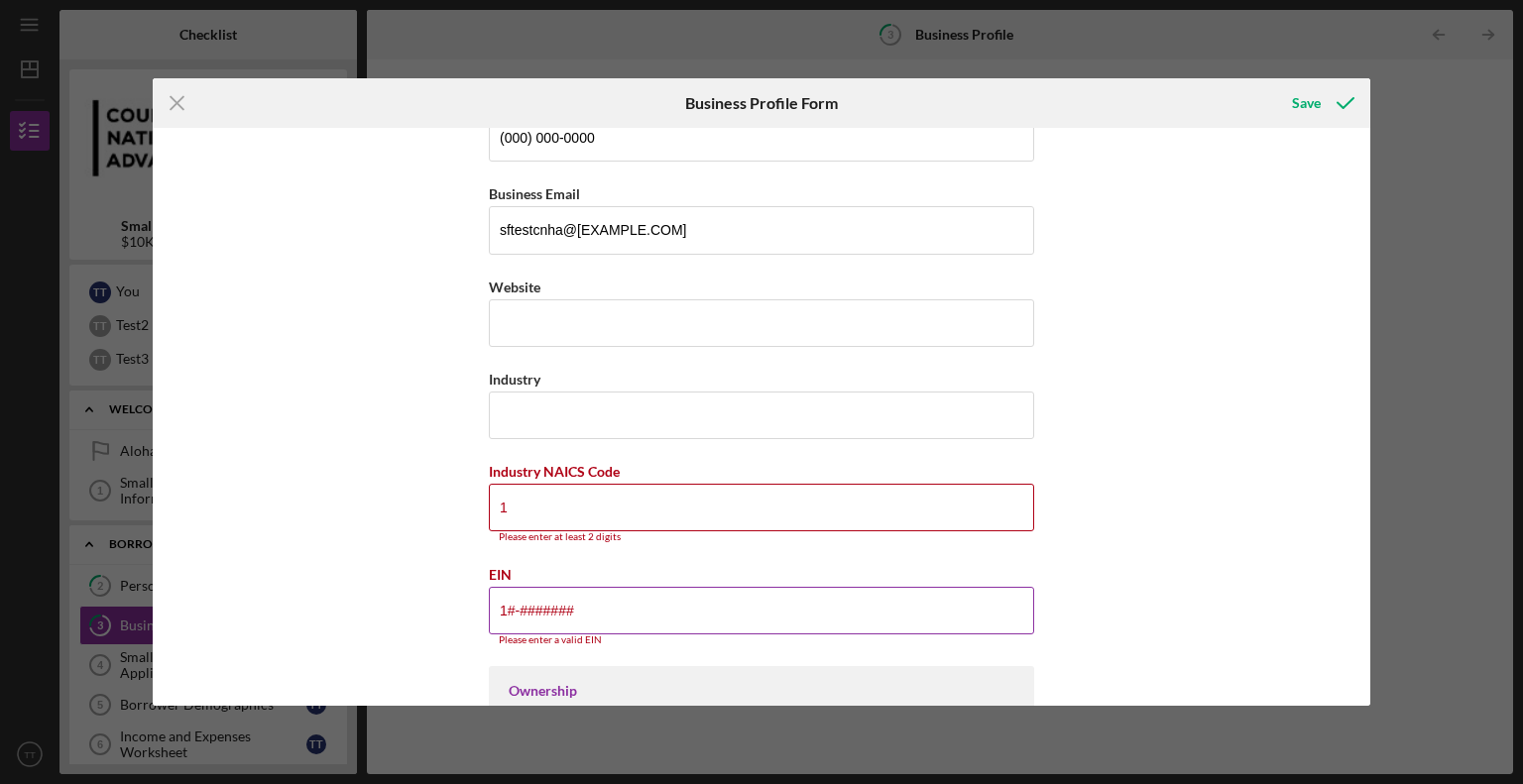 click on "1#-#######" at bounding box center [762, 611] 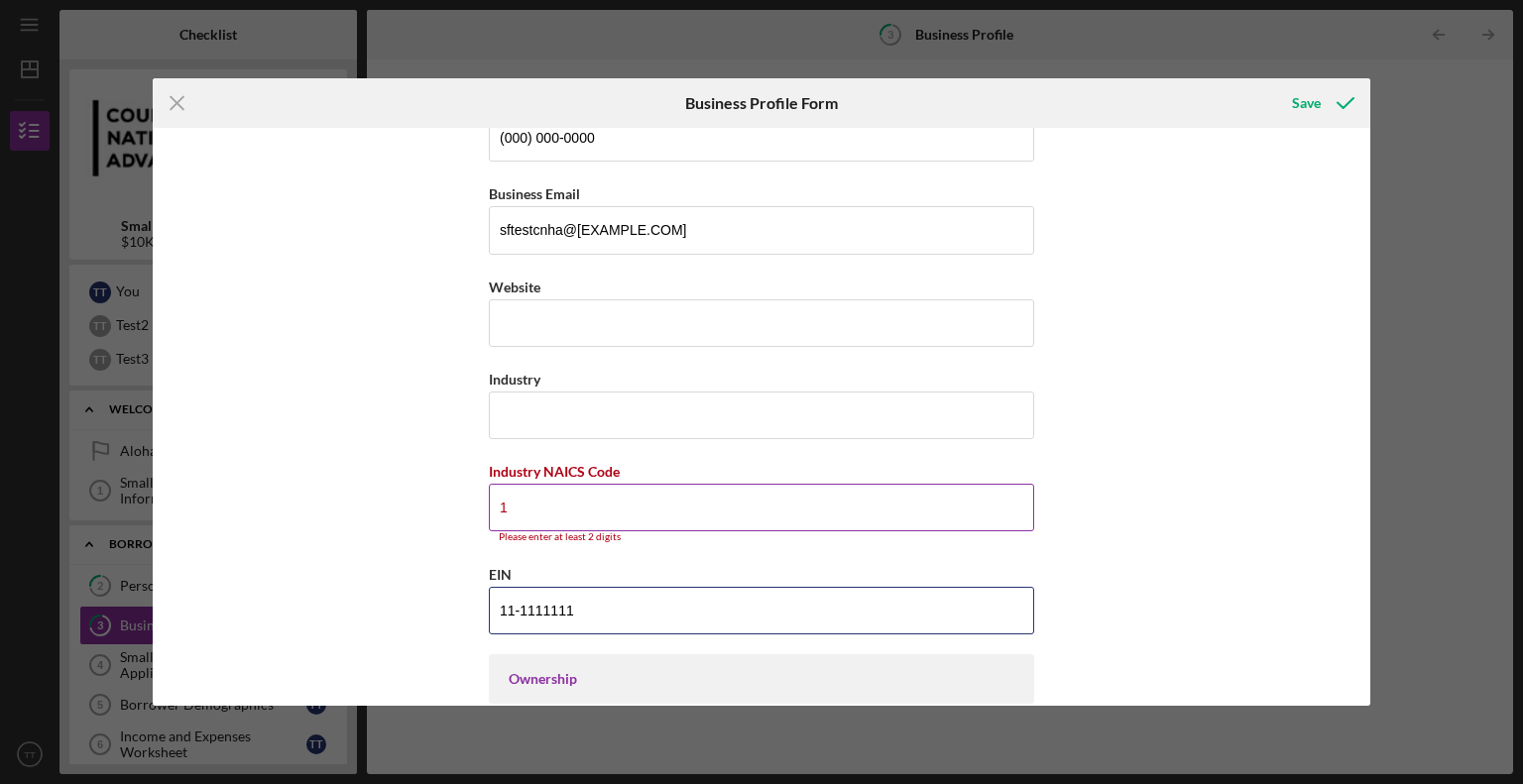 type on "11-1111111" 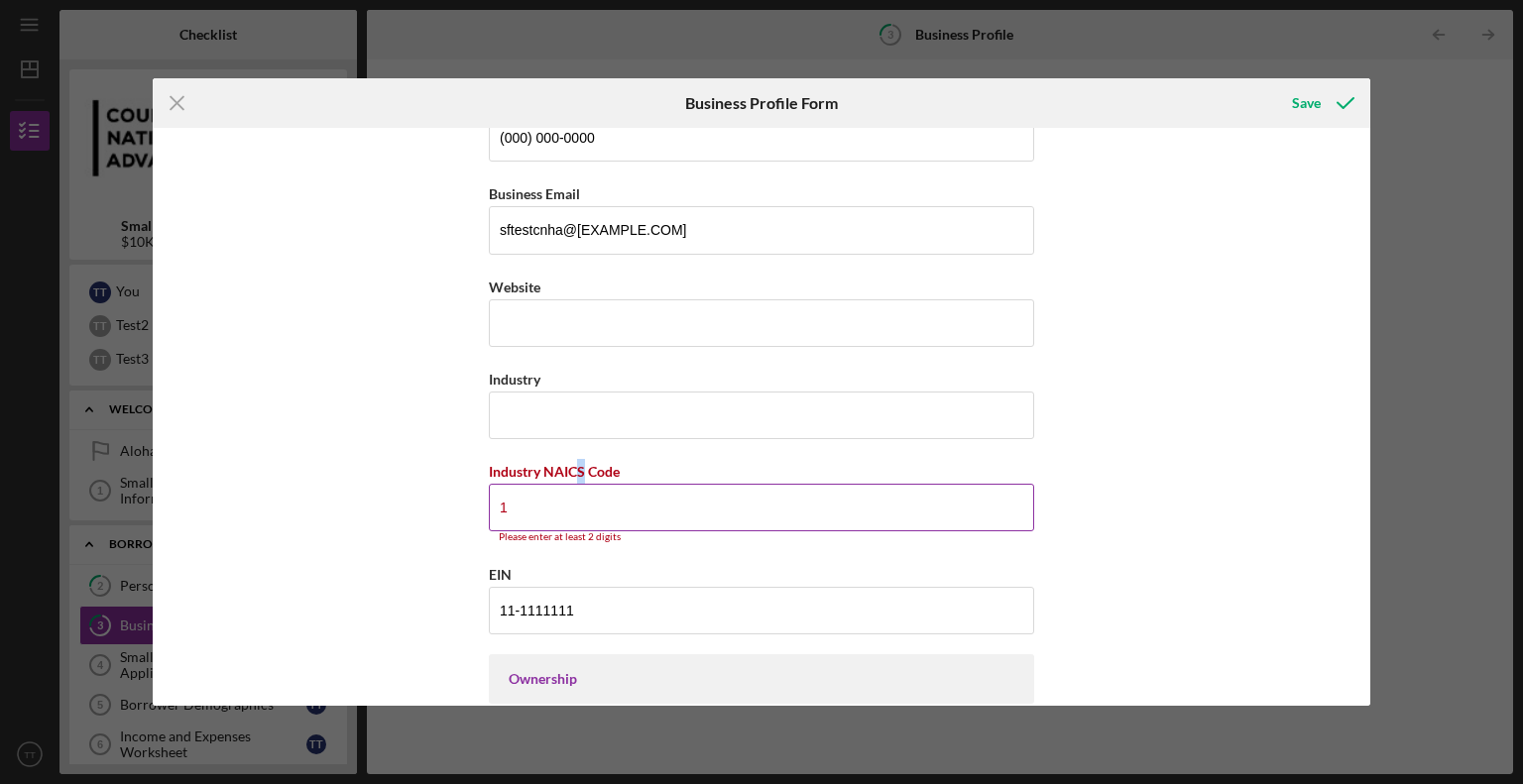 click on "Industry NAICS Code" at bounding box center (762, 471) 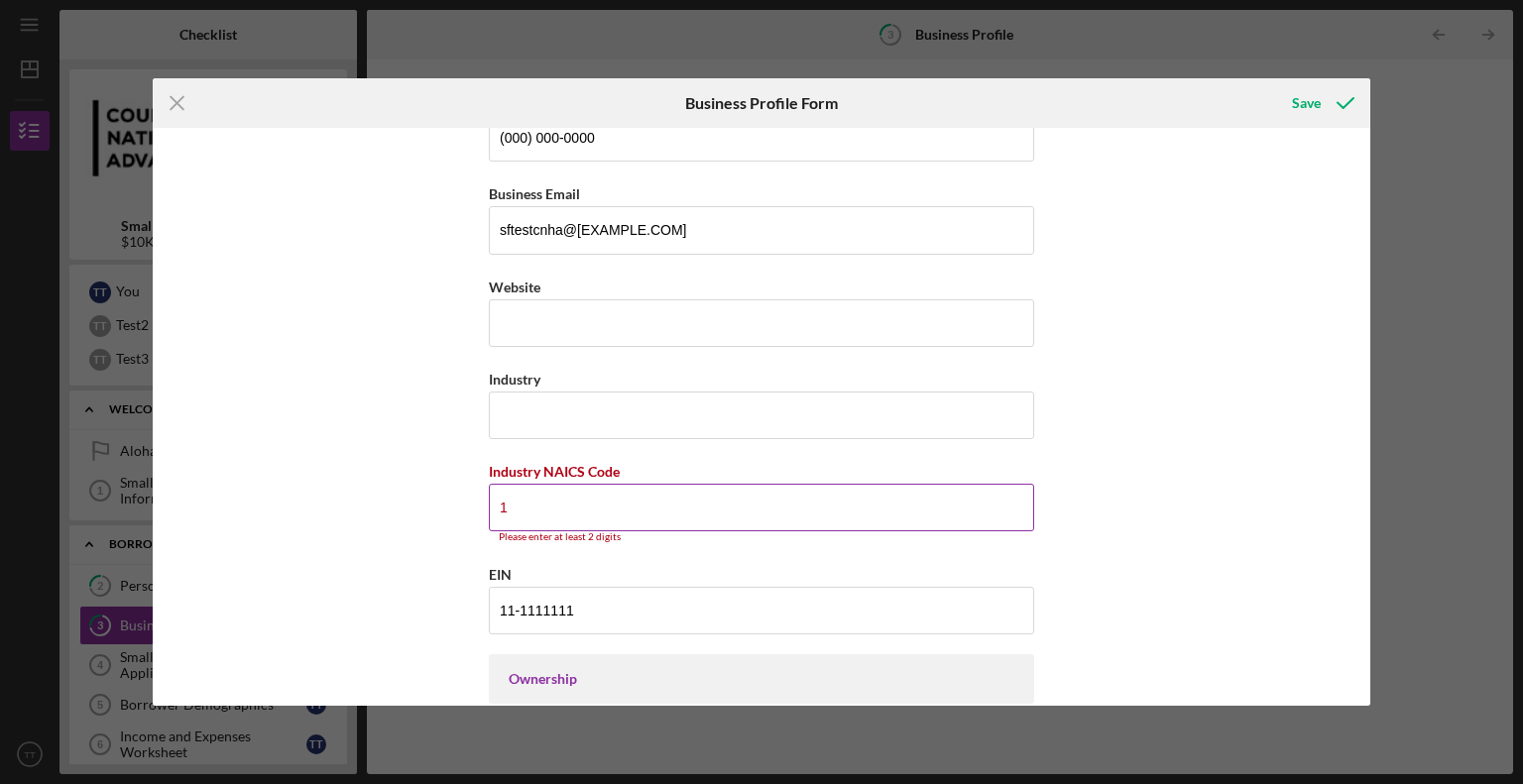 click on "1" at bounding box center (762, 507) 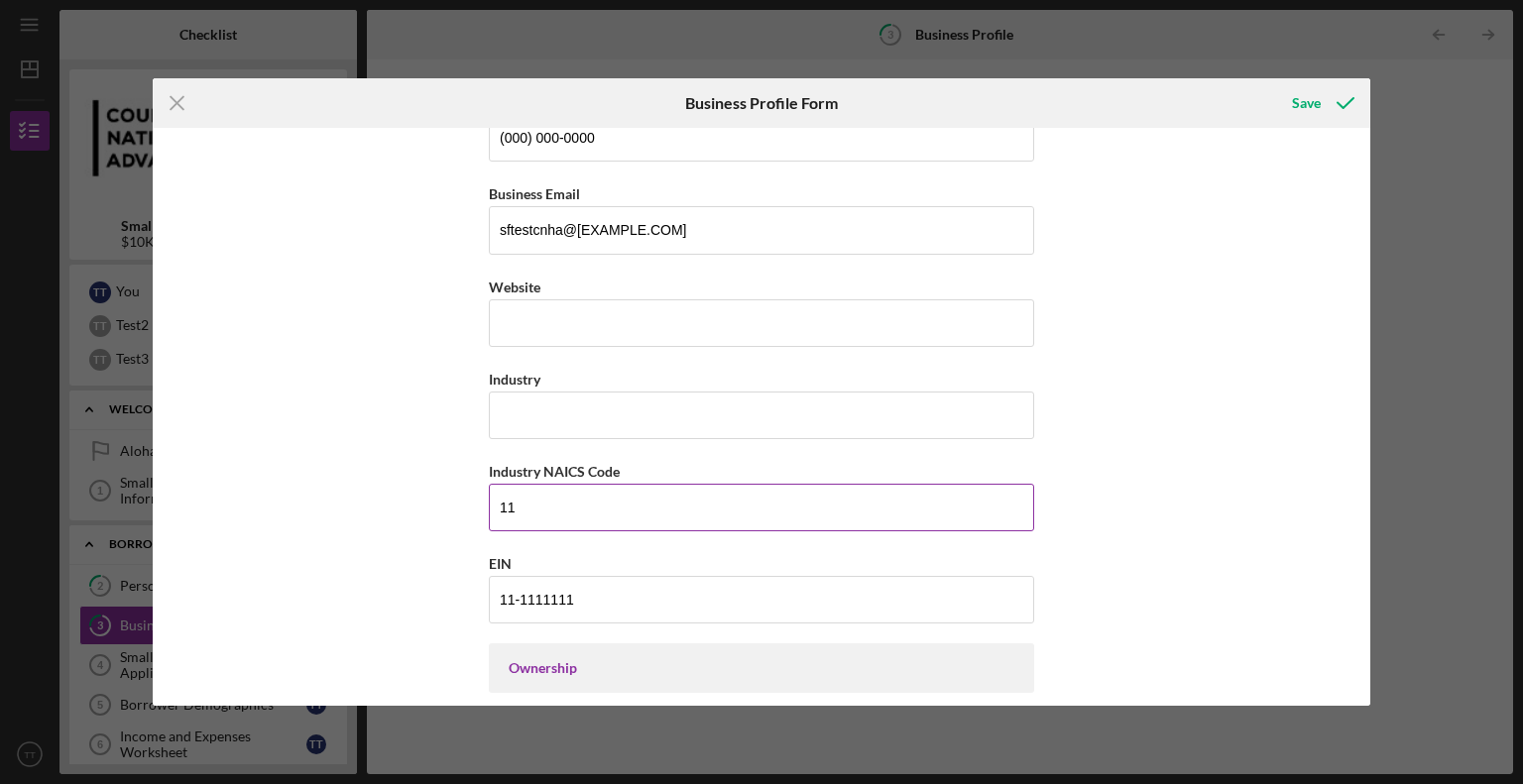 type on "11" 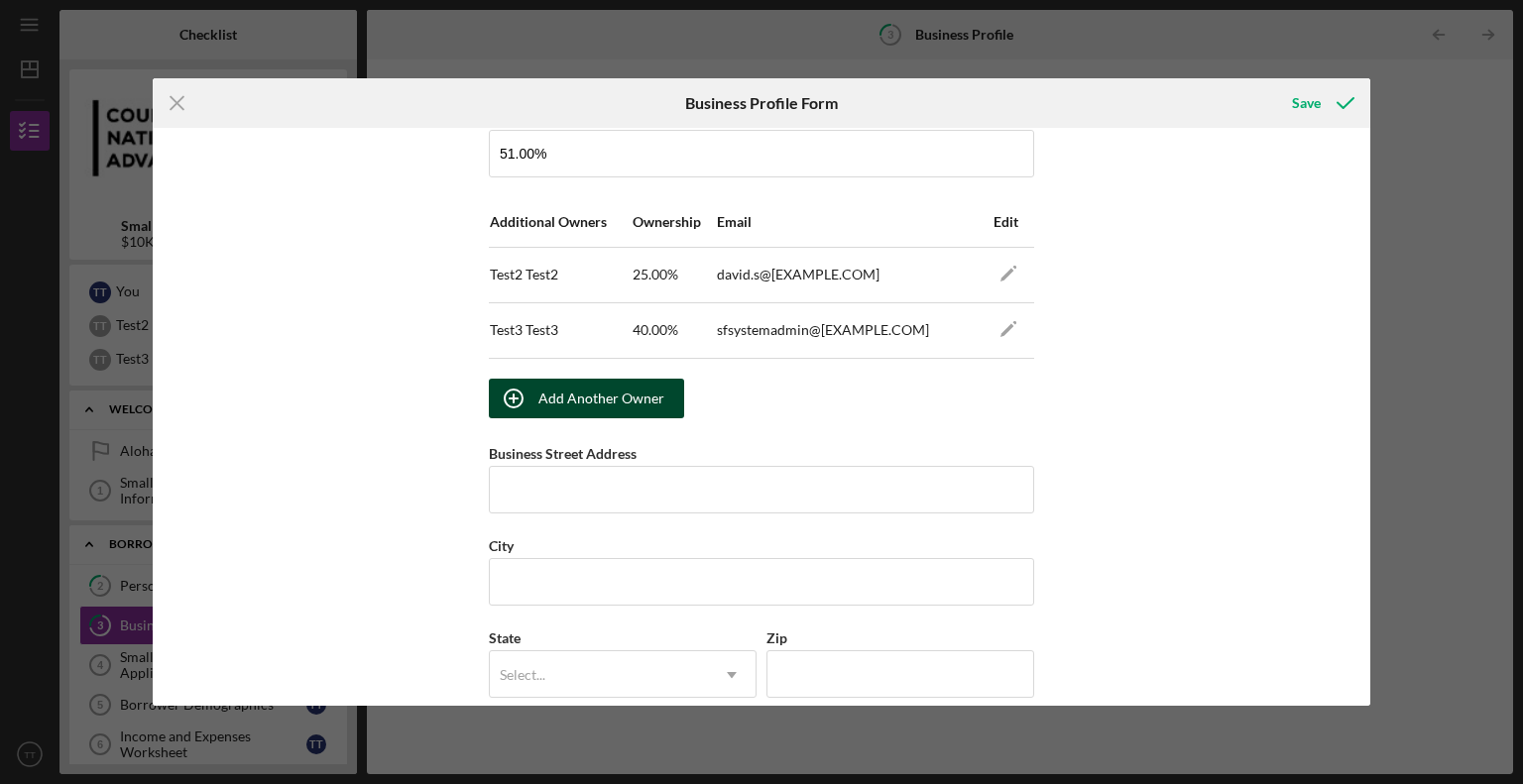 scroll, scrollTop: 1301, scrollLeft: 0, axis: vertical 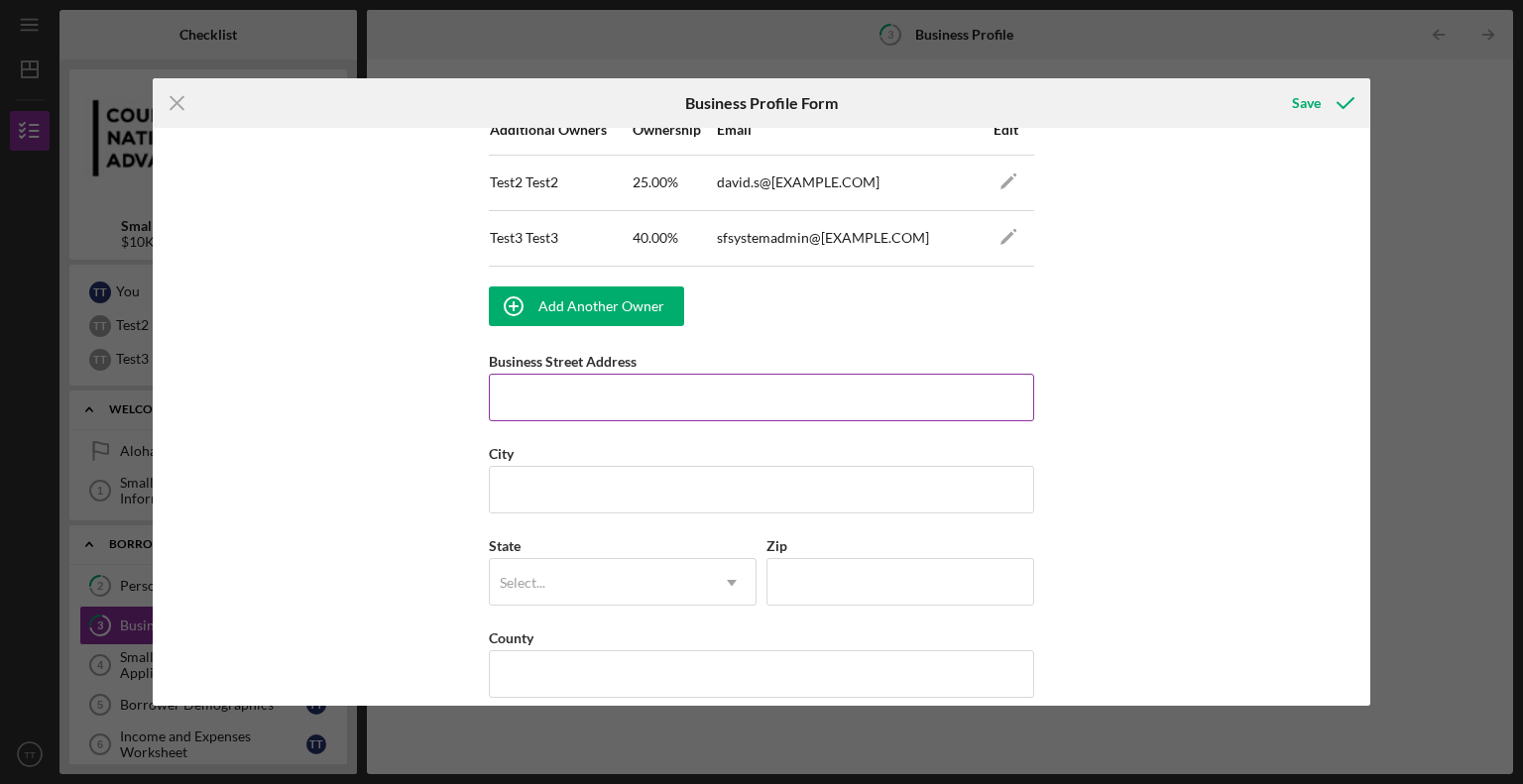 click on "Business Street Address" at bounding box center (762, 397) 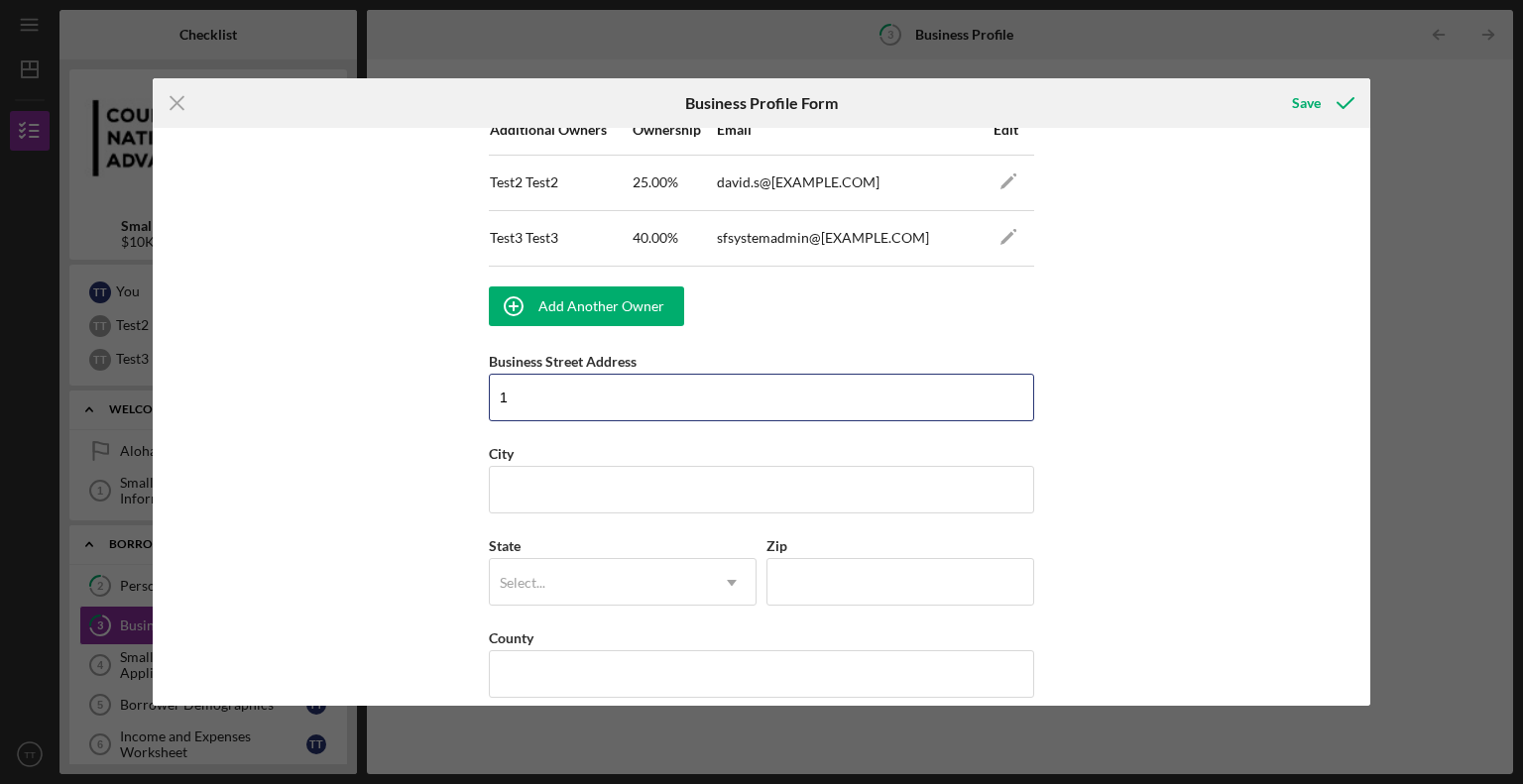 drag, startPoint x: 589, startPoint y: 392, endPoint x: 408, endPoint y: 392, distance: 181 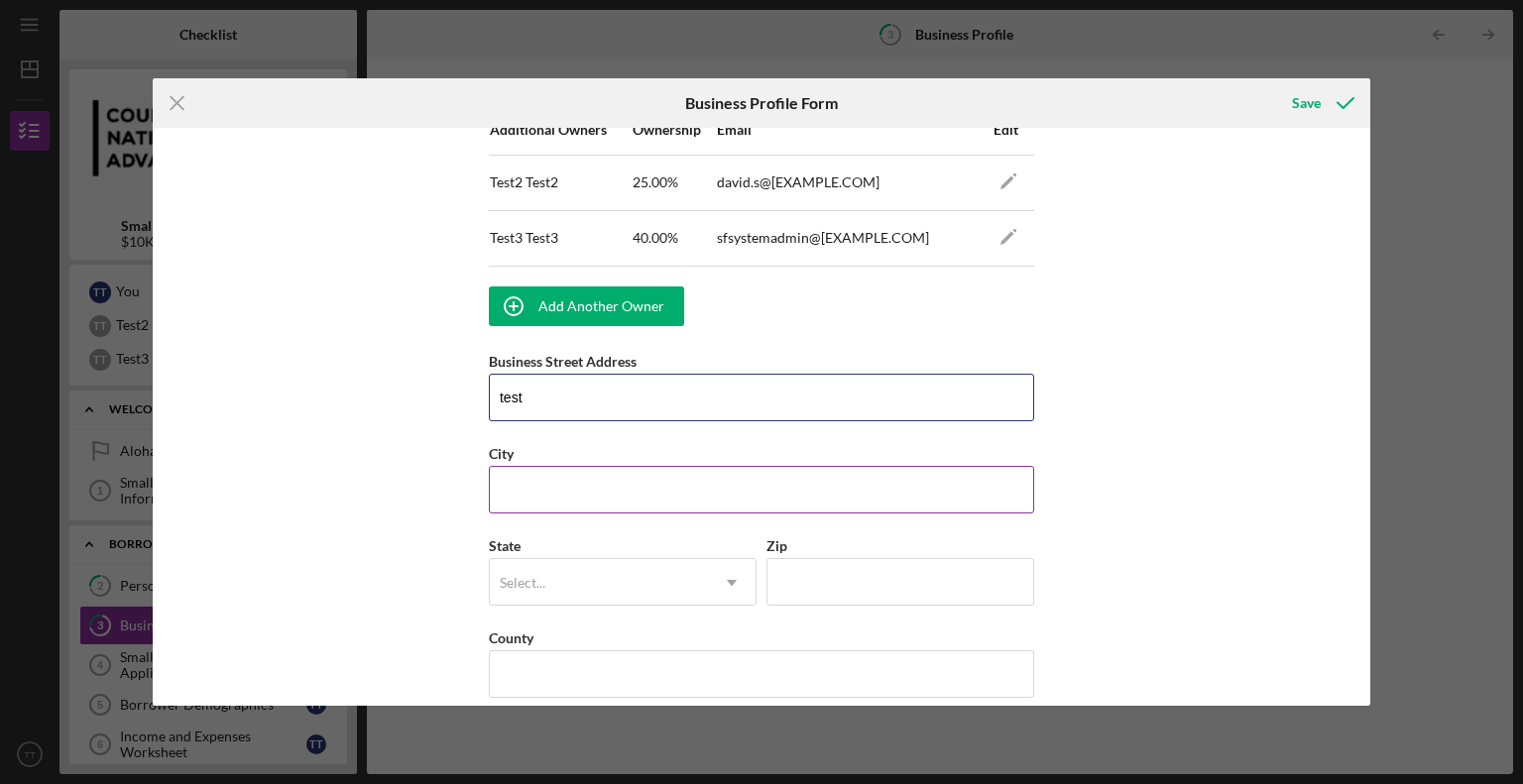 type on "test" 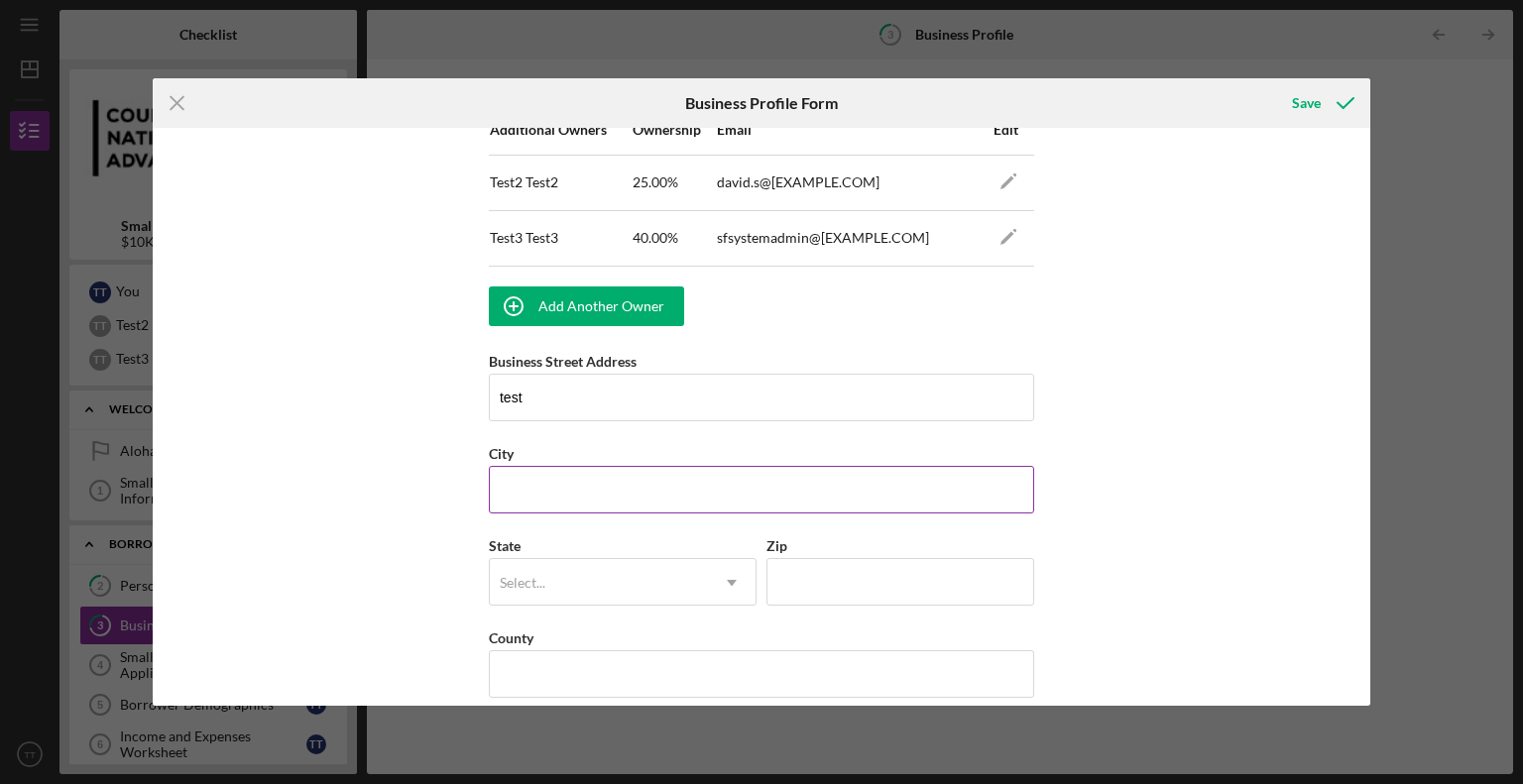 click on "City" at bounding box center [762, 490] 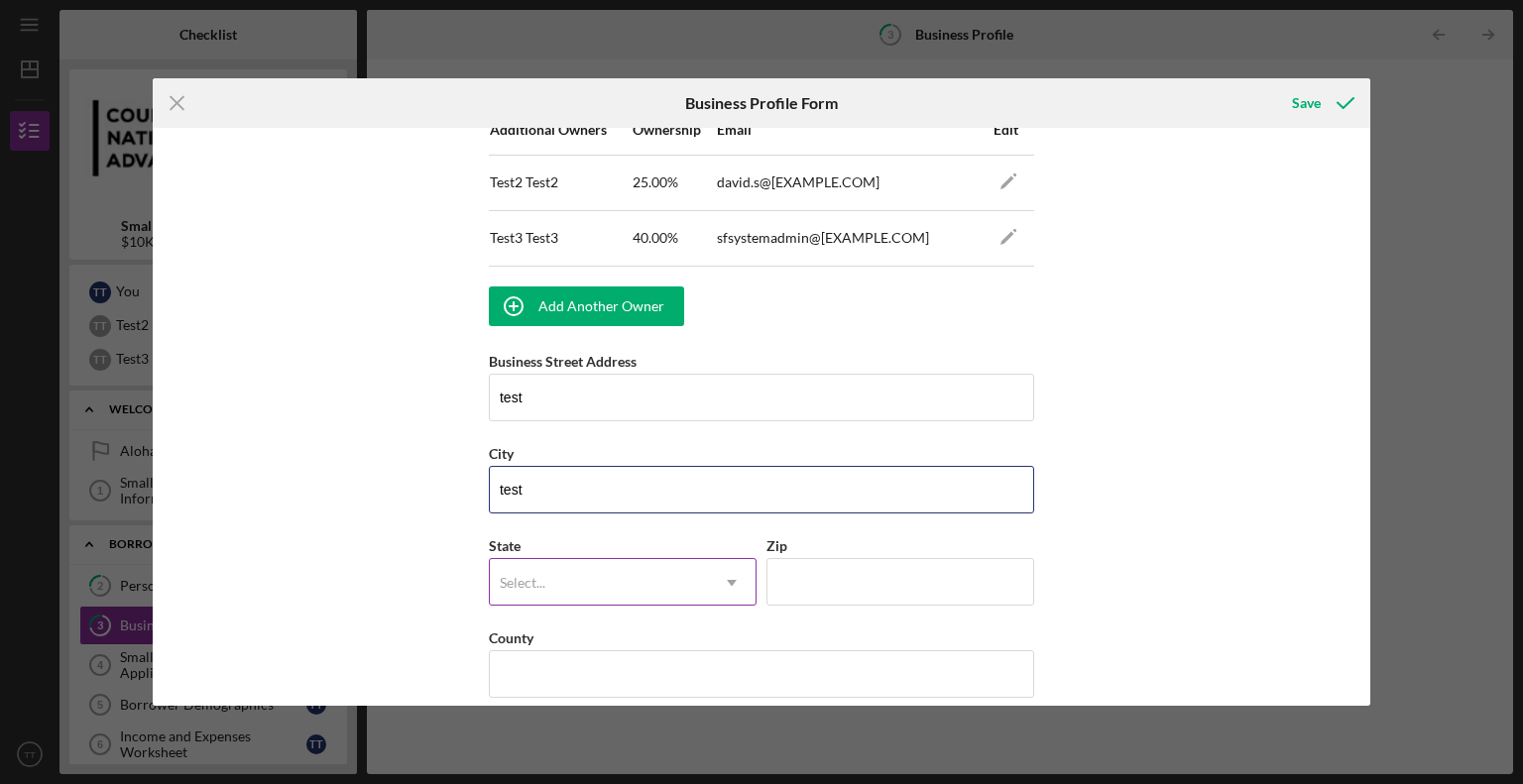 type on "test" 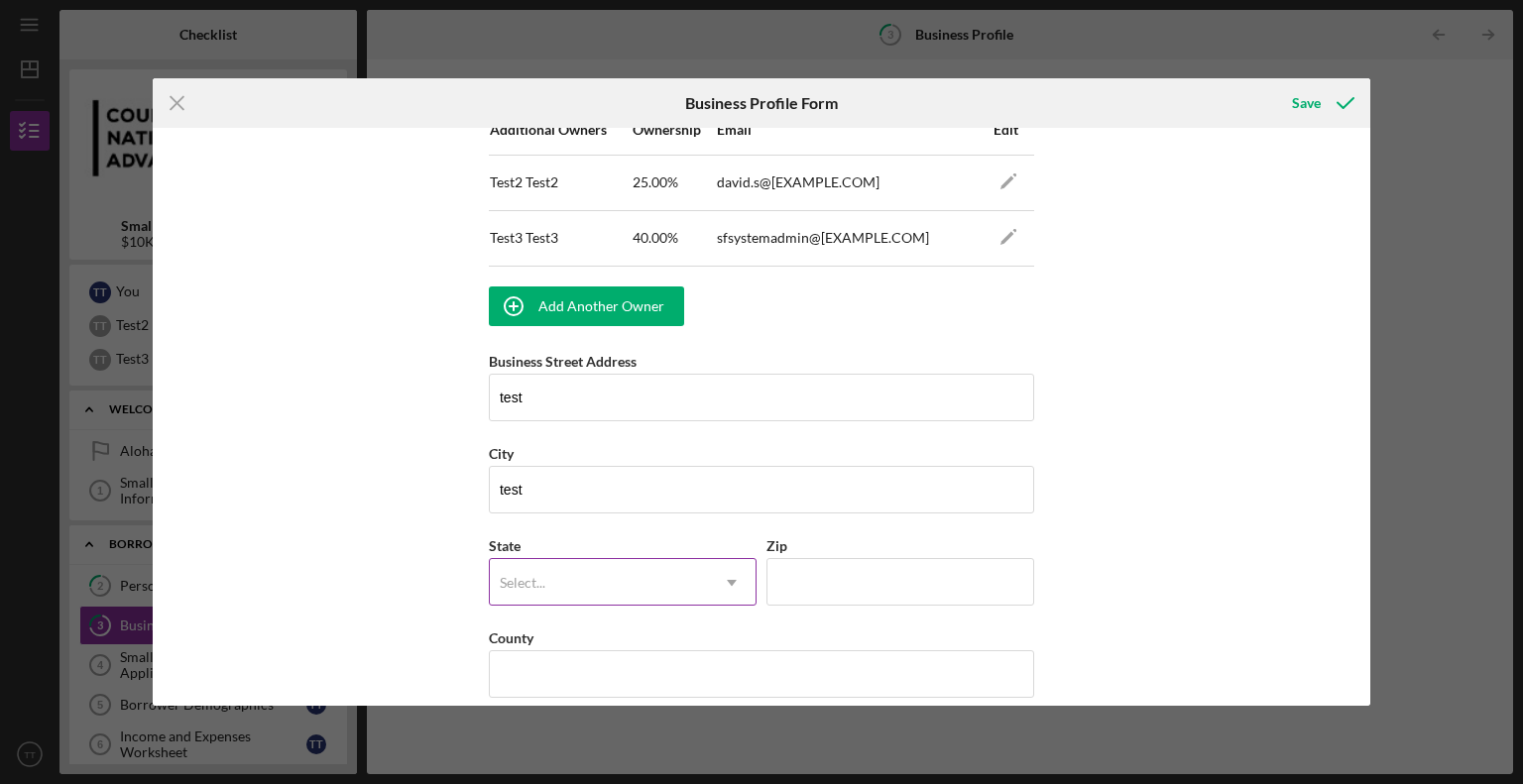 click on "Select..." at bounding box center (599, 583) 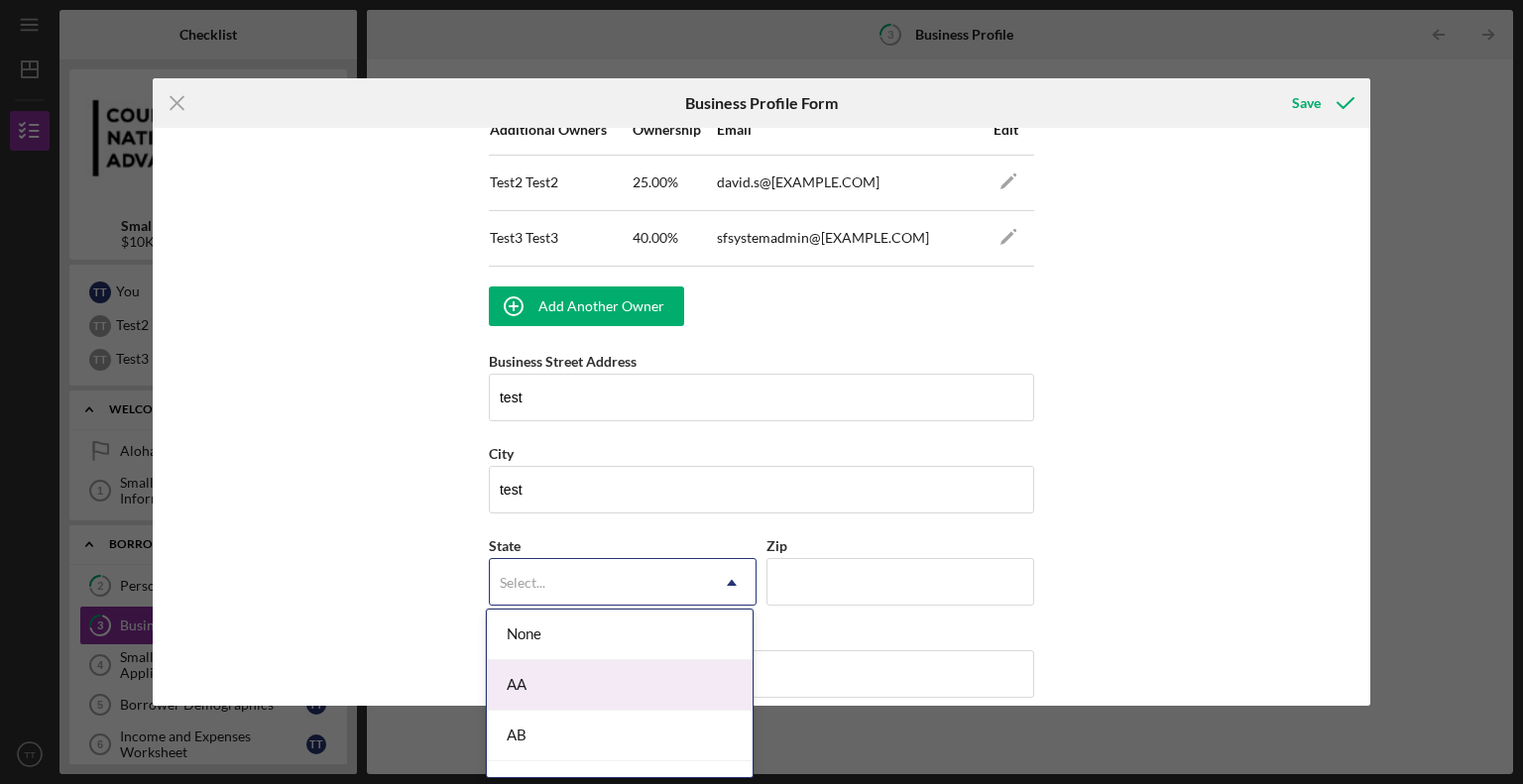click on "AA" at bounding box center [620, 685] 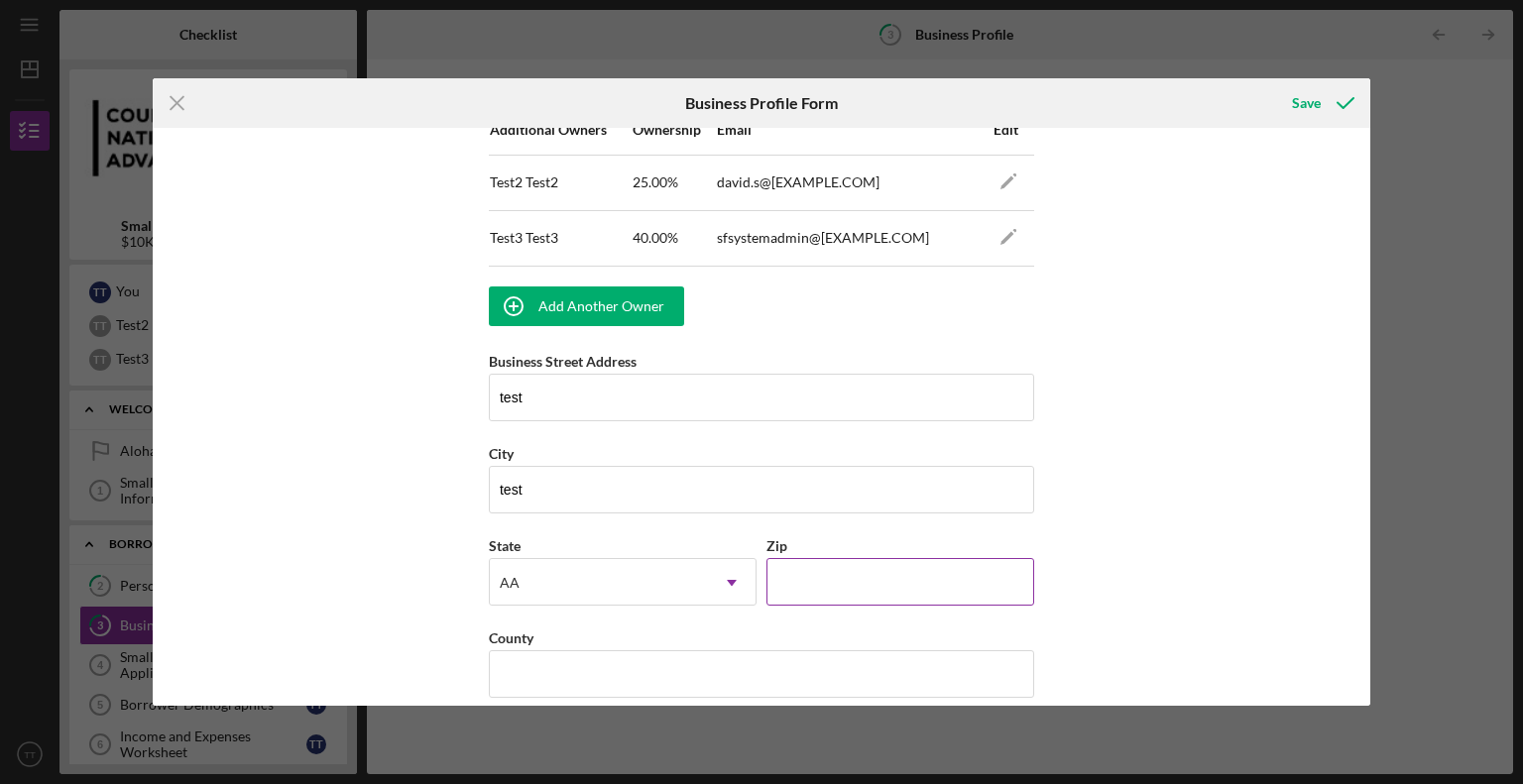 click on "Zip" at bounding box center (900, 582) 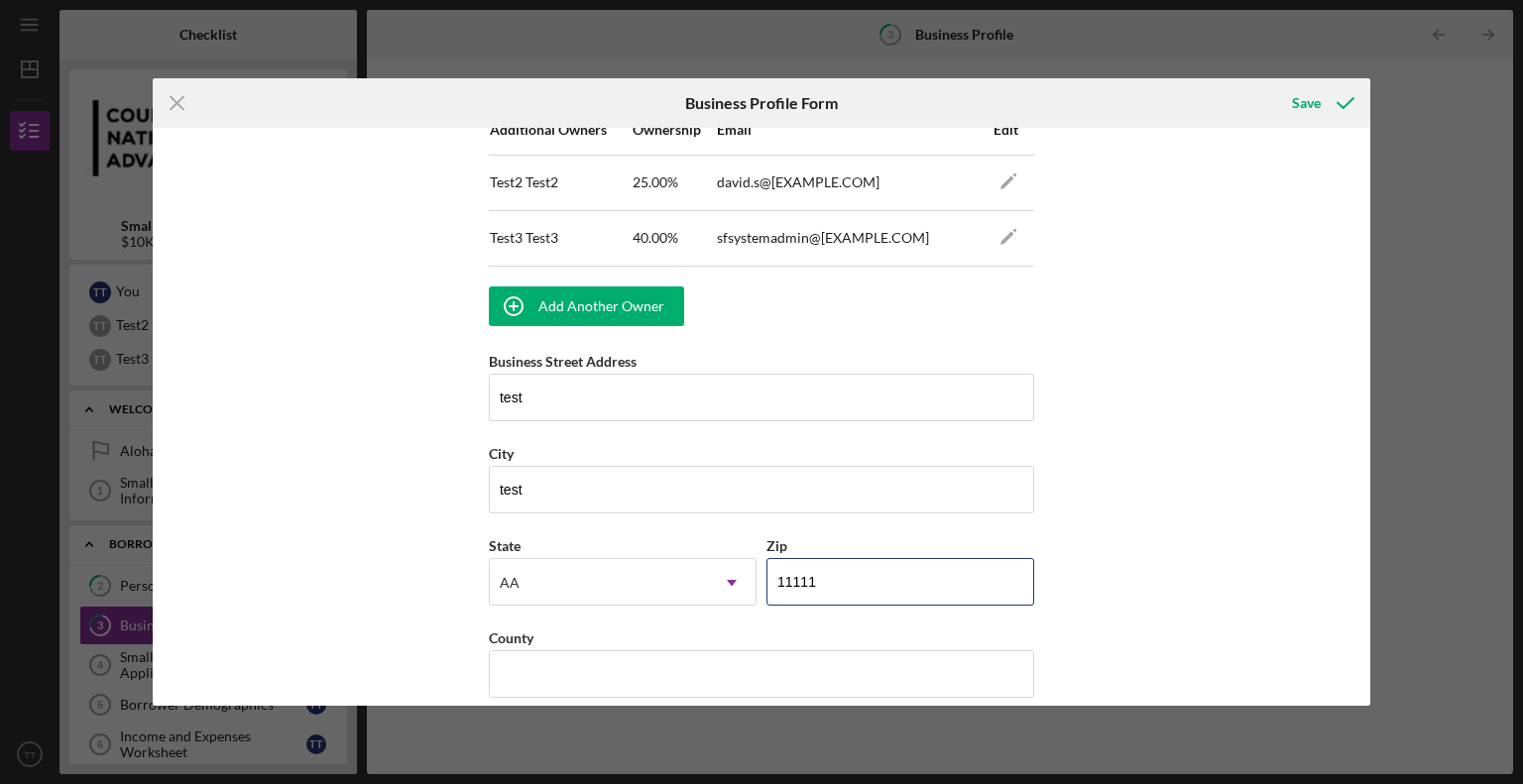 type on "11111" 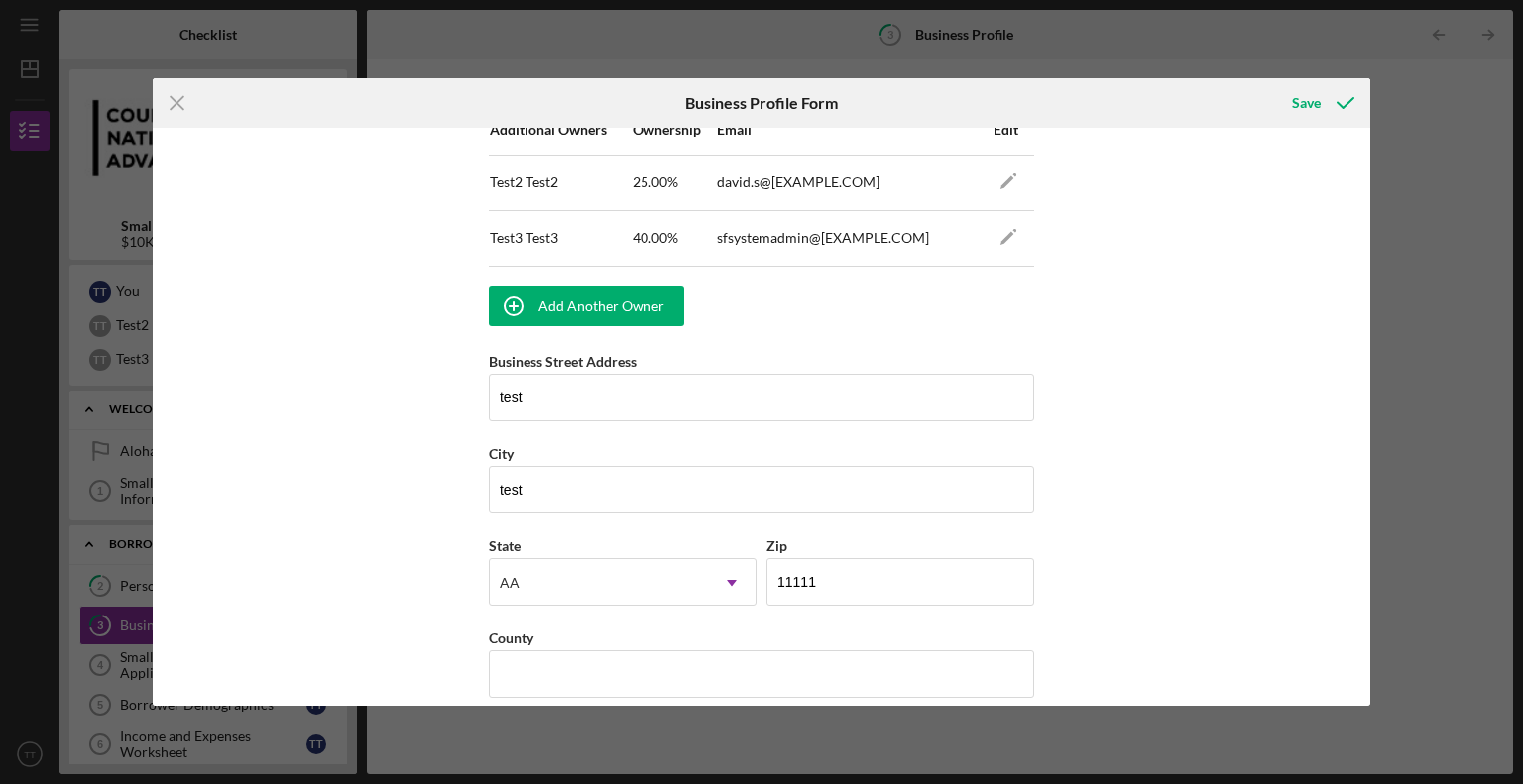 drag, startPoint x: 594, startPoint y: 698, endPoint x: 594, endPoint y: 673, distance: 25 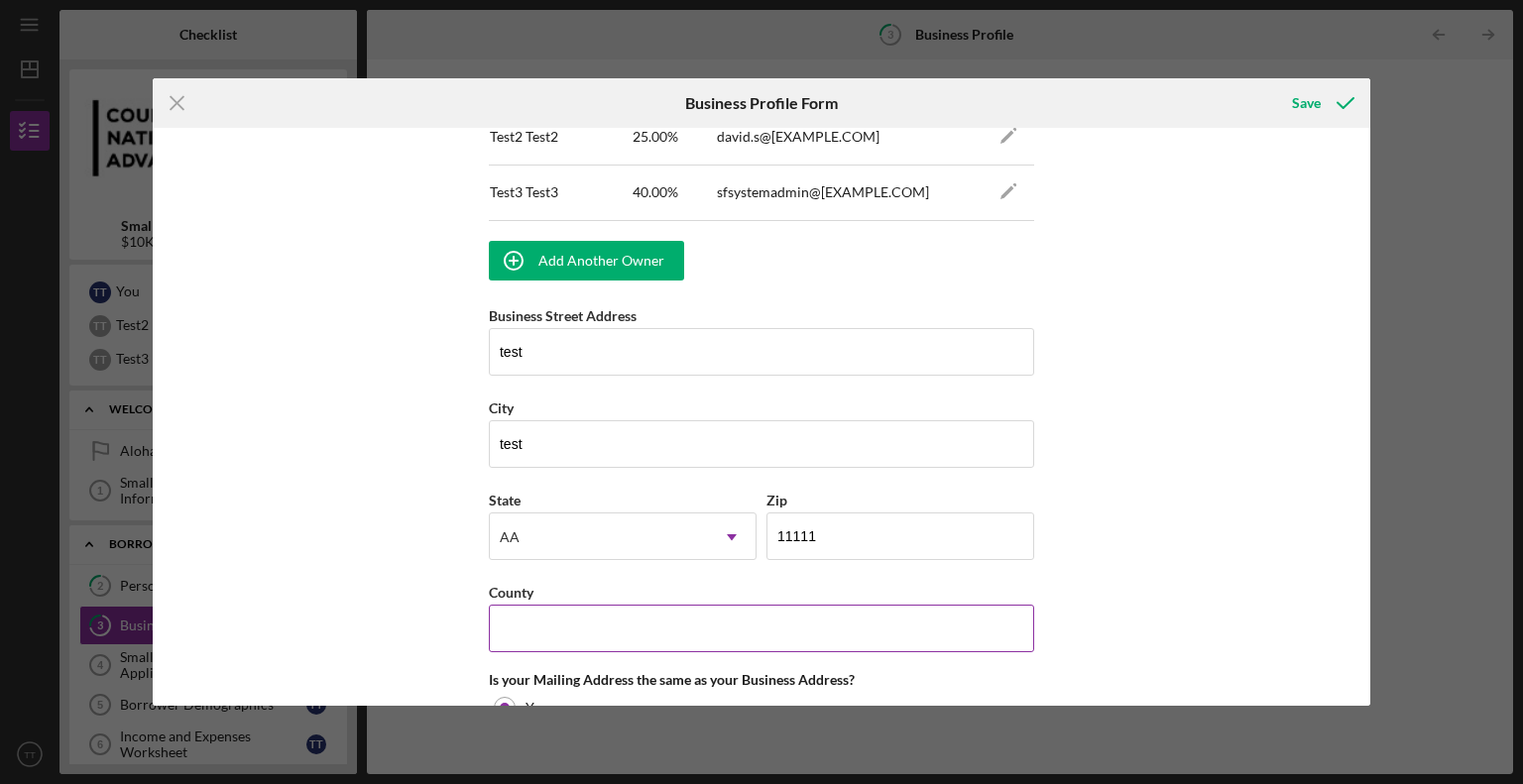 click on "County" at bounding box center [762, 628] 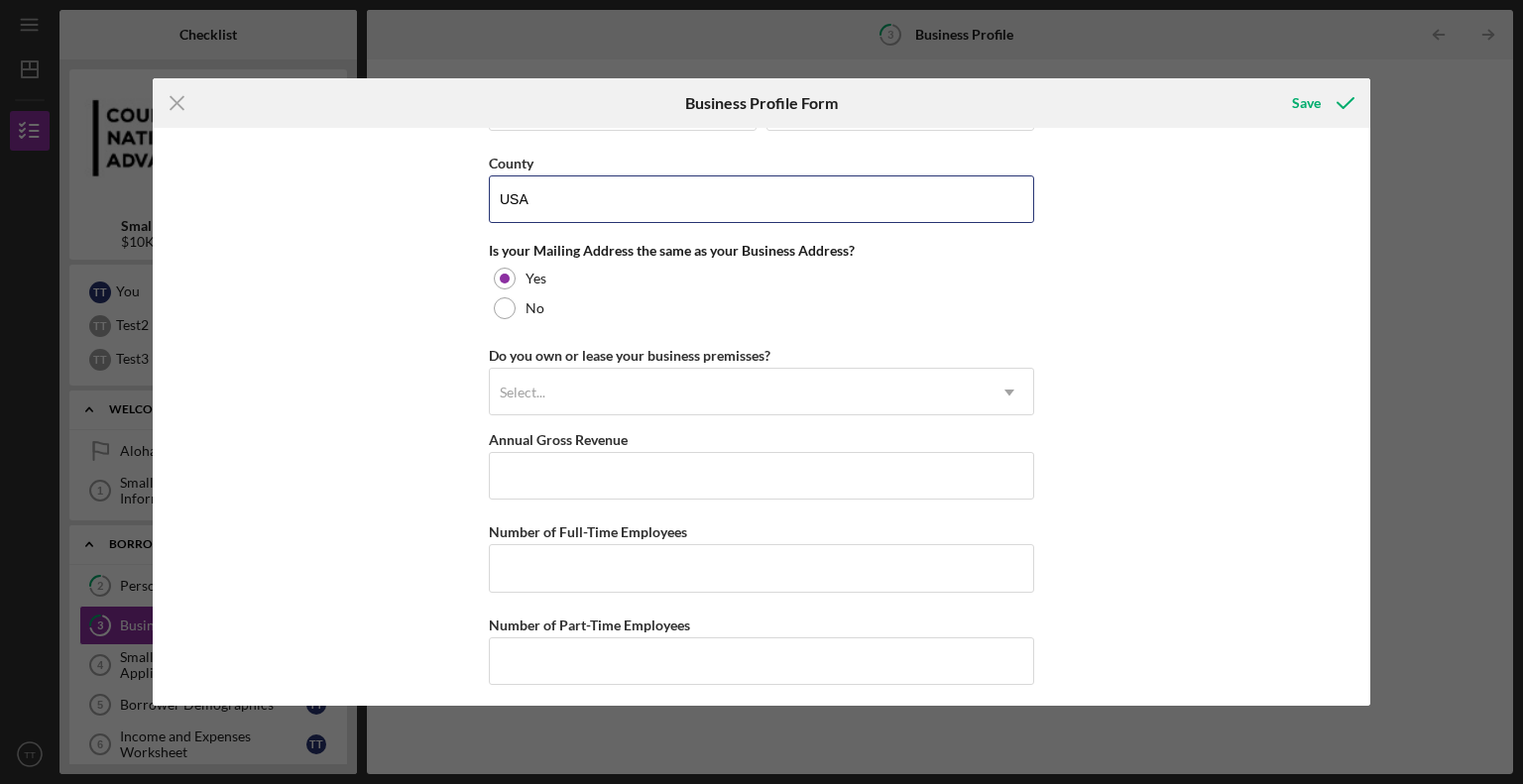 scroll, scrollTop: 1777, scrollLeft: 0, axis: vertical 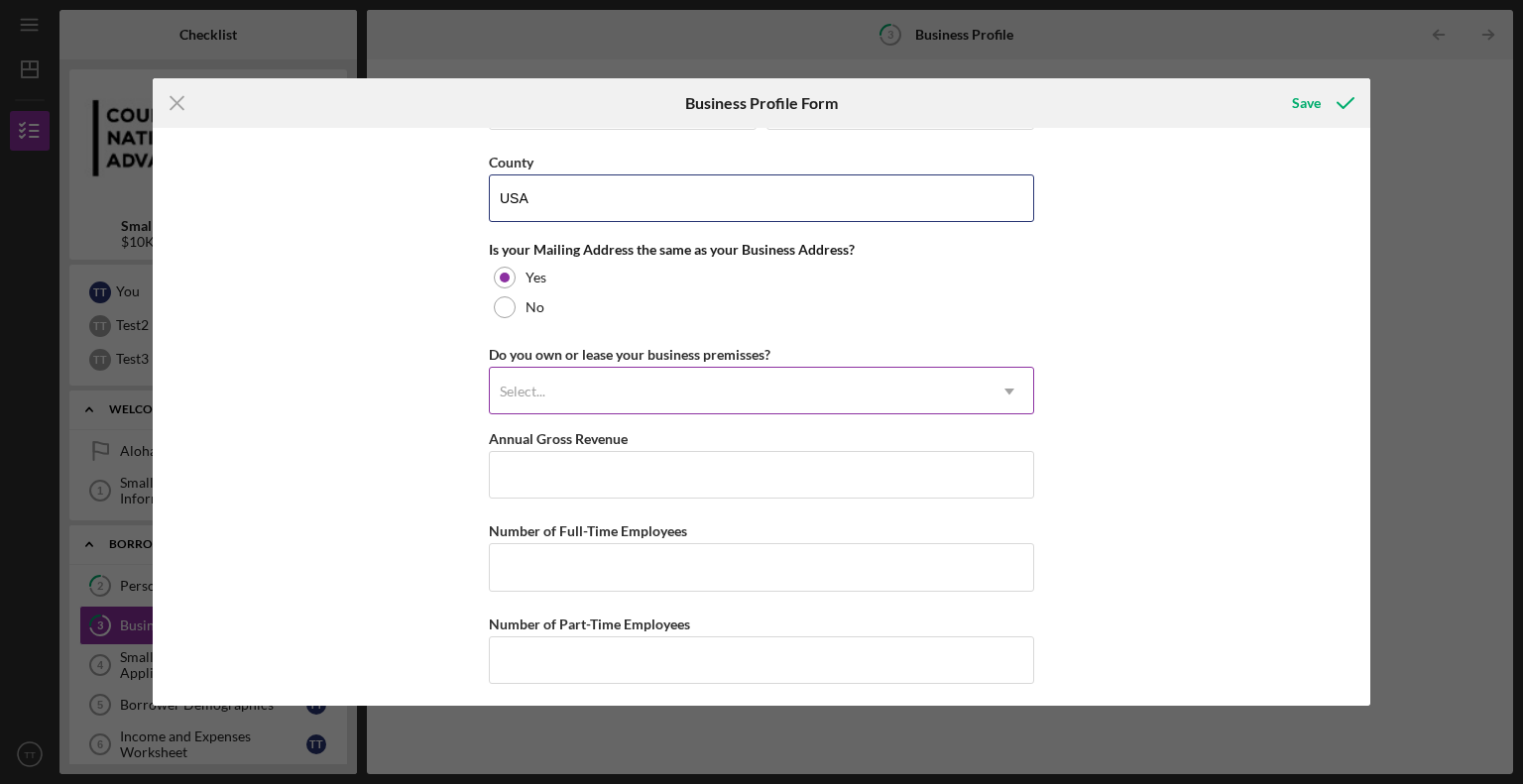 type on "USA" 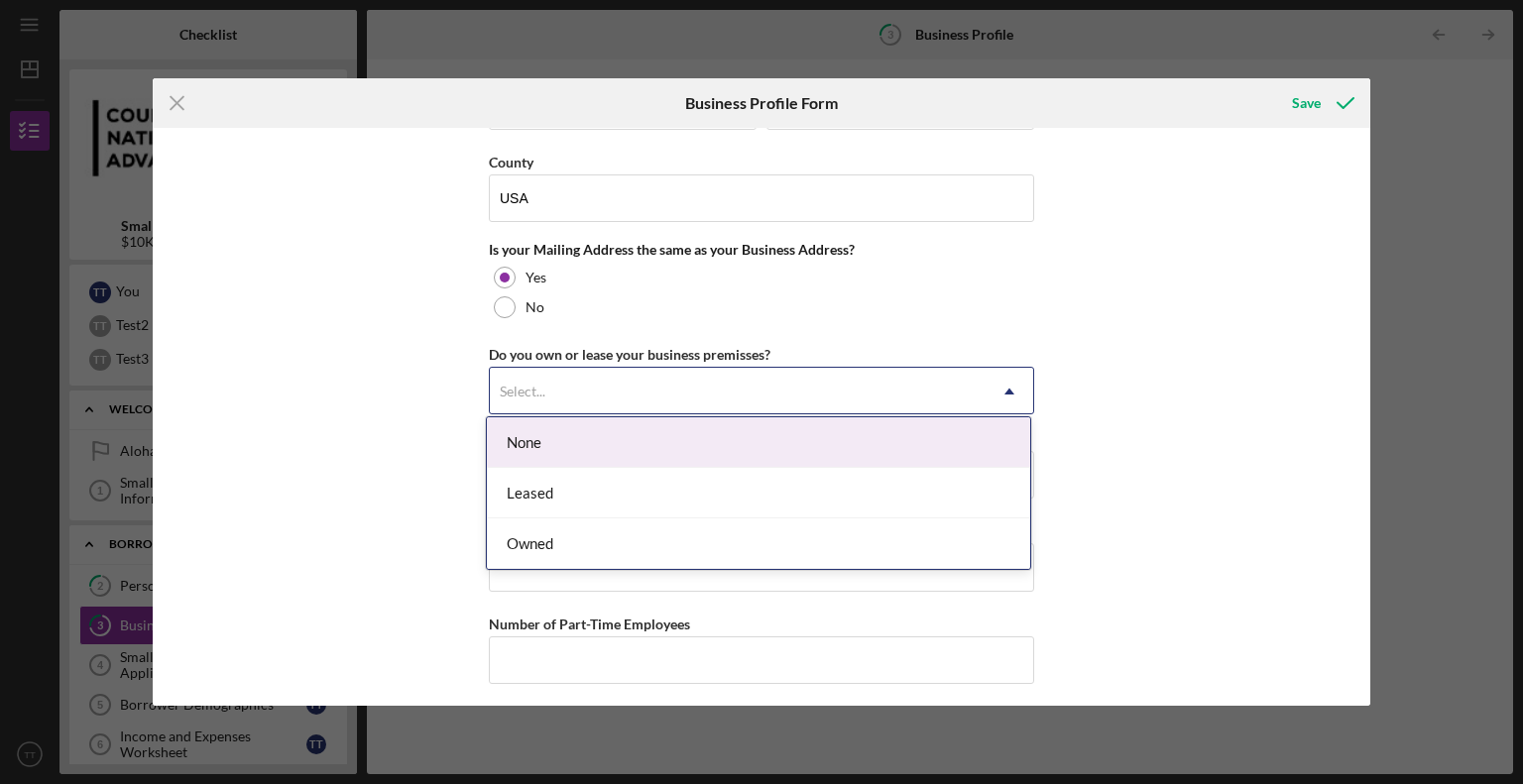 drag, startPoint x: 609, startPoint y: 384, endPoint x: 599, endPoint y: 415, distance: 32.572995 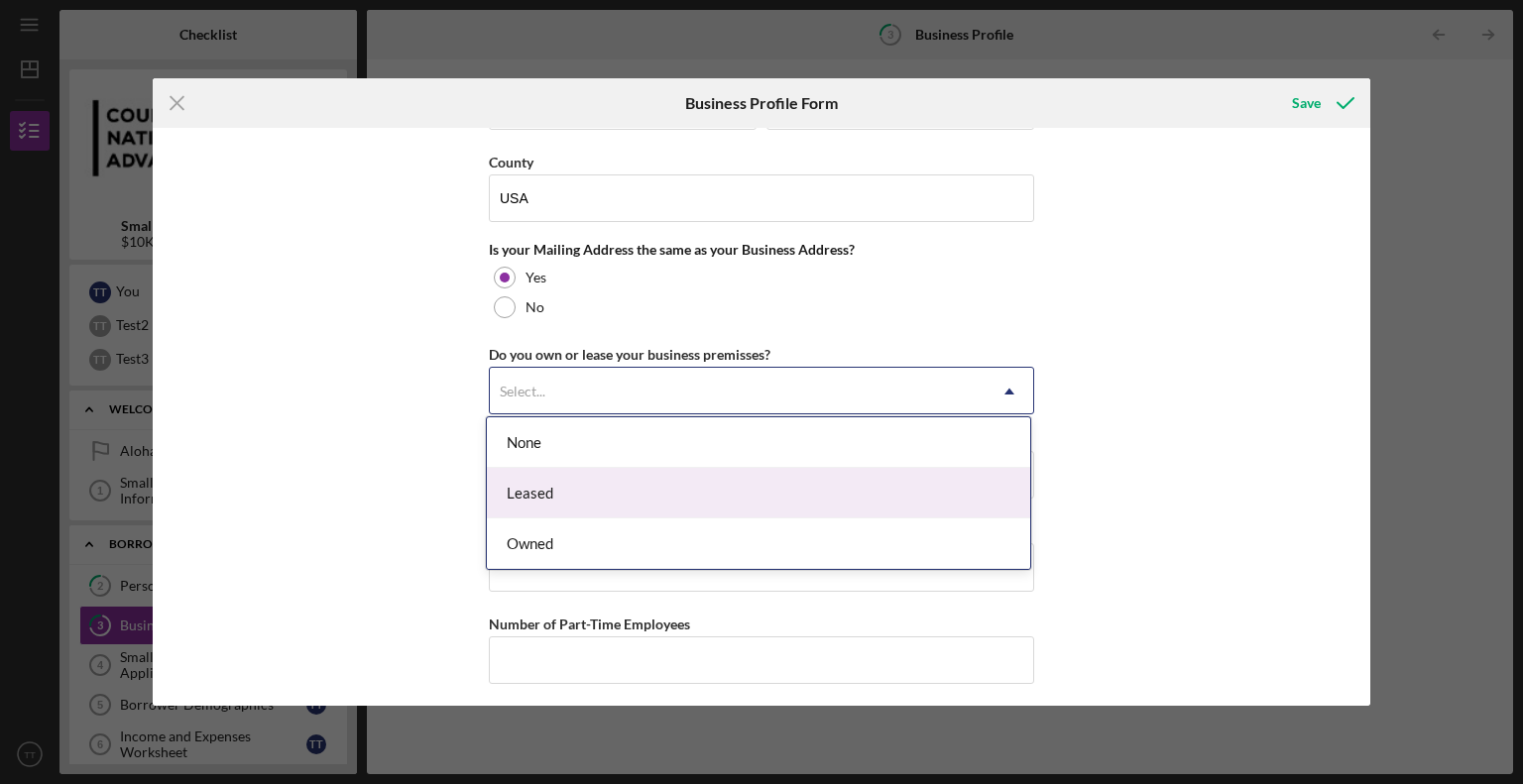 click on "Leased" at bounding box center (759, 493) 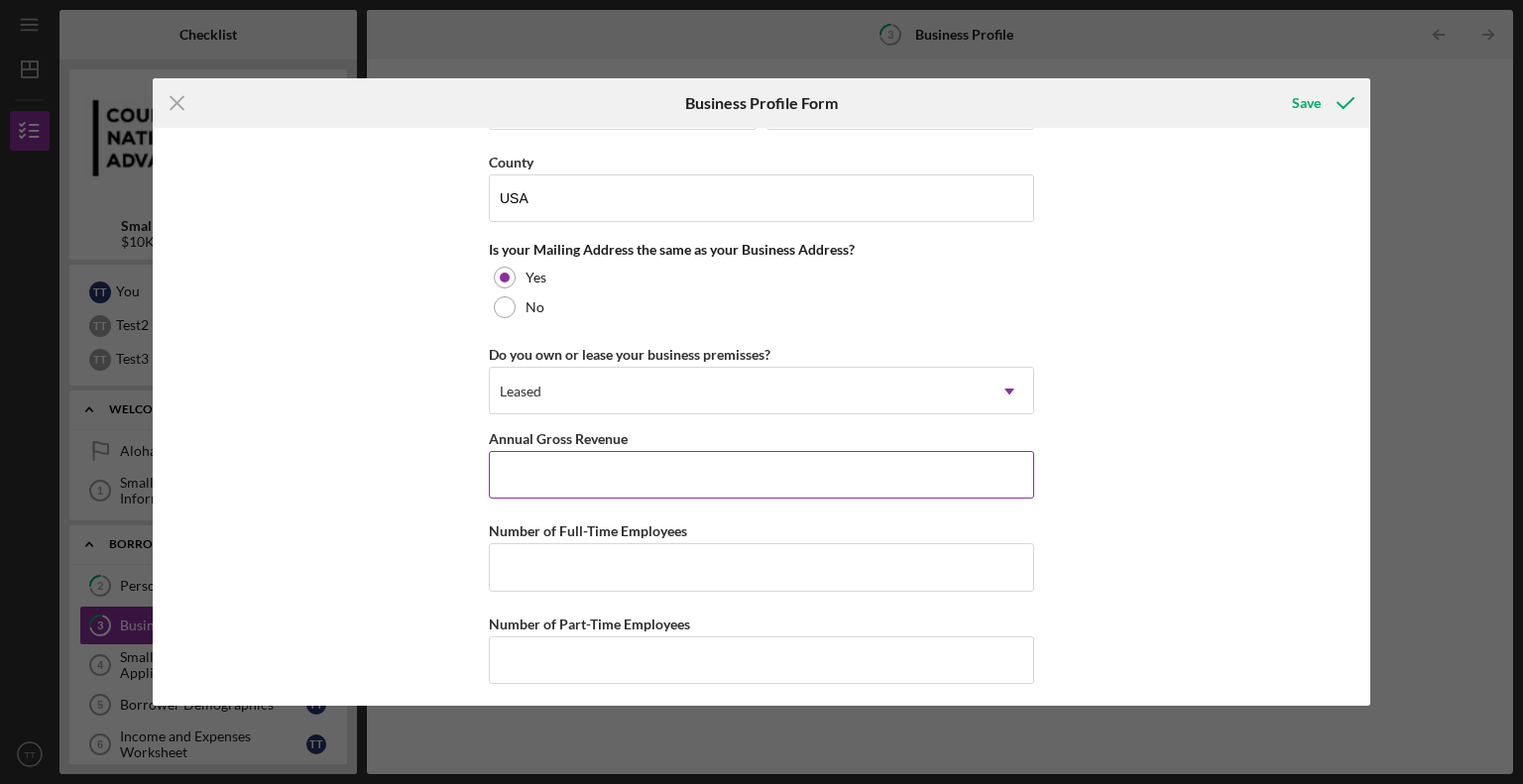 click on "Annual Gross Revenue" at bounding box center (762, 475) 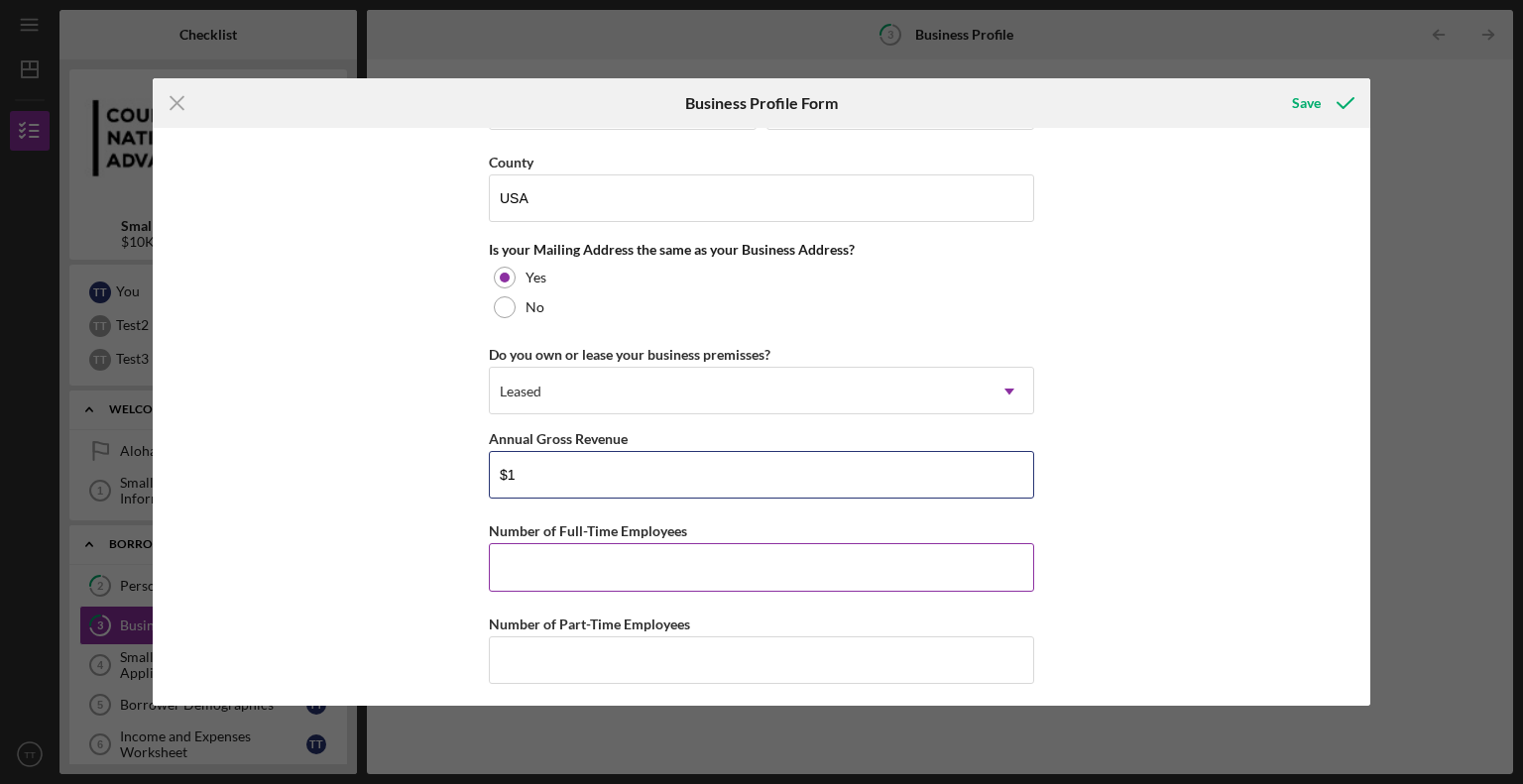 type on "$1" 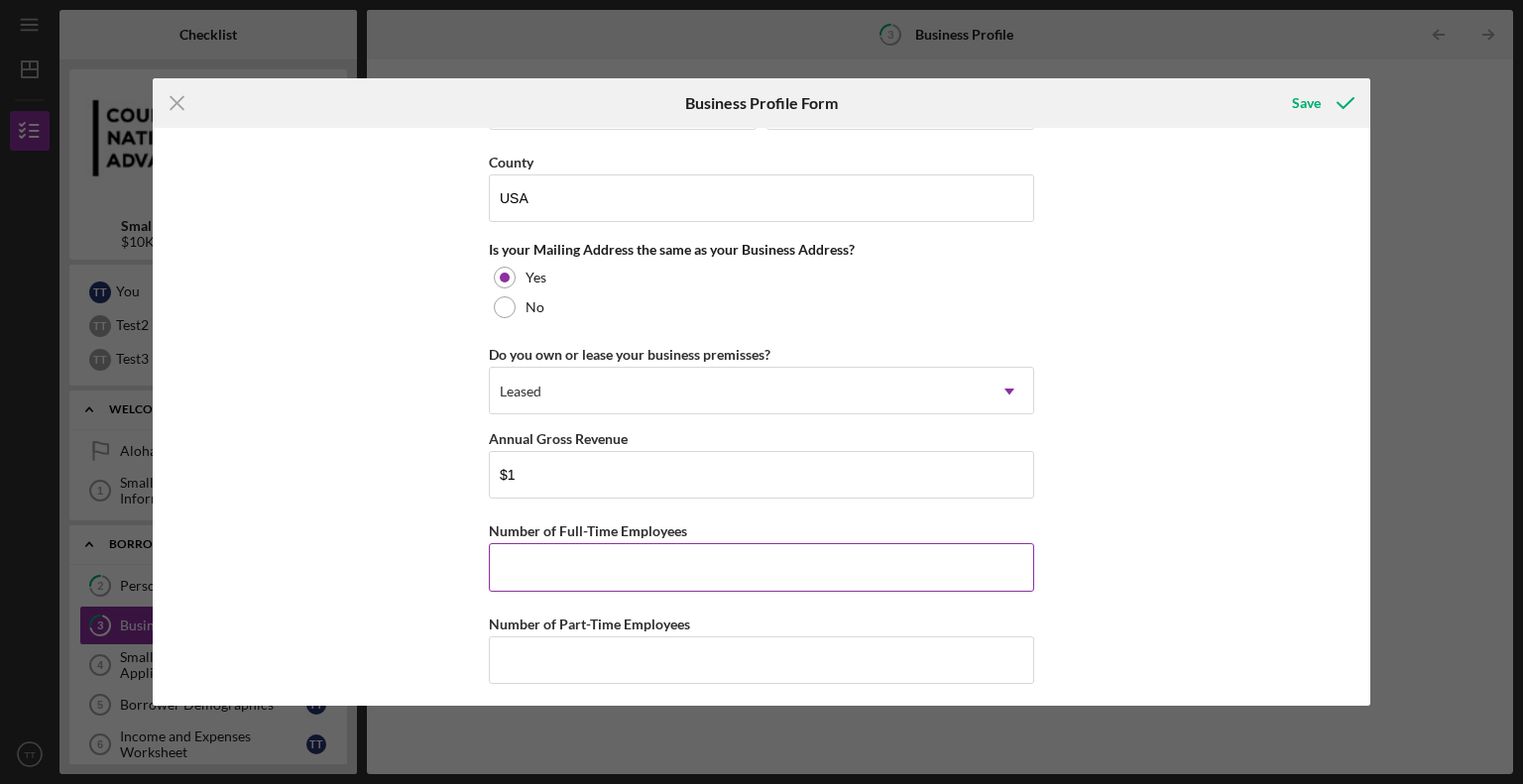 click on "Number of Full-Time Employees" at bounding box center (762, 567) 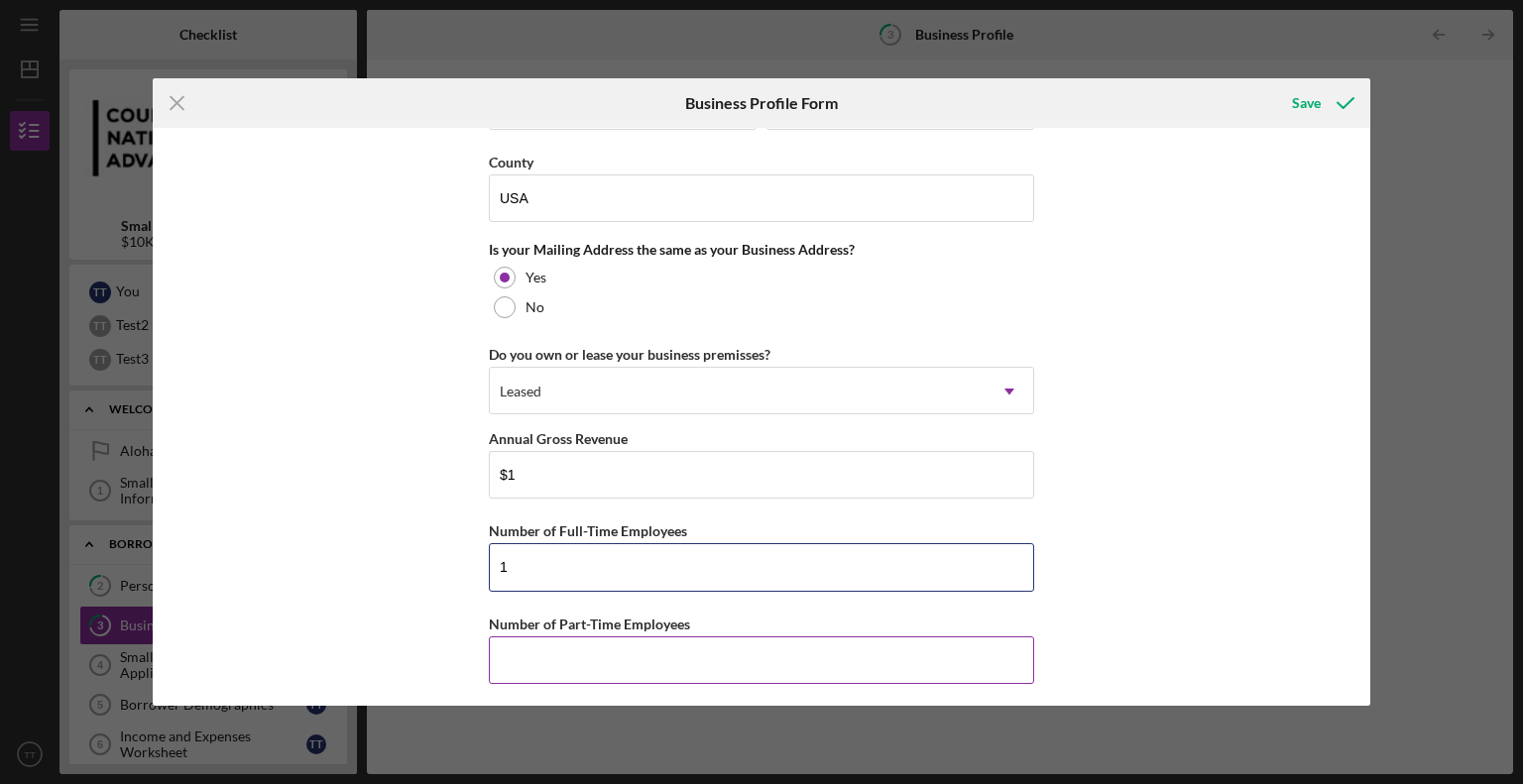 type on "1" 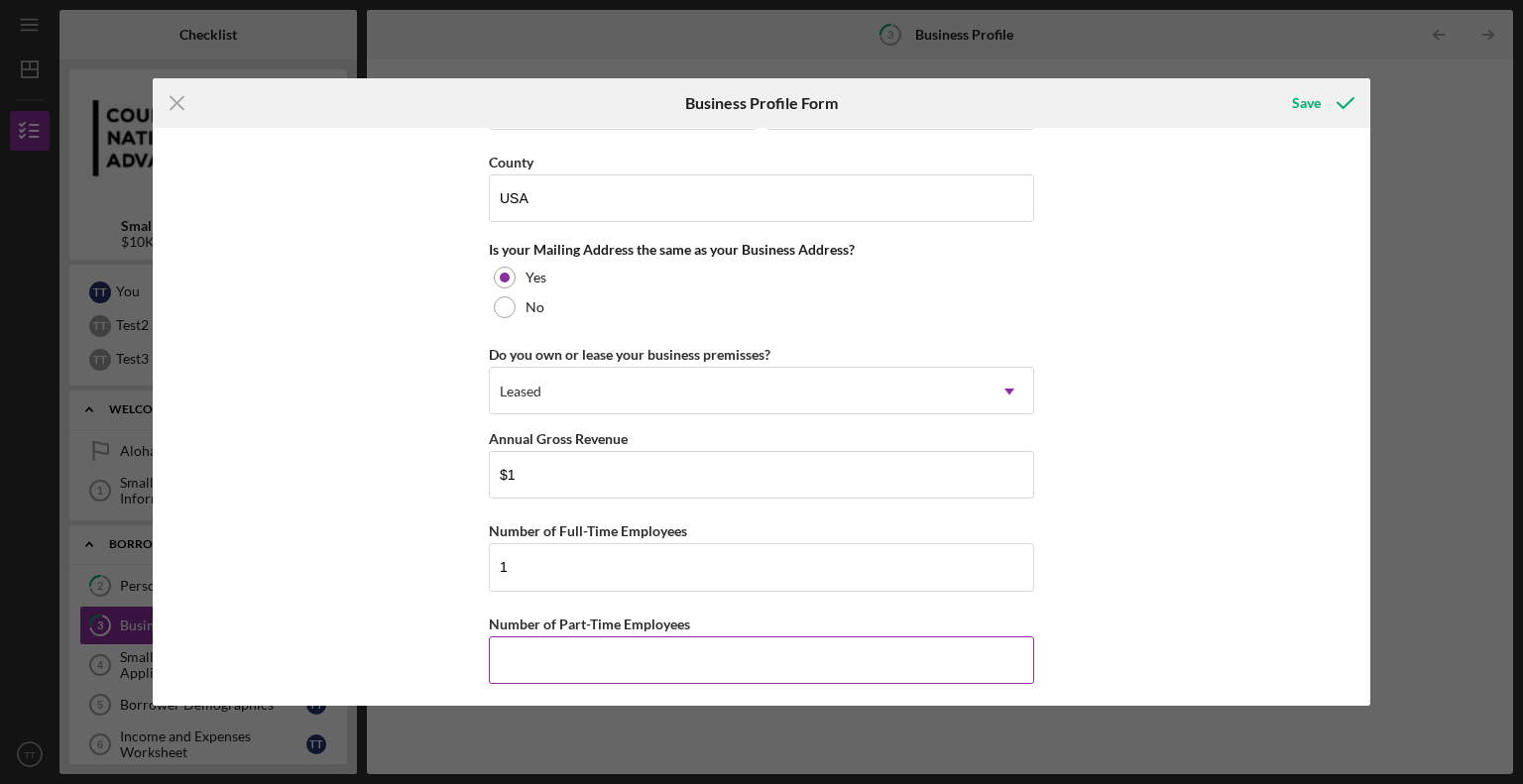 click on "Number of Part-Time Employees" at bounding box center [762, 660] 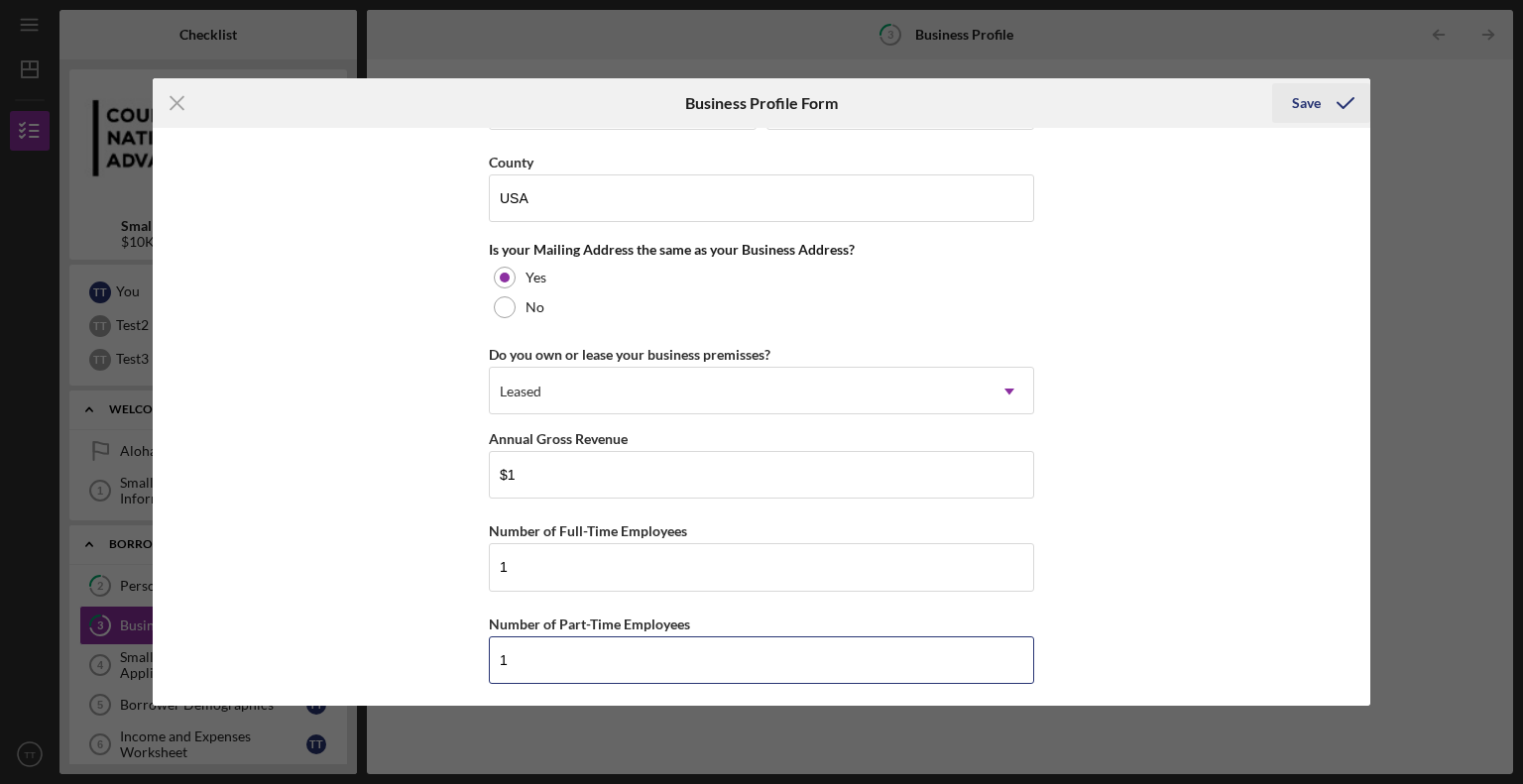 type on "1" 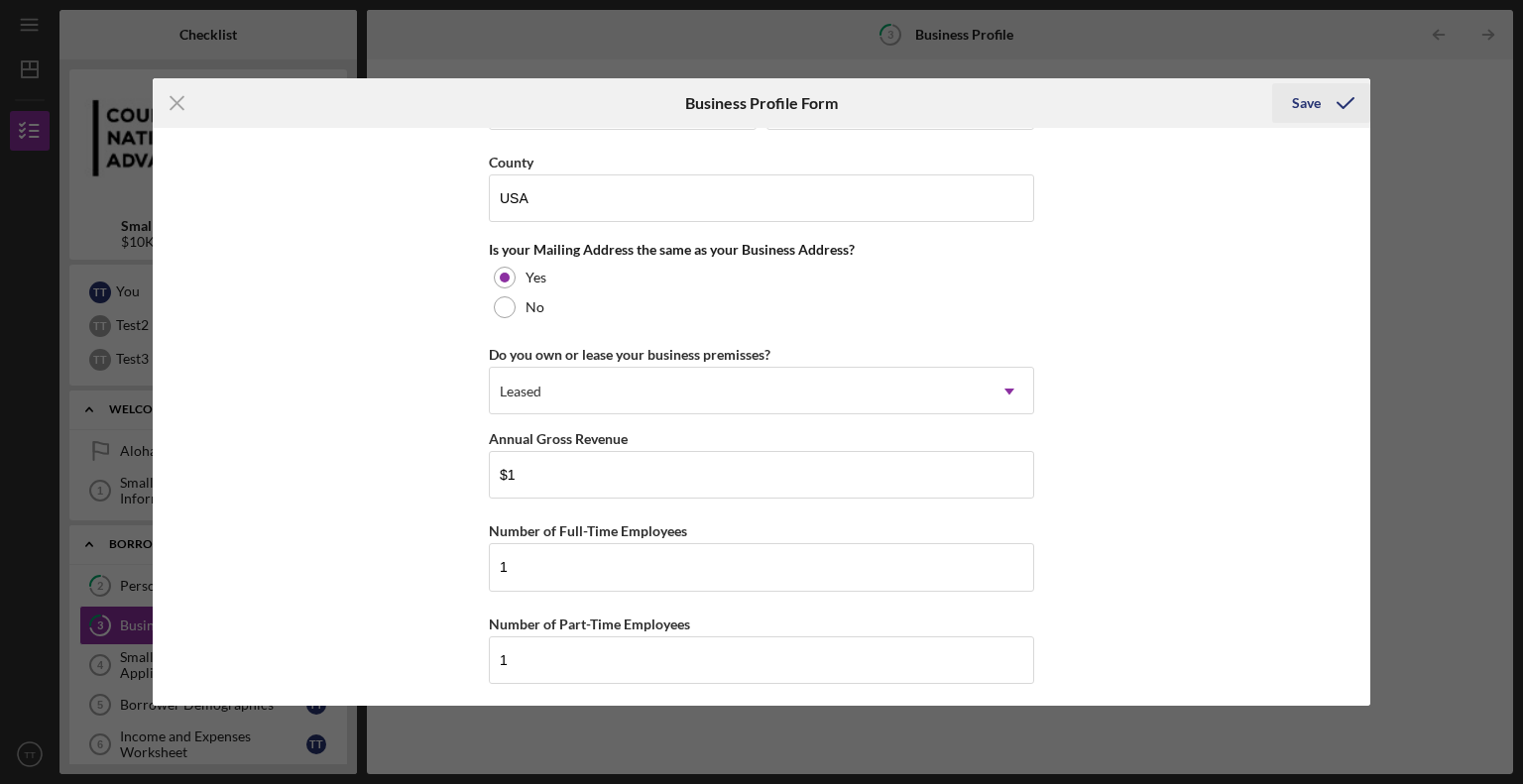click on "Save" at bounding box center (1306, 103) 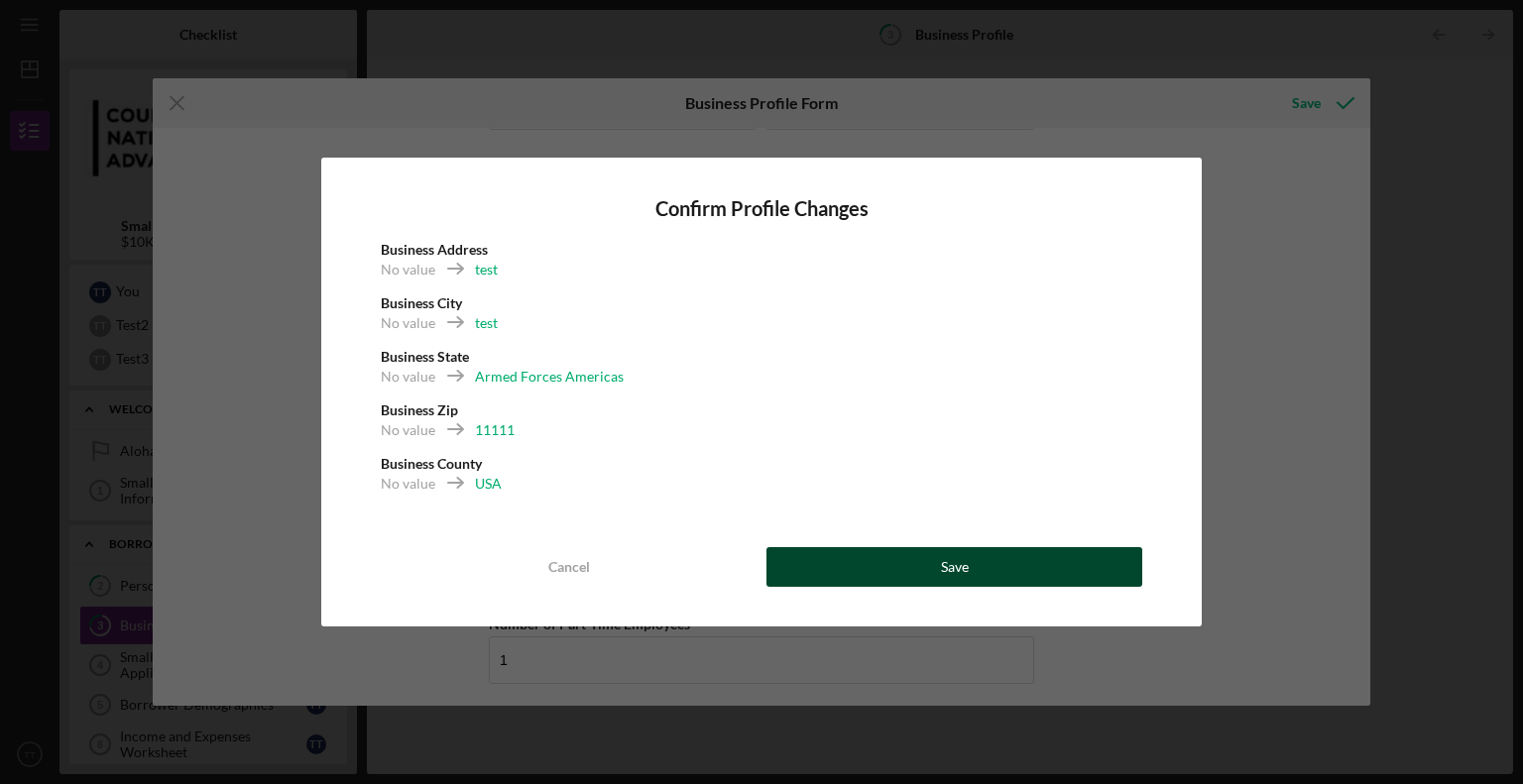 click on "Save" at bounding box center [954, 567] 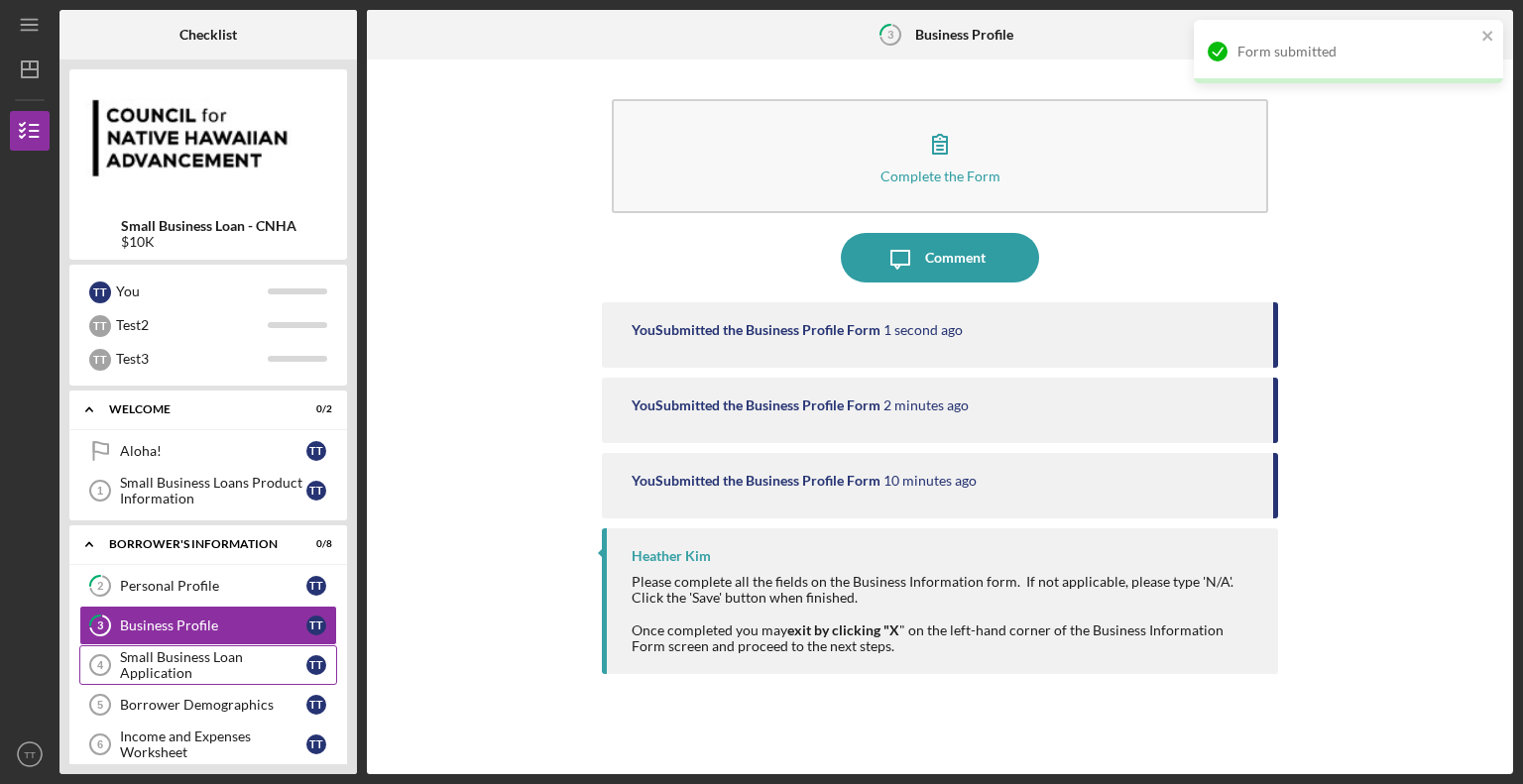 click on "Small Business Loan Application" at bounding box center [213, 665] 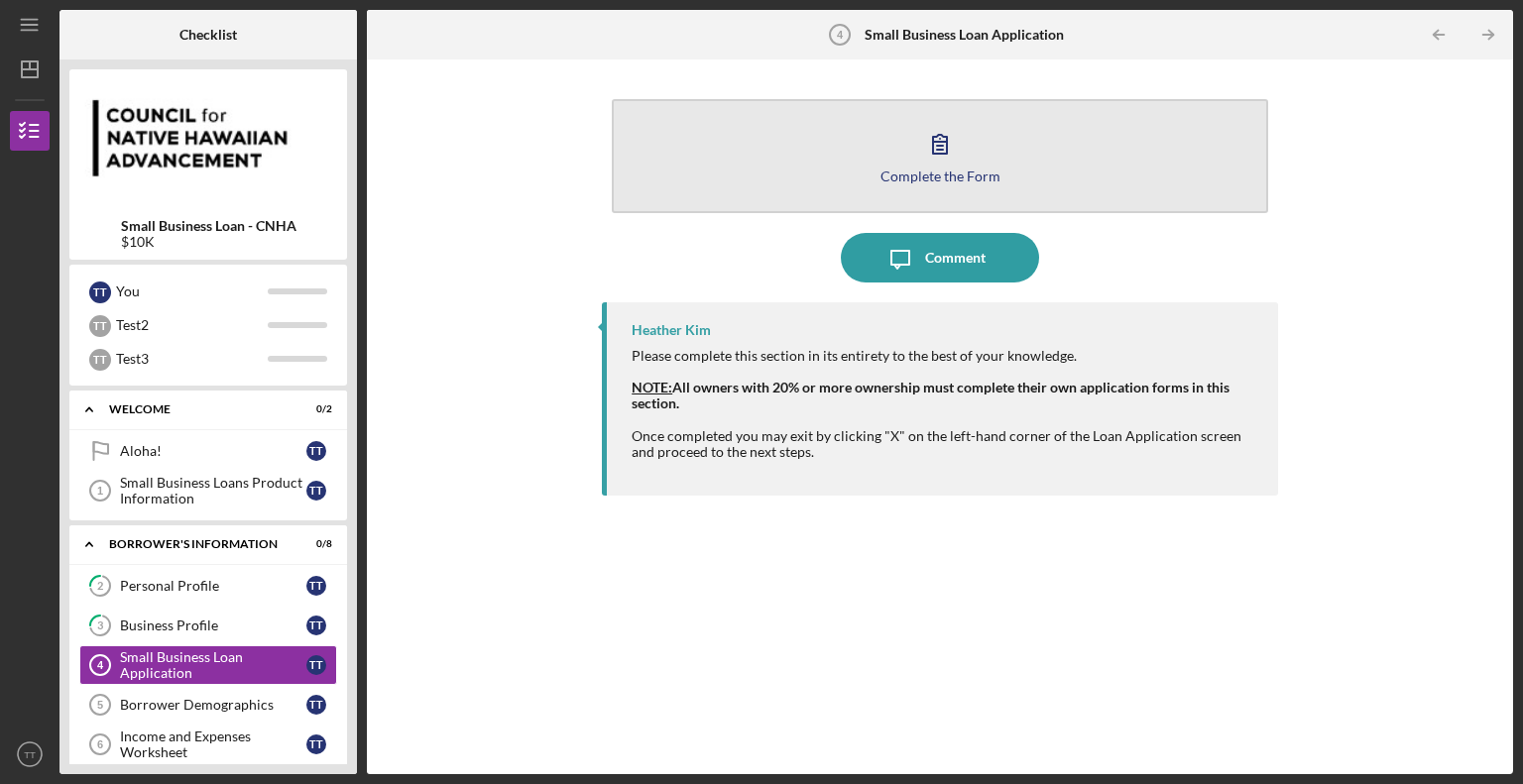 click on "Complete the Form" at bounding box center (940, 175) 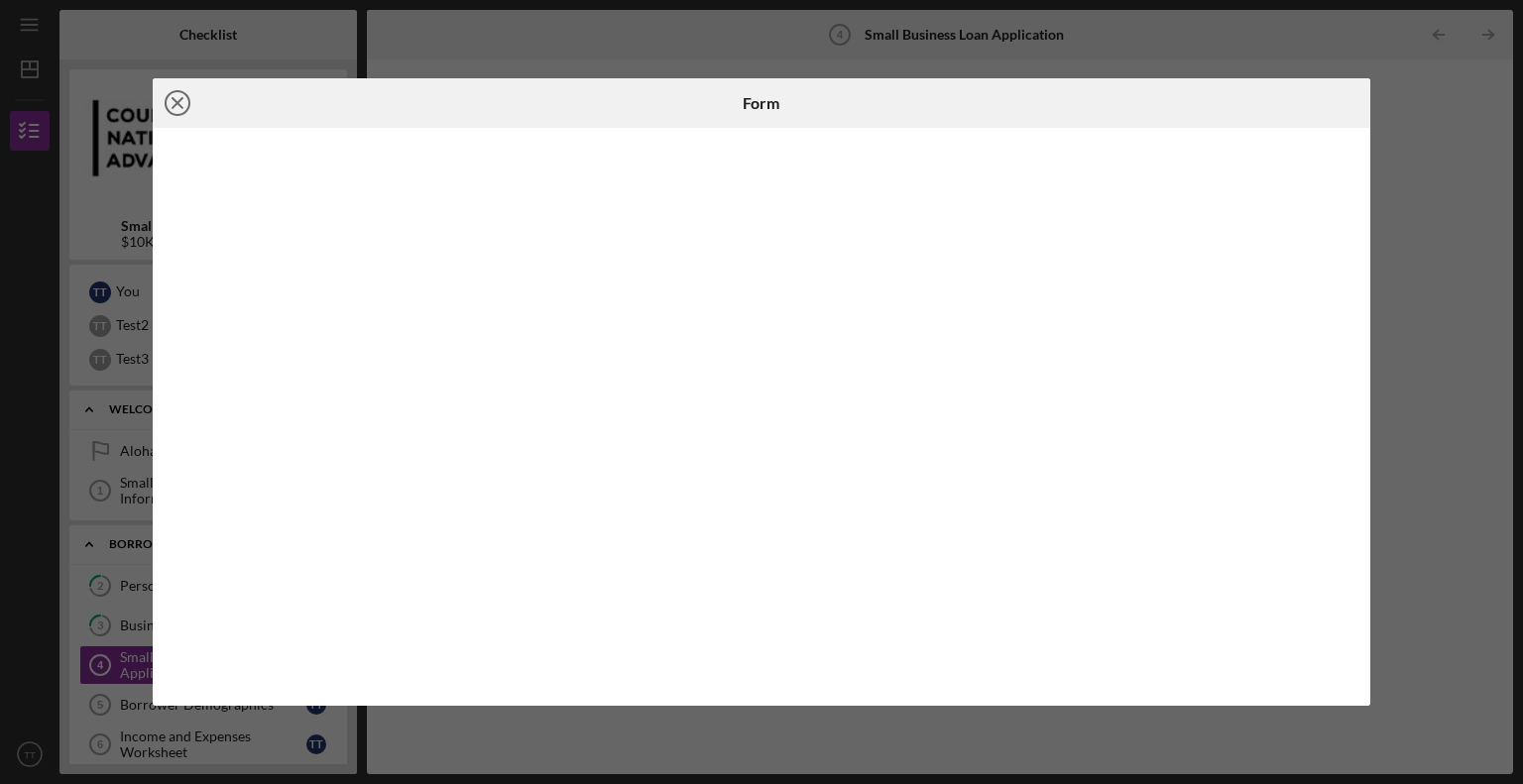 click on "Icon/Close" 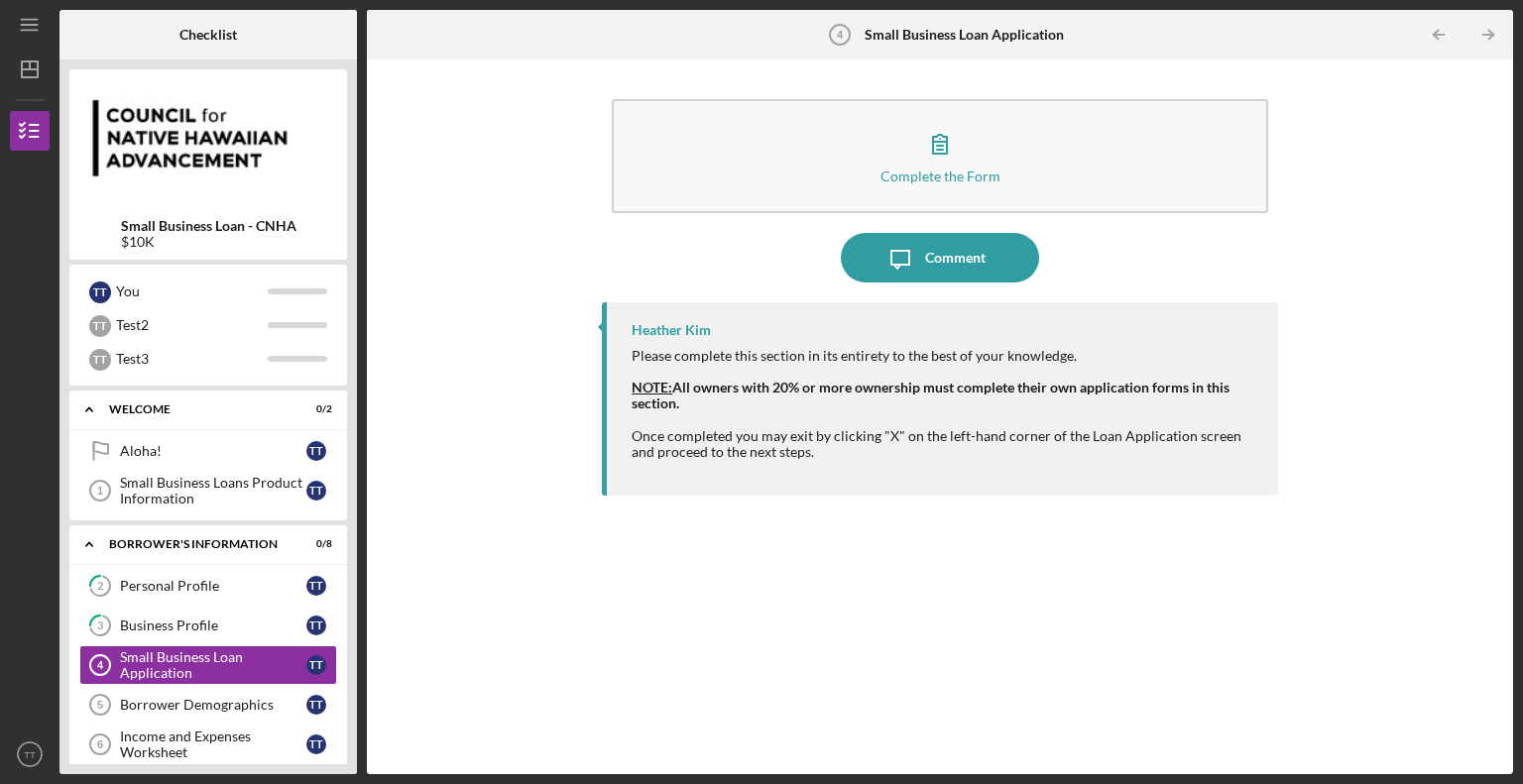 type 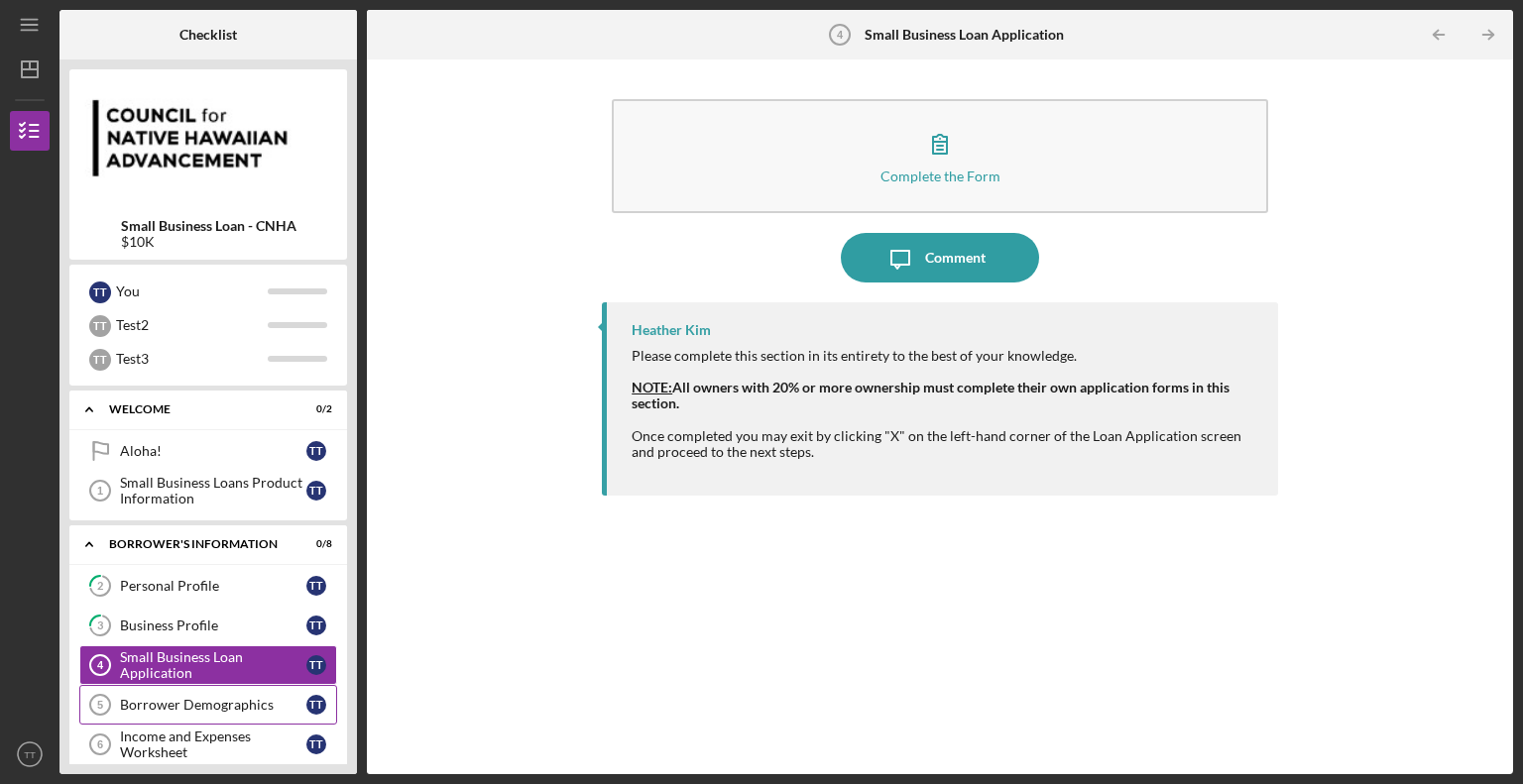 click on "Borrower Demographics" at bounding box center (213, 705) 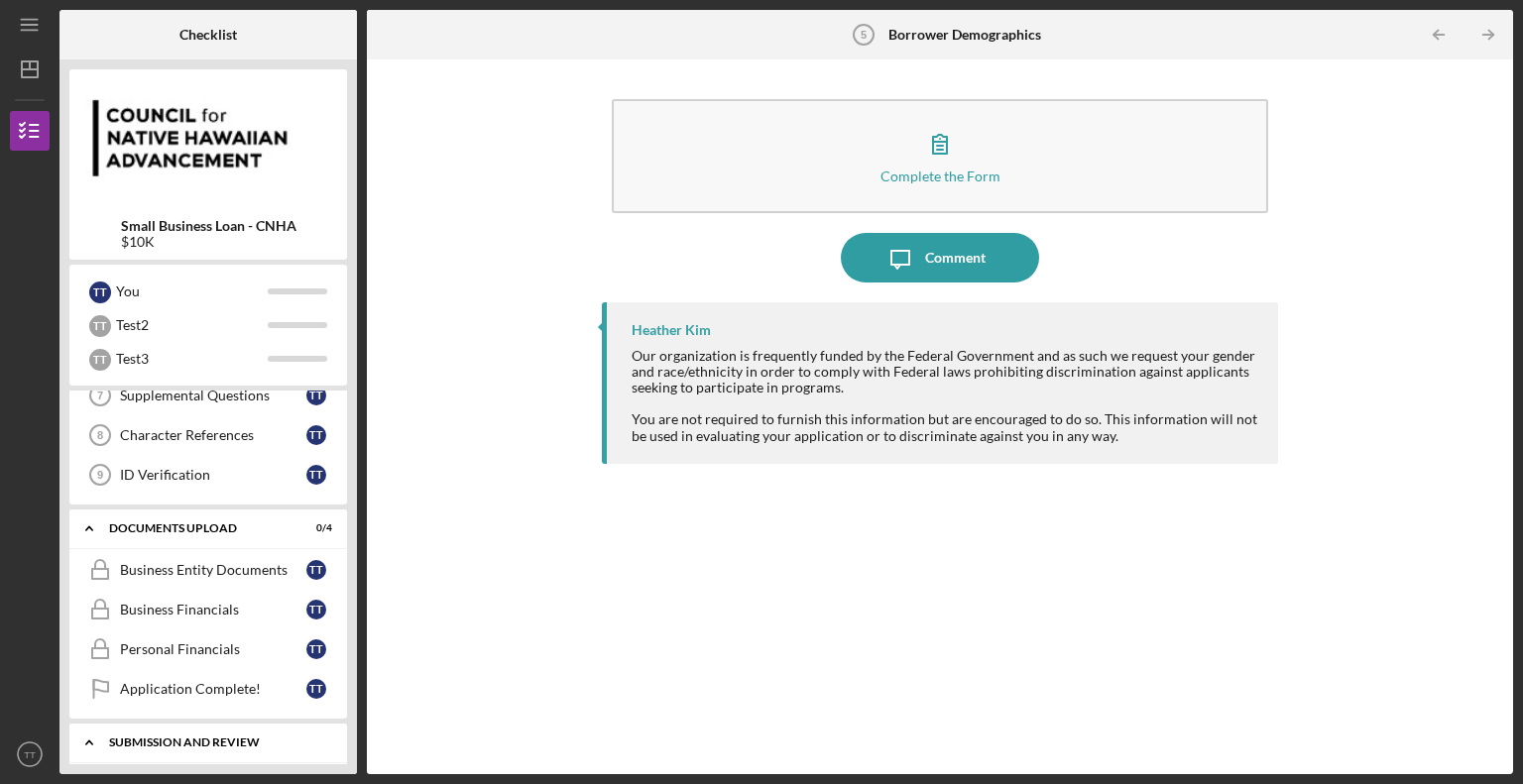 scroll, scrollTop: 480, scrollLeft: 0, axis: vertical 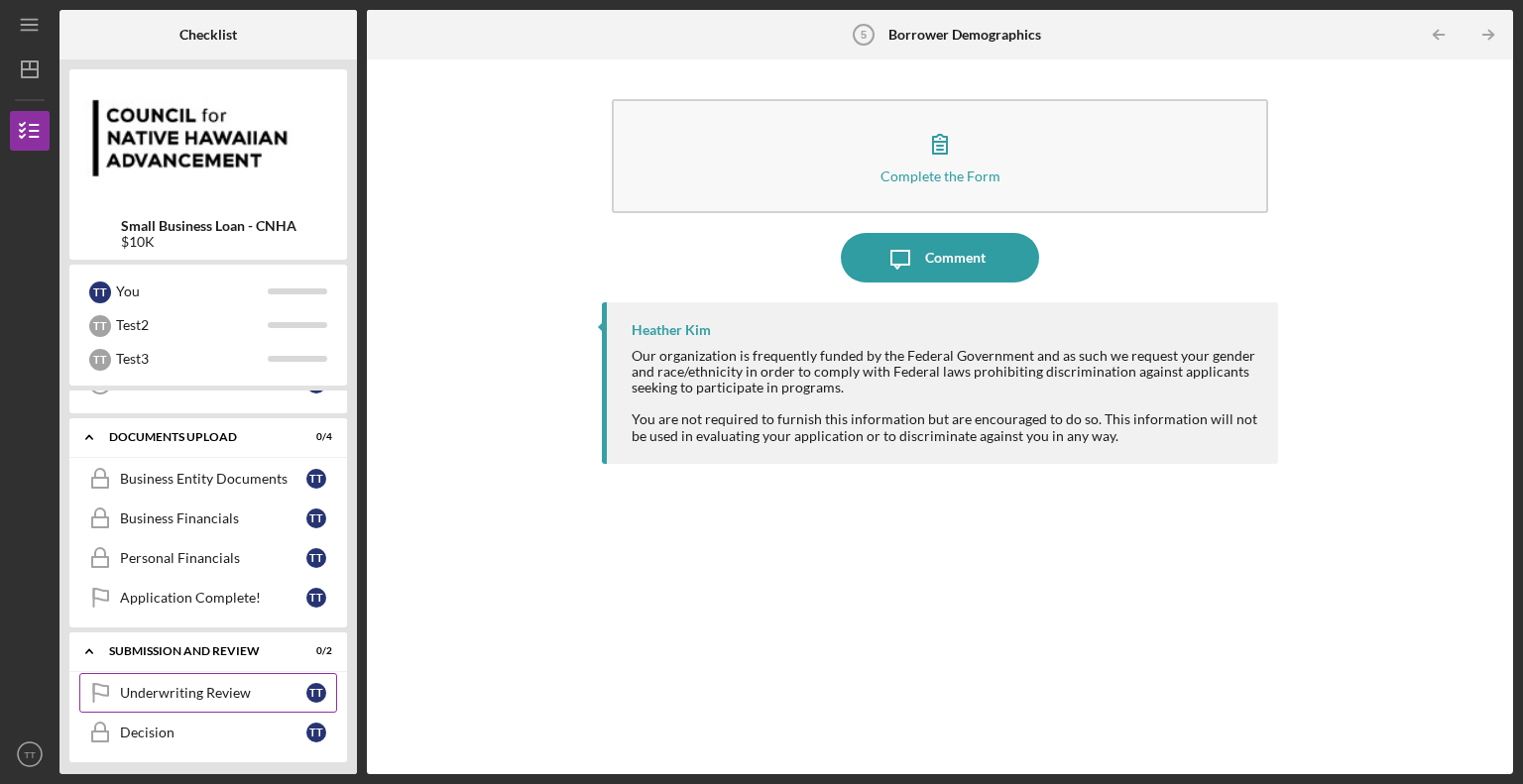 click on "Underwriting Review Underwriting Review T T" at bounding box center [208, 693] 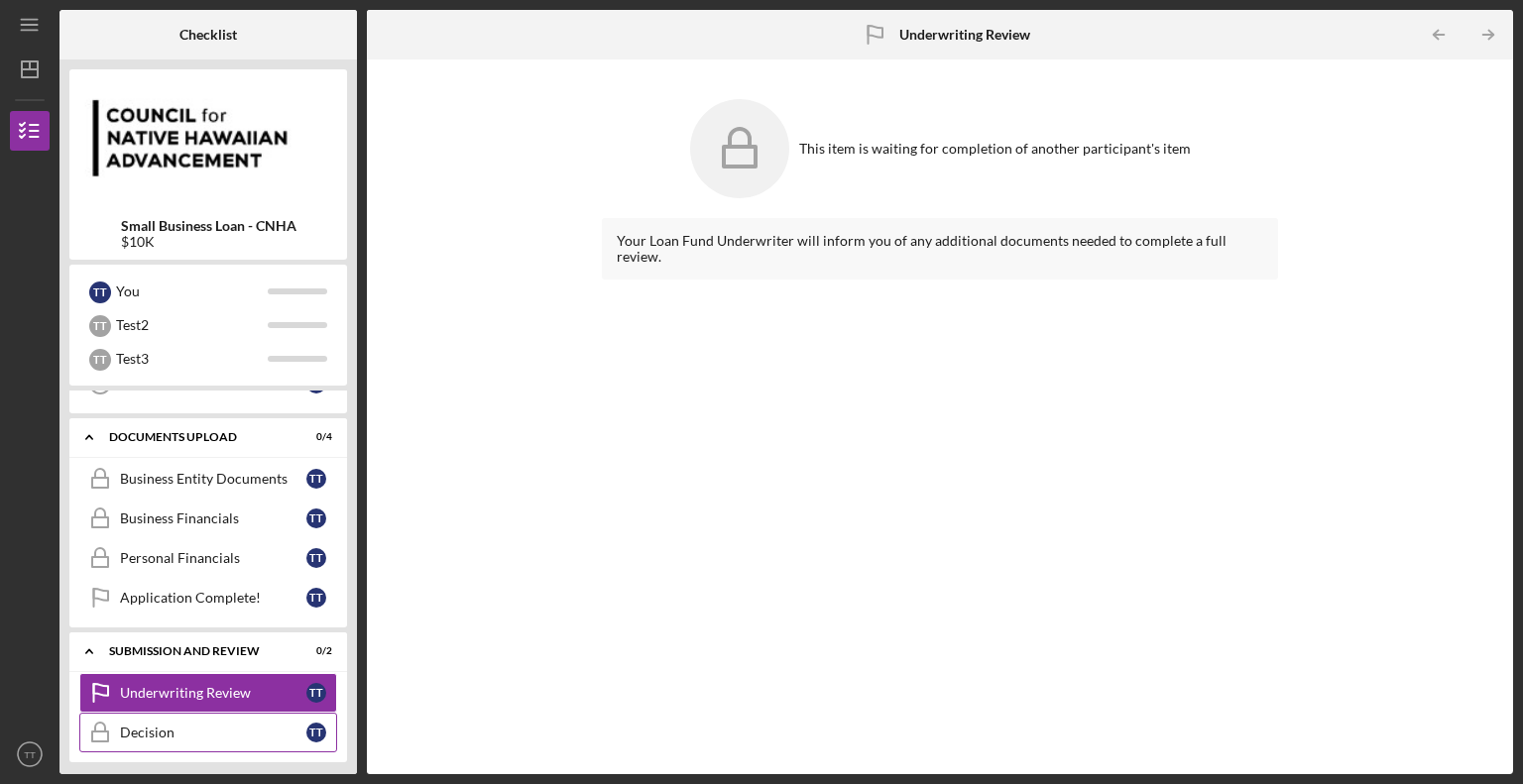 click on "Decision Decision T T" at bounding box center (208, 732) 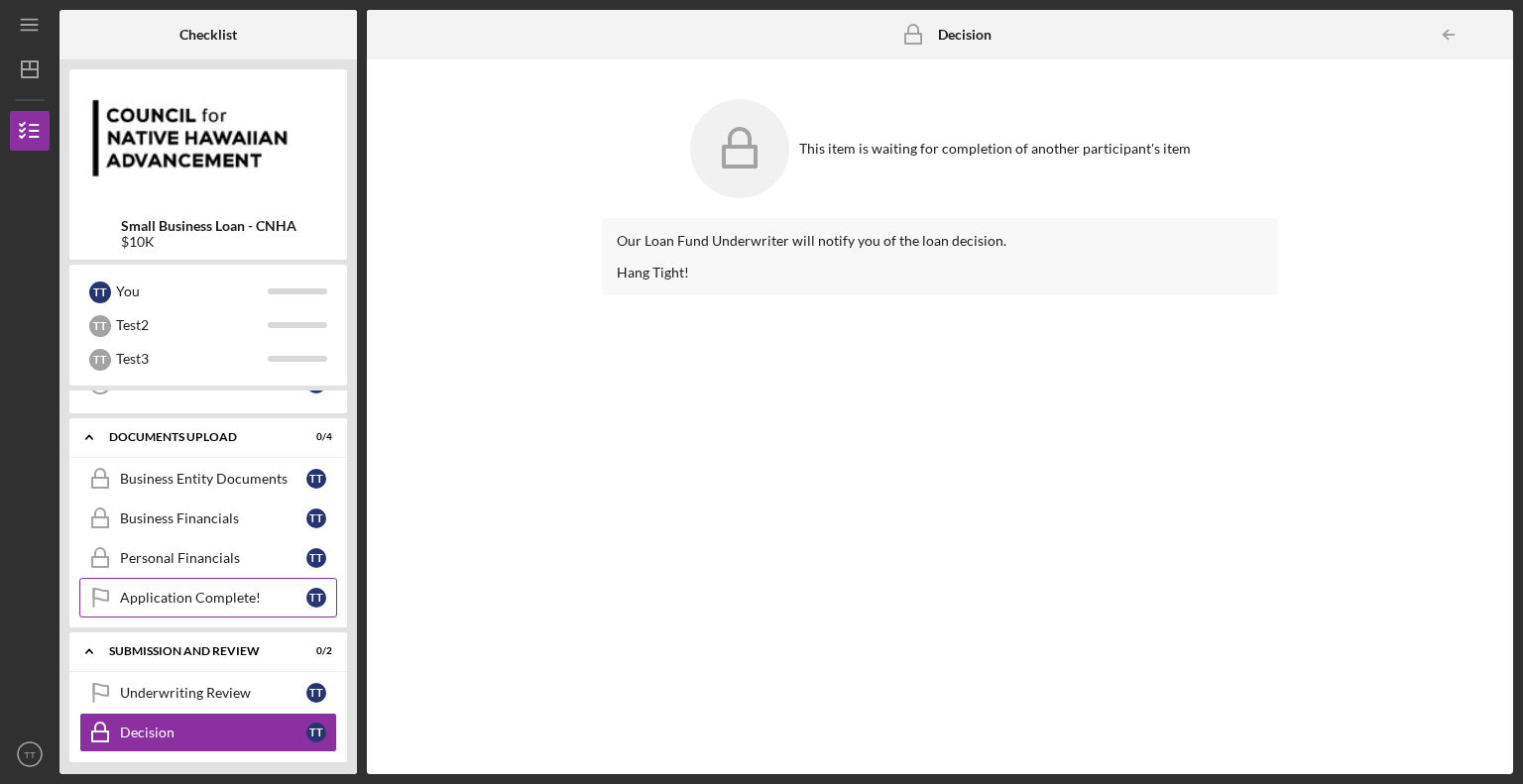 click on "Application Complete! Application Complete! T T" at bounding box center (208, 598) 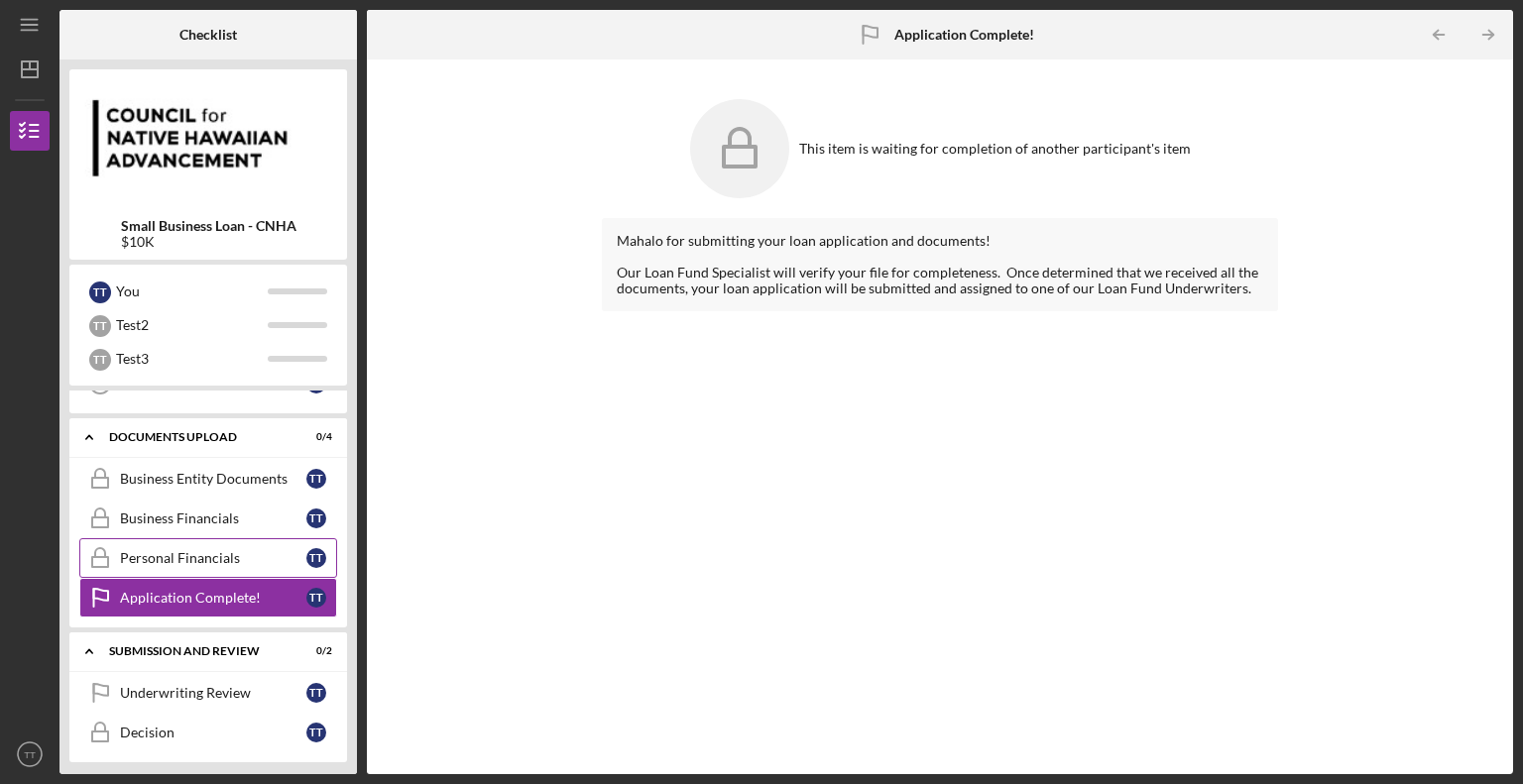 click on "Personal Financials Personal Financials T T" at bounding box center (208, 558) 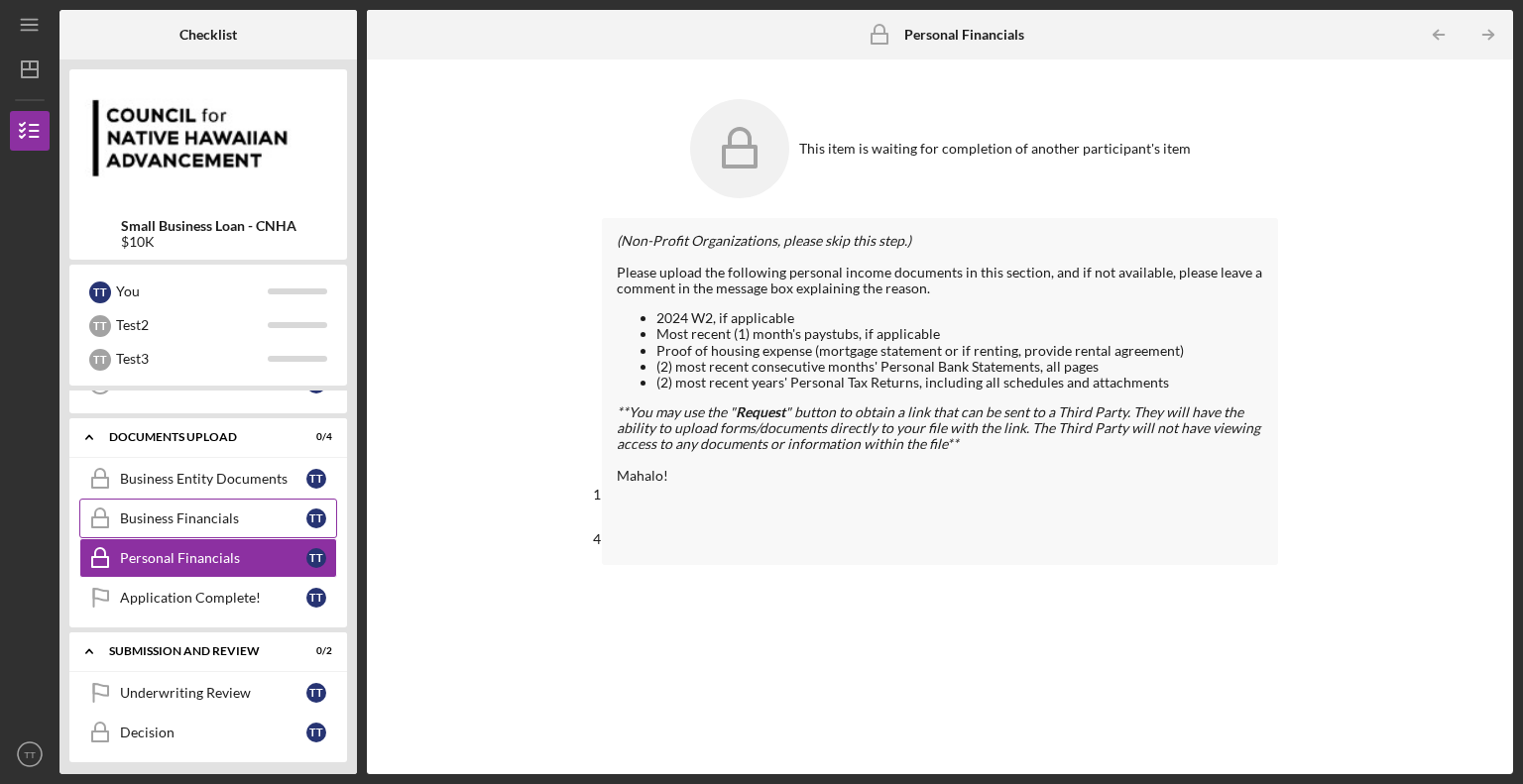 click on "Business Financials" at bounding box center (213, 518) 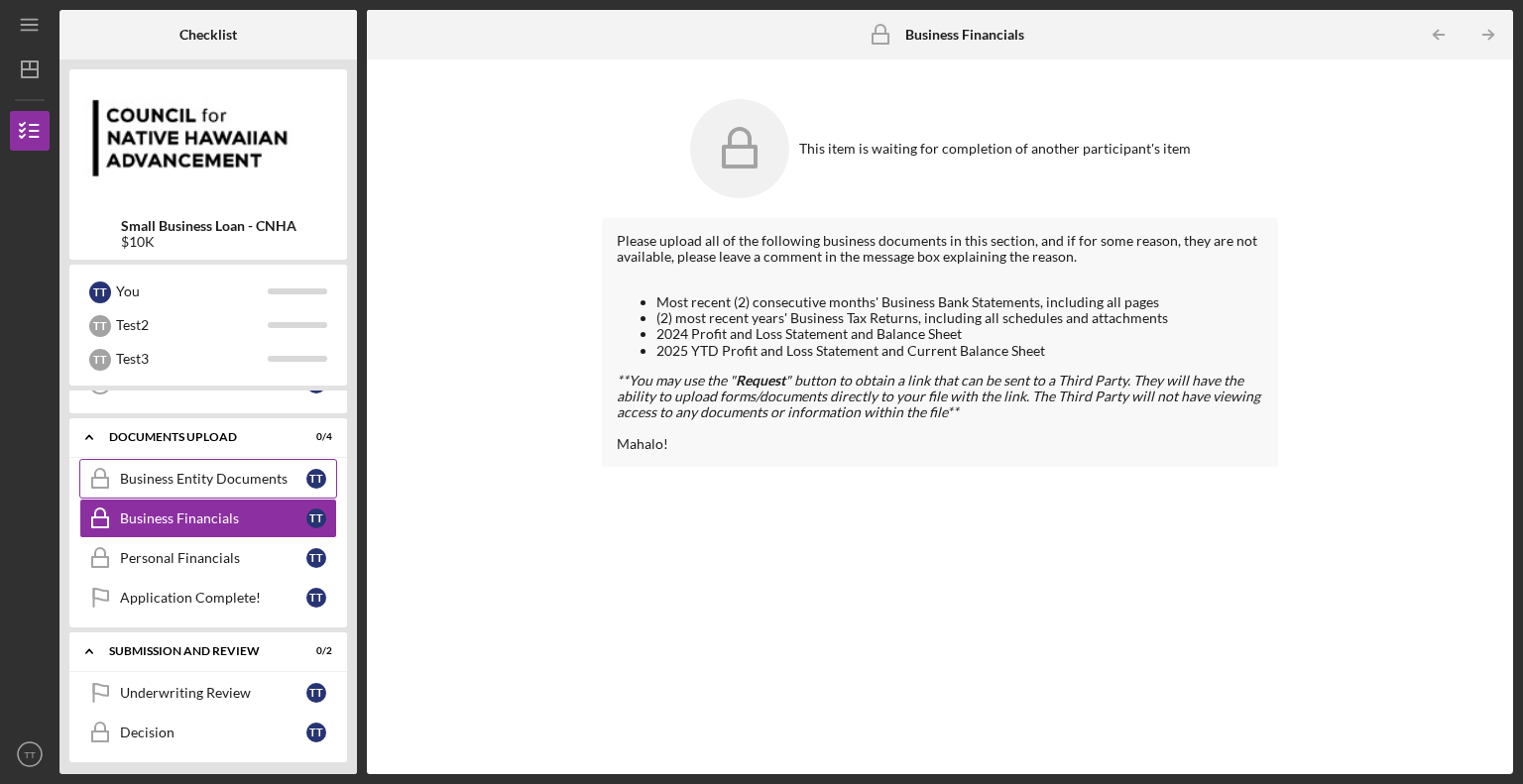 click on "Business Entity Documents Business Entity Documents T T" at bounding box center [208, 479] 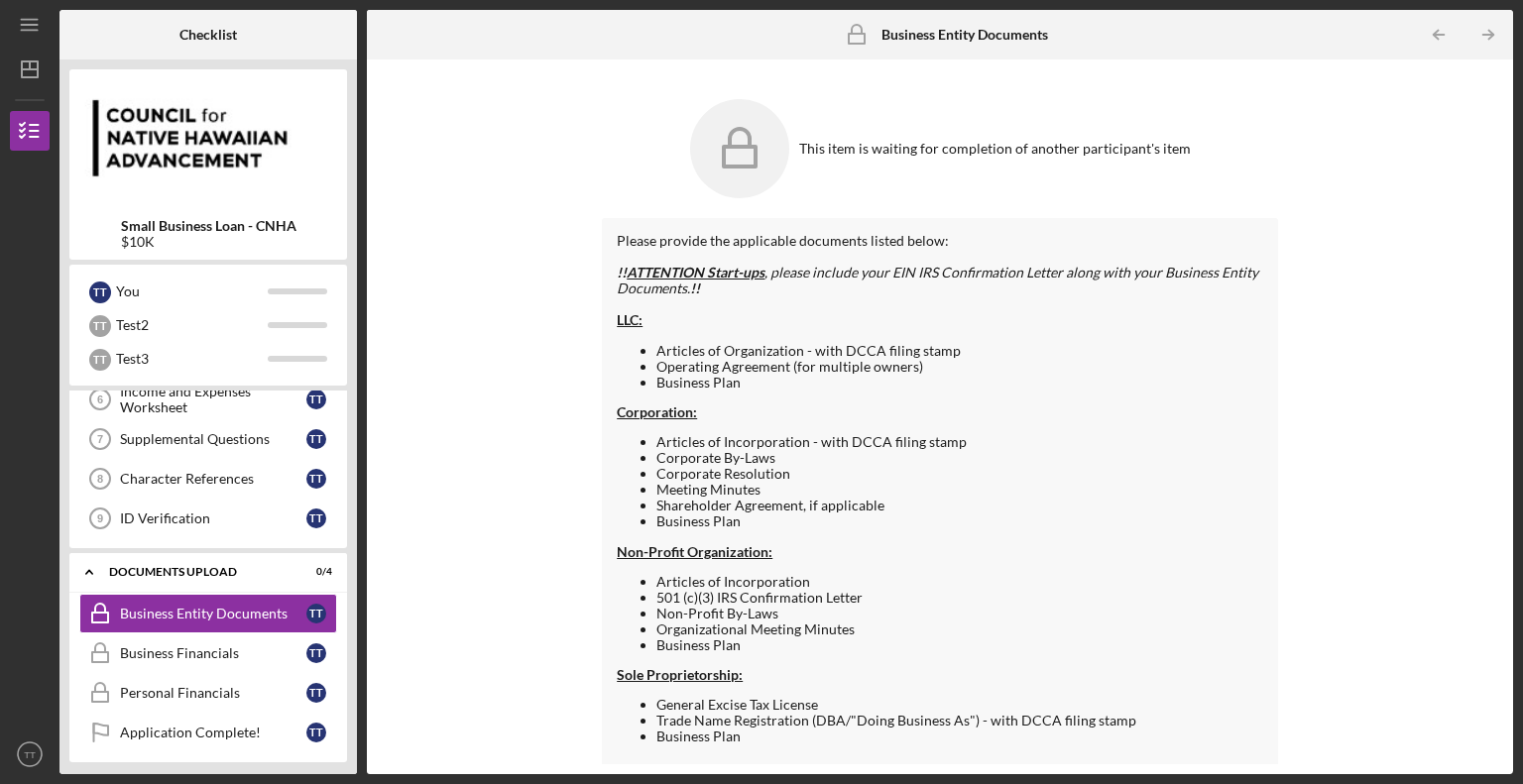 scroll, scrollTop: 281, scrollLeft: 0, axis: vertical 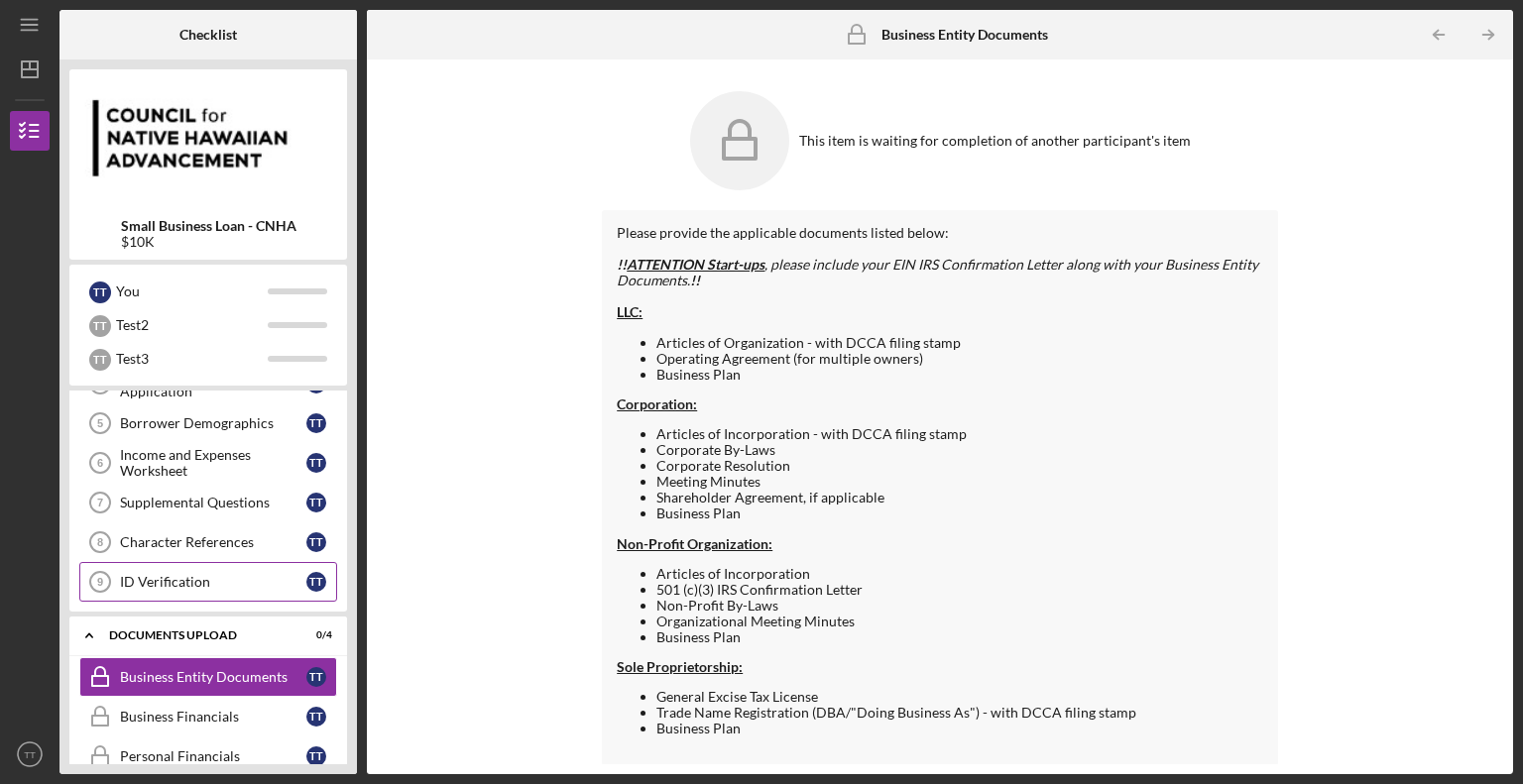 click on "ID Verification 9 ID Verification T T" at bounding box center [208, 582] 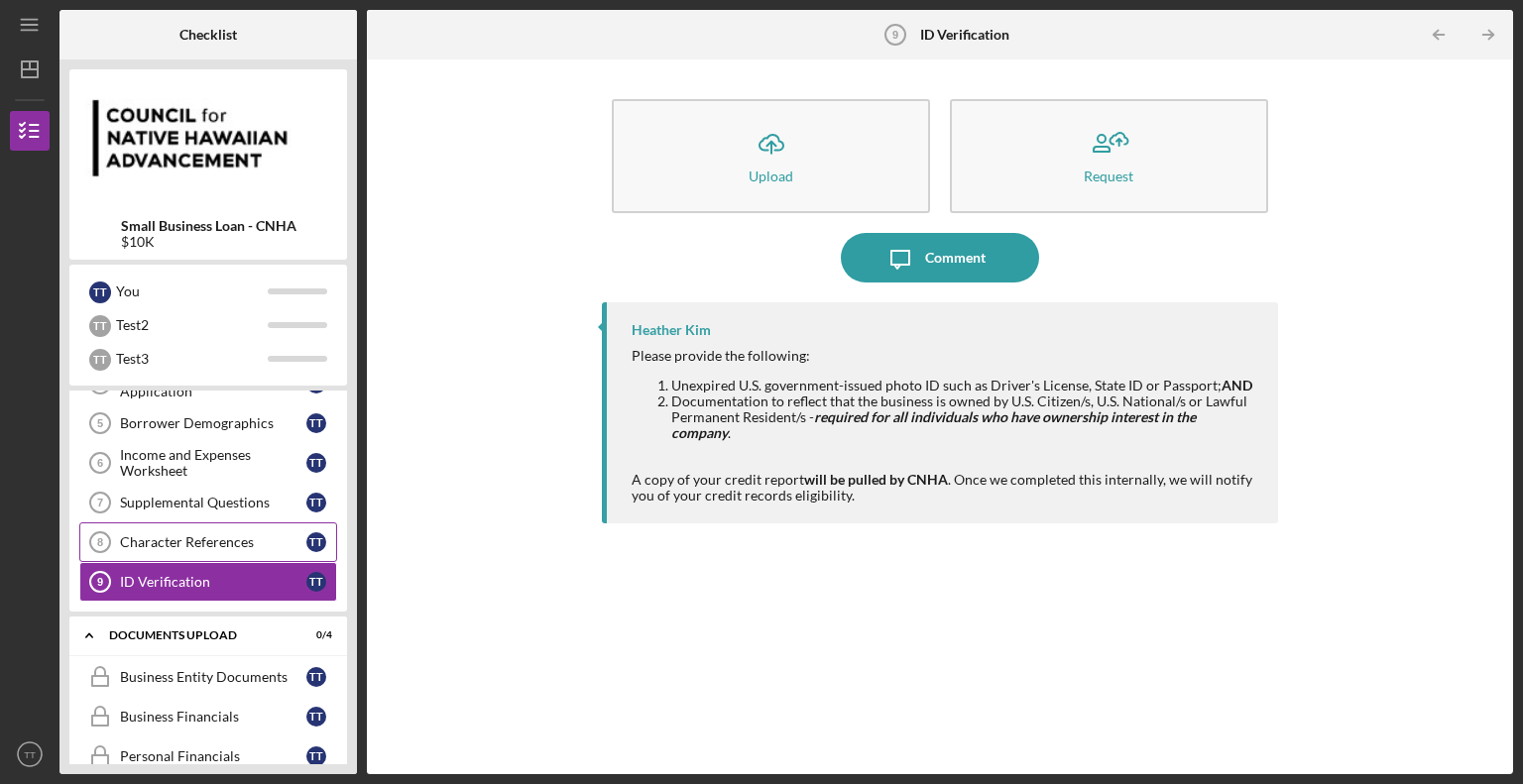 click on "Character References" at bounding box center [213, 542] 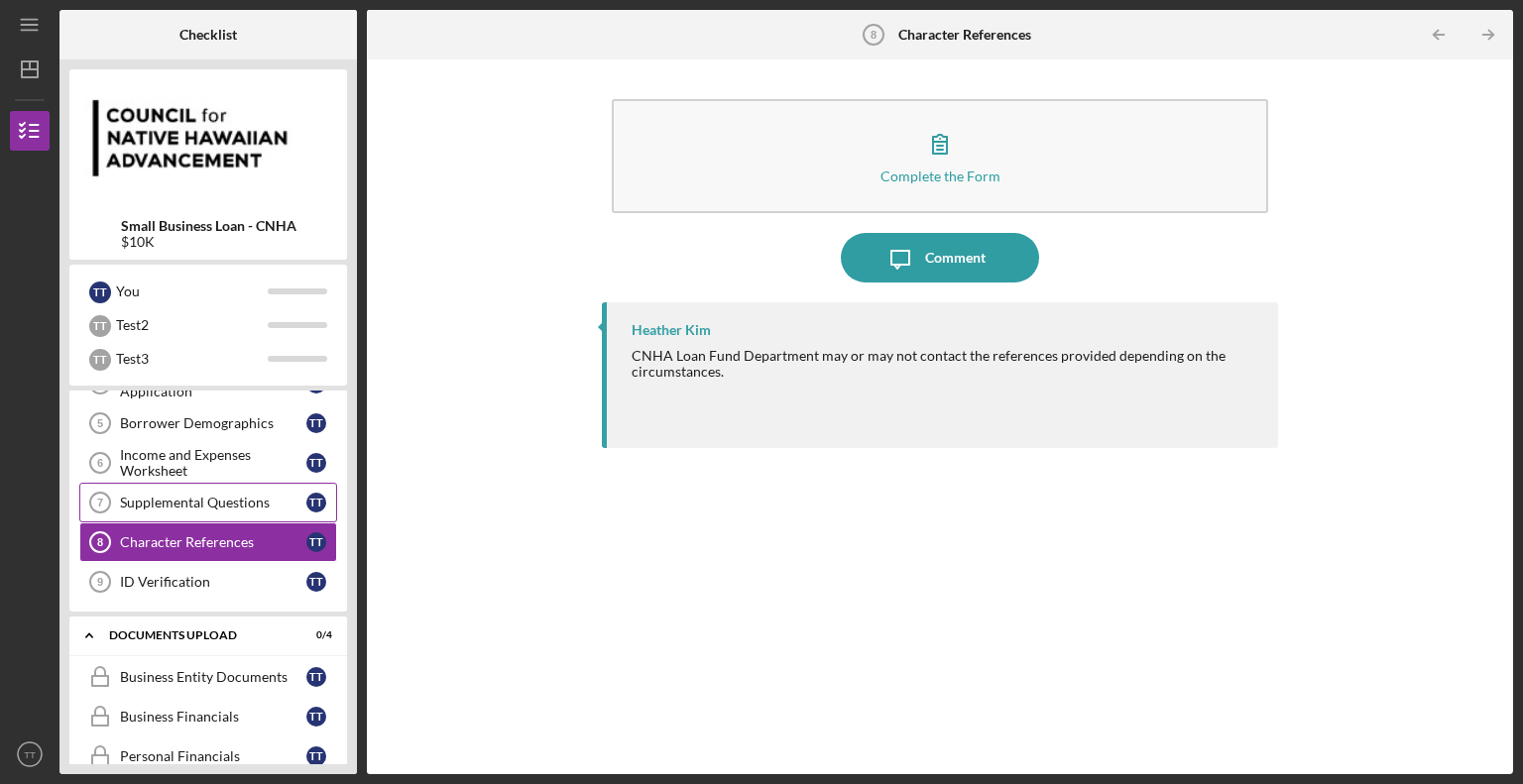 click on "Supplemental Questions 7 Supplemental Questions T T" at bounding box center [208, 503] 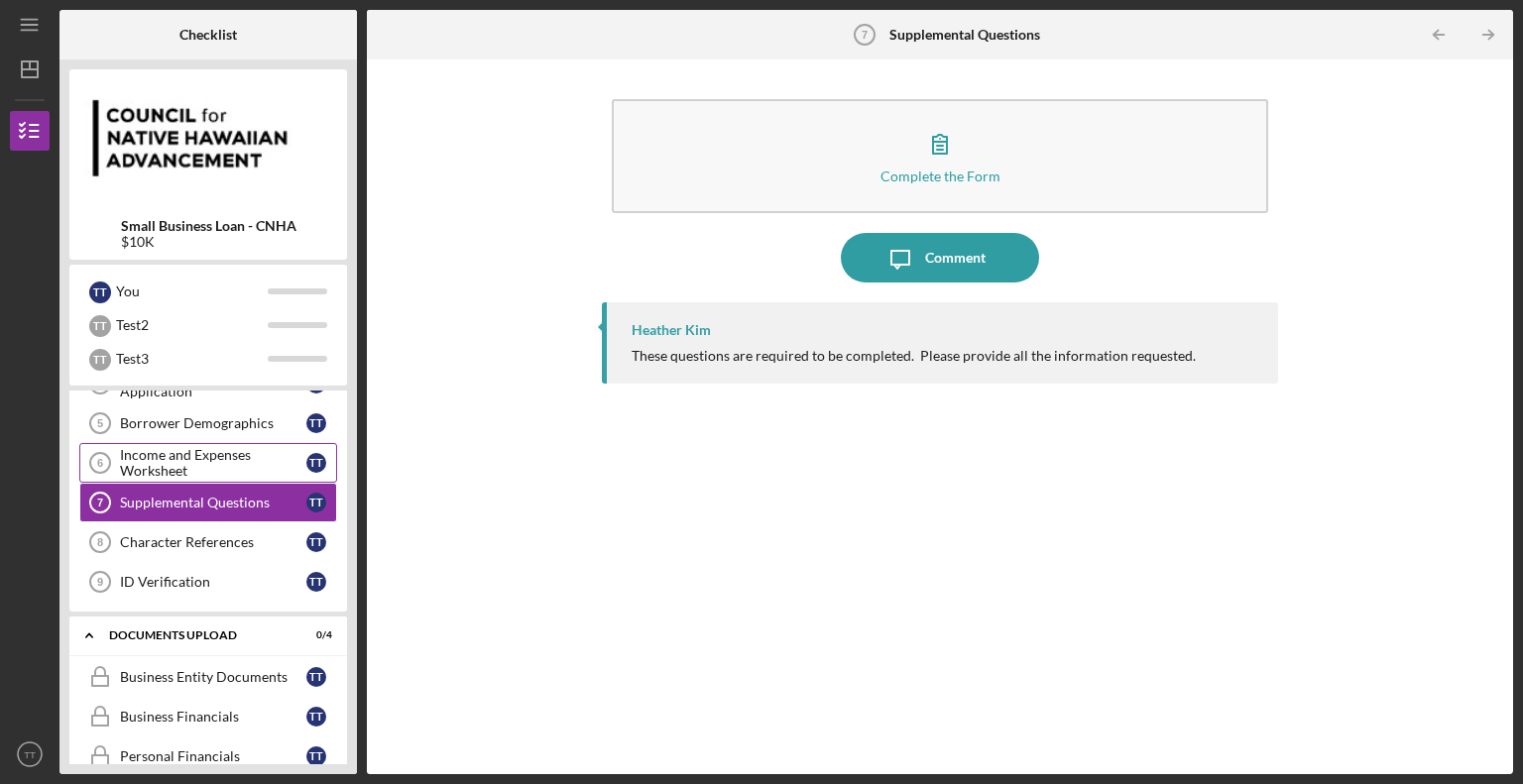 click on "Income and Expenses Worksheet" at bounding box center (213, 463) 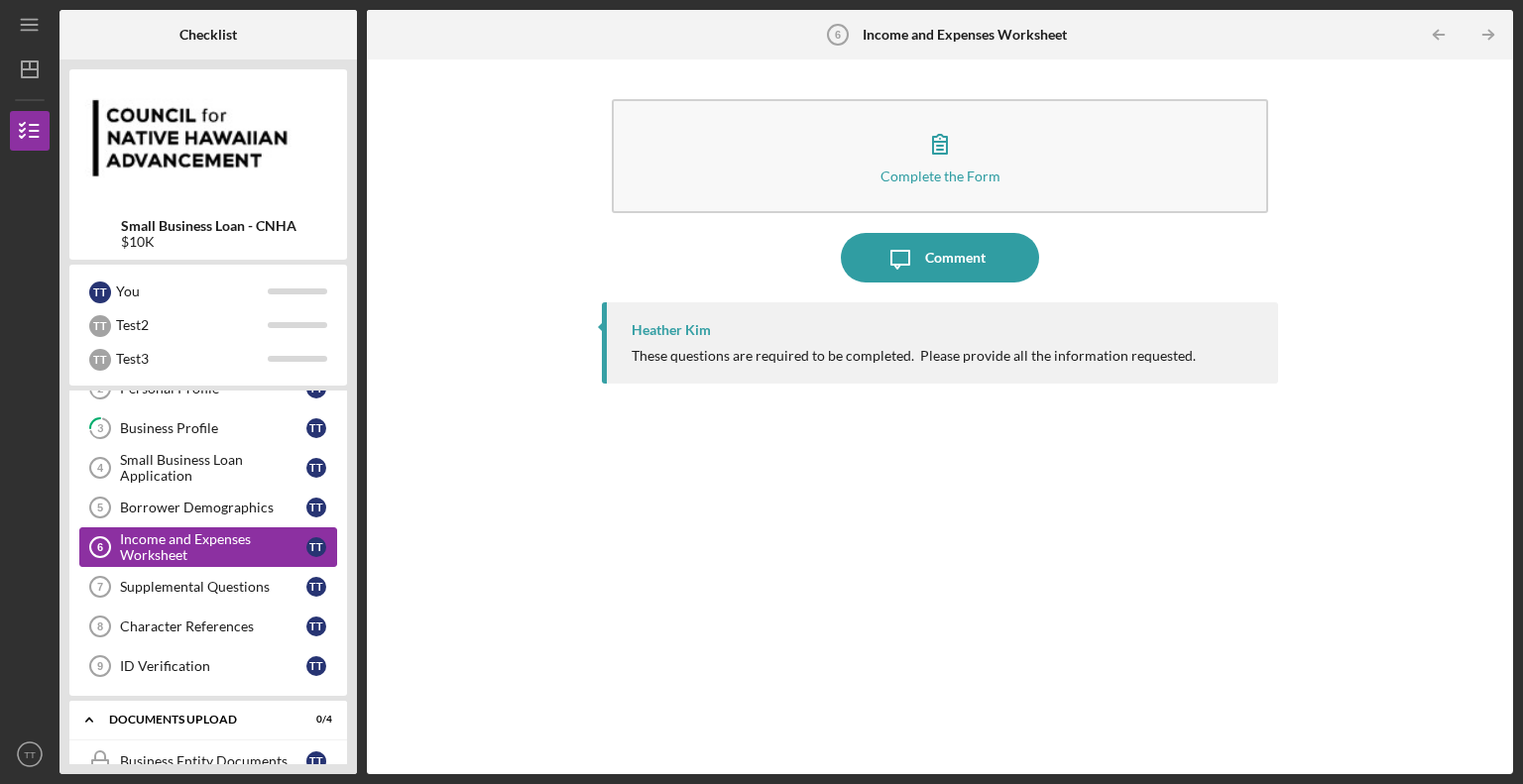 scroll, scrollTop: 83, scrollLeft: 0, axis: vertical 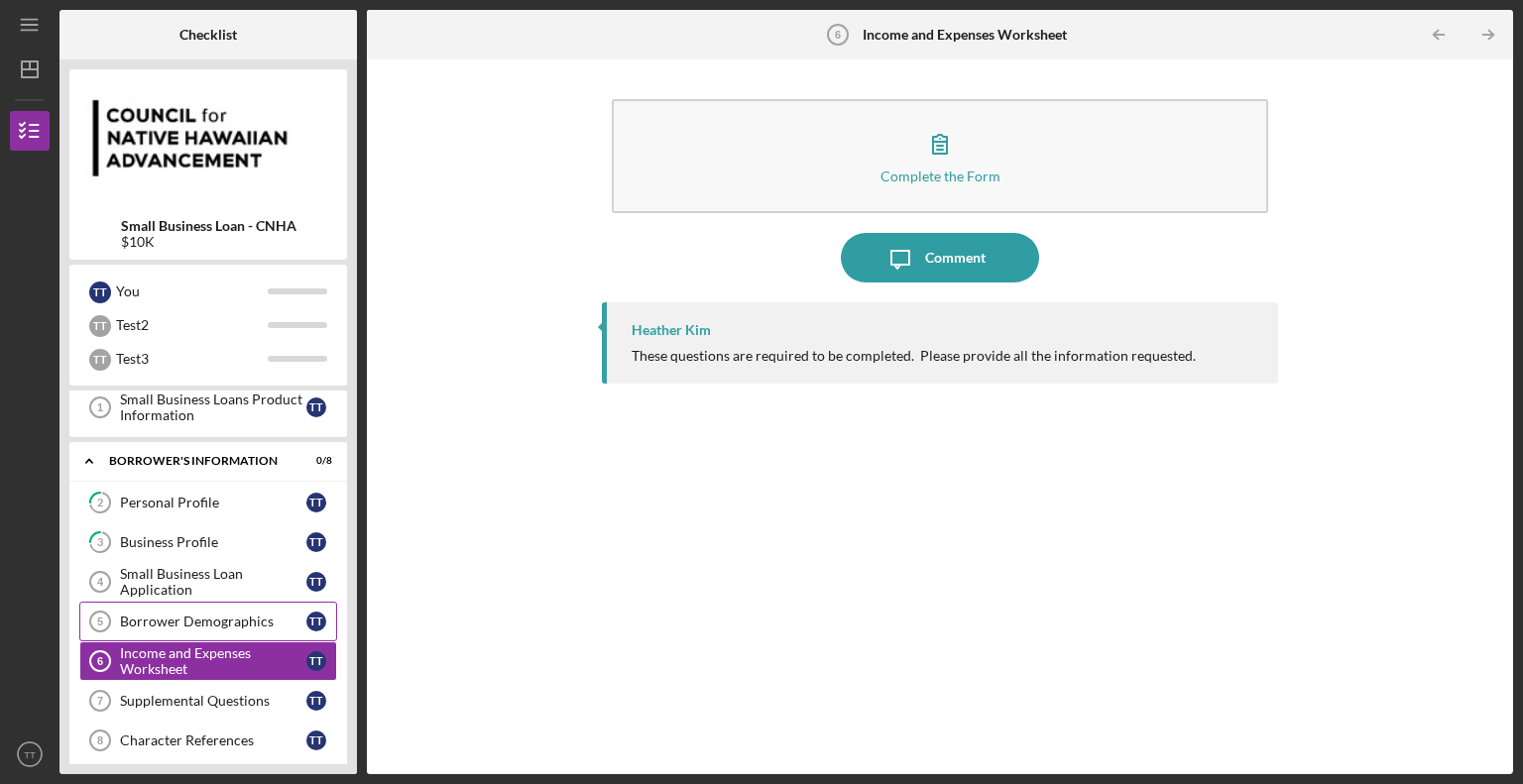 drag, startPoint x: 175, startPoint y: 629, endPoint x: 250, endPoint y: 613, distance: 76.68768 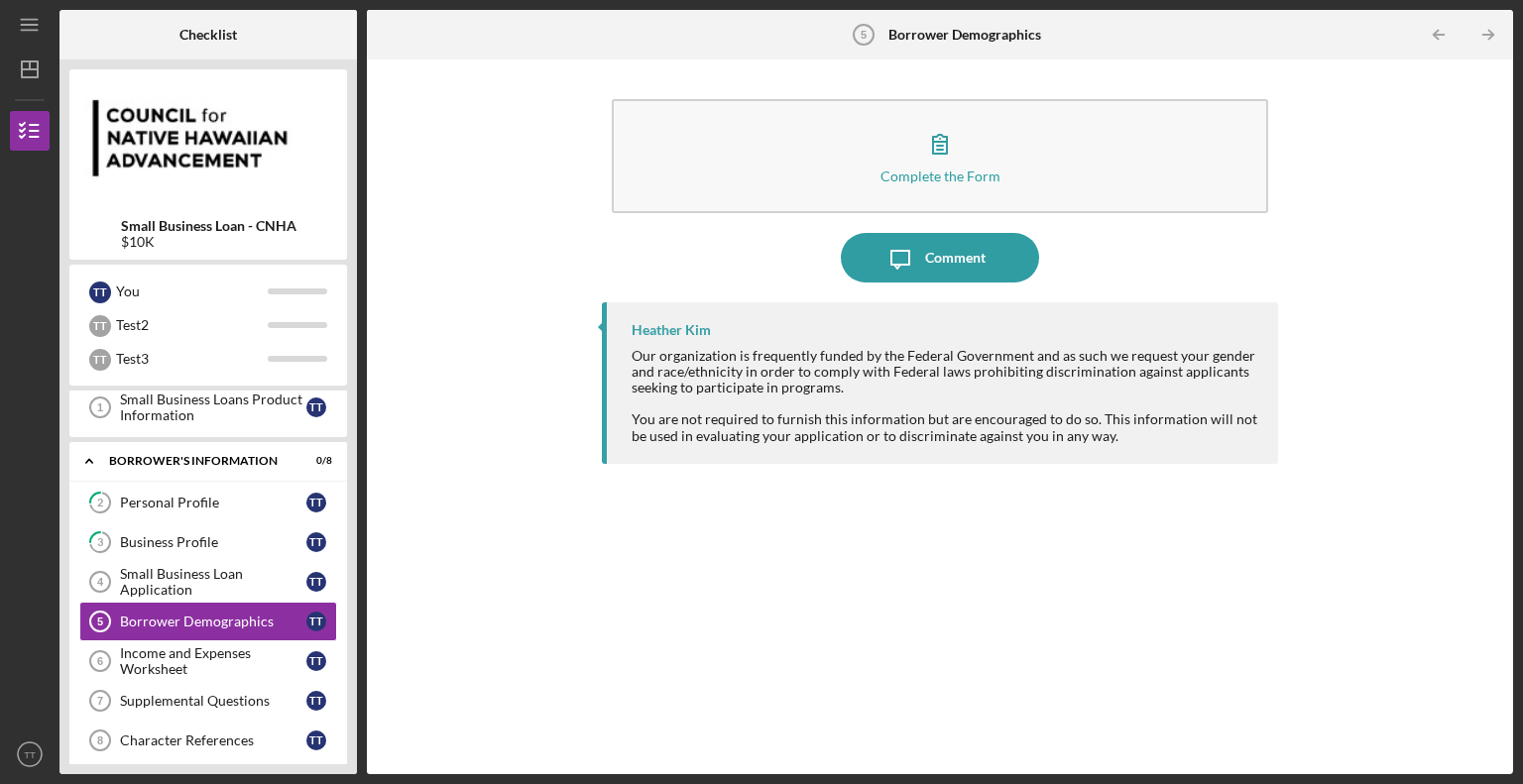 click on "Complete the Form Form Icon/Message Comment Heather Kim   Our organization is frequently funded by the Federal Government and as such we request your gender and race/ethnicity in order to comply with Federal laws prohibiting discrimination against applicants seeking to participate in programs.  You are not required to furnish this information but are encouraged to do so. This information will not be used in evaluating your application or to discriminate against you in any way." at bounding box center (940, 416) 